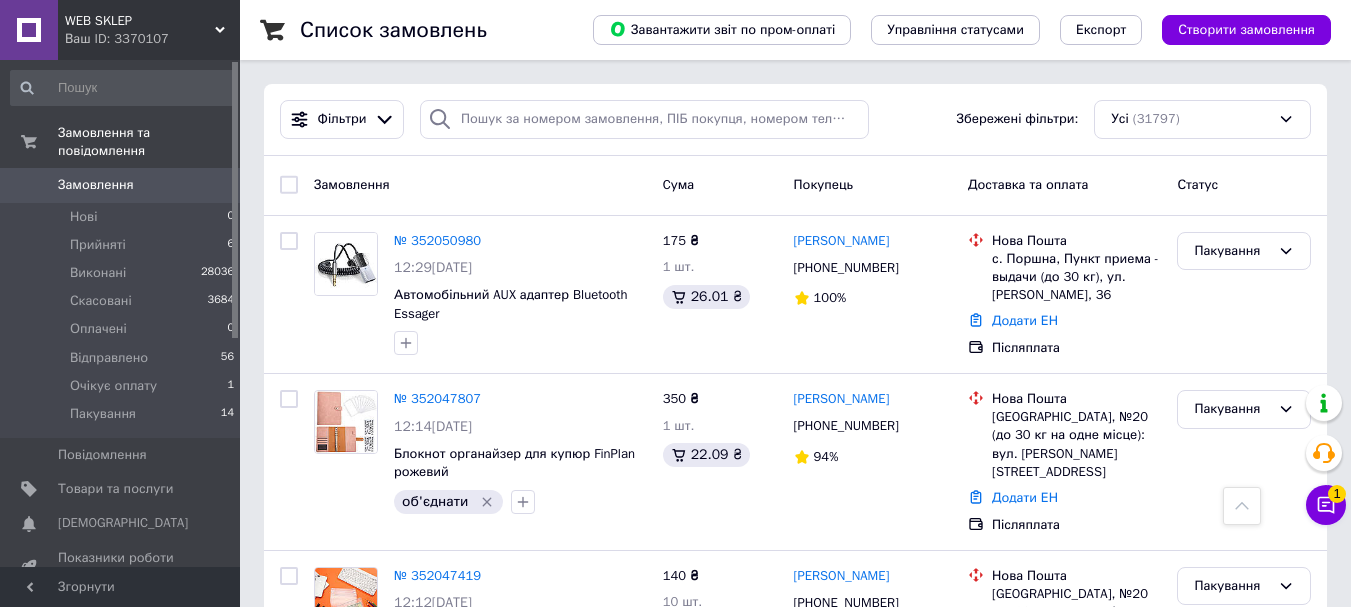 scroll, scrollTop: 500, scrollLeft: 0, axis: vertical 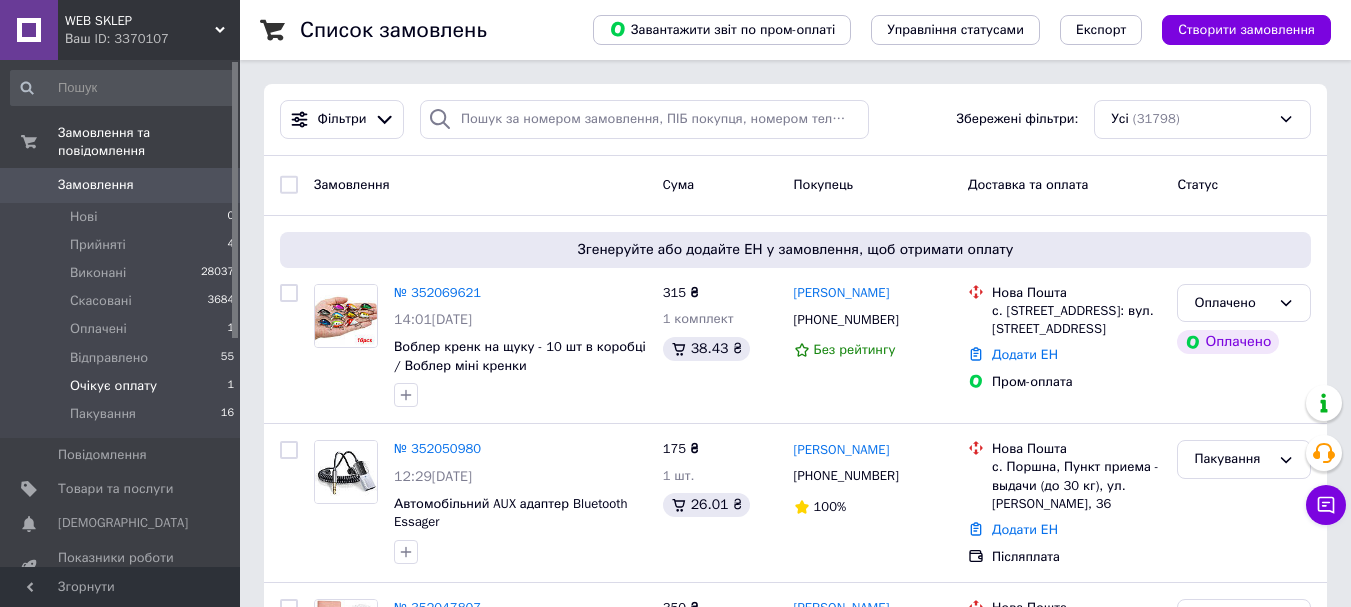 click on "Очікує оплату 1" at bounding box center [123, 386] 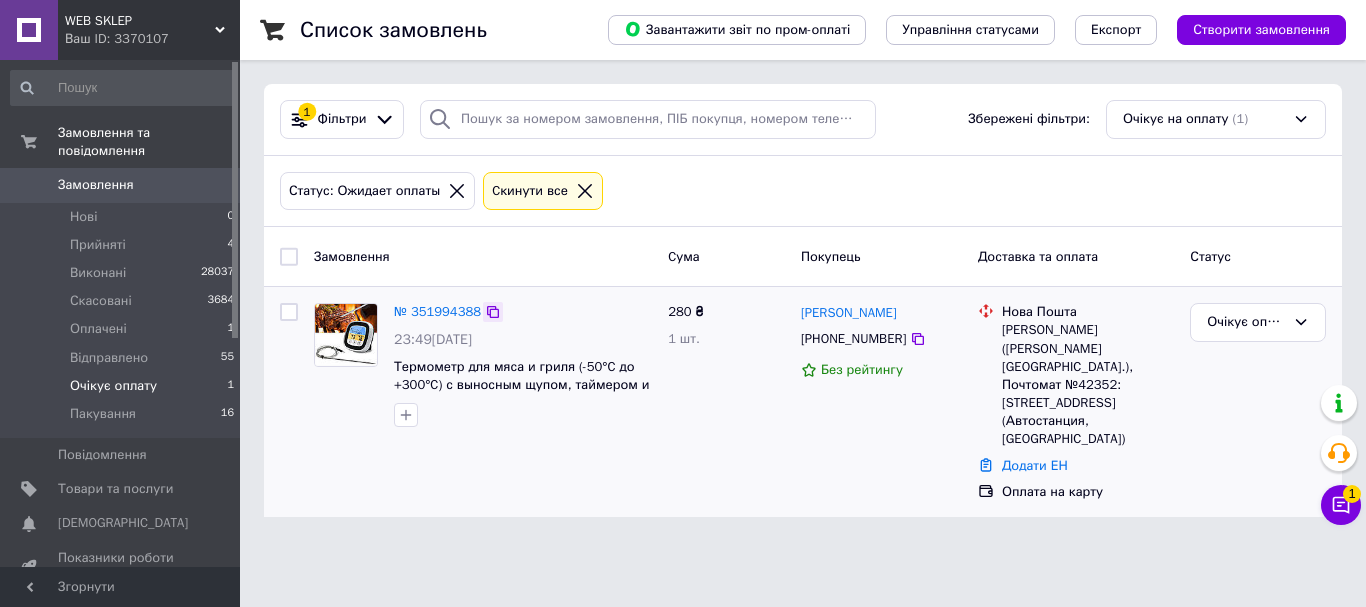 click 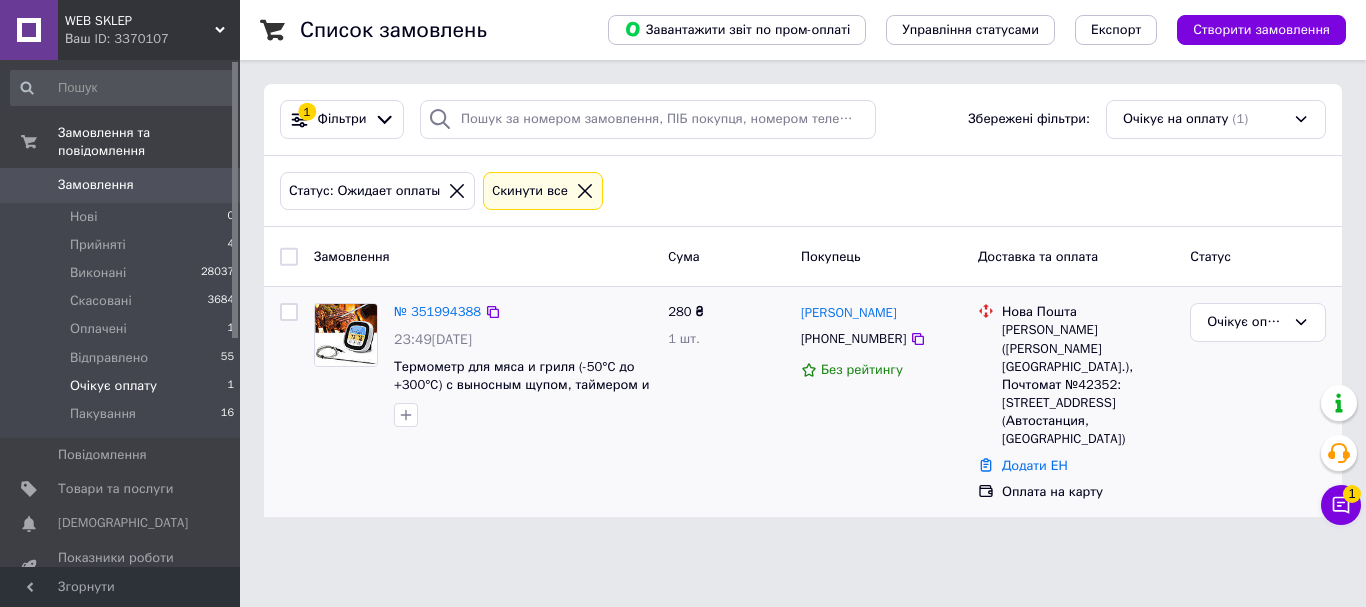 click at bounding box center [346, 335] 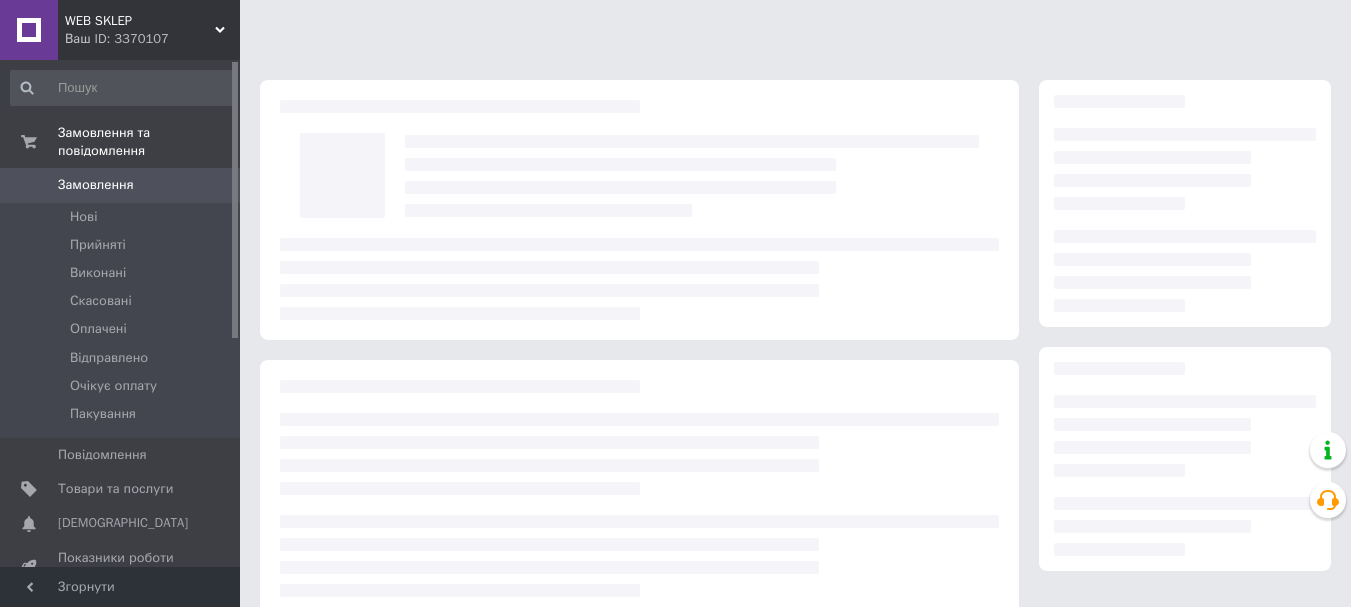 scroll, scrollTop: 0, scrollLeft: 0, axis: both 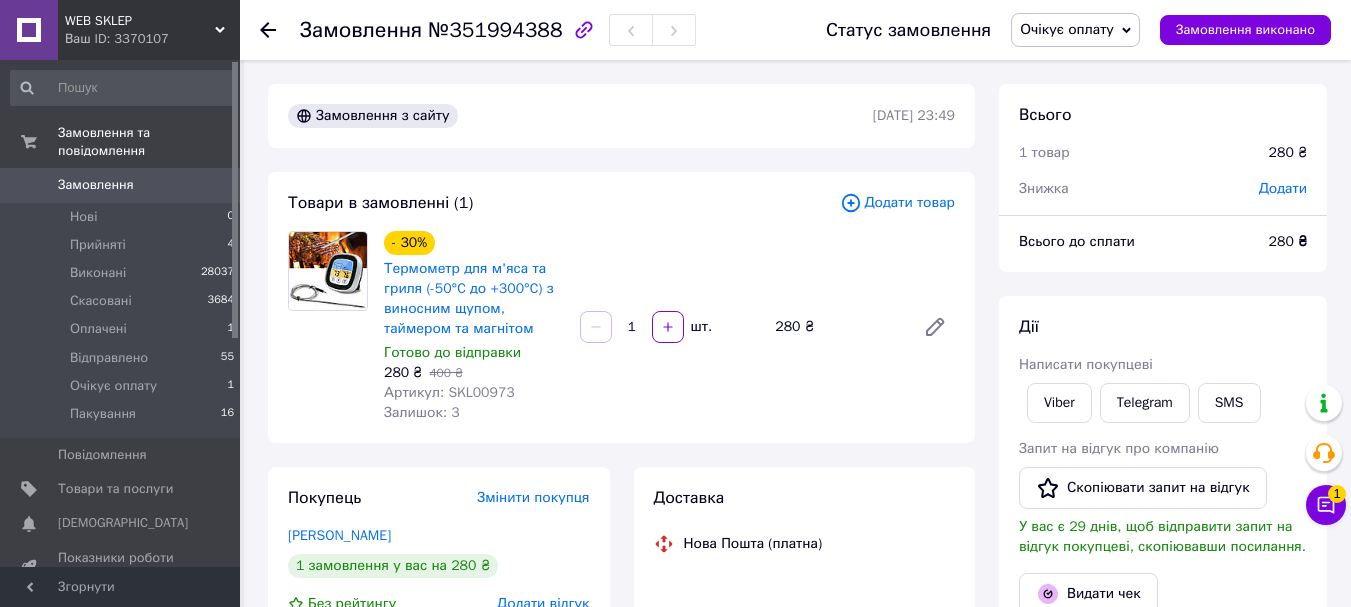 click on "Очікує оплату" at bounding box center (1067, 29) 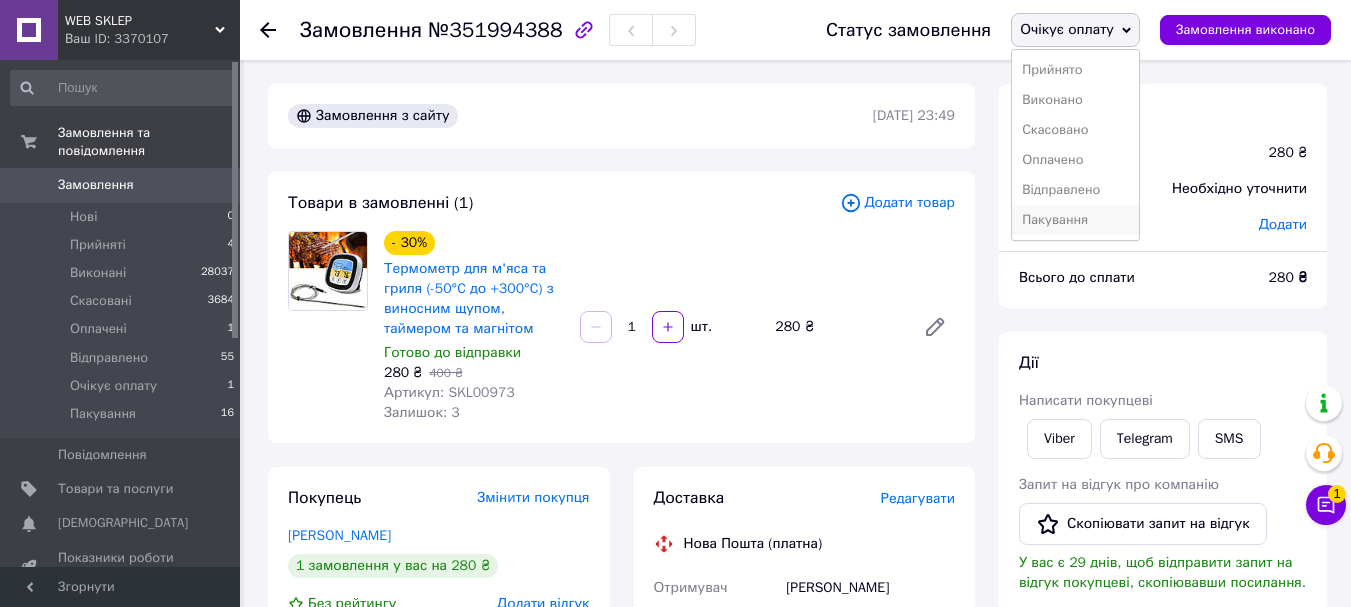 click on "Пакування" at bounding box center (1075, 220) 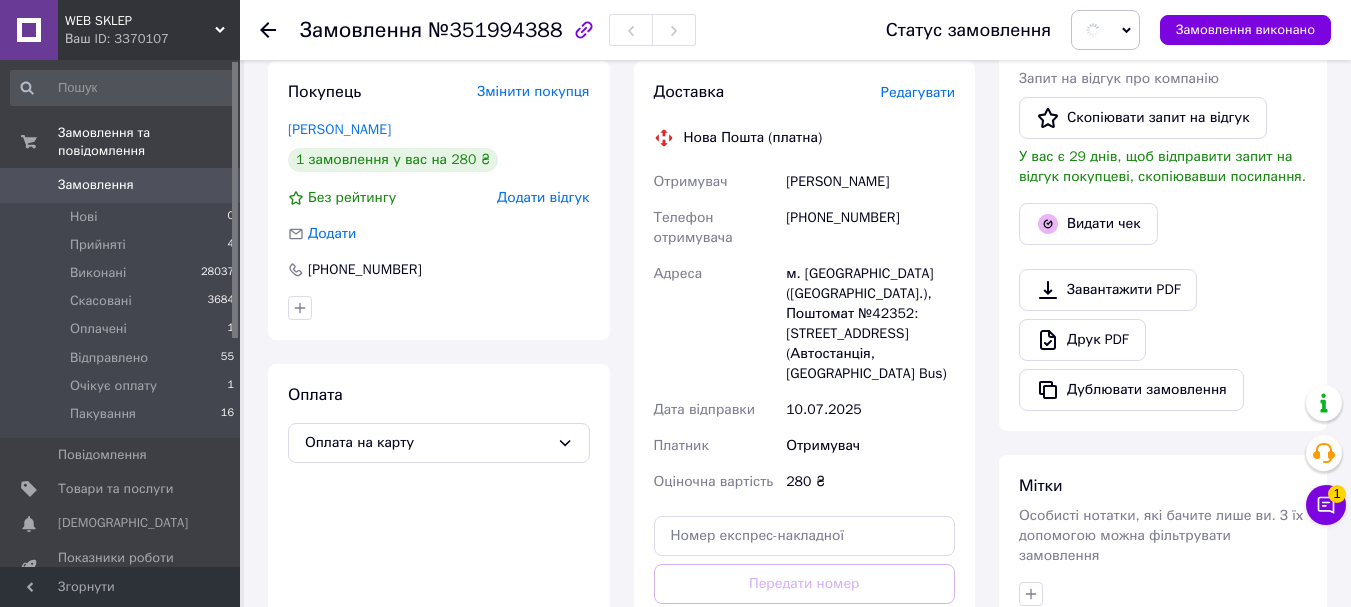 scroll, scrollTop: 600, scrollLeft: 0, axis: vertical 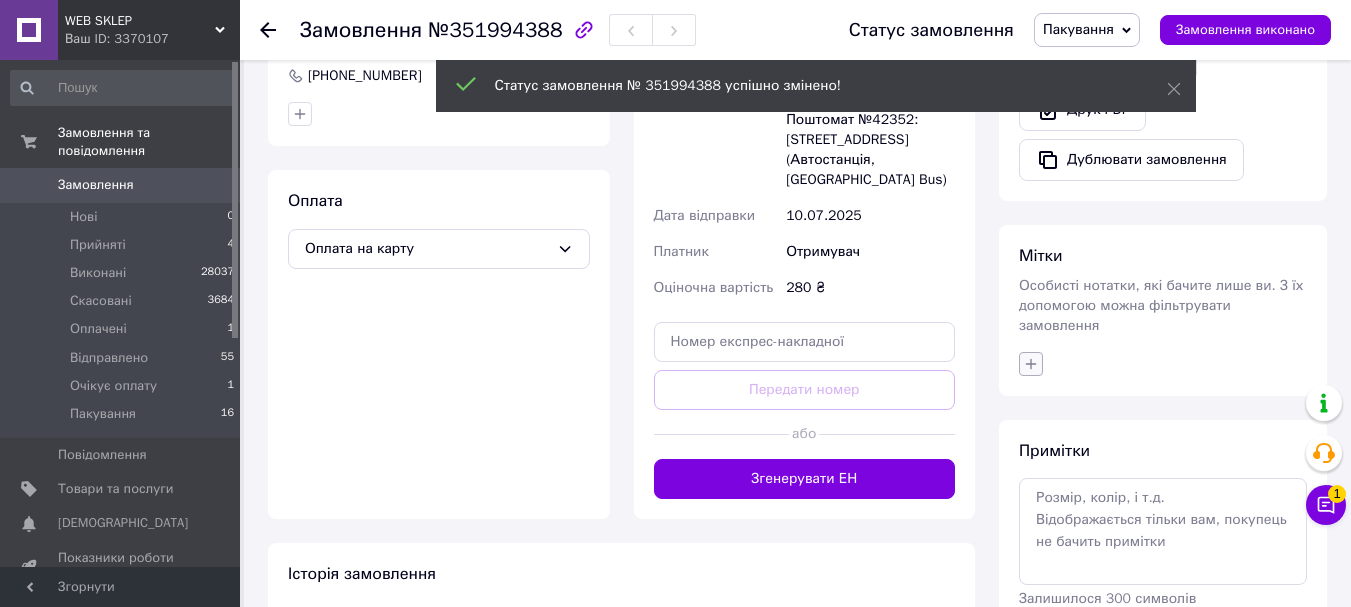 click 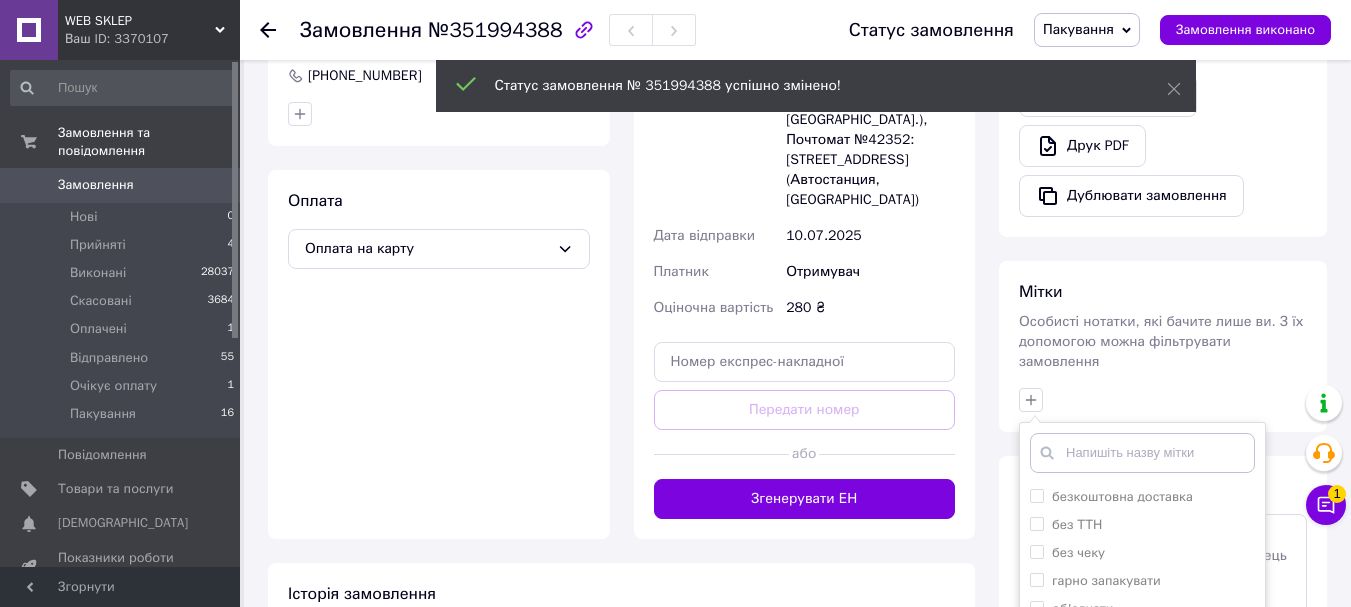 scroll, scrollTop: 800, scrollLeft: 0, axis: vertical 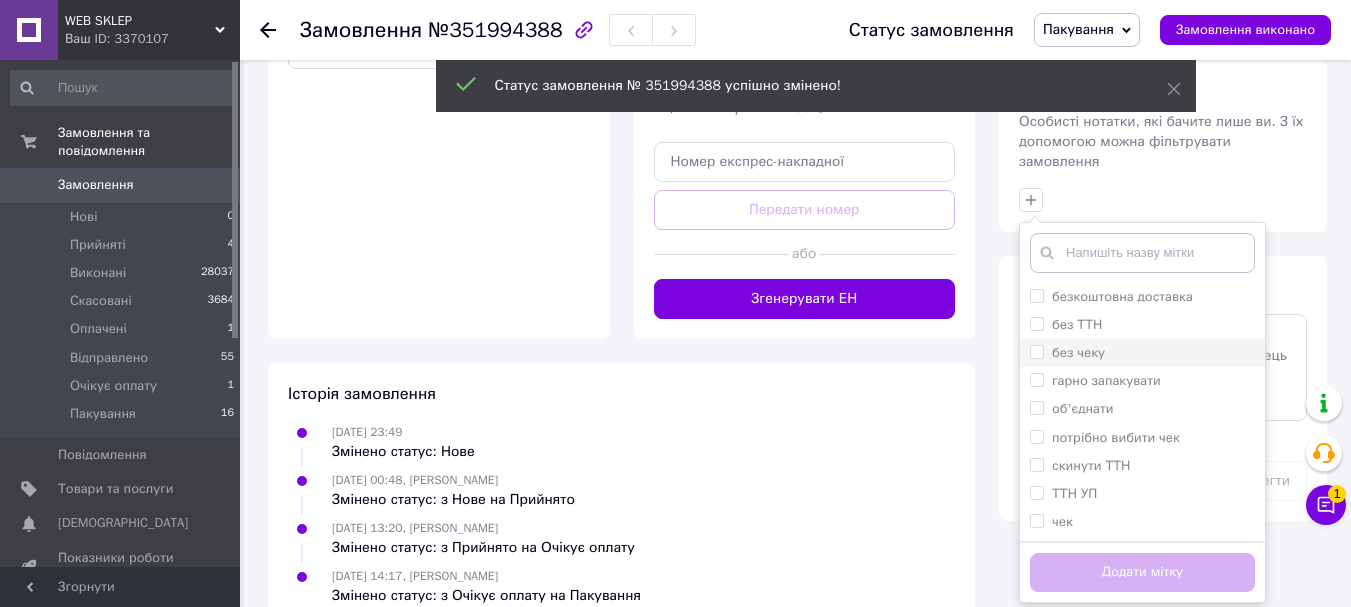 click on "без чеку" at bounding box center (1078, 352) 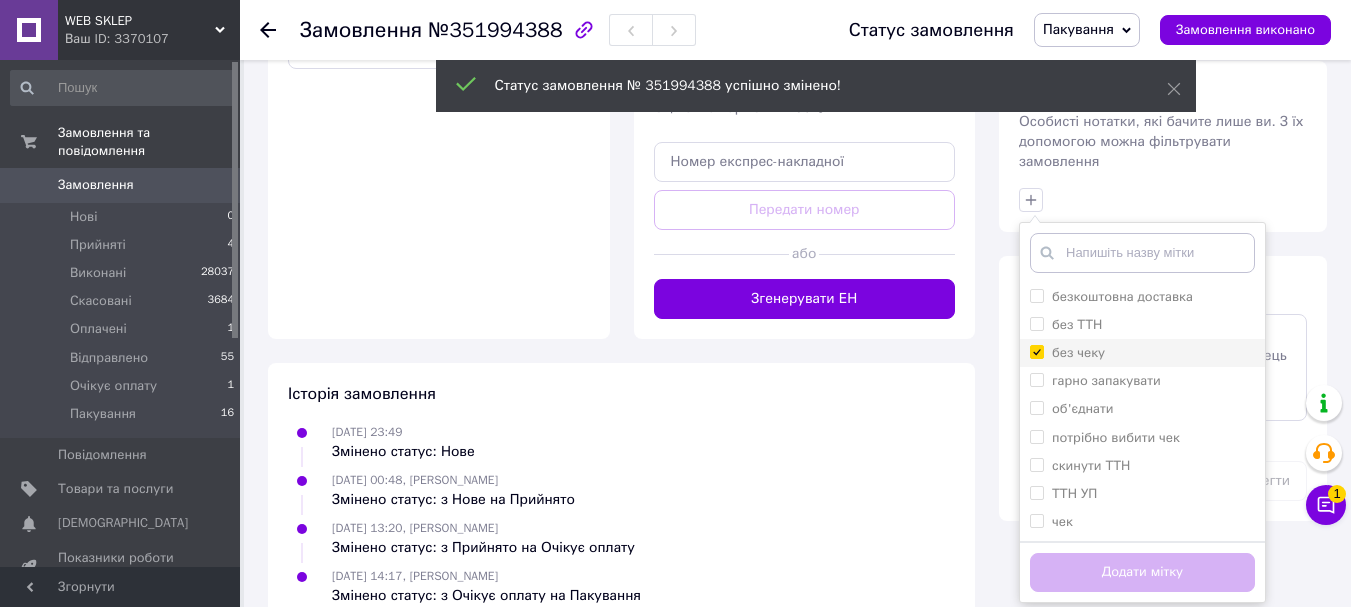 checkbox on "true" 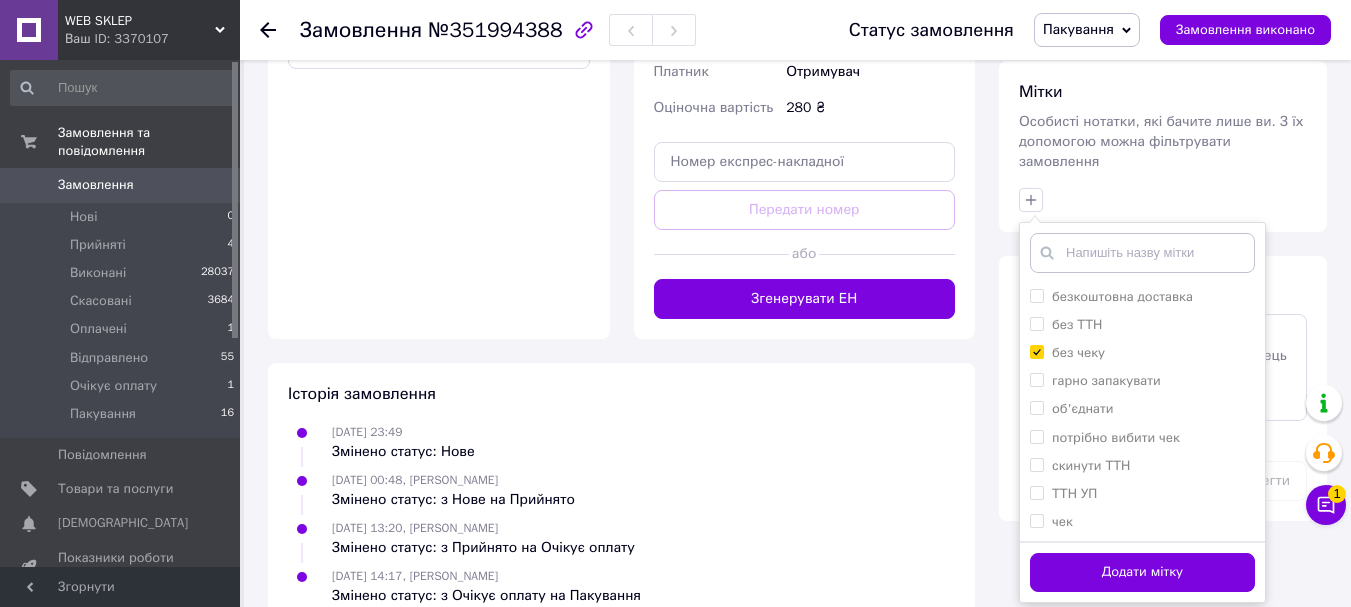 drag, startPoint x: 1133, startPoint y: 547, endPoint x: 1210, endPoint y: 519, distance: 81.9329 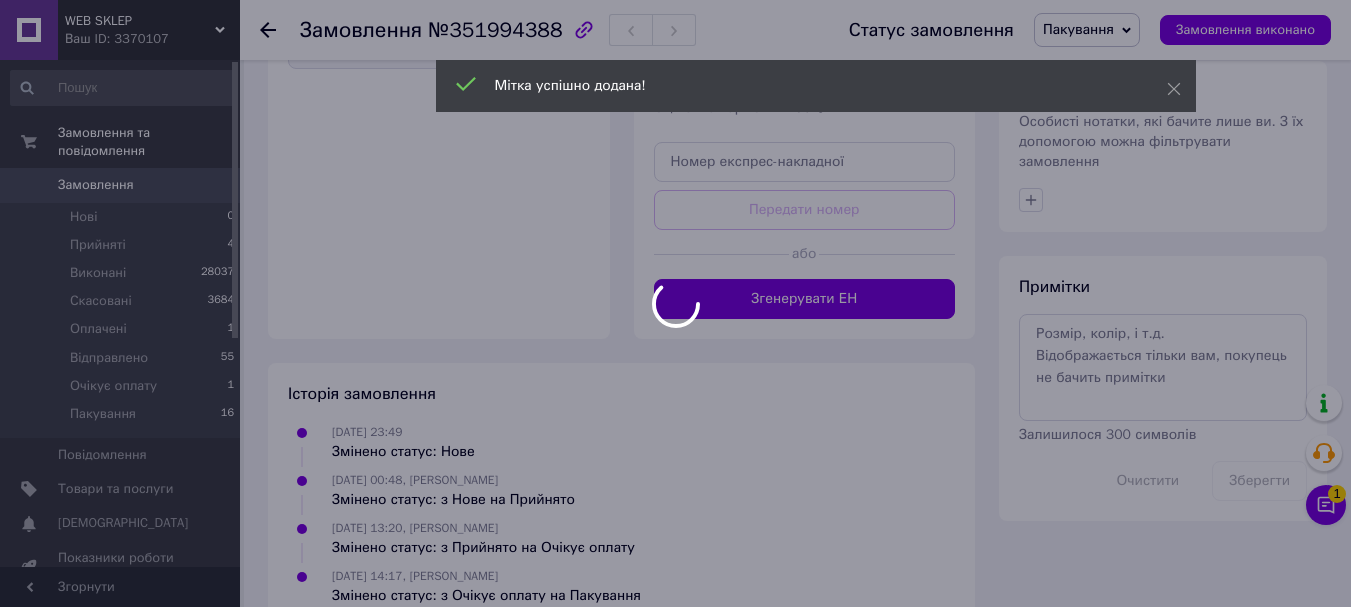 click at bounding box center (675, 303) 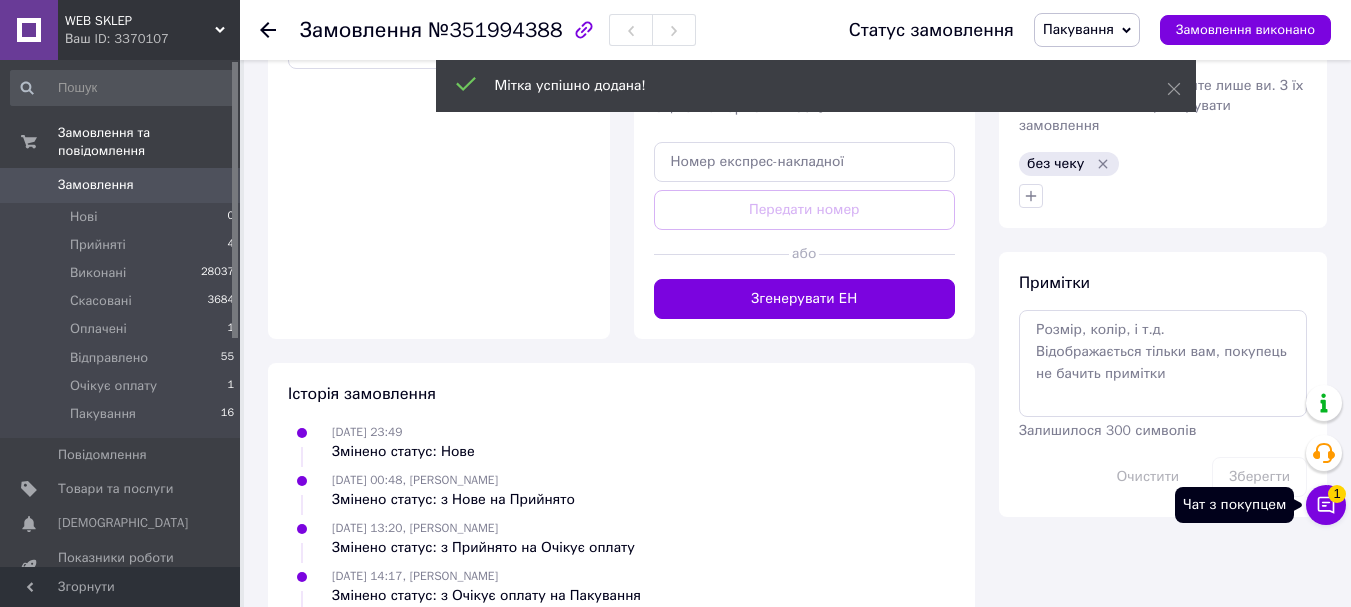 click 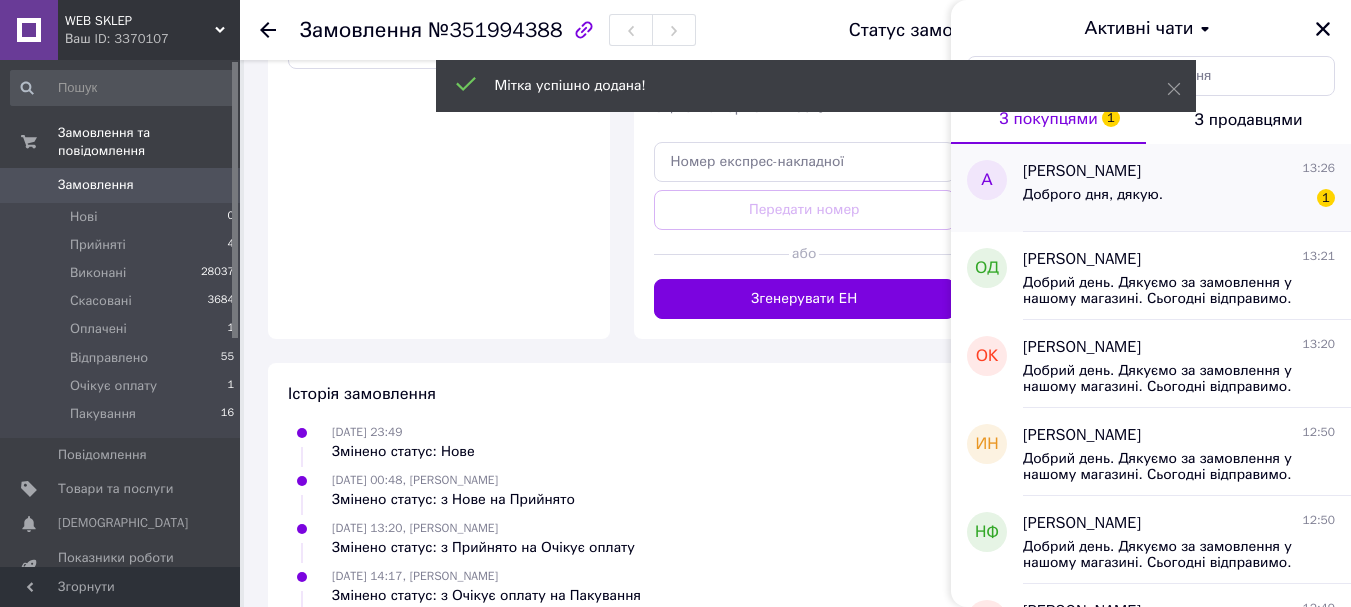 click on "Доброго дня, дякую. 1" at bounding box center [1179, 199] 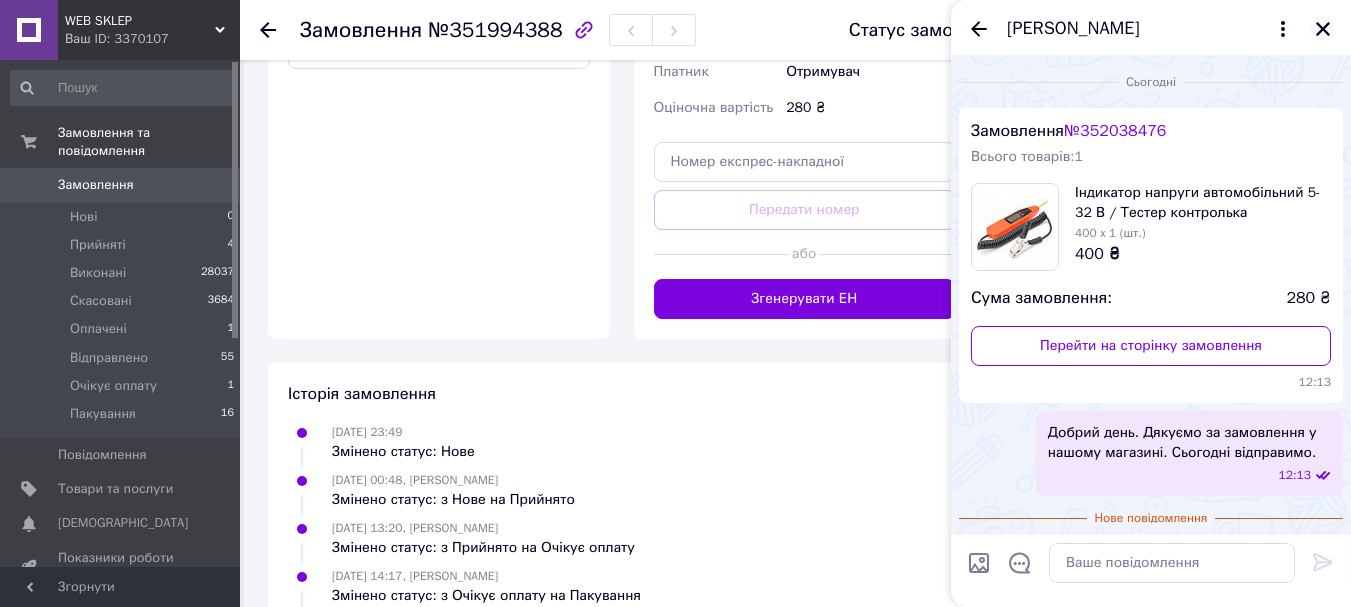 scroll, scrollTop: 59, scrollLeft: 0, axis: vertical 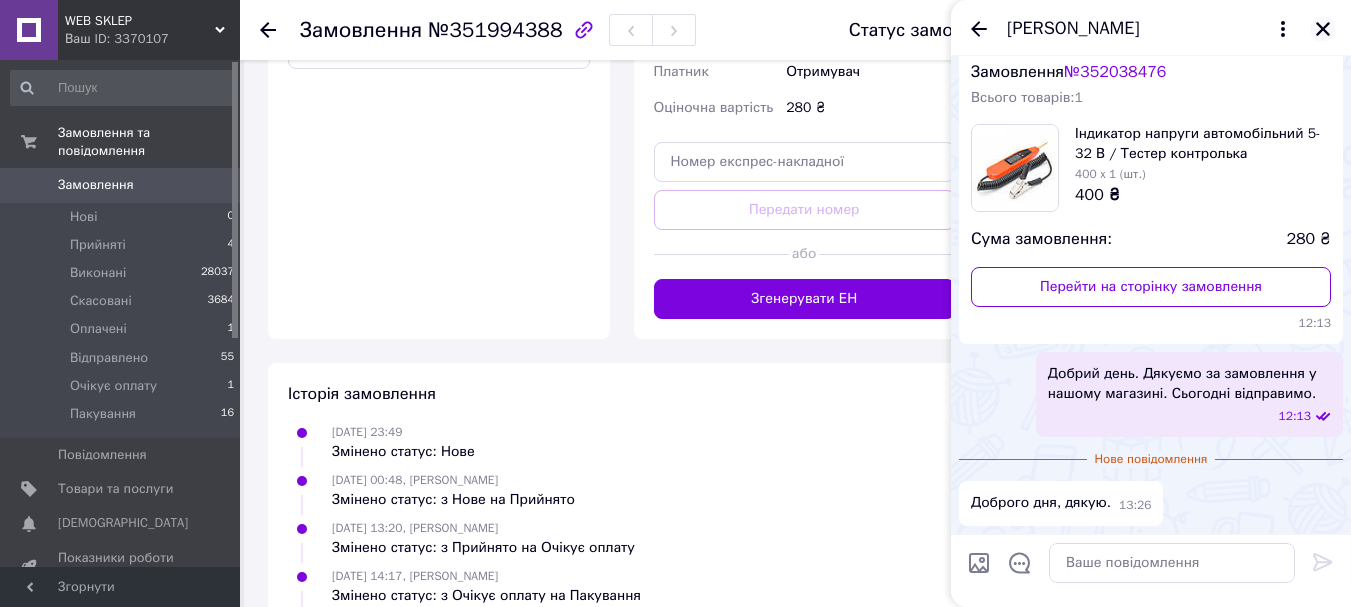click 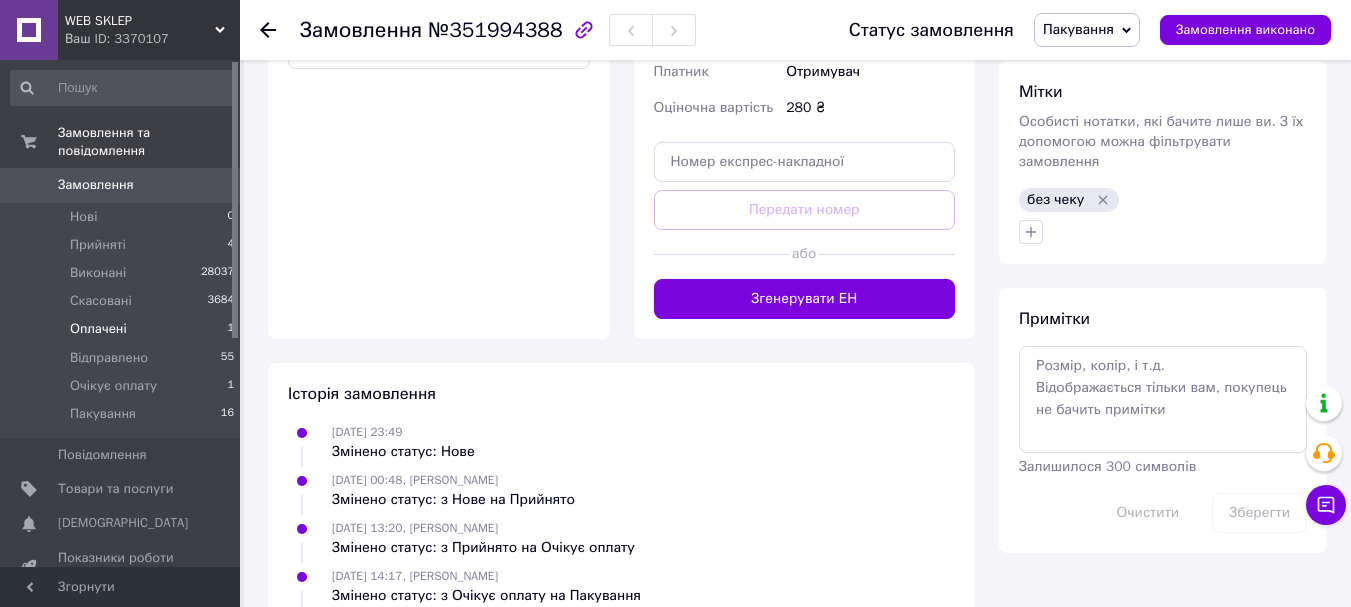 click on "Оплачені 1" at bounding box center [123, 329] 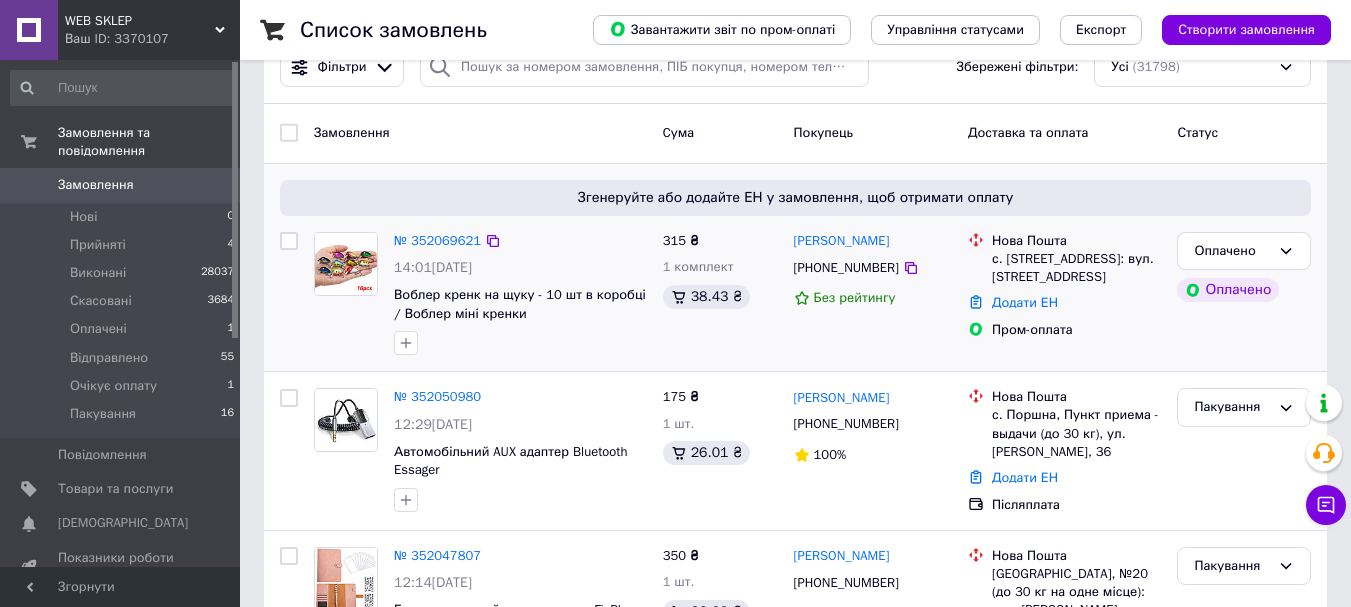scroll, scrollTop: 100, scrollLeft: 0, axis: vertical 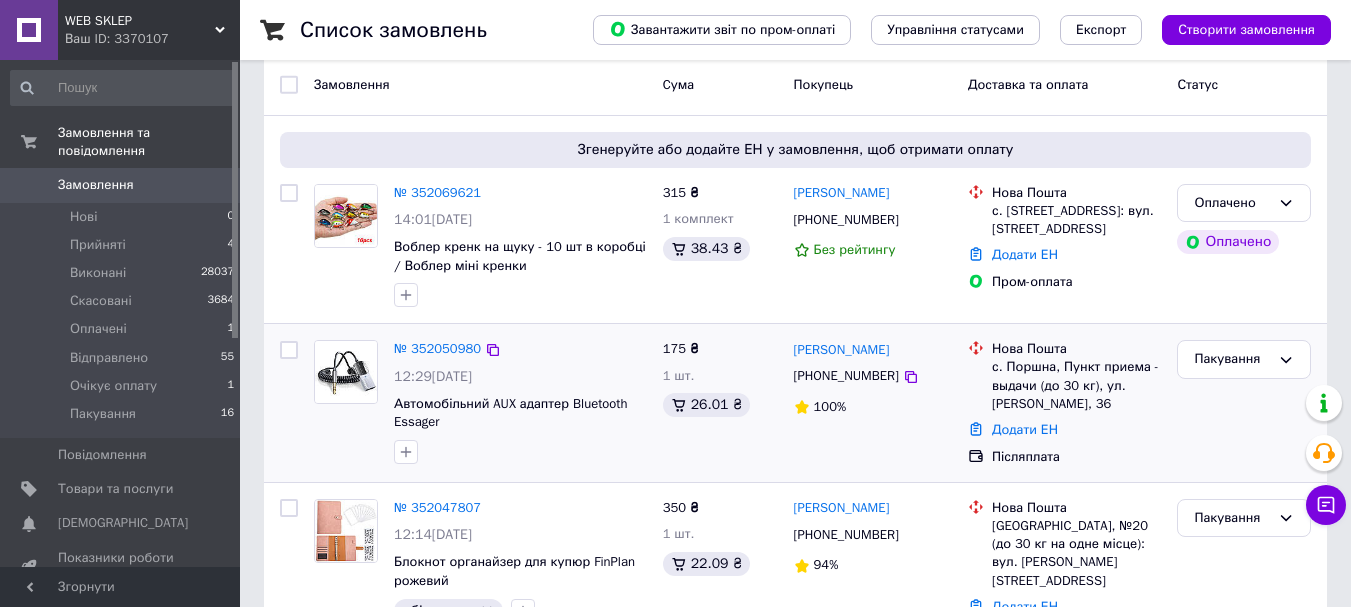 click at bounding box center [346, 372] 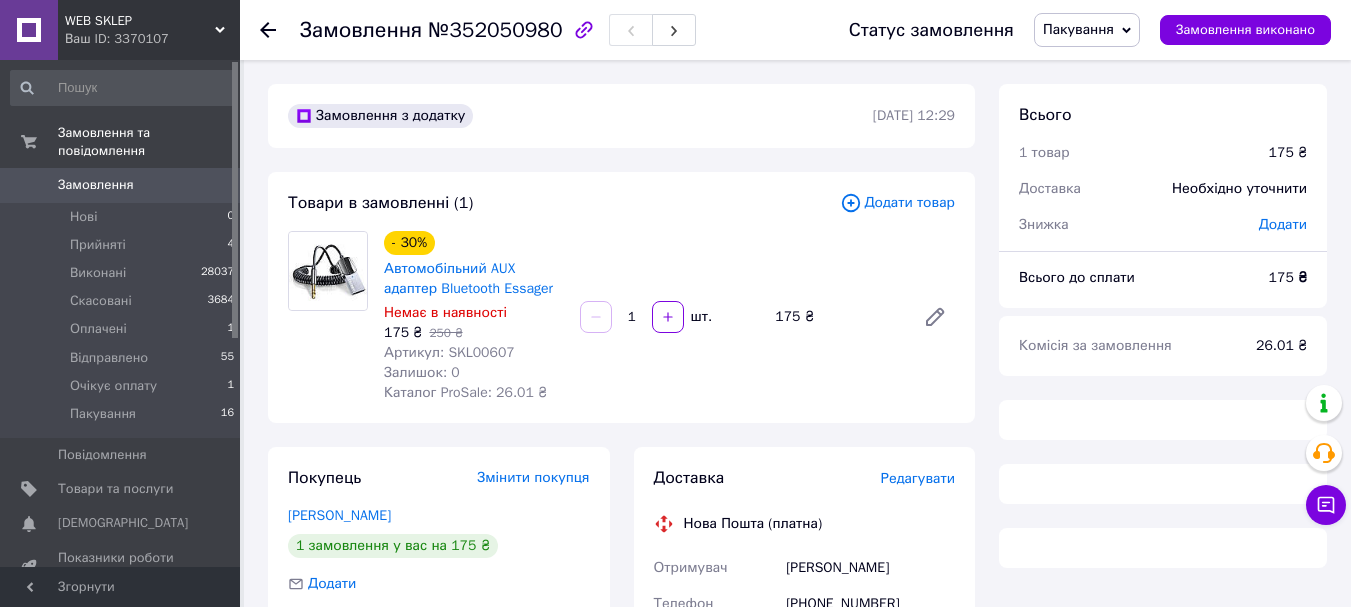 scroll, scrollTop: 200, scrollLeft: 0, axis: vertical 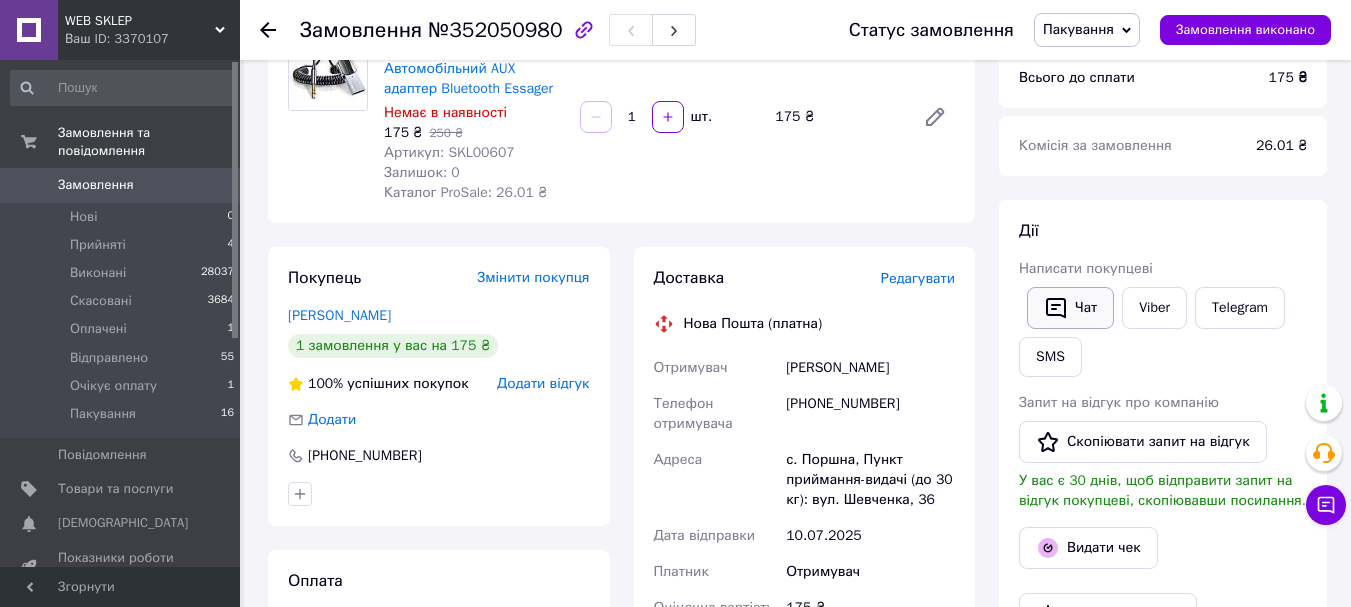 click on "Чат" at bounding box center [1070, 308] 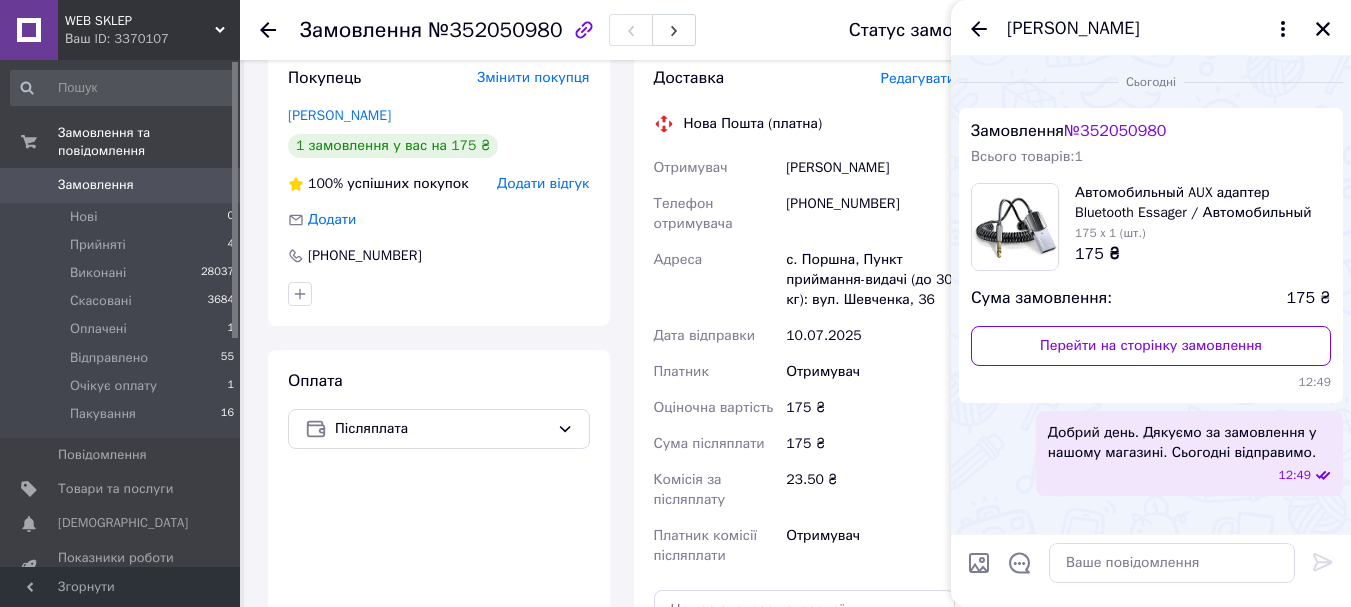 scroll, scrollTop: 500, scrollLeft: 0, axis: vertical 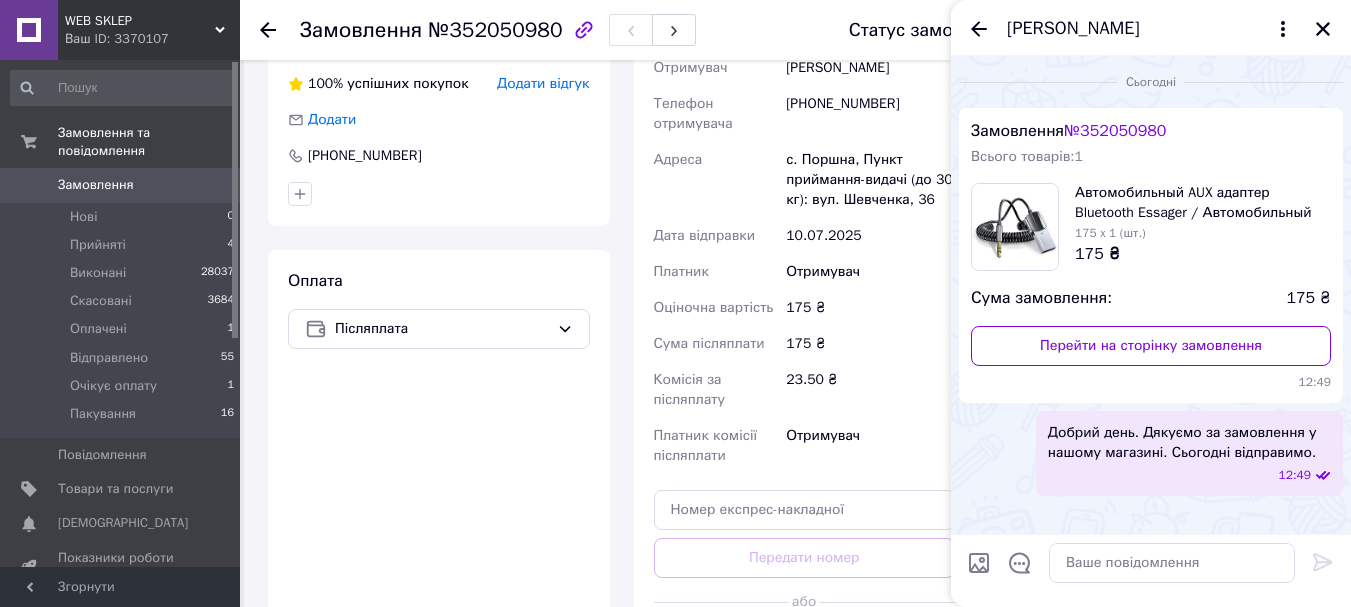click on "[PERSON_NAME]" at bounding box center (1151, 28) 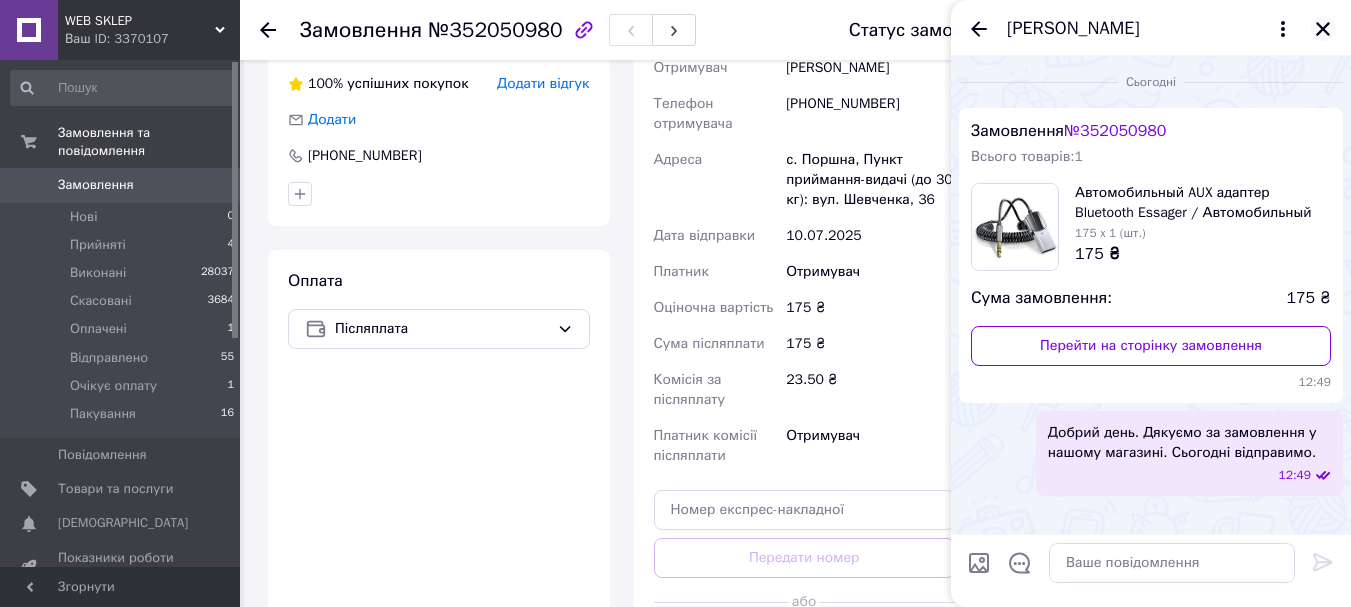 click 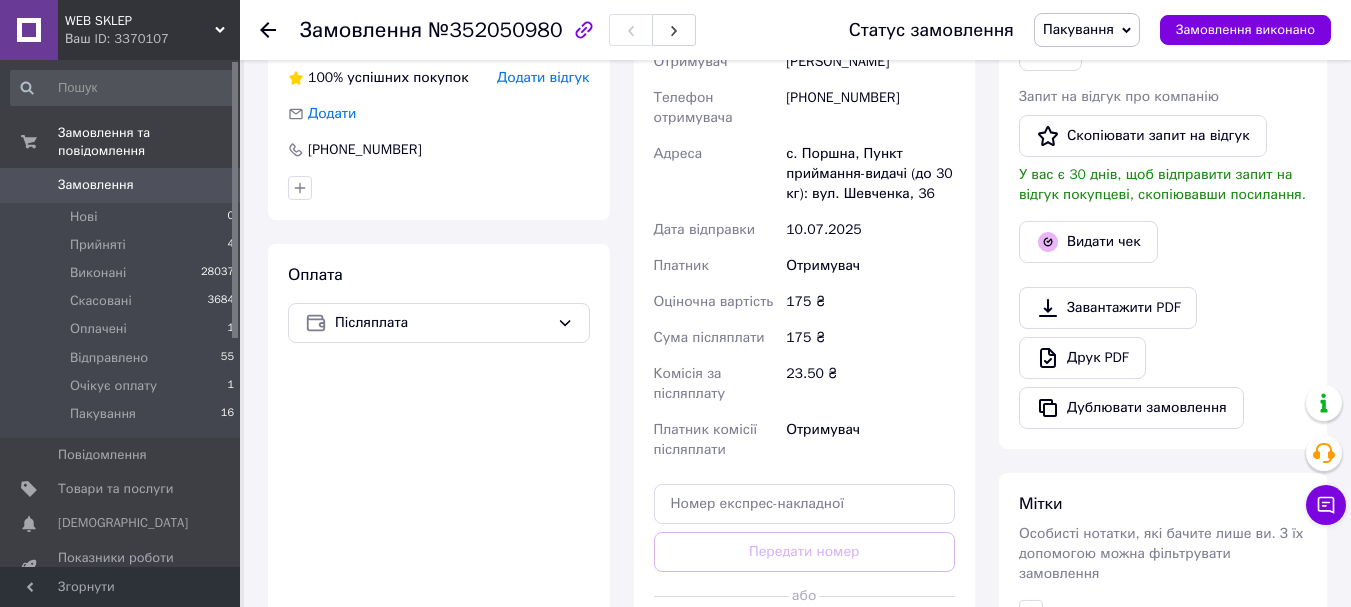 scroll, scrollTop: 800, scrollLeft: 0, axis: vertical 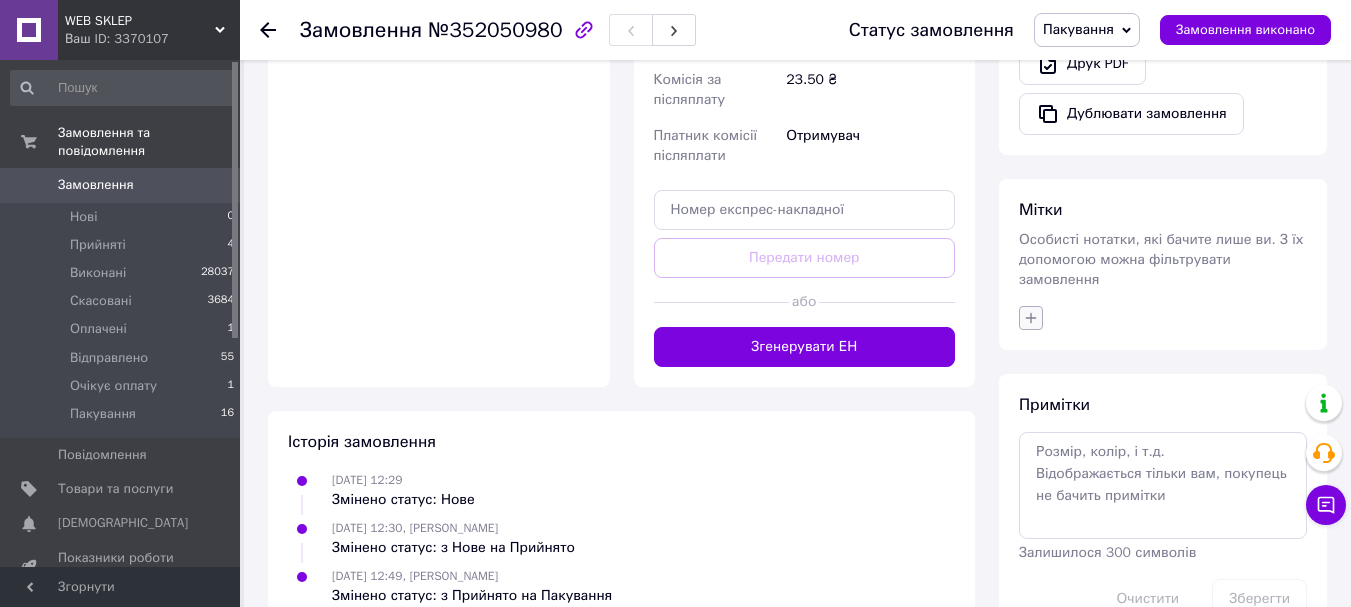 click 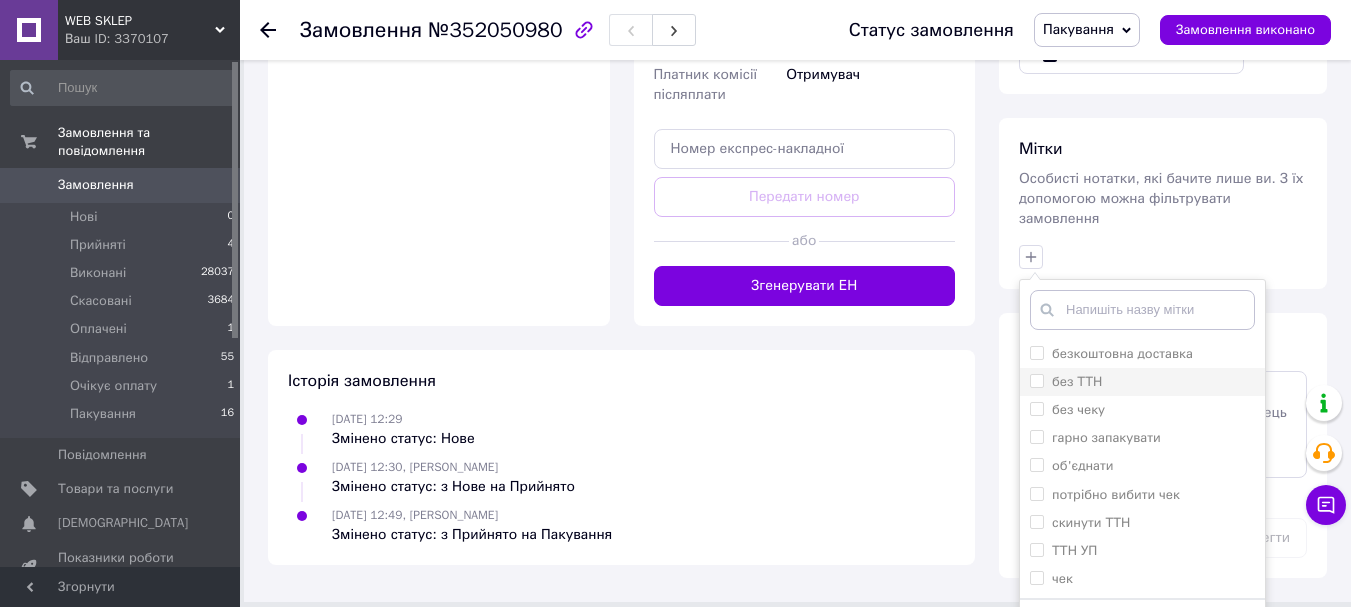 scroll, scrollTop: 894, scrollLeft: 0, axis: vertical 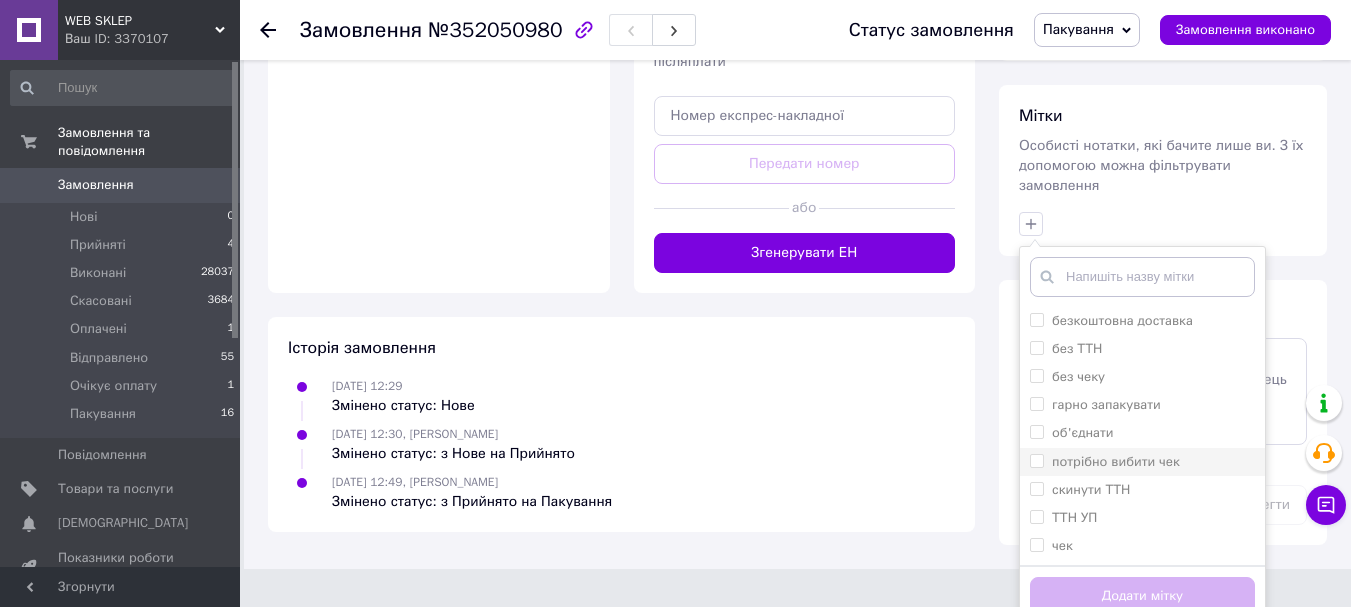 click on "потрібно вибити чек" at bounding box center [1116, 461] 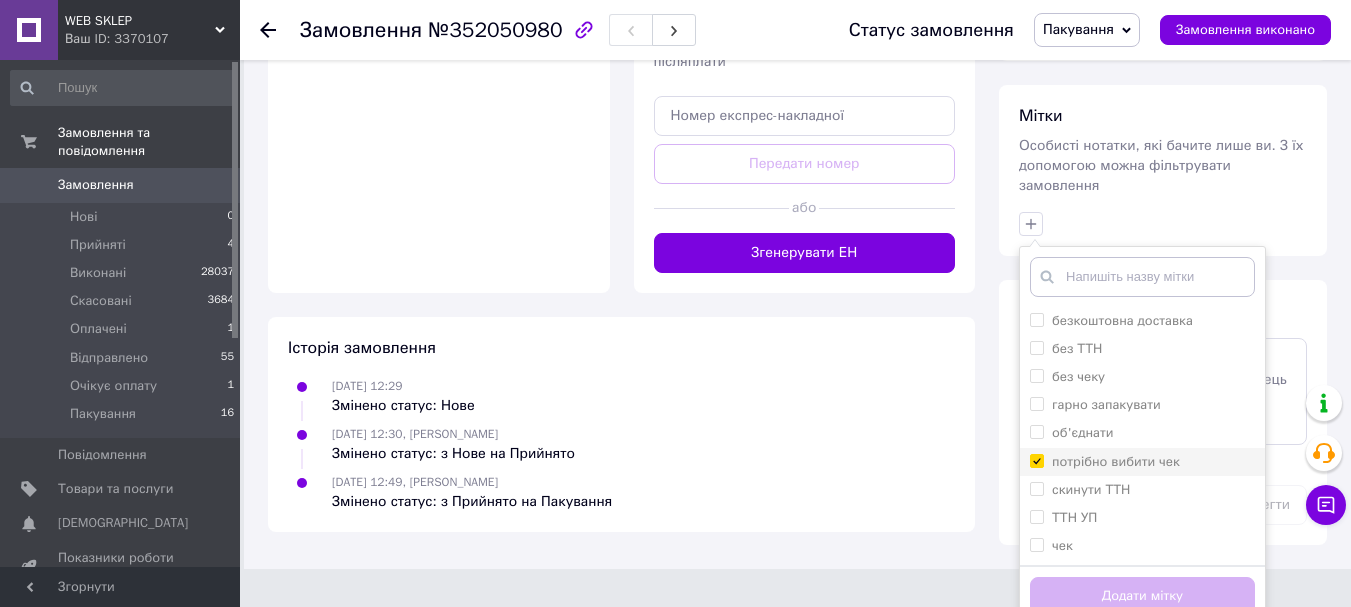 checkbox on "true" 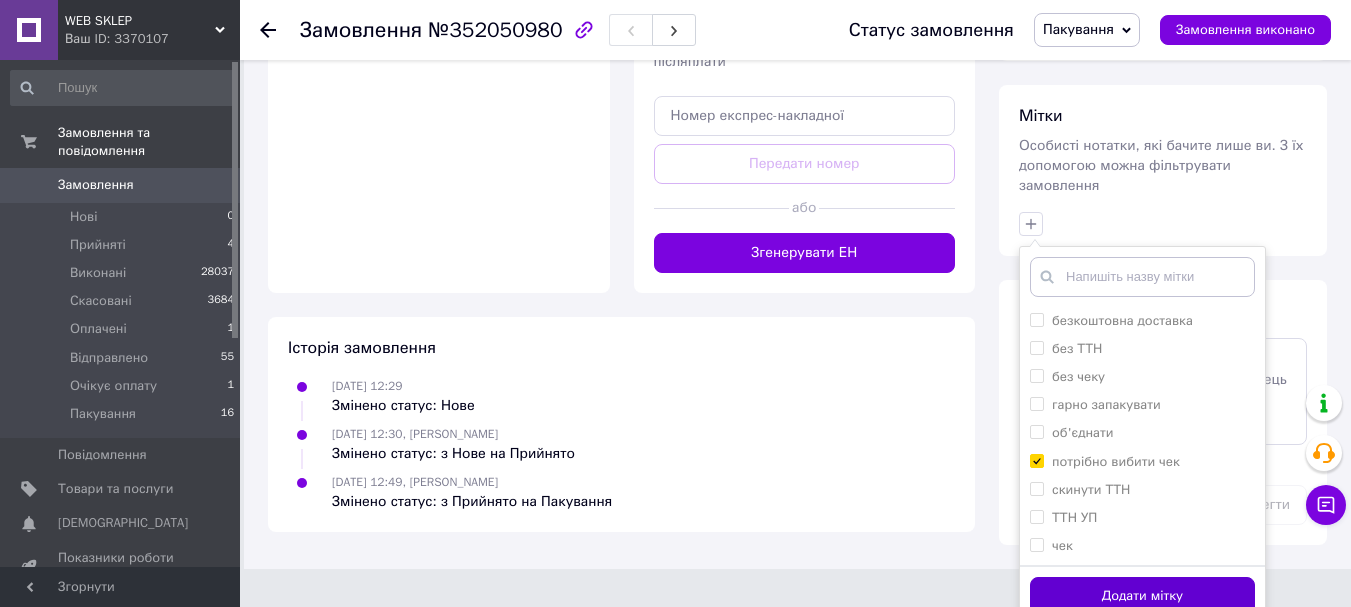 click on "Додати мітку" at bounding box center [1142, 596] 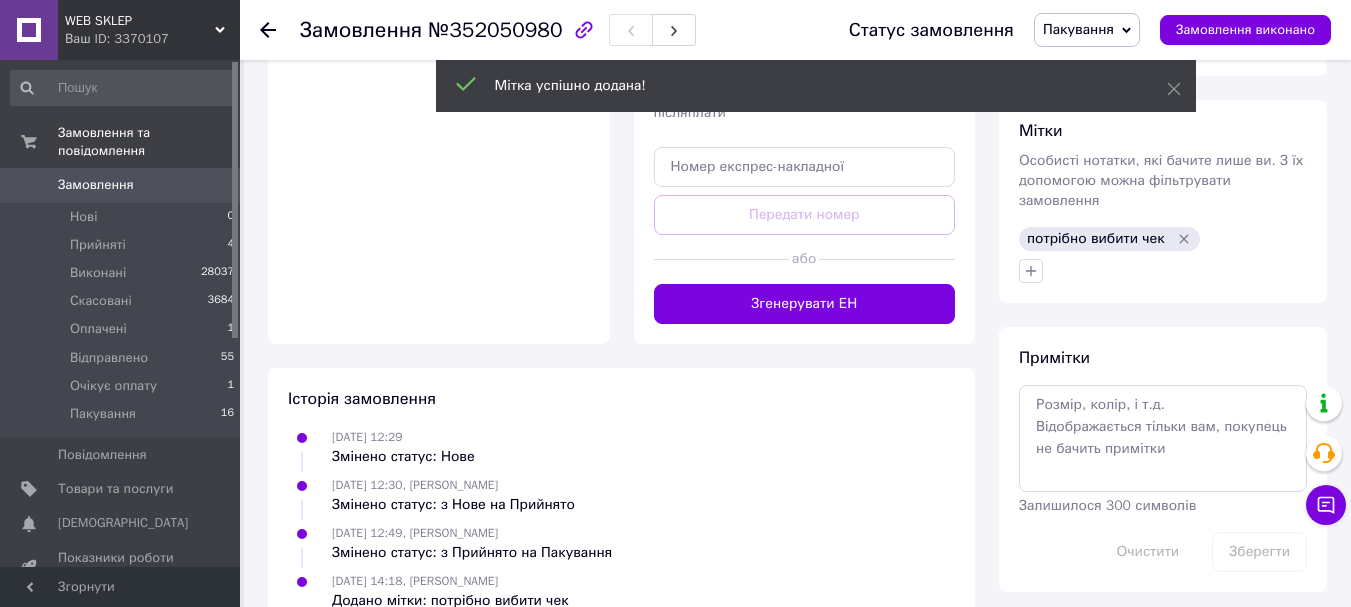 scroll, scrollTop: 891, scrollLeft: 0, axis: vertical 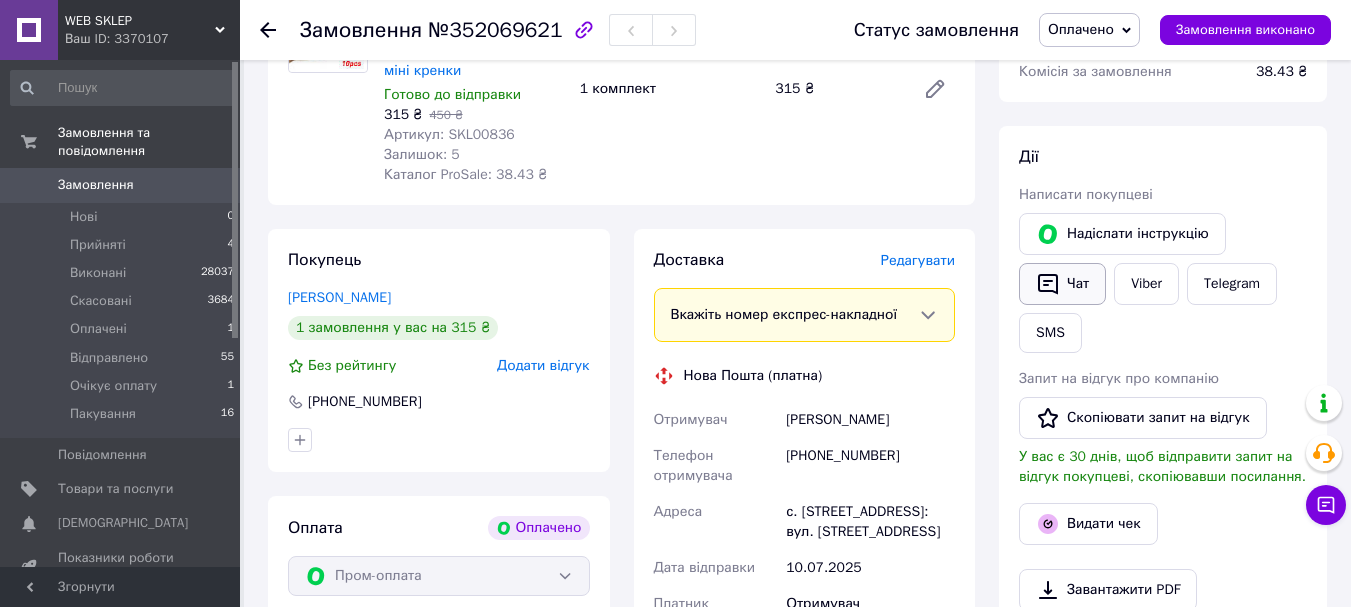 click on "Чат" at bounding box center [1062, 284] 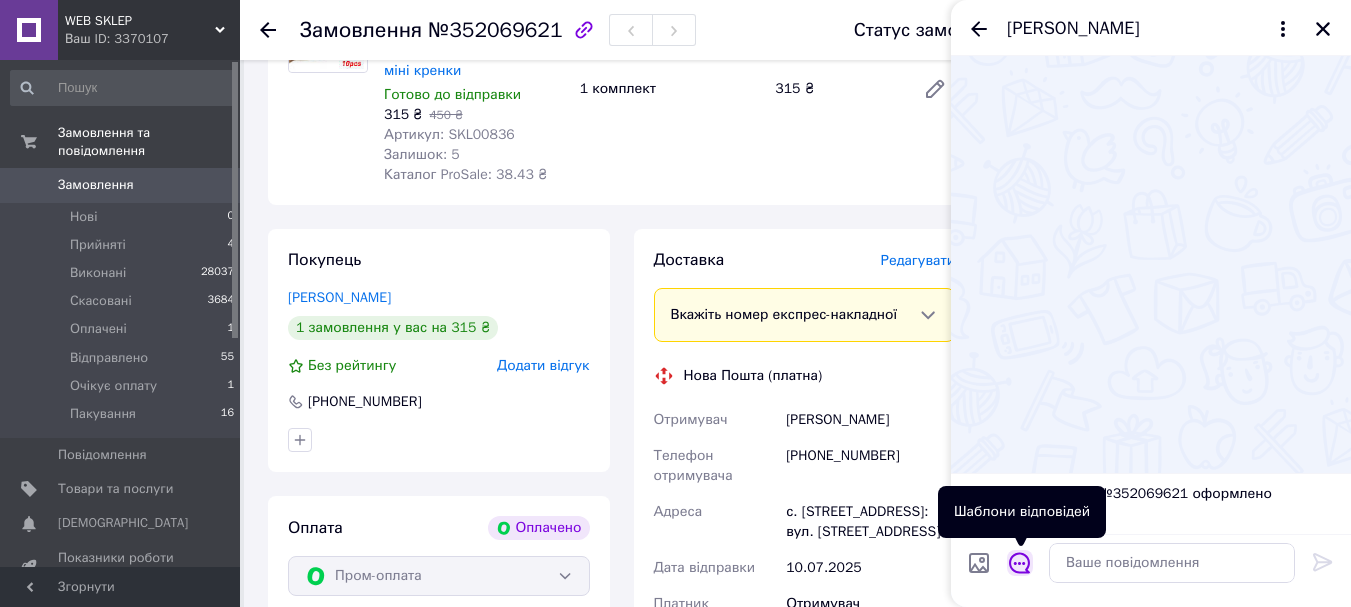 click 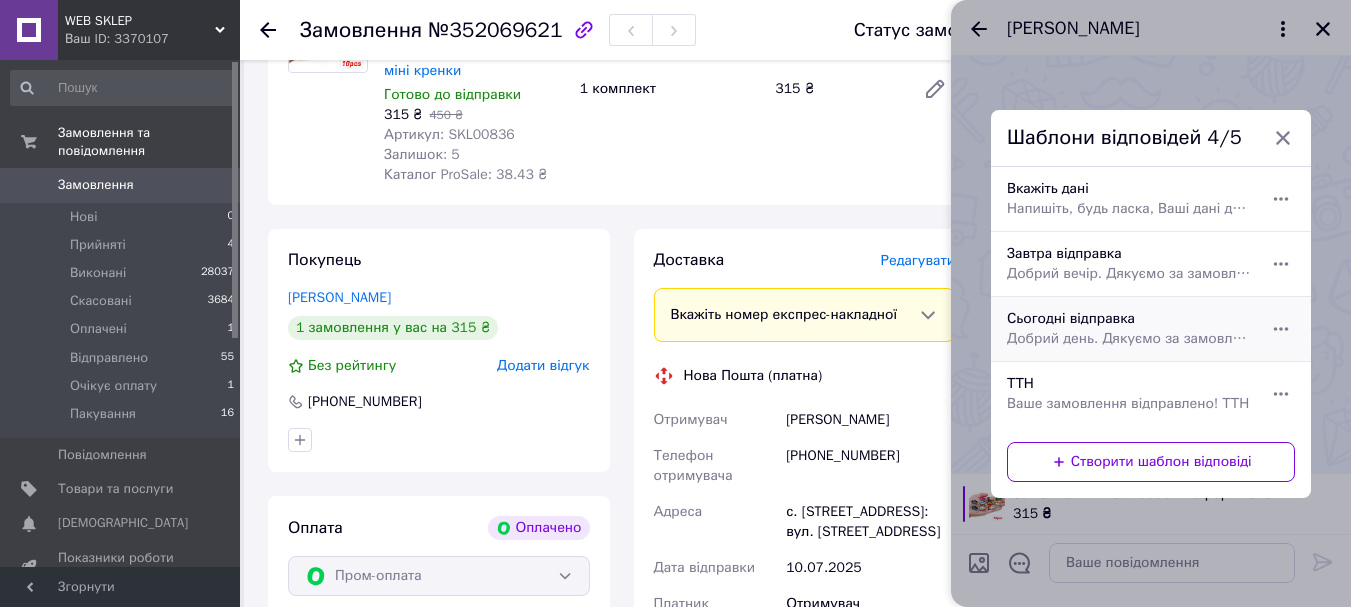 click on "Добрий день. Дякуємо за замовлення у нашому магазині. Сьогодні відправимо." at bounding box center [1129, 339] 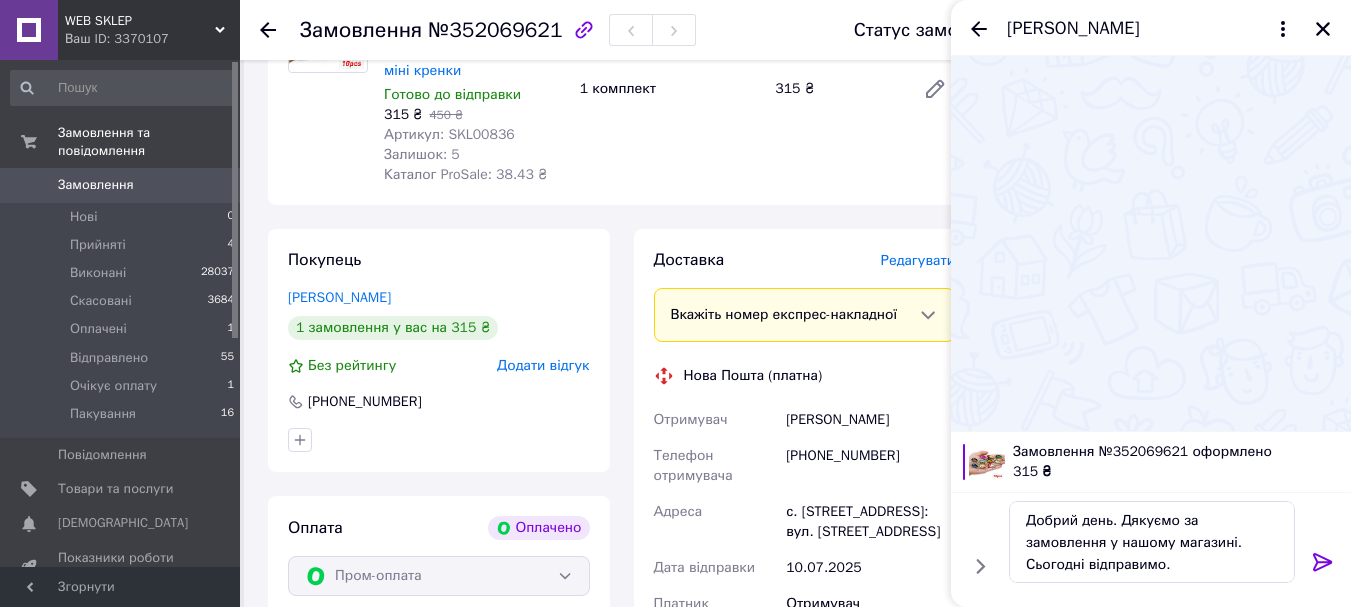 click 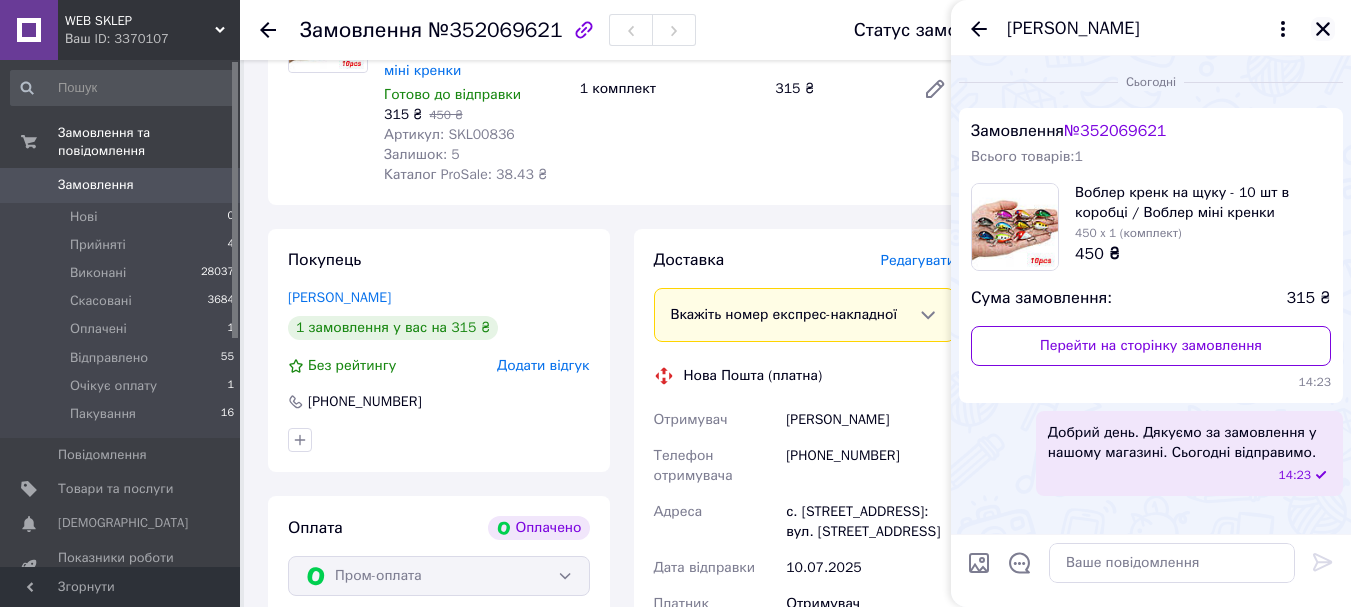 click 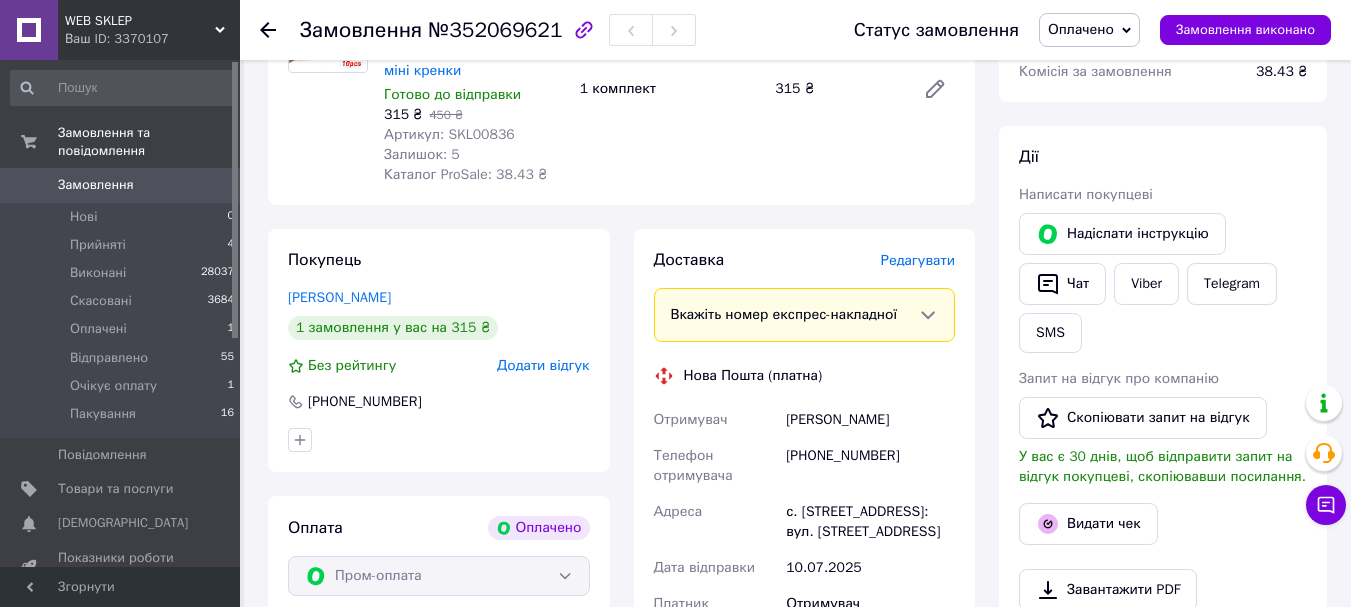 click on "Оплачено" at bounding box center [1089, 30] 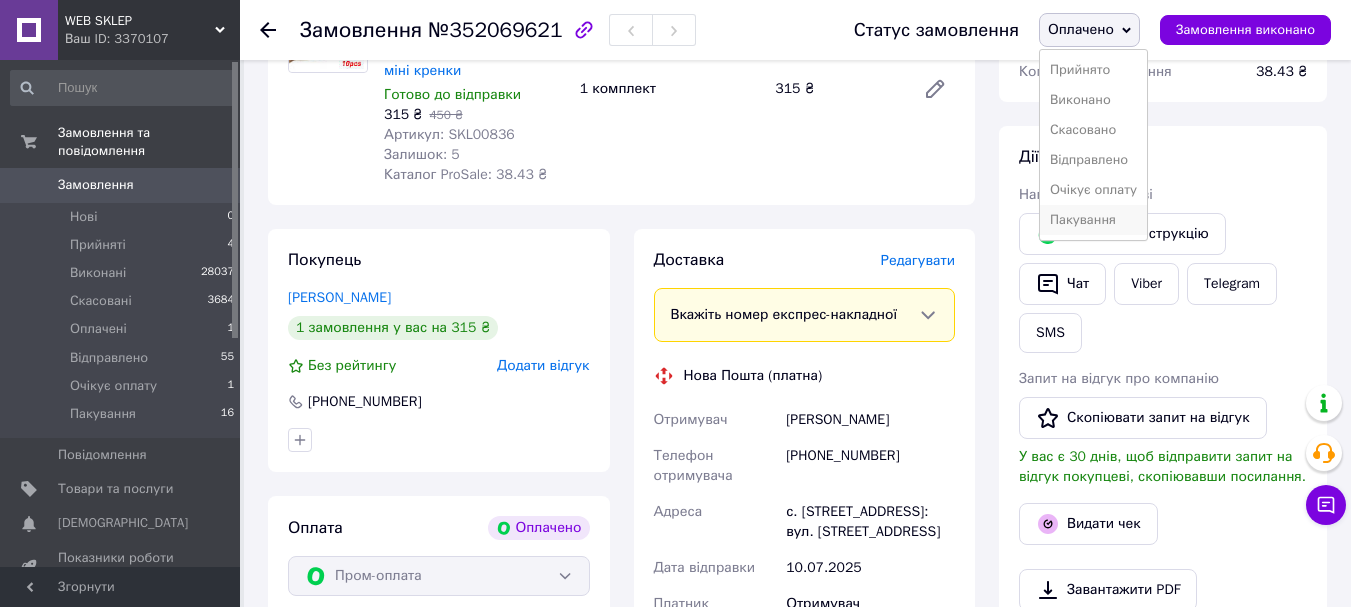 click on "Пакування" at bounding box center (1093, 220) 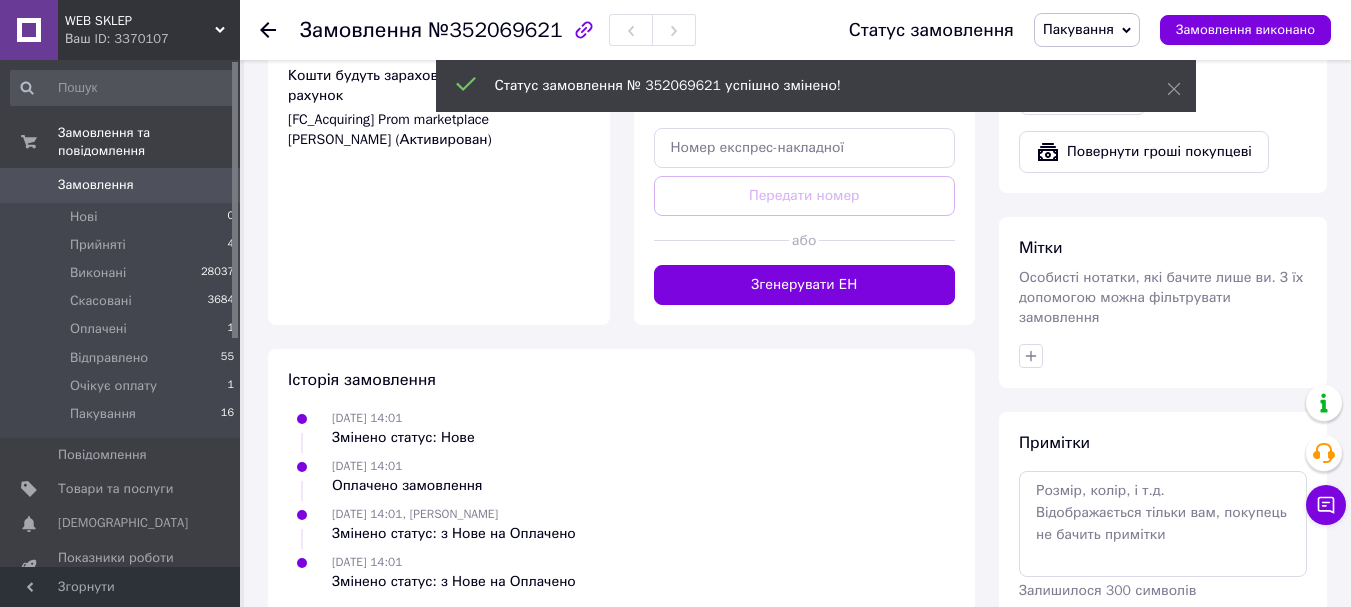 scroll, scrollTop: 884, scrollLeft: 0, axis: vertical 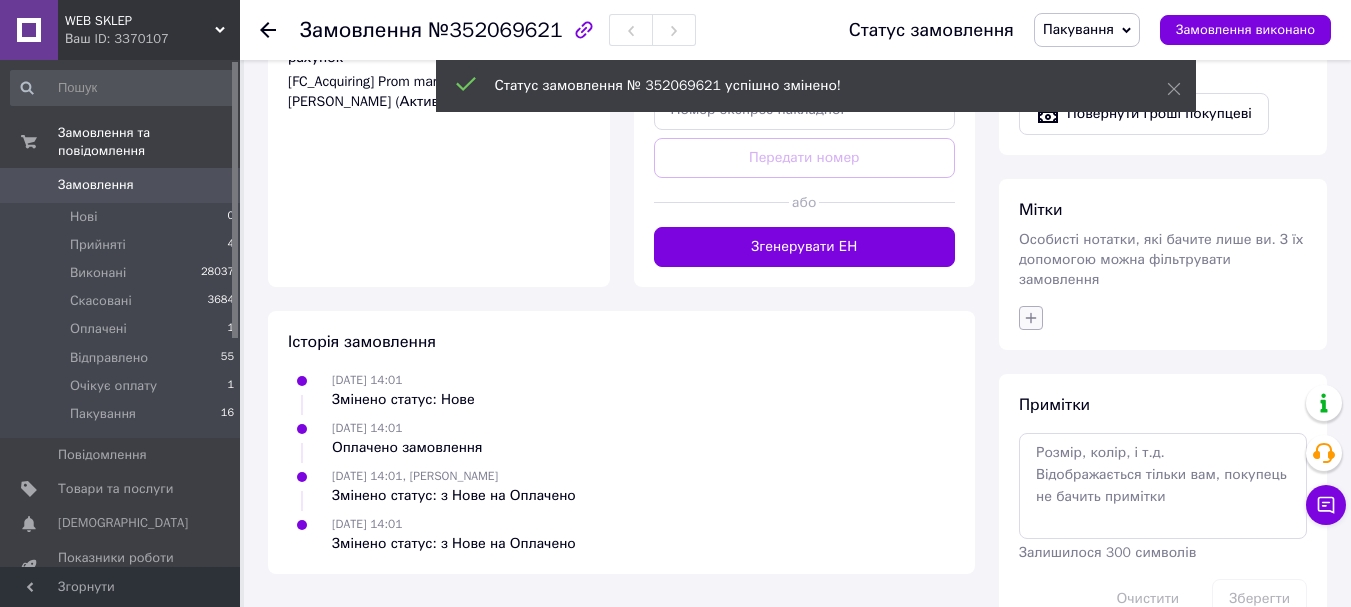 click 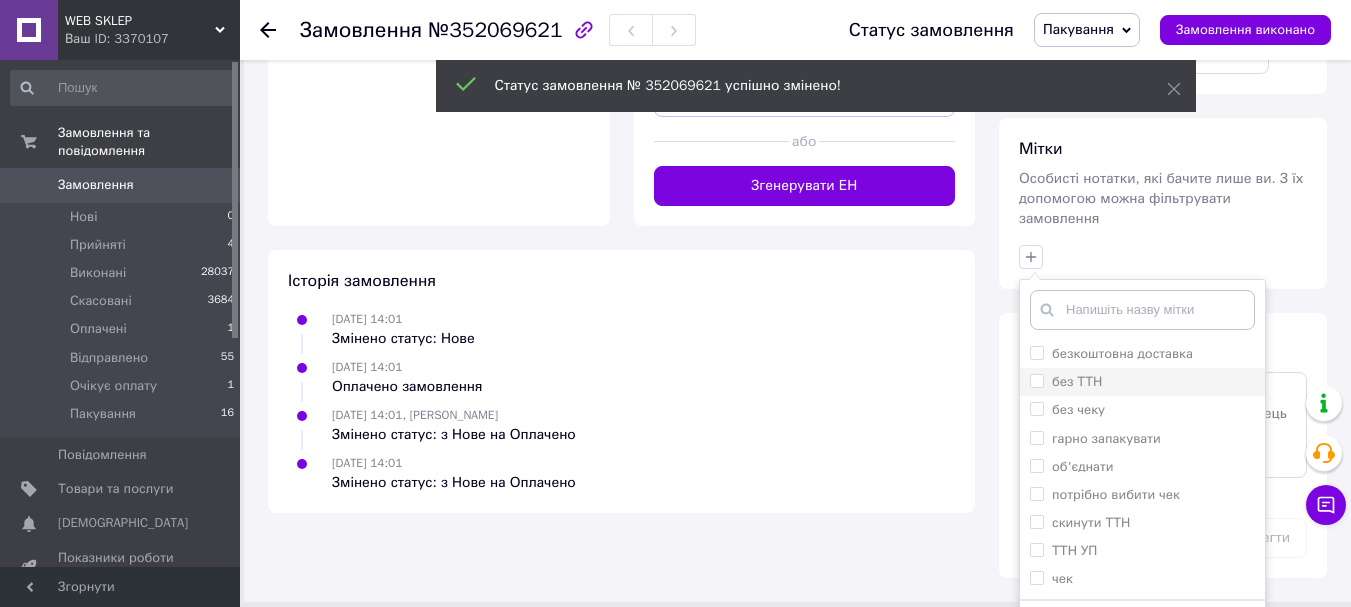 scroll, scrollTop: 979, scrollLeft: 0, axis: vertical 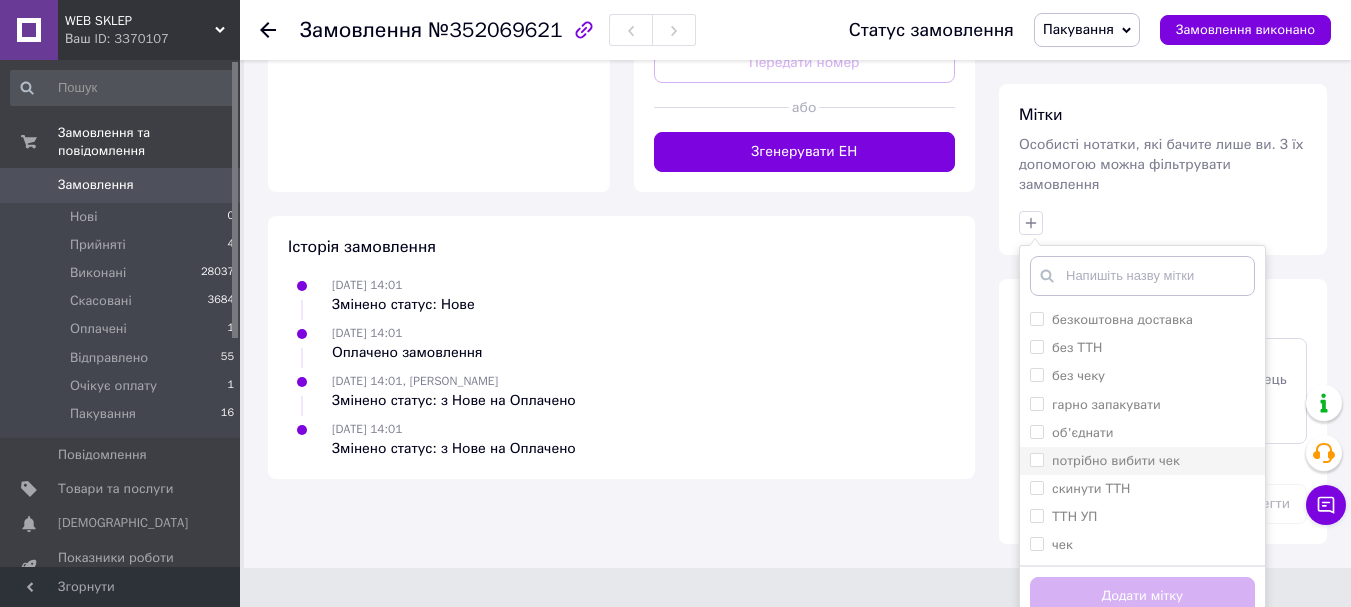 click on "потрібно вибити чек" at bounding box center (1116, 460) 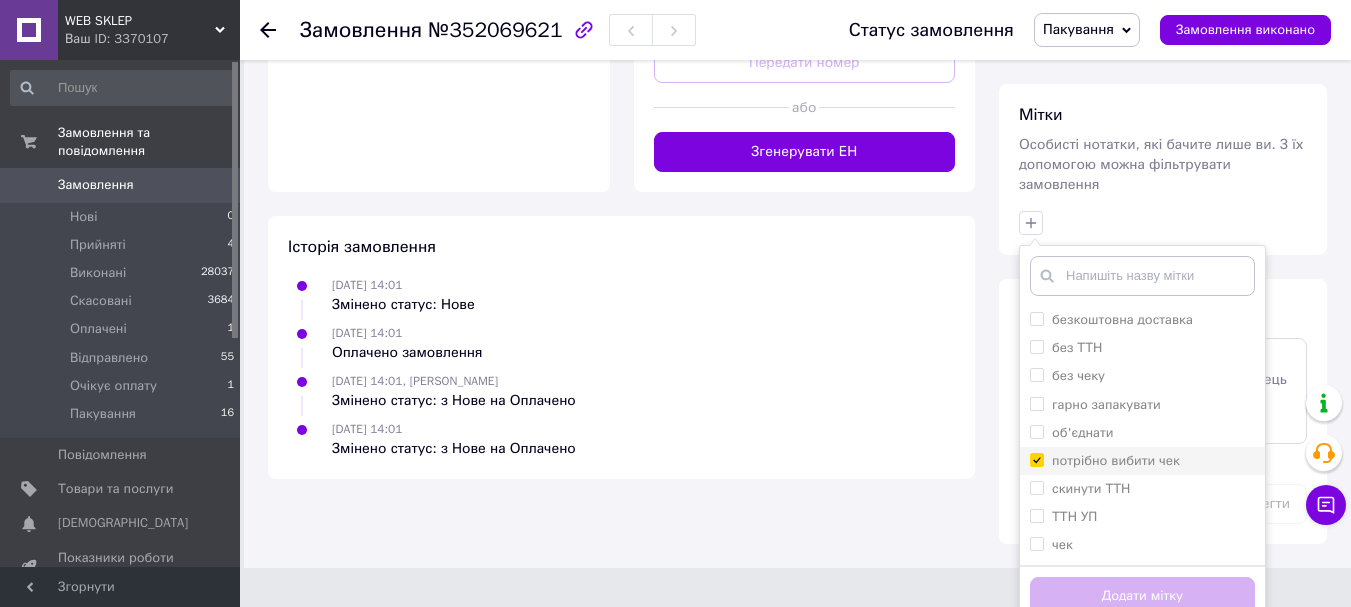 checkbox on "true" 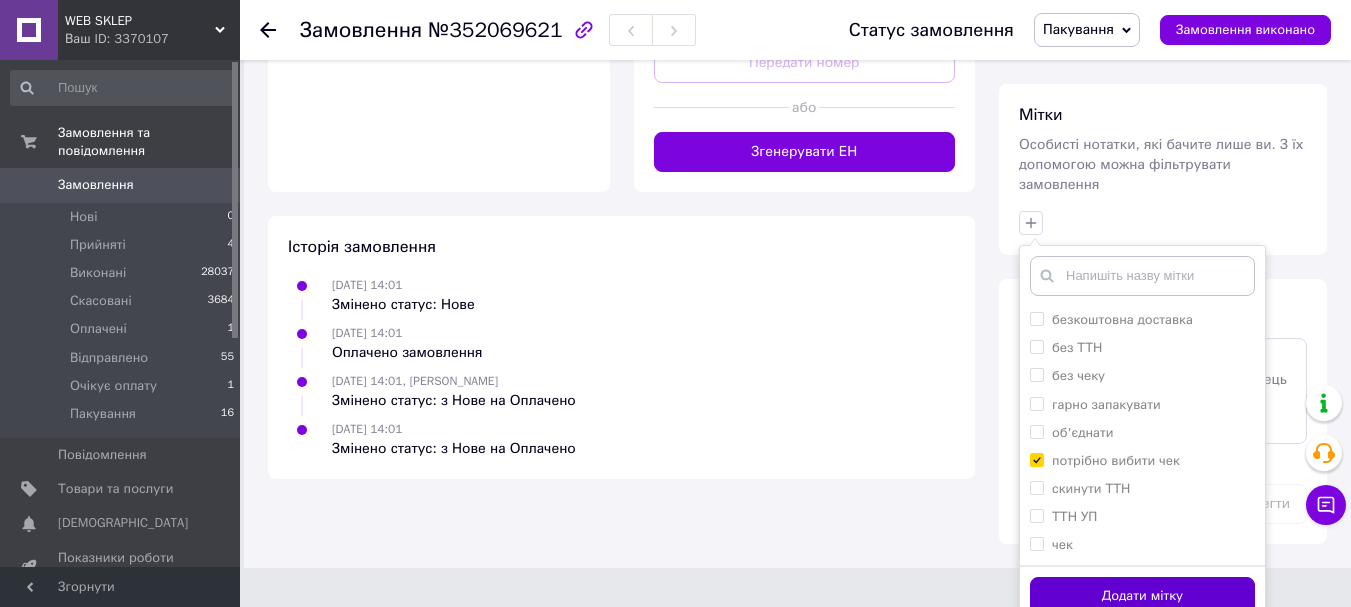 click on "Додати мітку" at bounding box center (1142, 596) 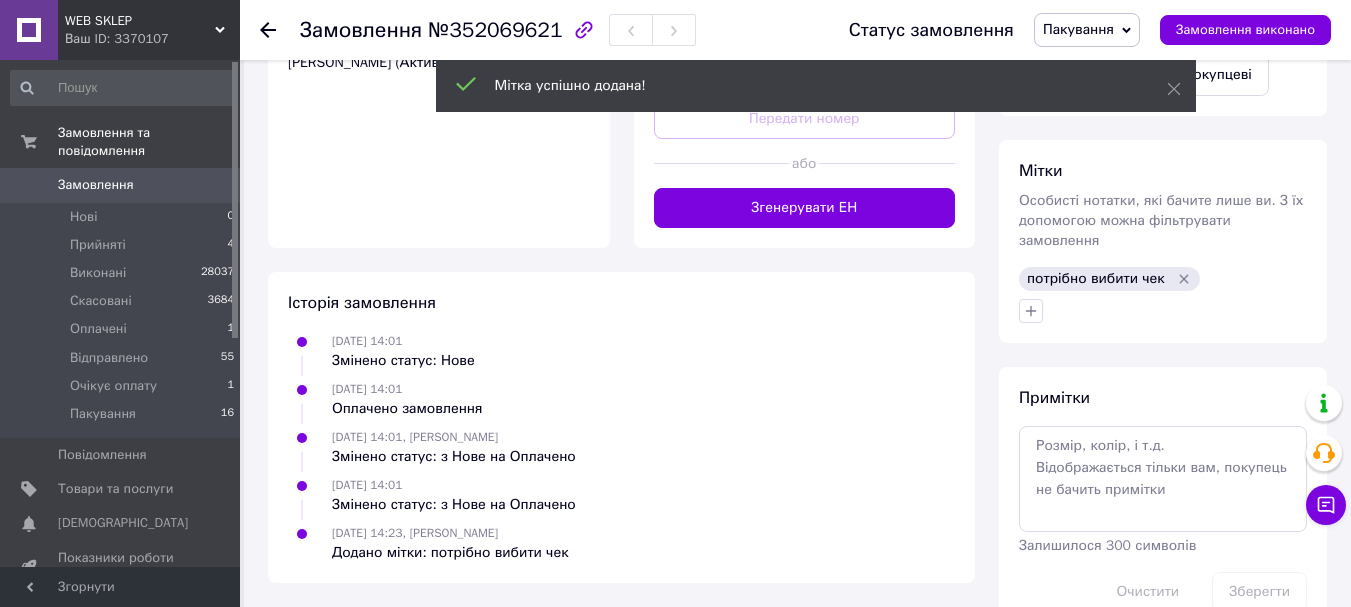 scroll, scrollTop: 952, scrollLeft: 0, axis: vertical 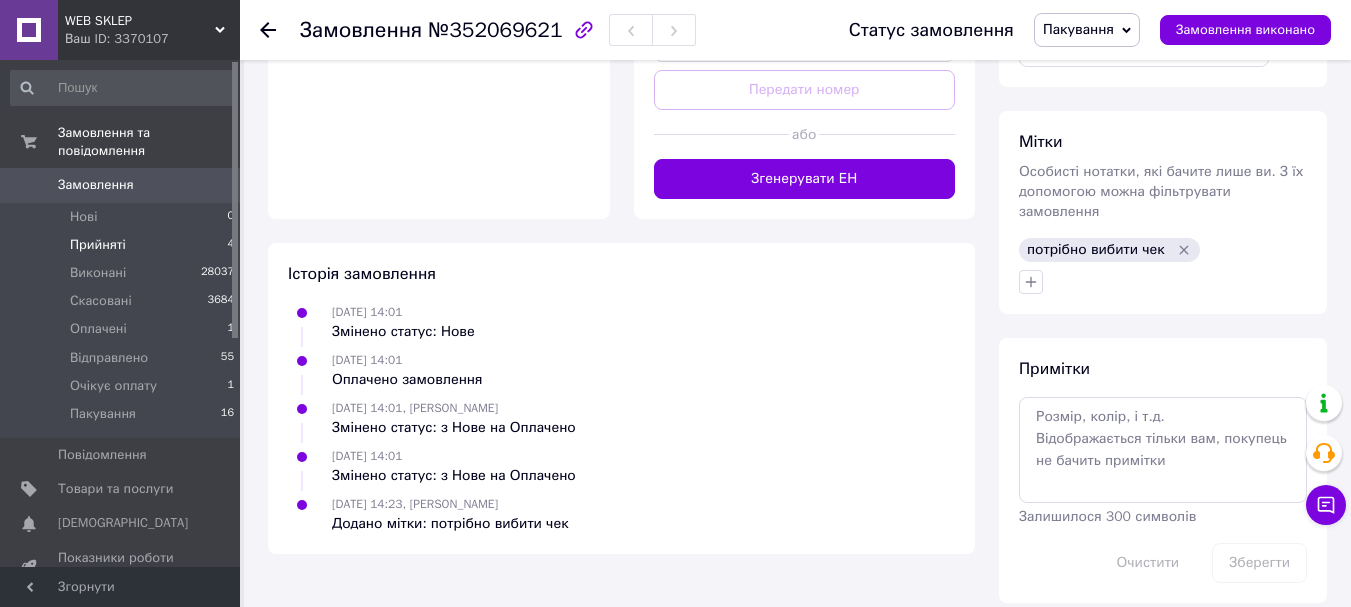 click on "Прийняті" at bounding box center [98, 245] 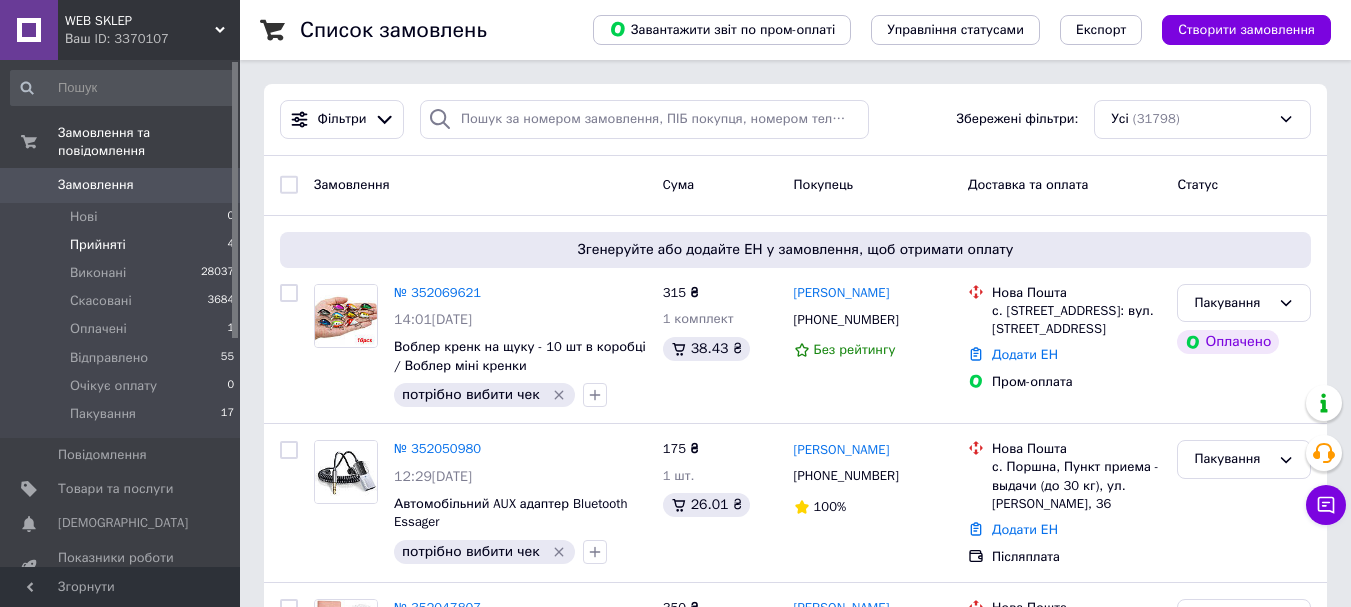 click on "Прийняті" at bounding box center (98, 245) 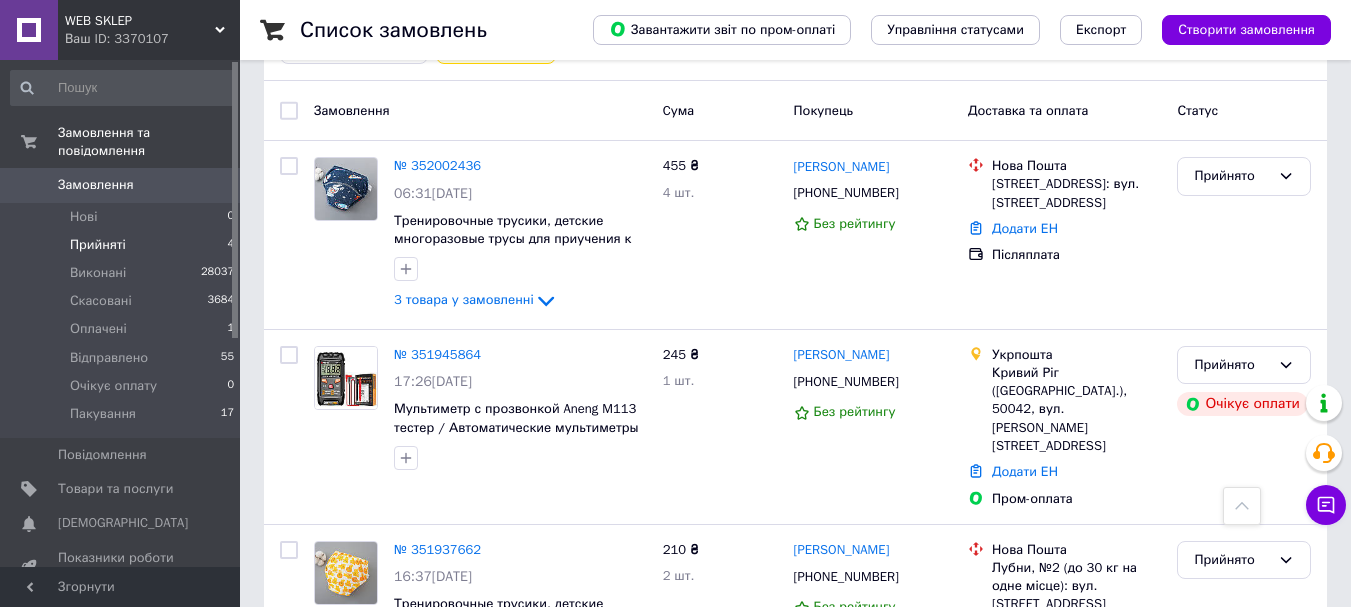 scroll, scrollTop: 14, scrollLeft: 0, axis: vertical 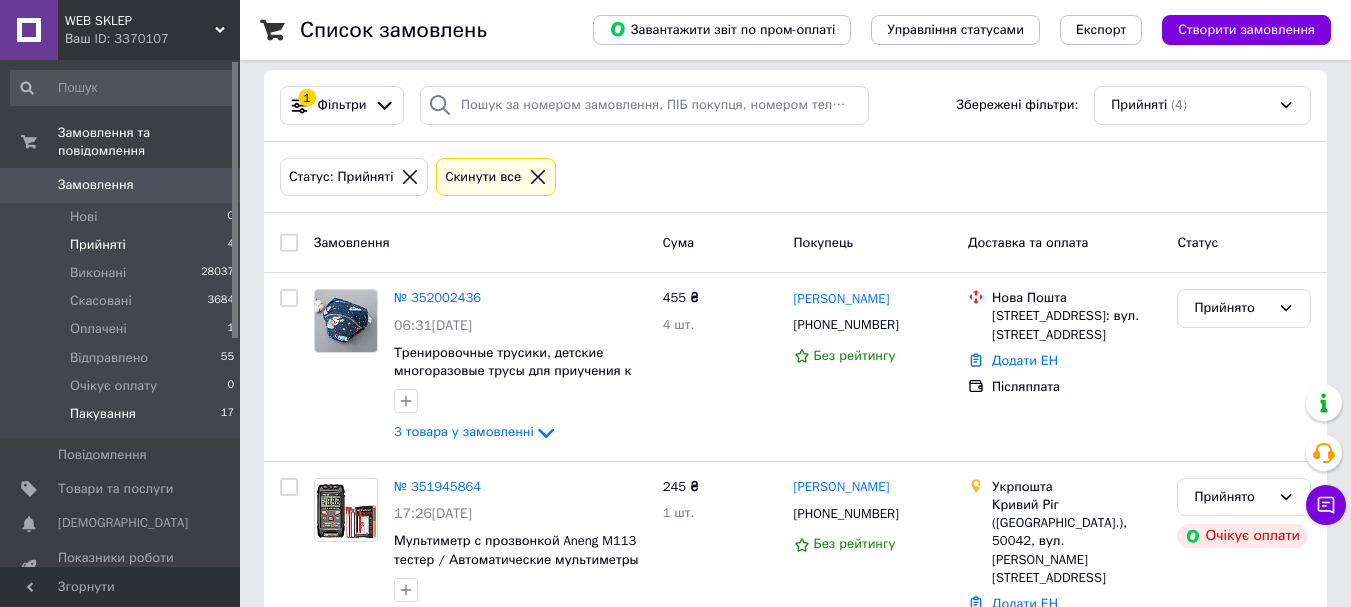 click on "Пакування" at bounding box center (103, 414) 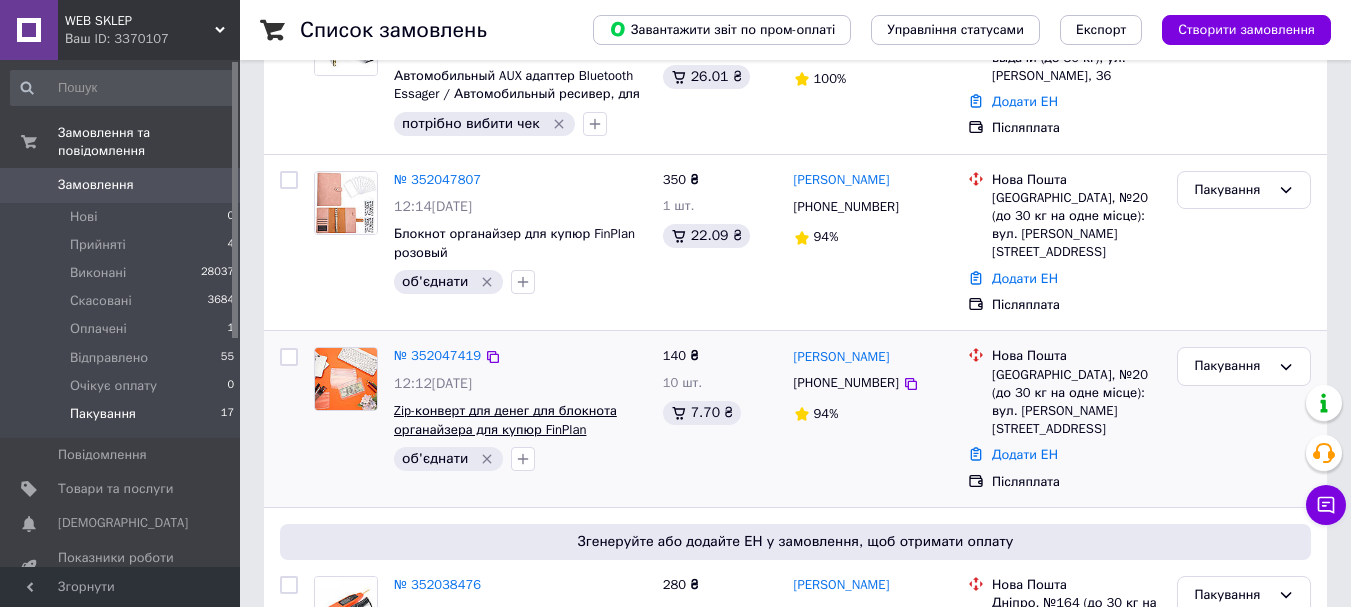 scroll, scrollTop: 300, scrollLeft: 0, axis: vertical 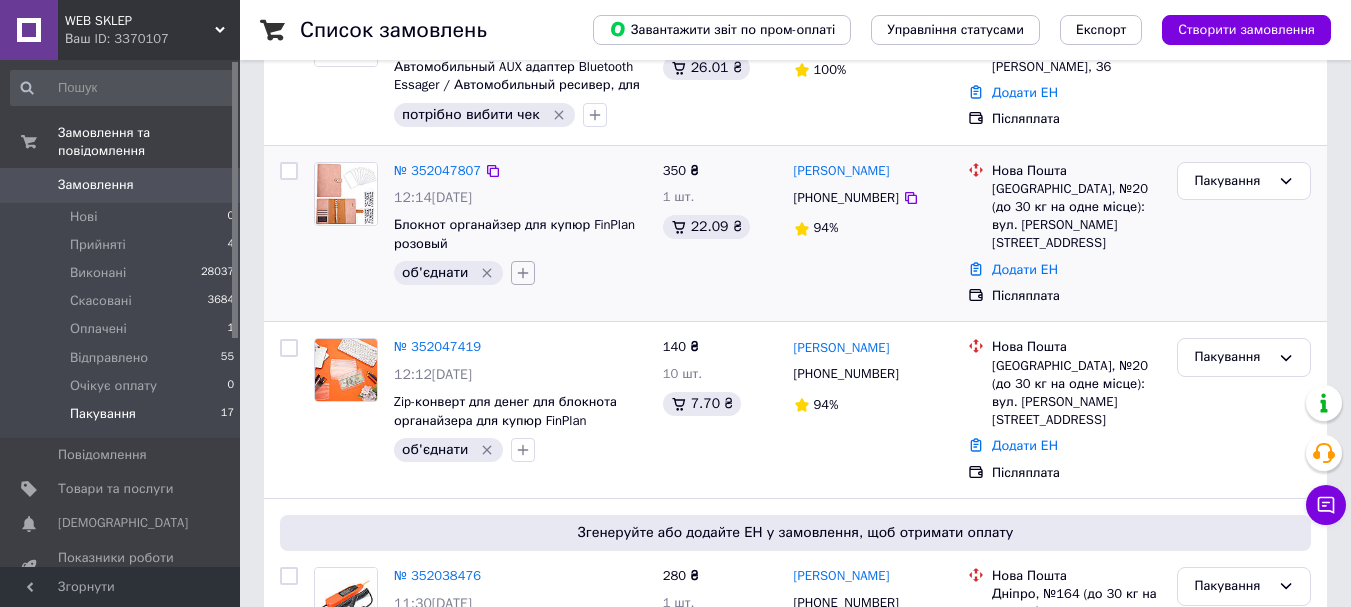 click 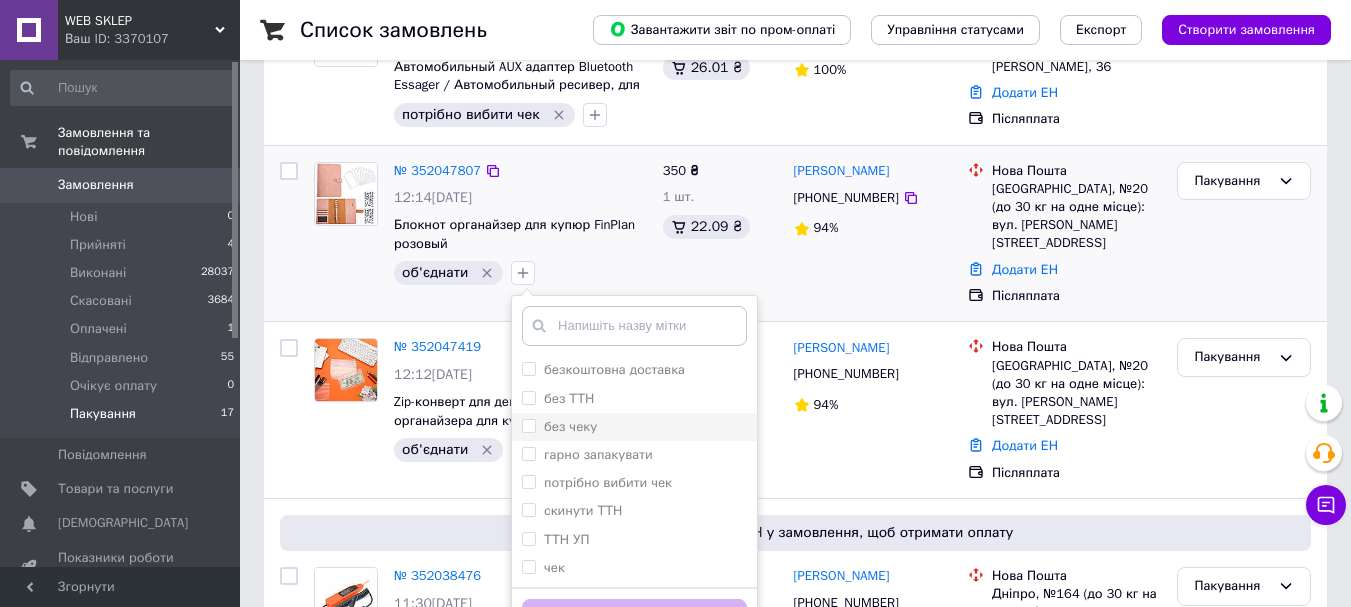 scroll, scrollTop: 400, scrollLeft: 0, axis: vertical 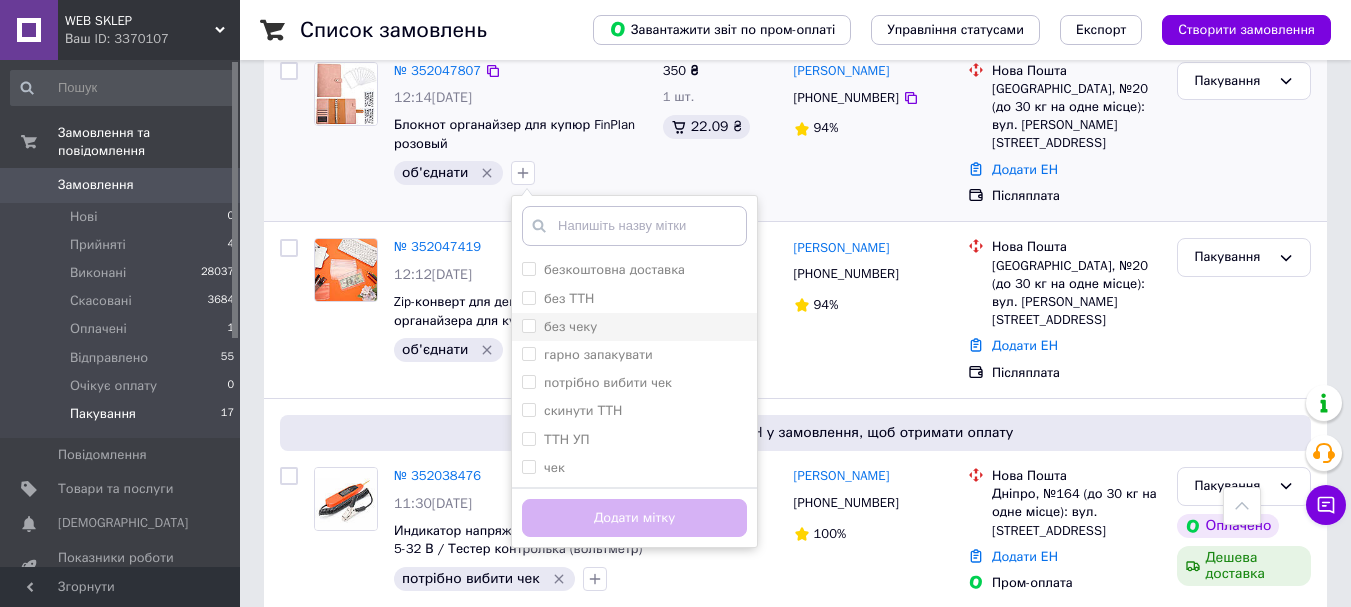 click on "без чеку" at bounding box center (570, 326) 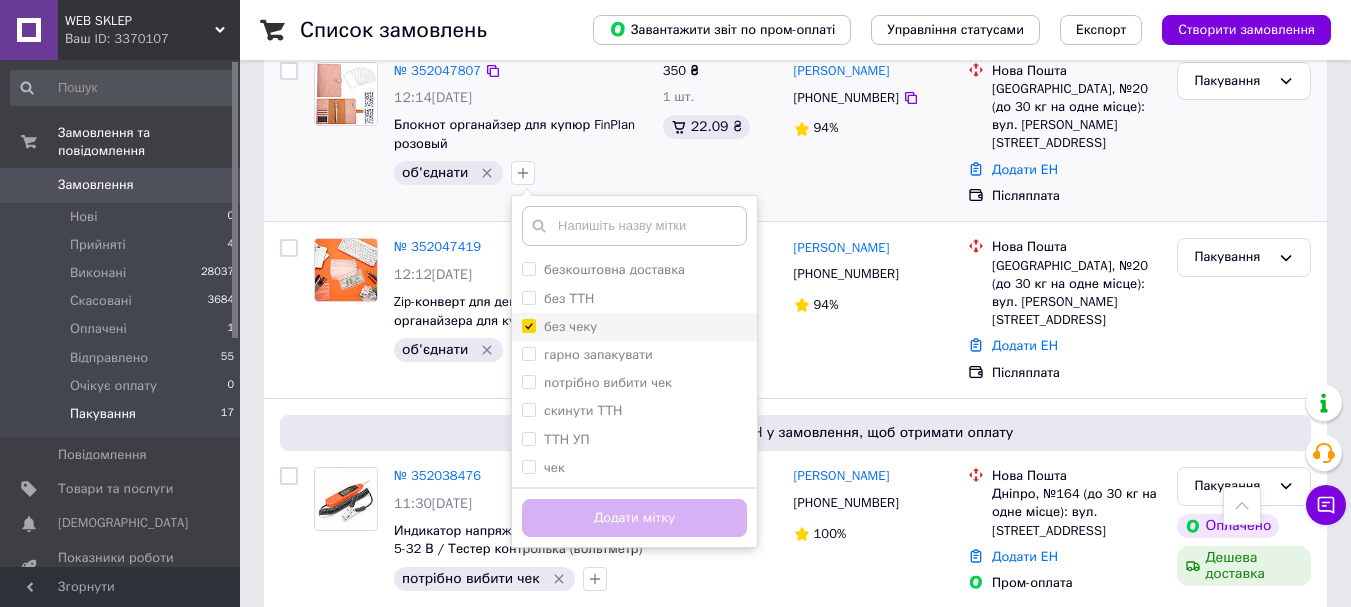 checkbox on "true" 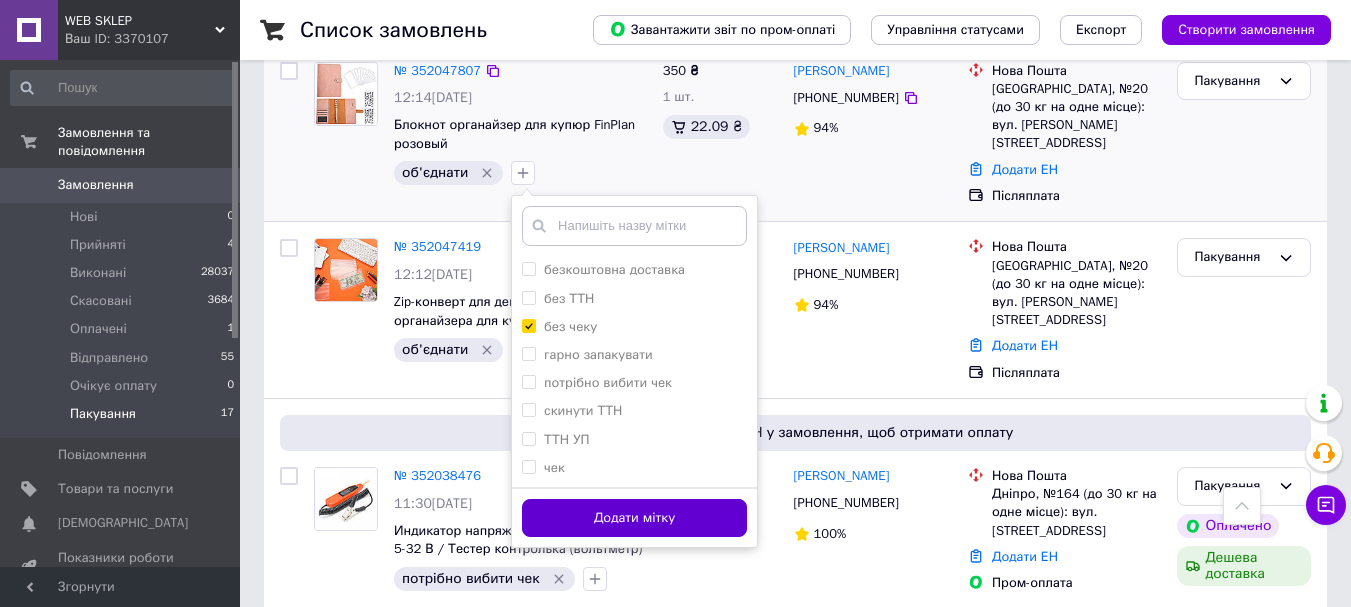 click on "Додати мітку" at bounding box center (634, 518) 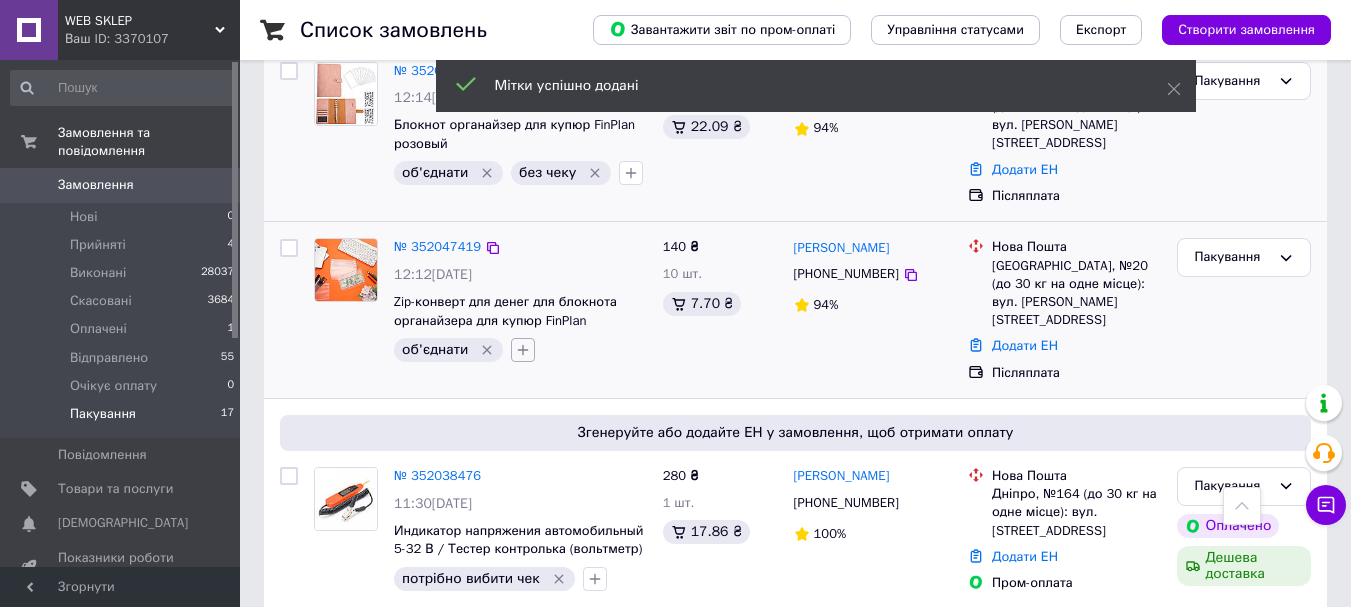 click 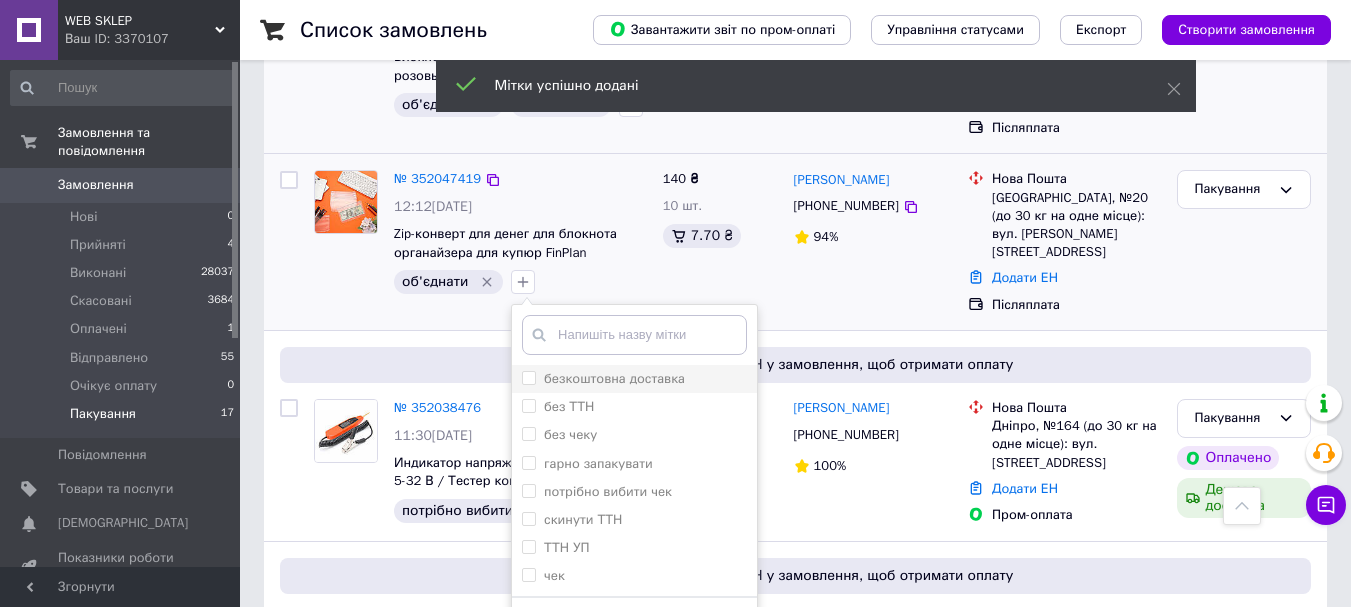 scroll, scrollTop: 500, scrollLeft: 0, axis: vertical 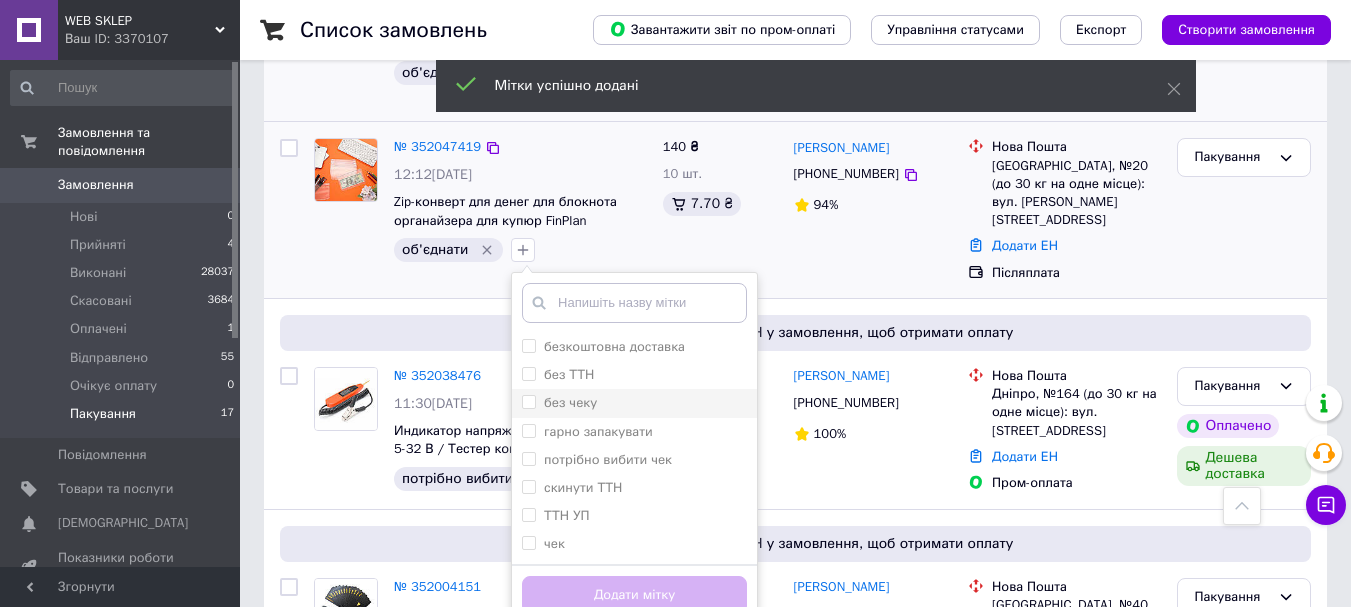 click on "без чеку" at bounding box center [570, 402] 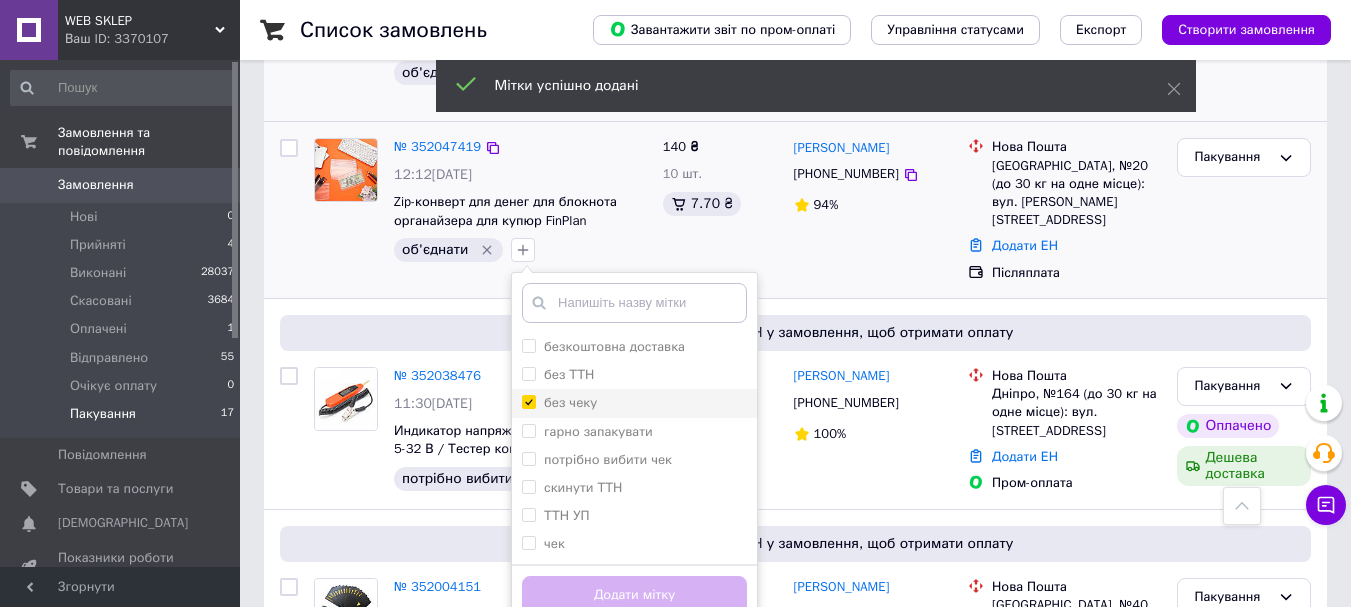 checkbox on "true" 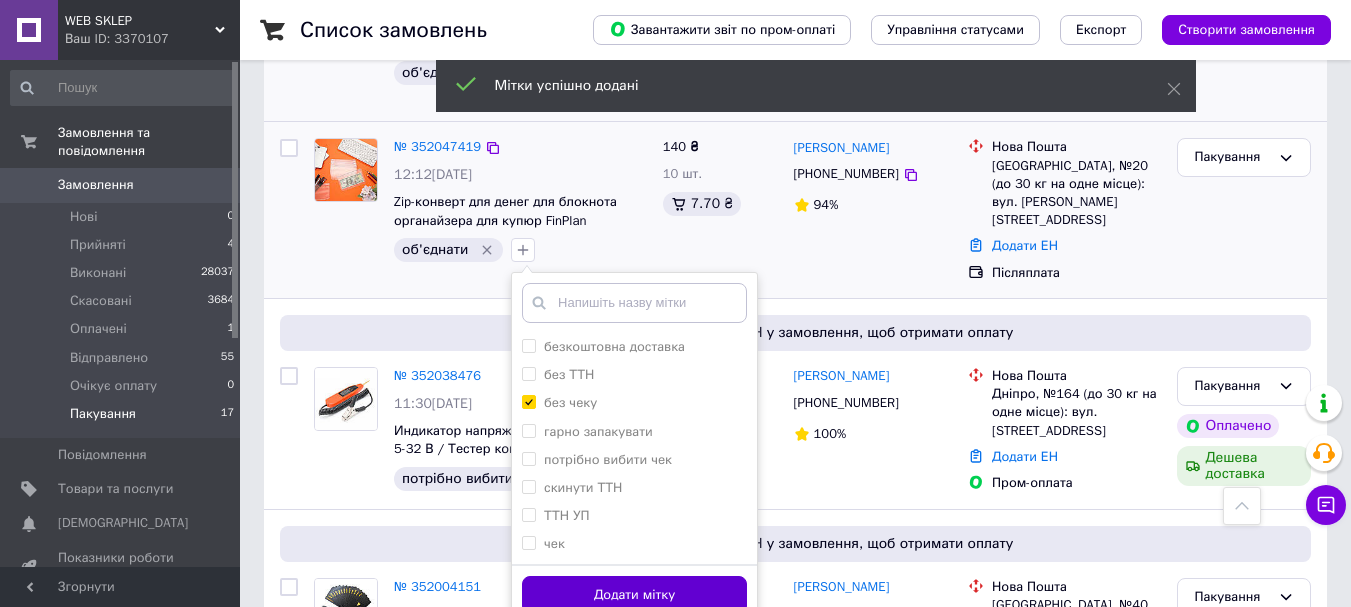 click on "Додати мітку" at bounding box center [634, 595] 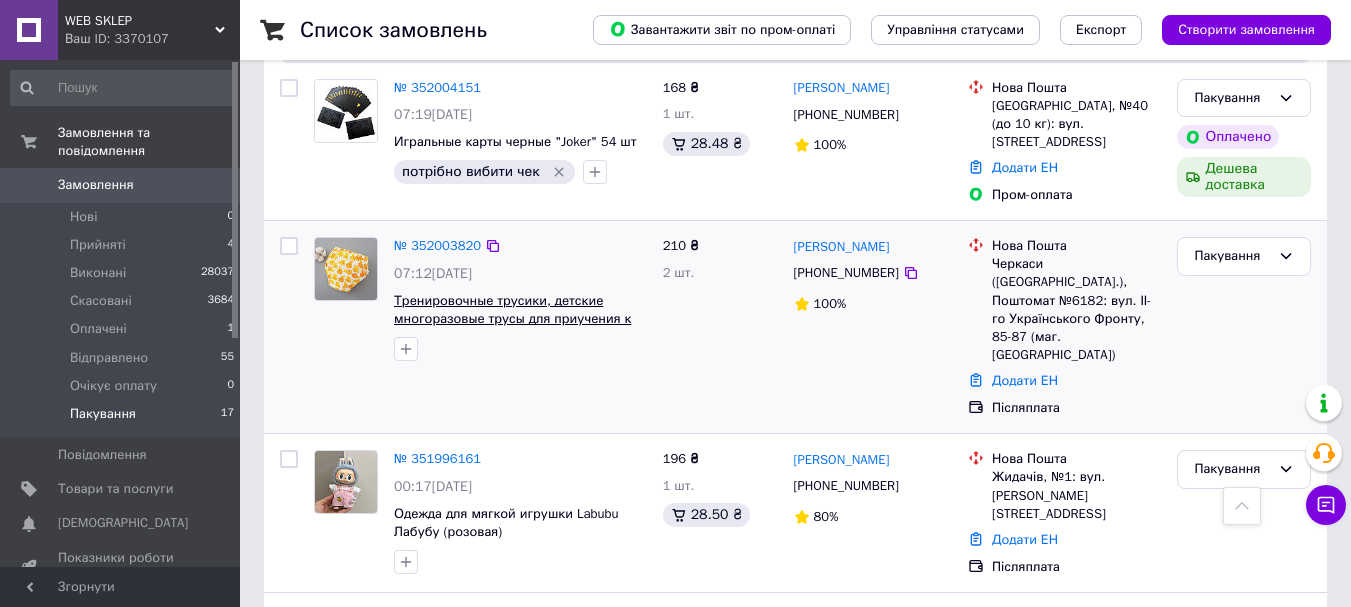 scroll, scrollTop: 1000, scrollLeft: 0, axis: vertical 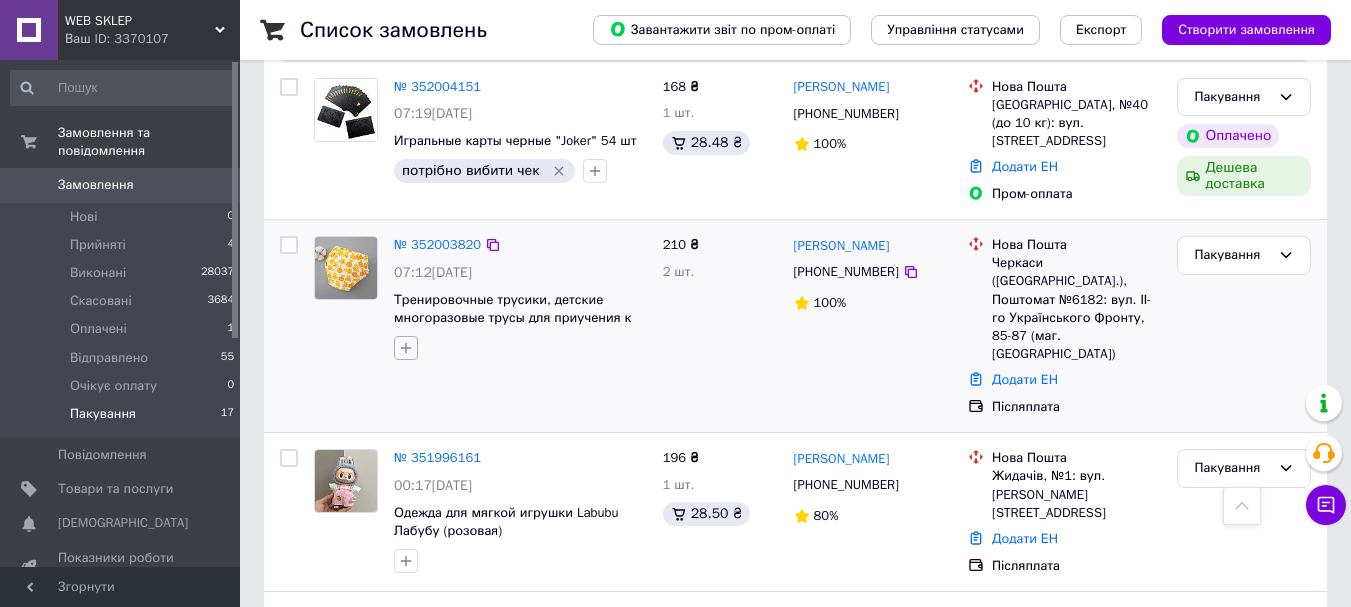 click 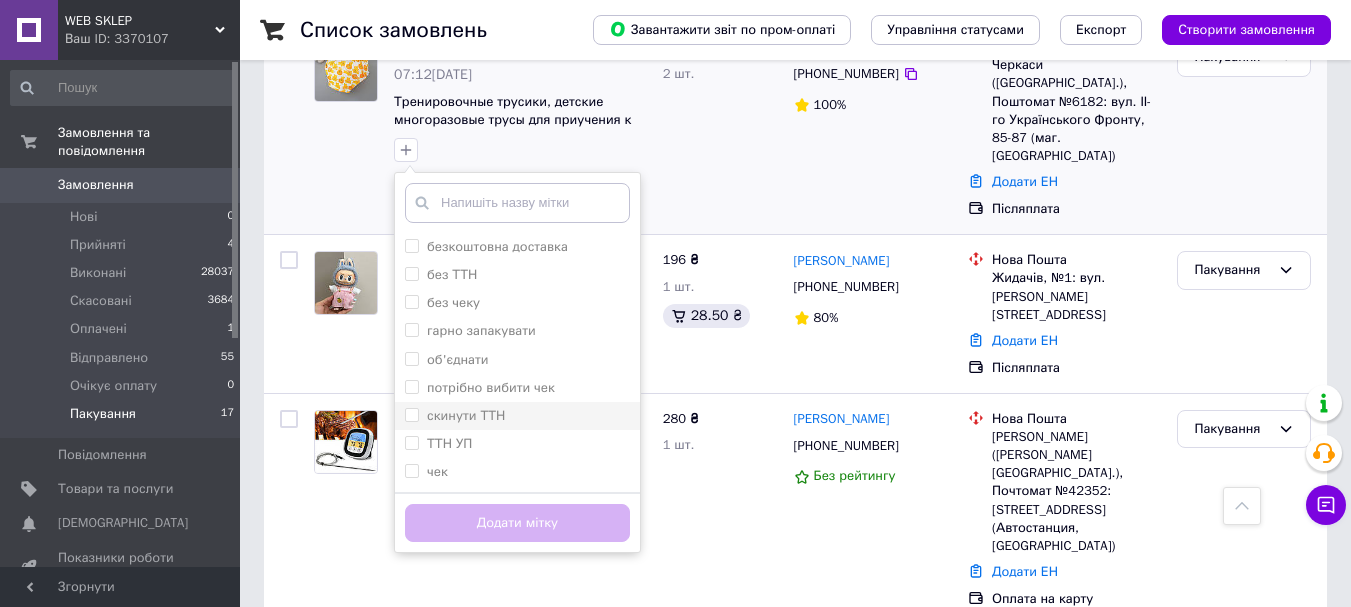 scroll, scrollTop: 1200, scrollLeft: 0, axis: vertical 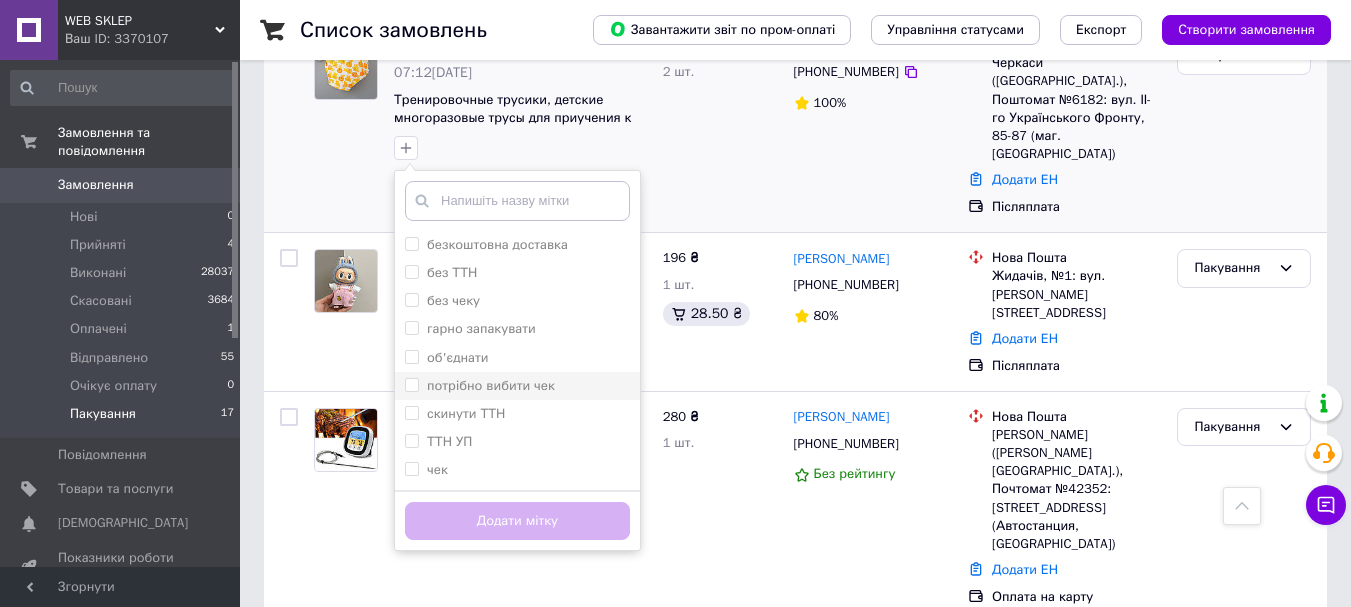 click on "потрібно вибити чек" at bounding box center (491, 385) 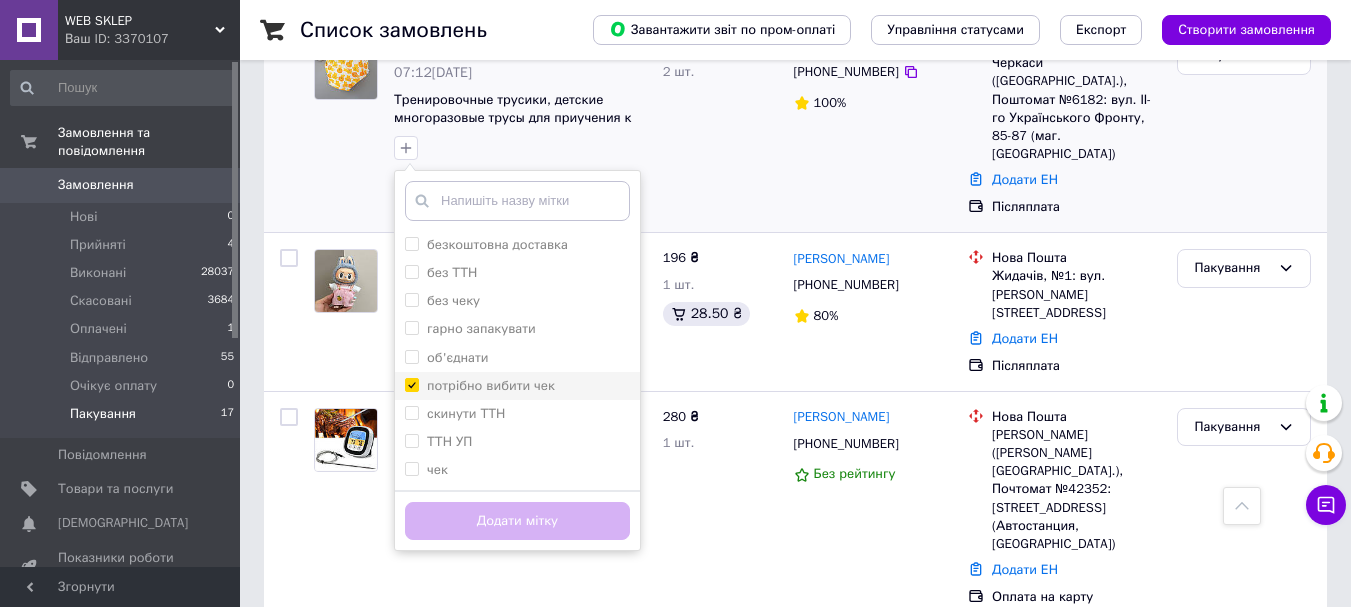 checkbox on "true" 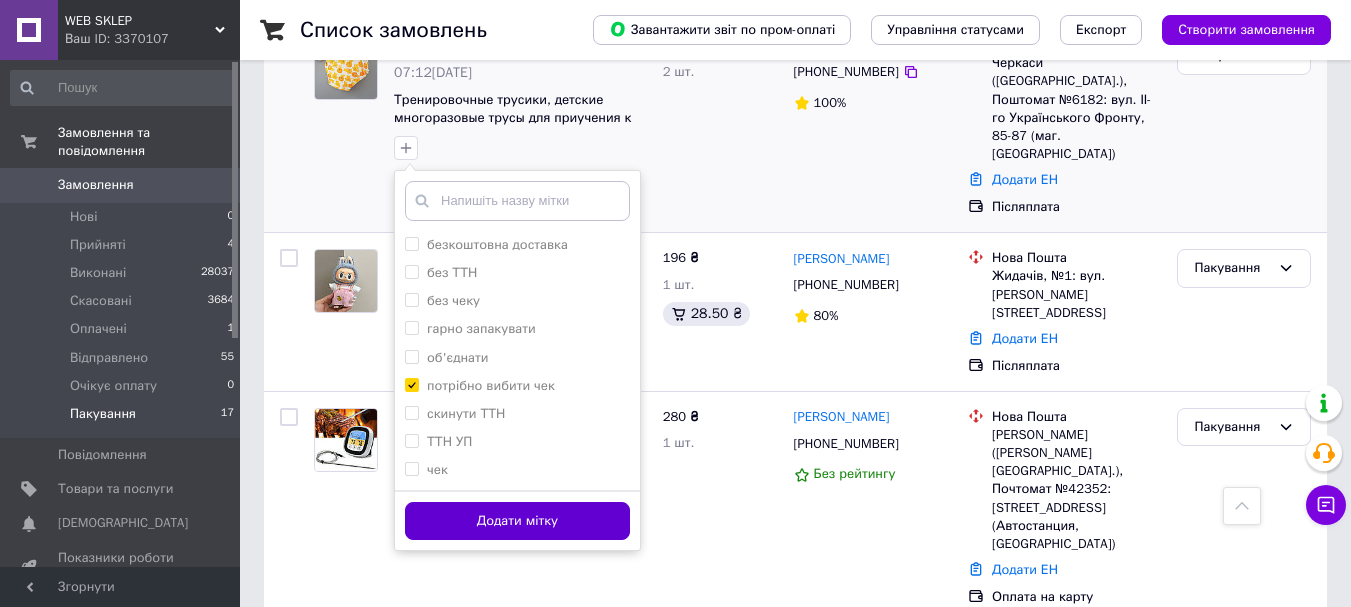 click on "Додати мітку" at bounding box center [517, 521] 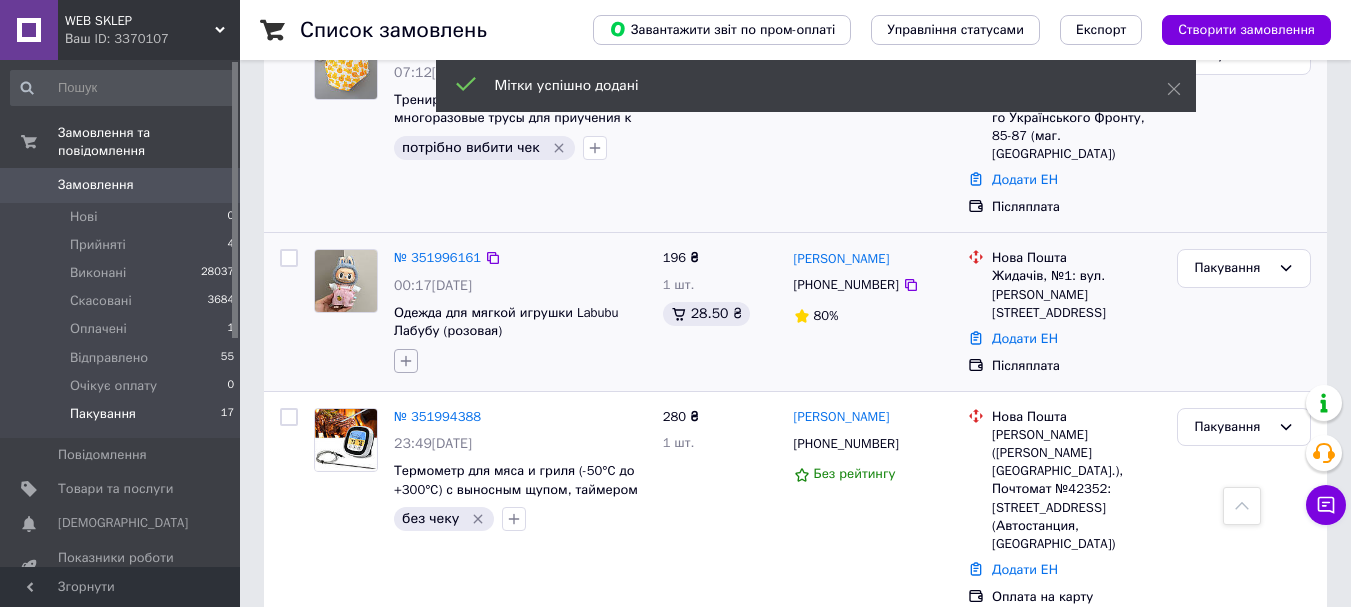 click 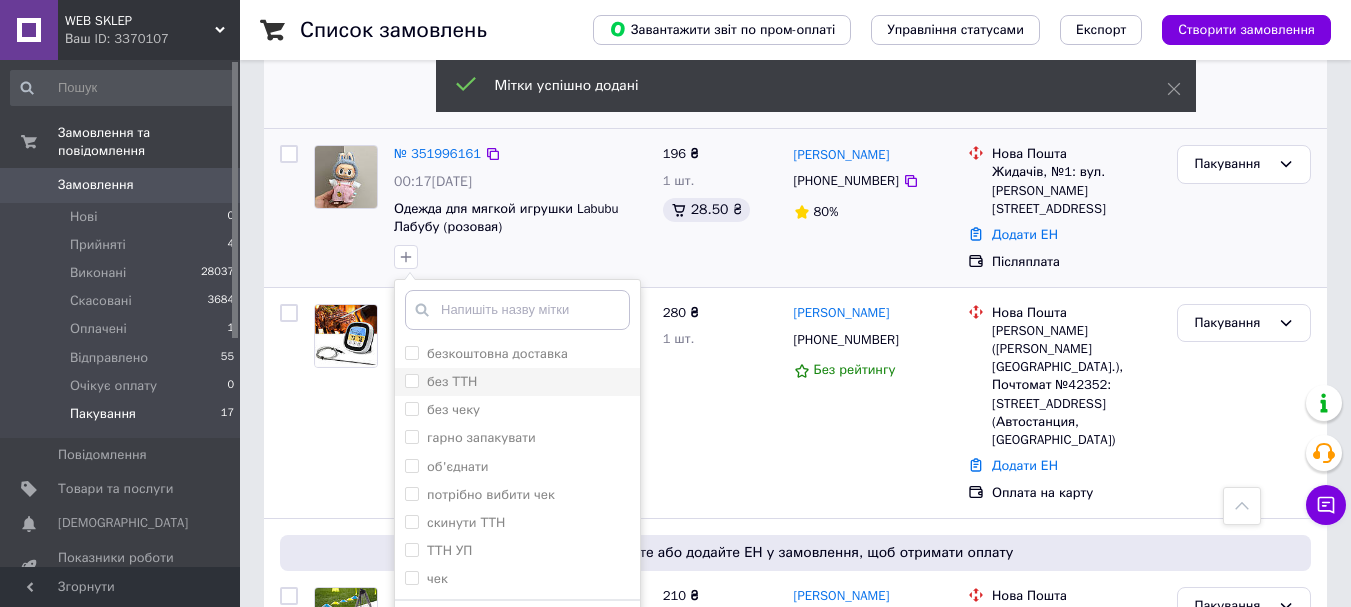 scroll, scrollTop: 1400, scrollLeft: 0, axis: vertical 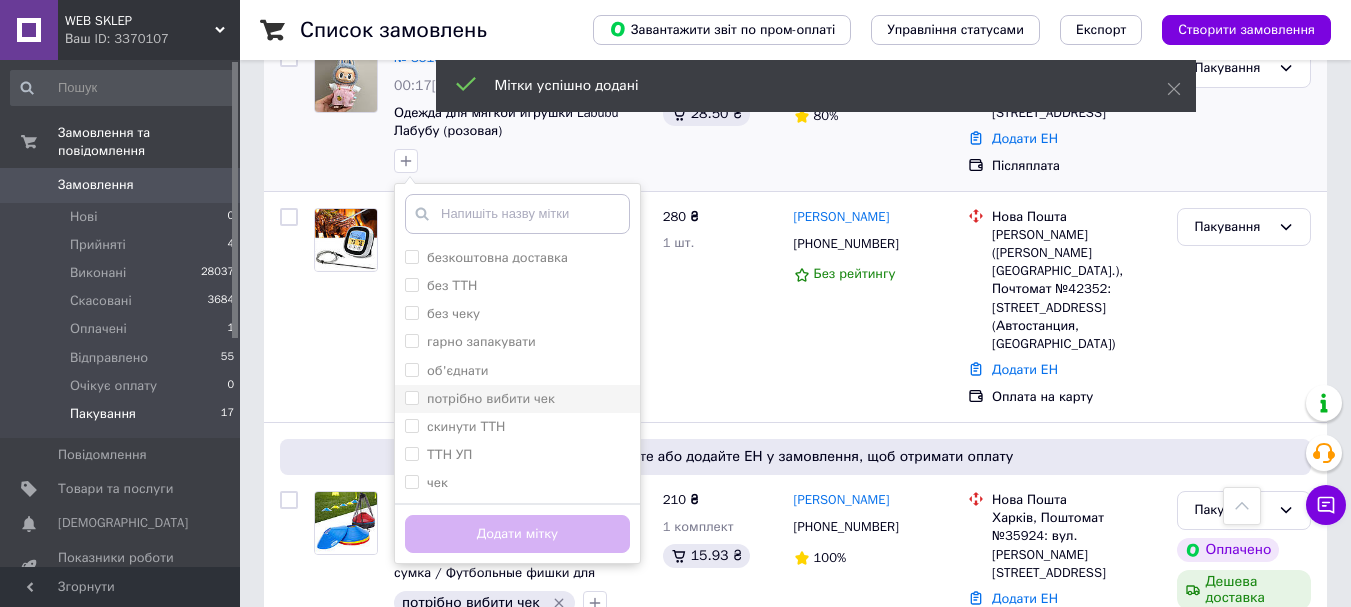 click on "потрібно вибити чек" at bounding box center [491, 398] 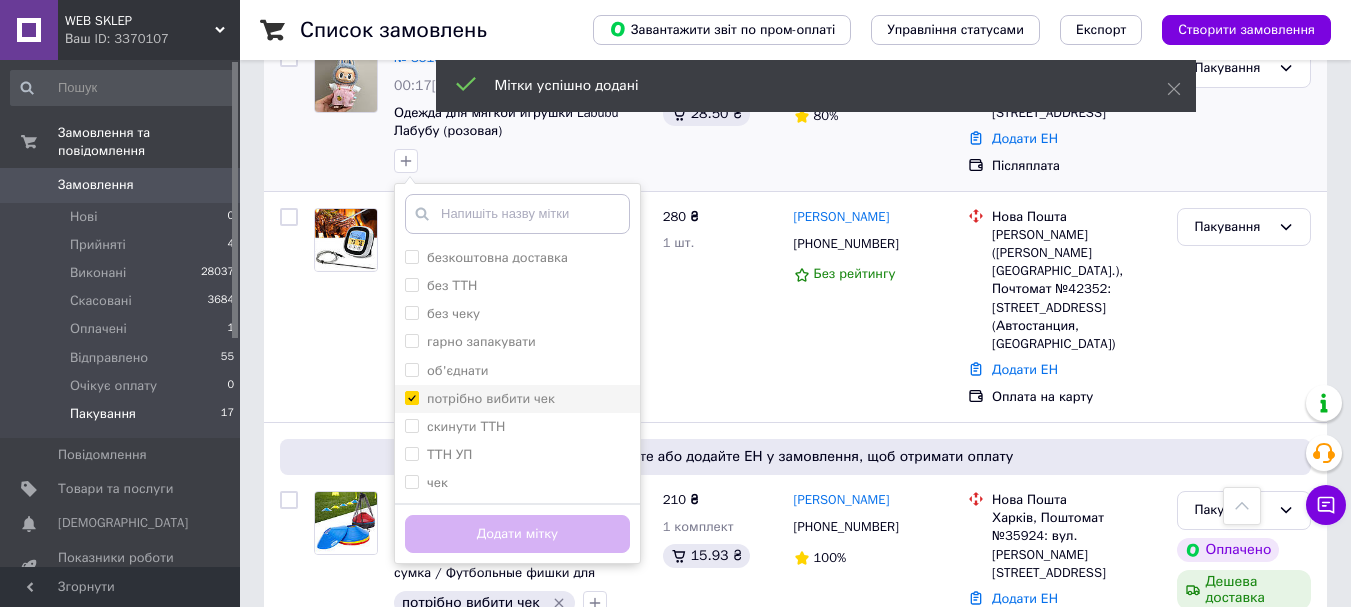 checkbox on "true" 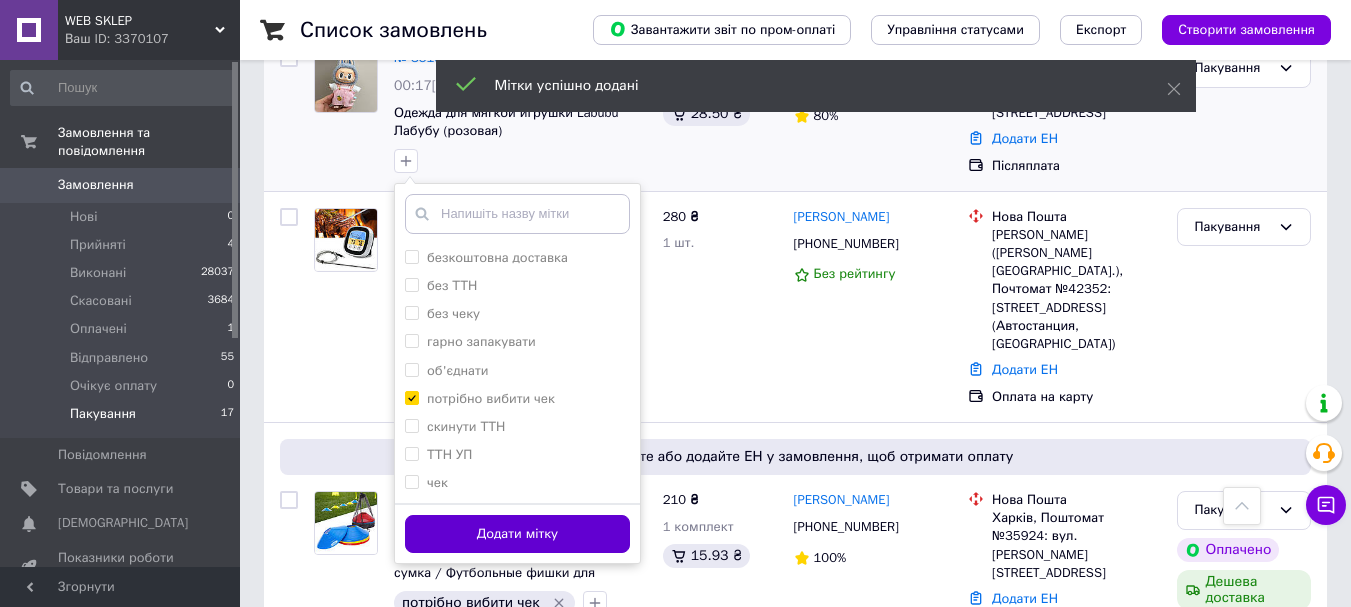 click on "Додати мітку" at bounding box center (517, 534) 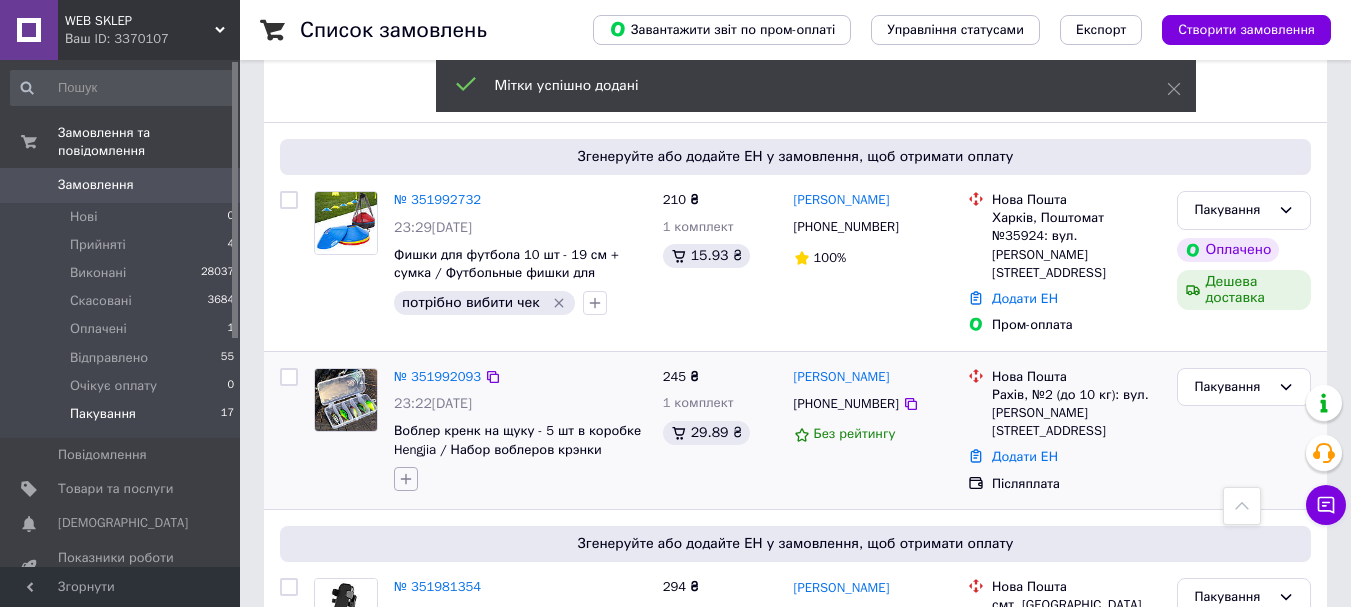 click 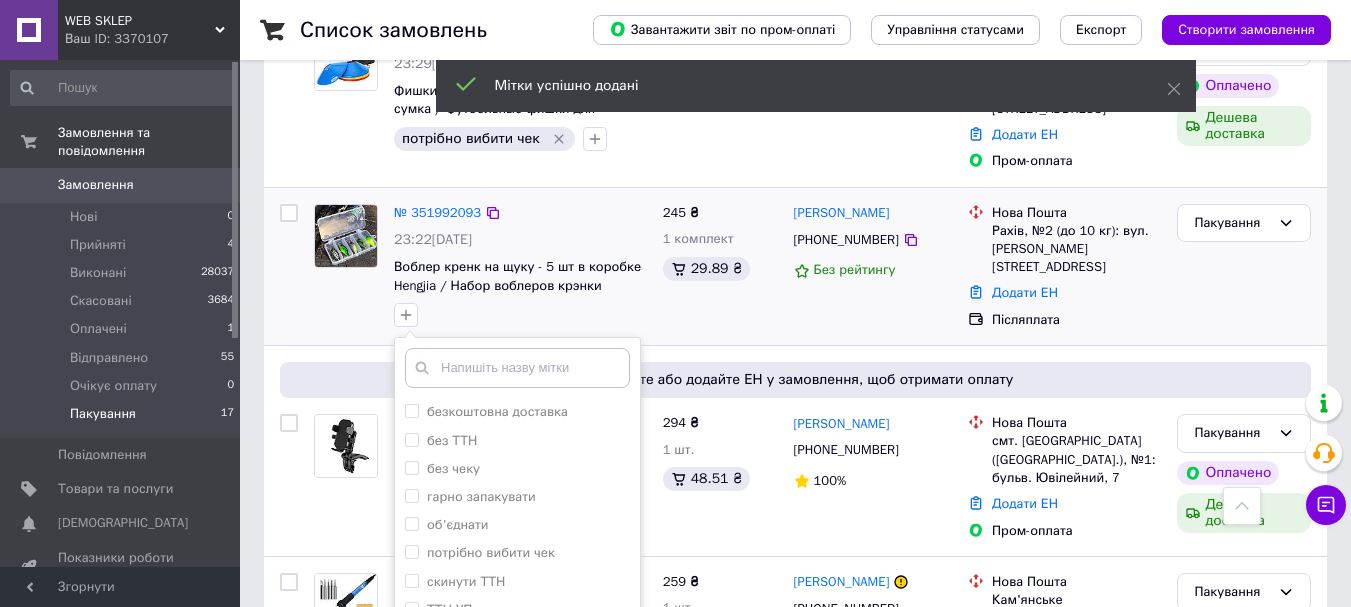 scroll, scrollTop: 1900, scrollLeft: 0, axis: vertical 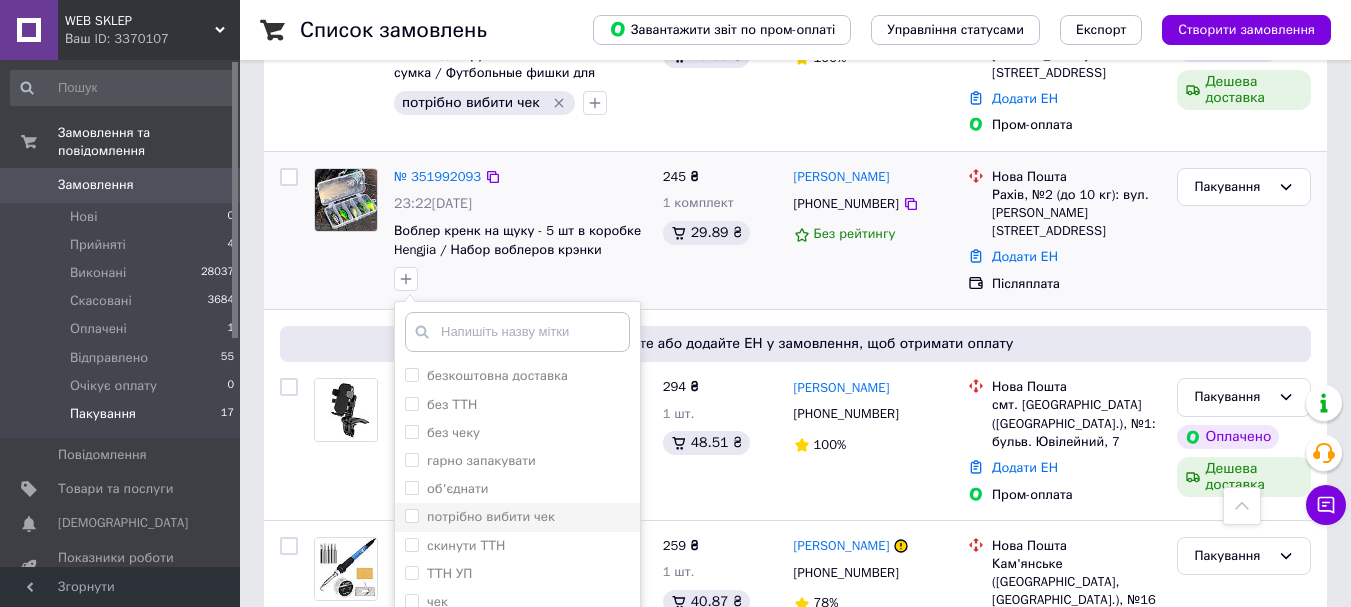 click on "потрібно вибити чек" at bounding box center (491, 516) 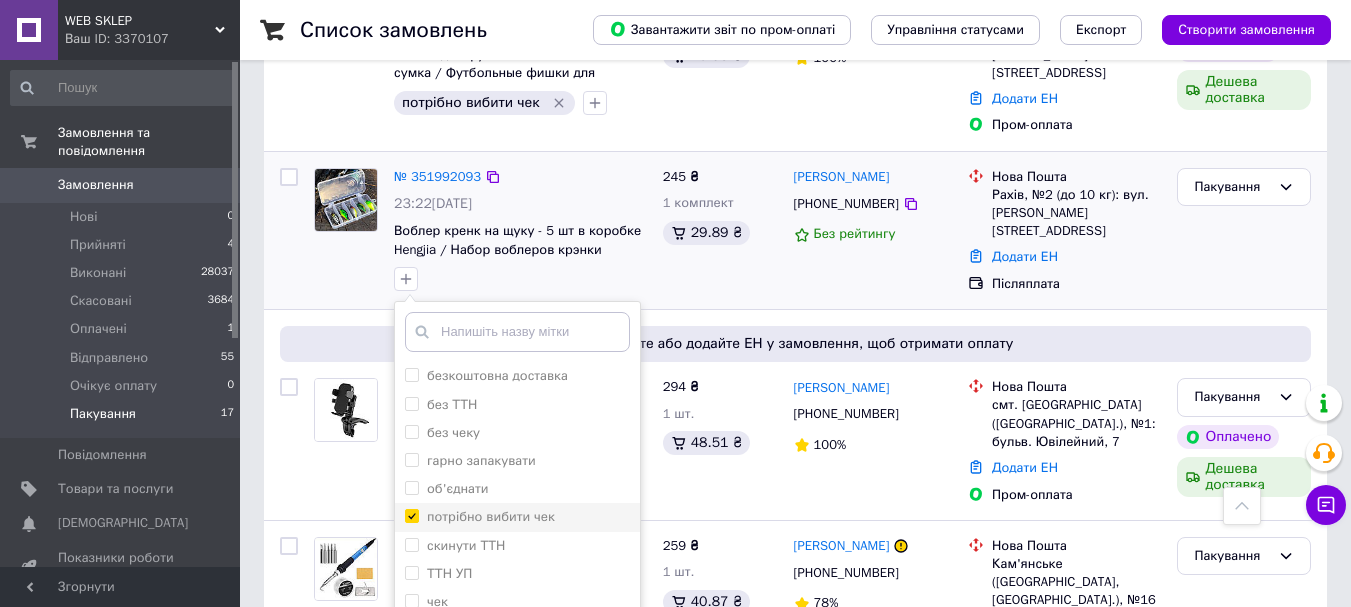 checkbox on "true" 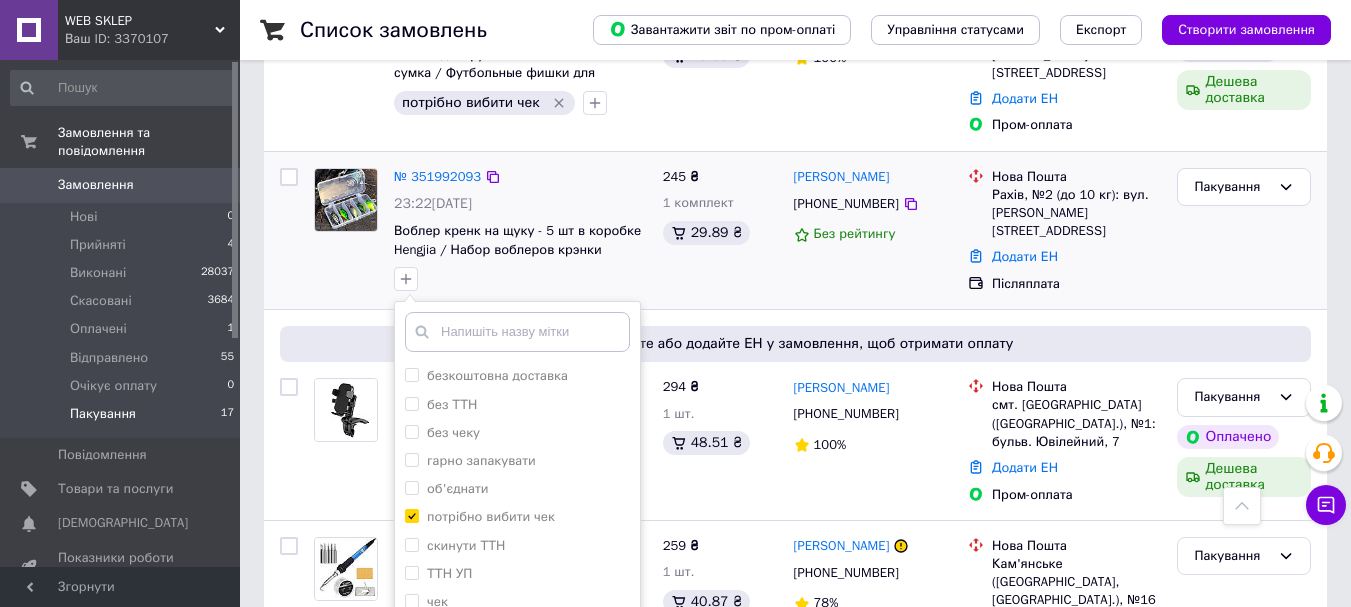 click on "Додати мітку" at bounding box center (517, 652) 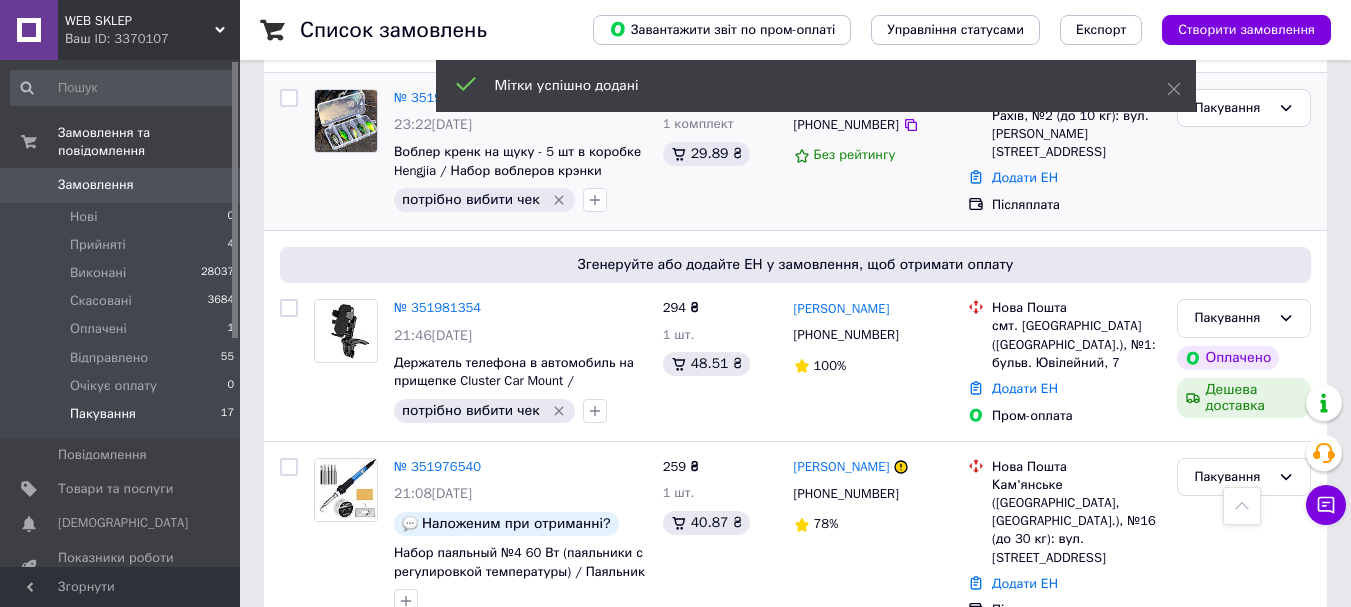 scroll, scrollTop: 2100, scrollLeft: 0, axis: vertical 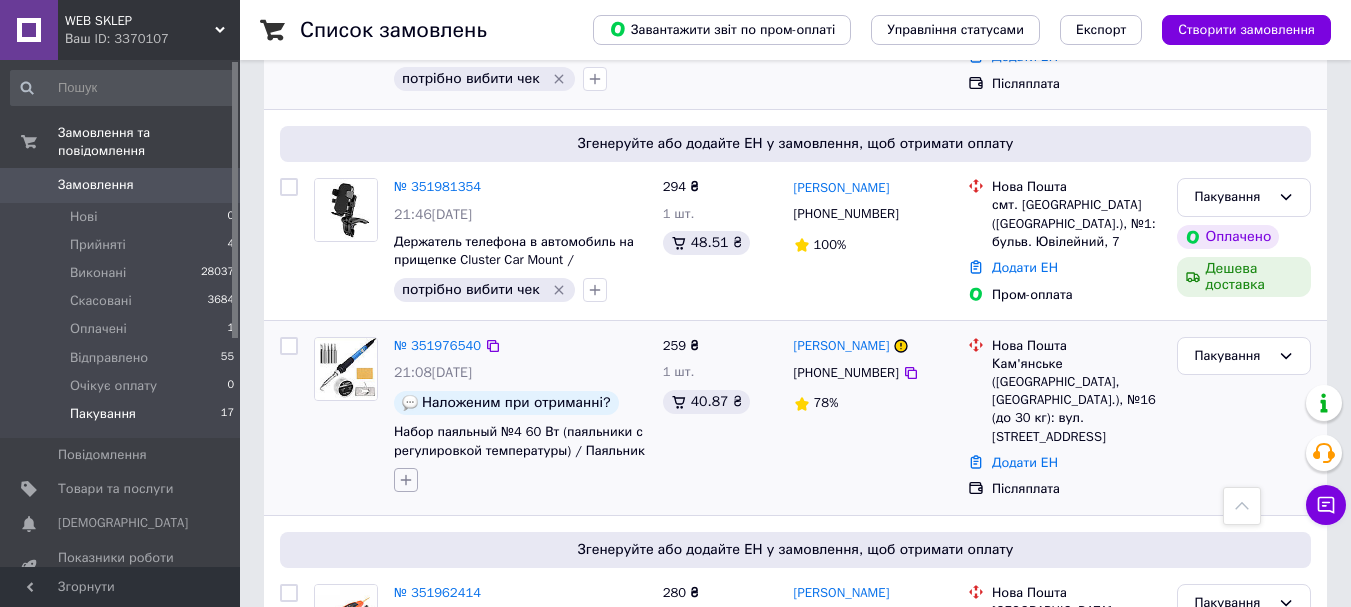 click 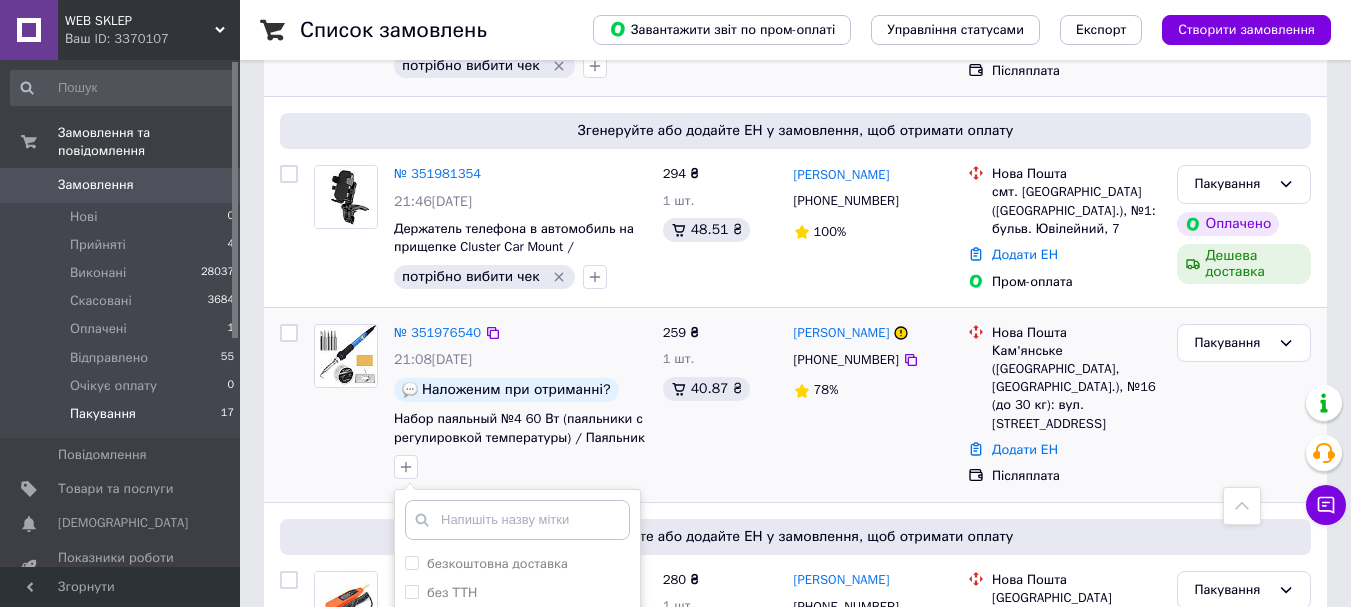 scroll, scrollTop: 2300, scrollLeft: 0, axis: vertical 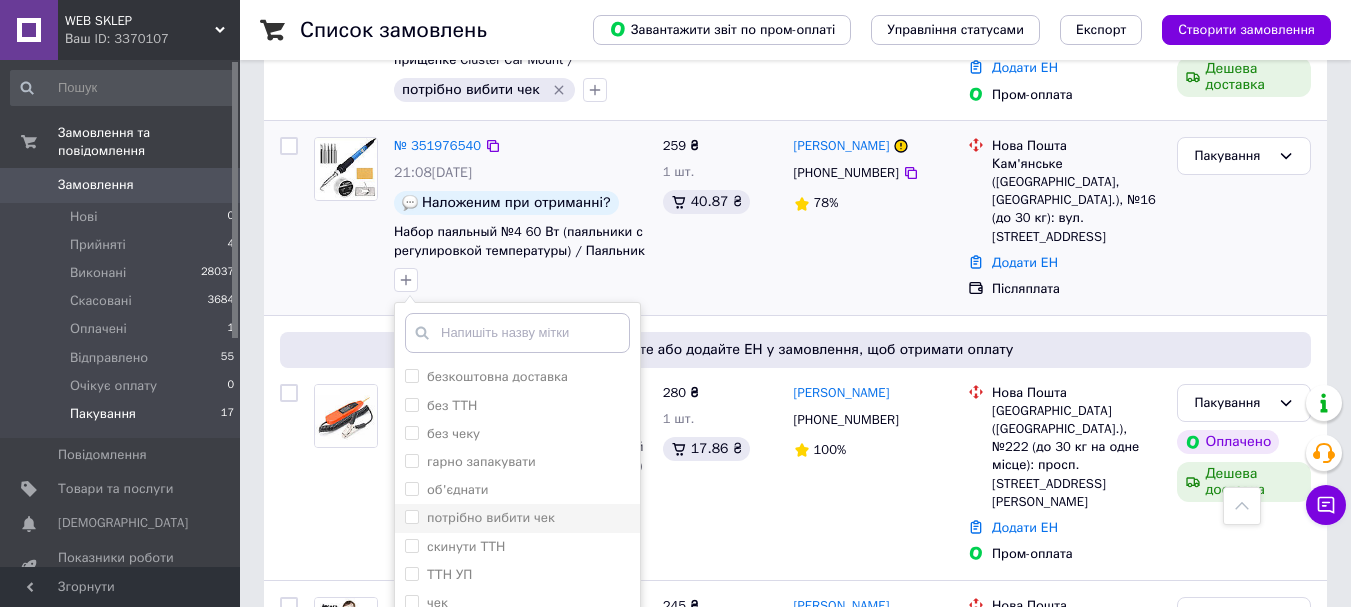 click on "потрібно вибити чек" at bounding box center [491, 517] 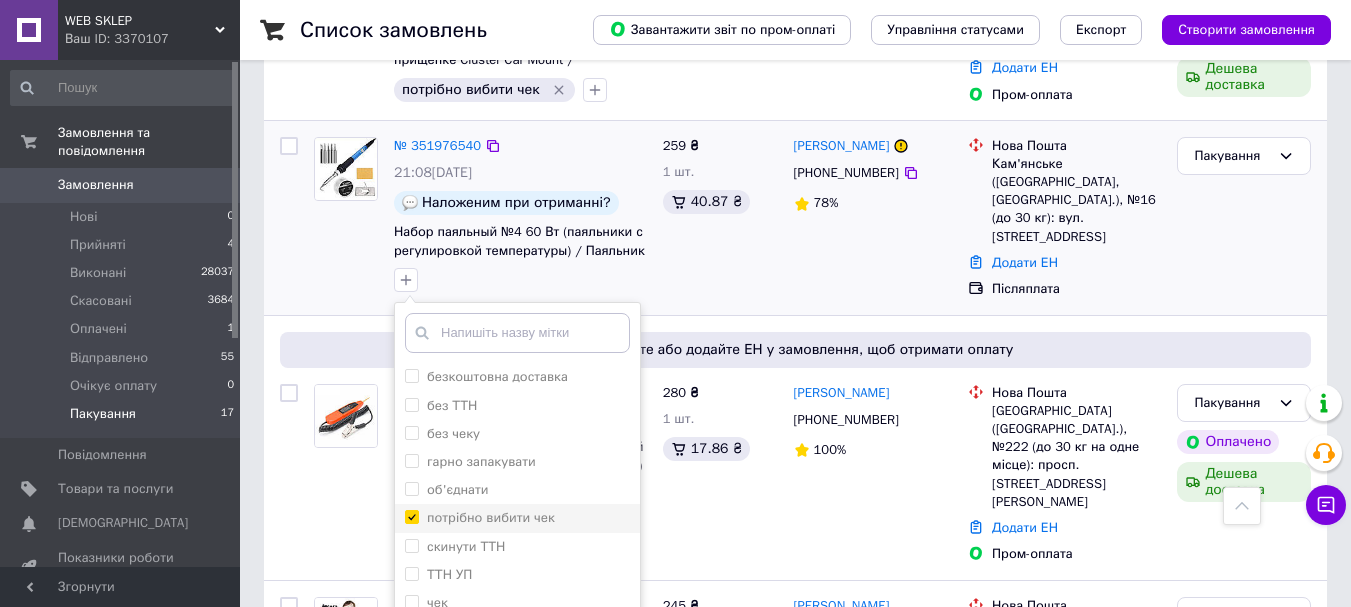 checkbox on "true" 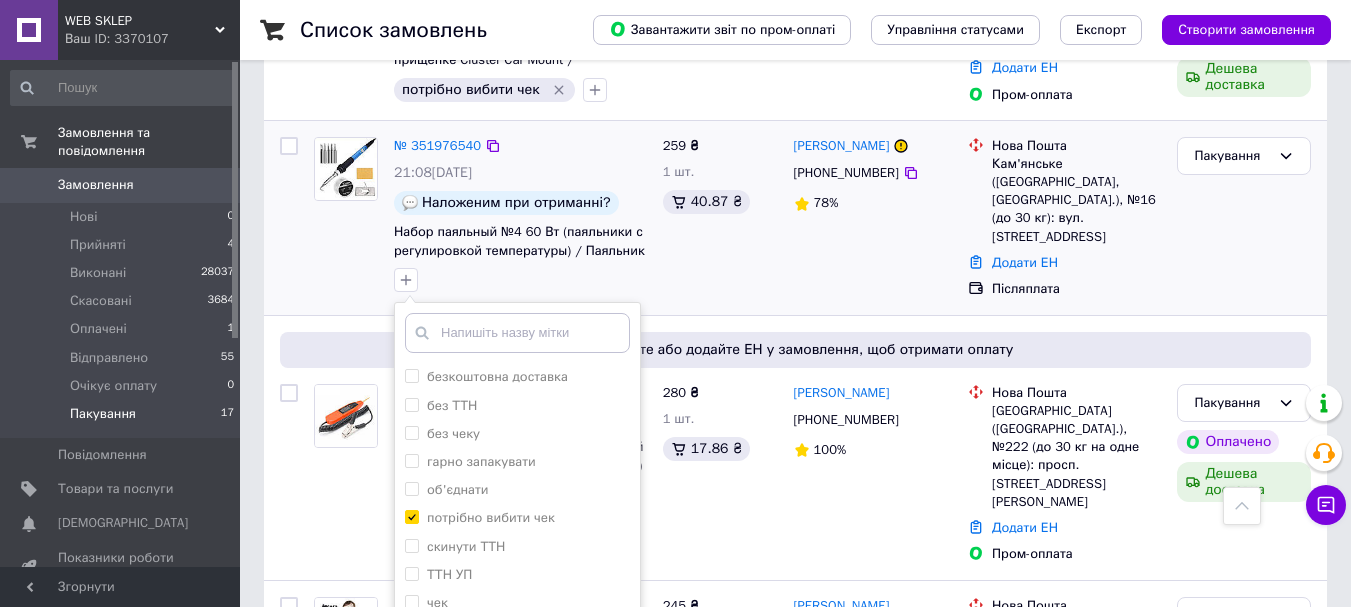 click on "Додати мітку" at bounding box center [517, 653] 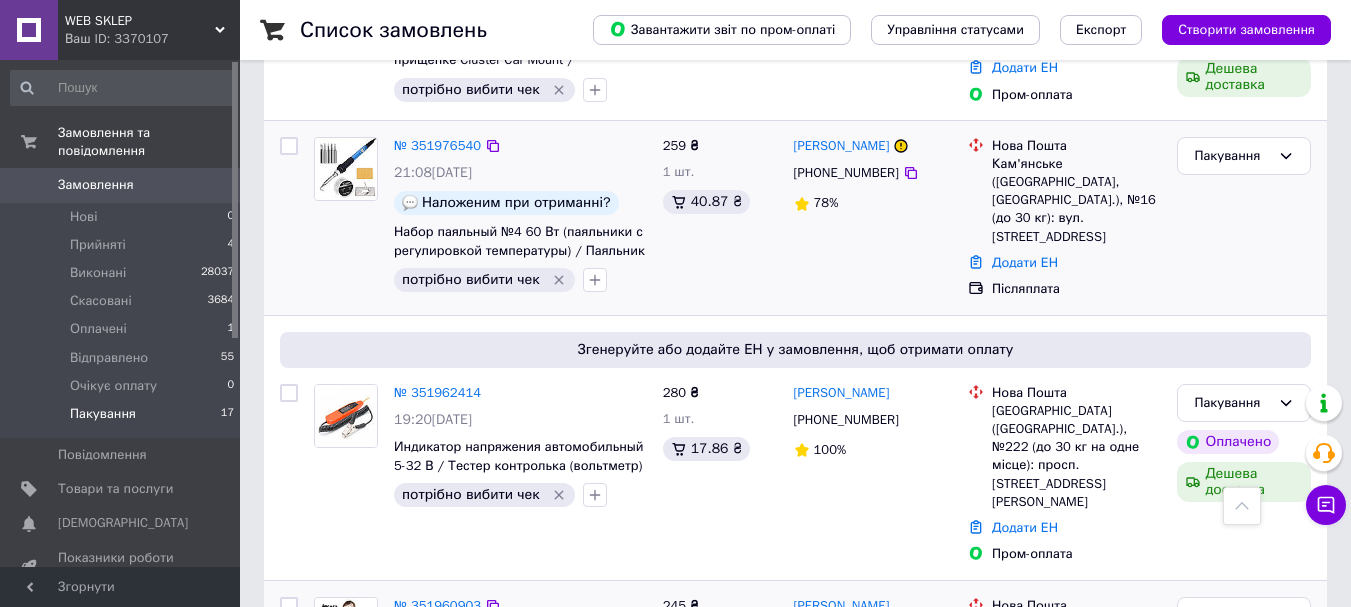 scroll, scrollTop: 2400, scrollLeft: 0, axis: vertical 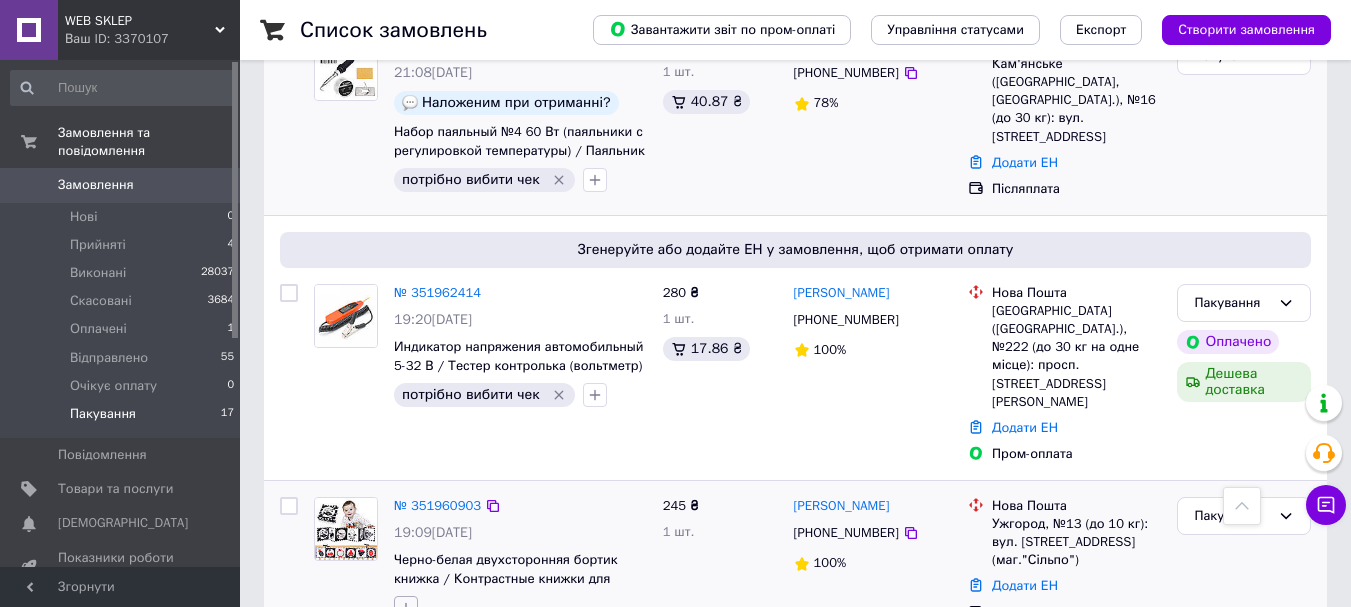 click 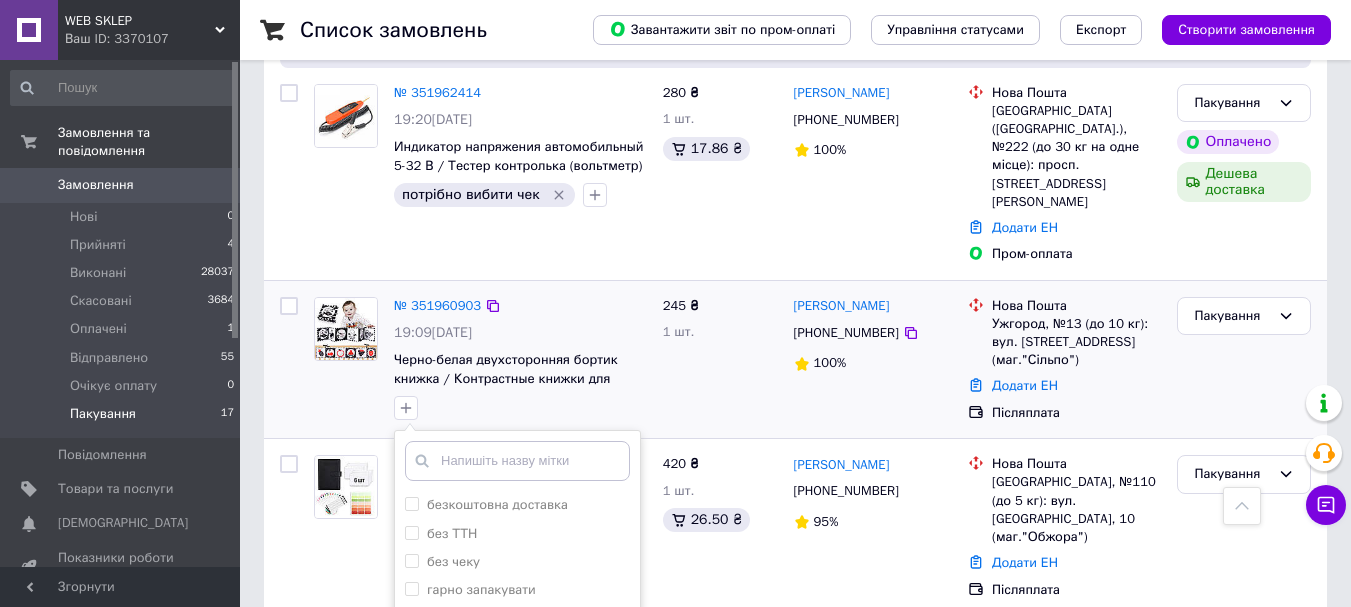 click on "потрібно вибити чек" at bounding box center [491, 645] 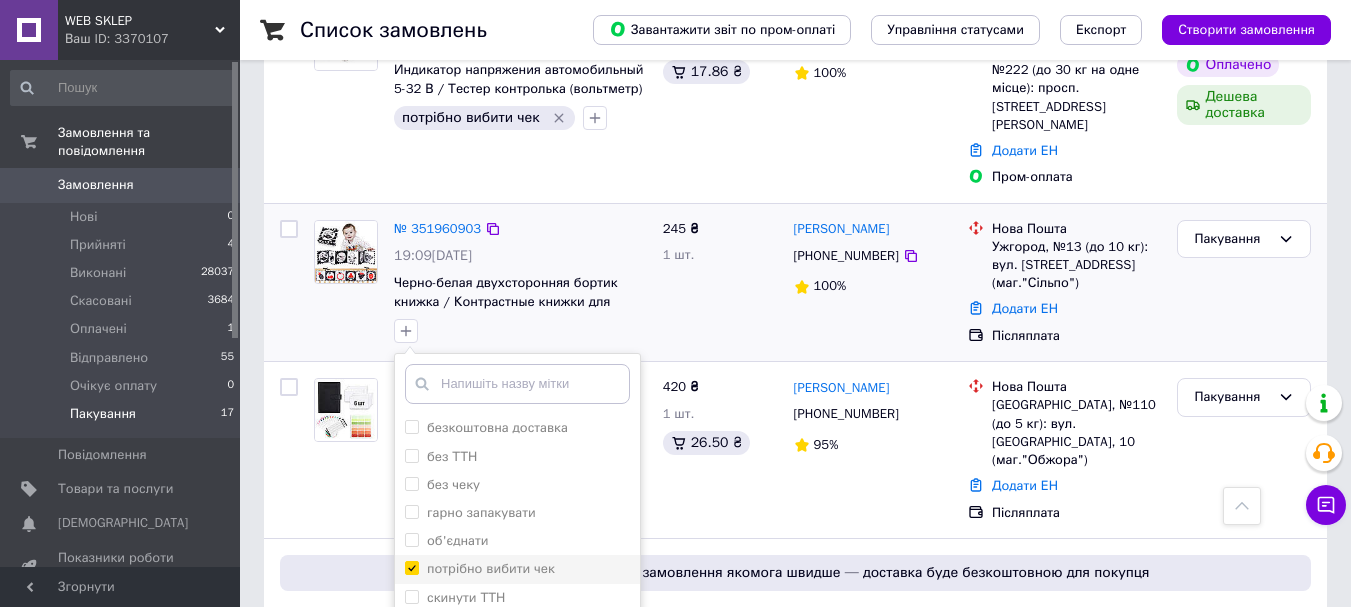 scroll, scrollTop: 2797, scrollLeft: 0, axis: vertical 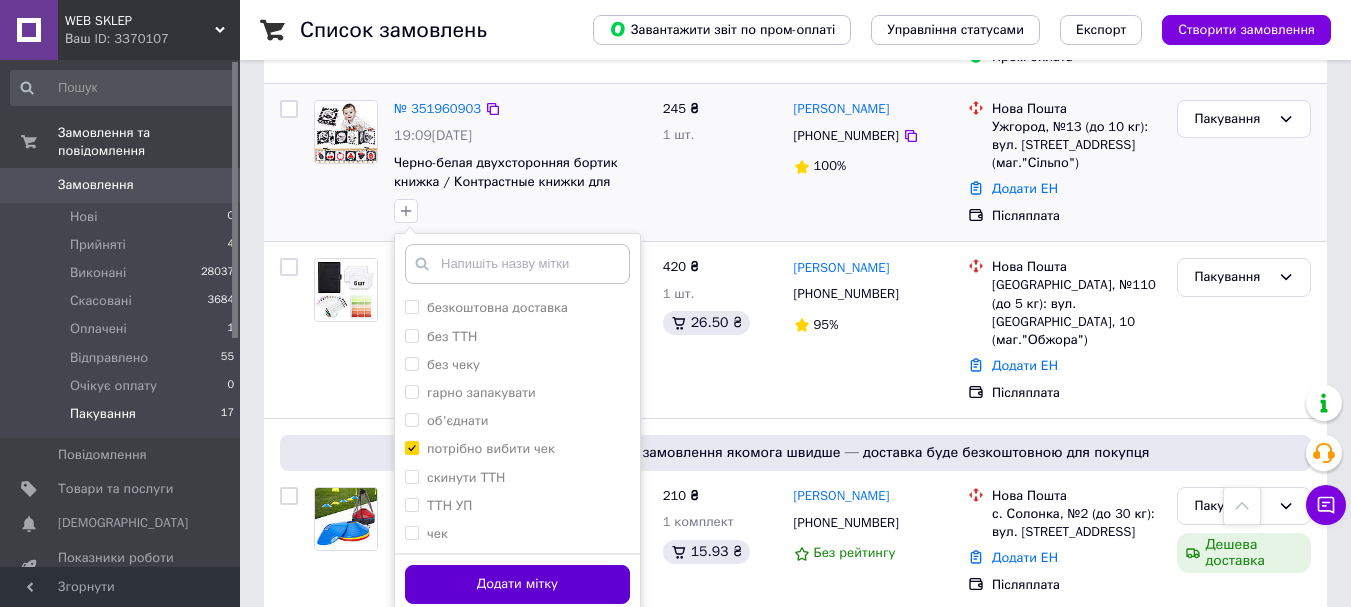 click on "Додати мітку" at bounding box center (517, 584) 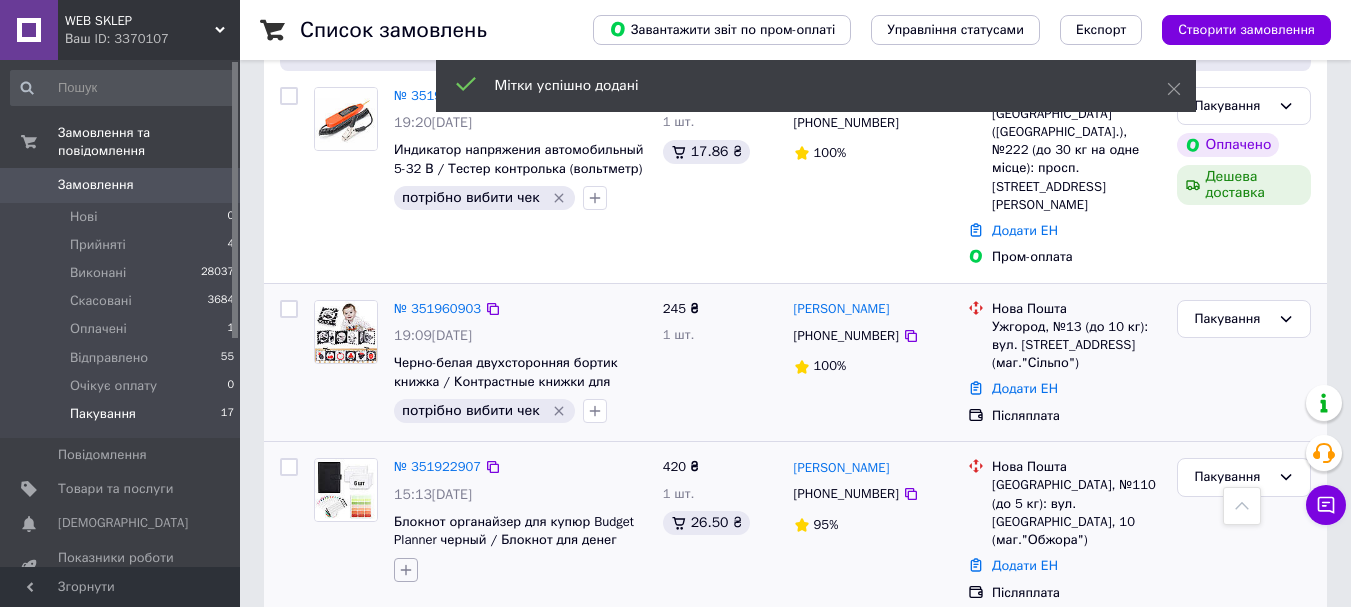 click 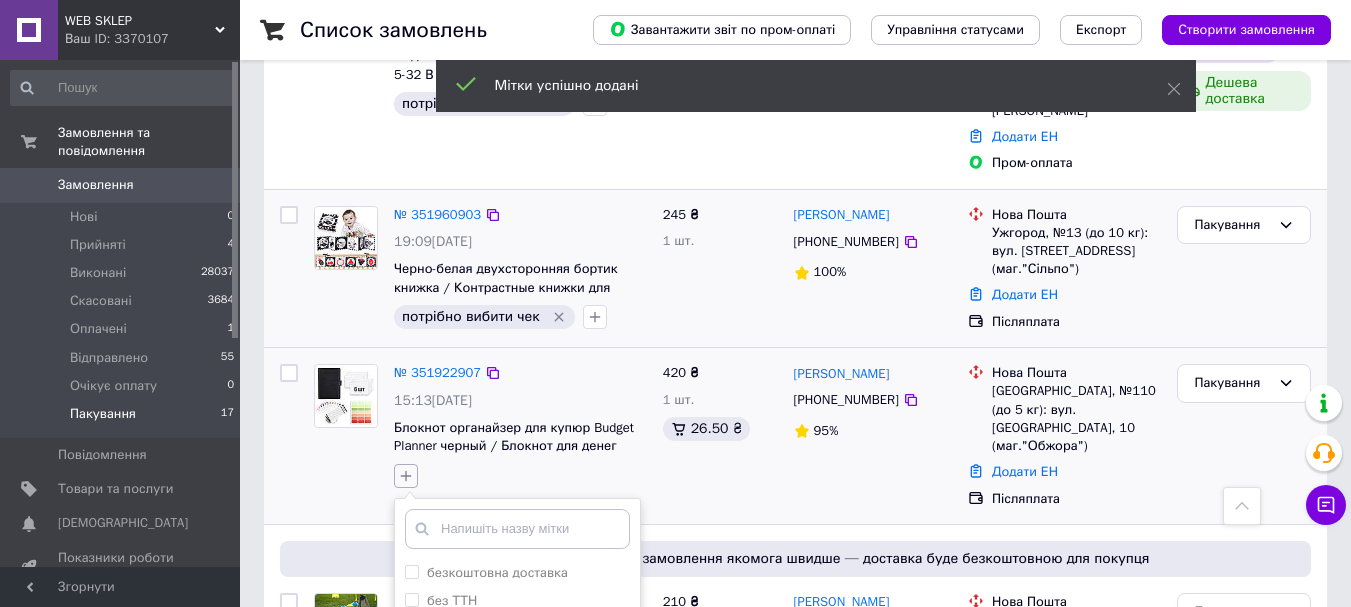 scroll, scrollTop: 2797, scrollLeft: 0, axis: vertical 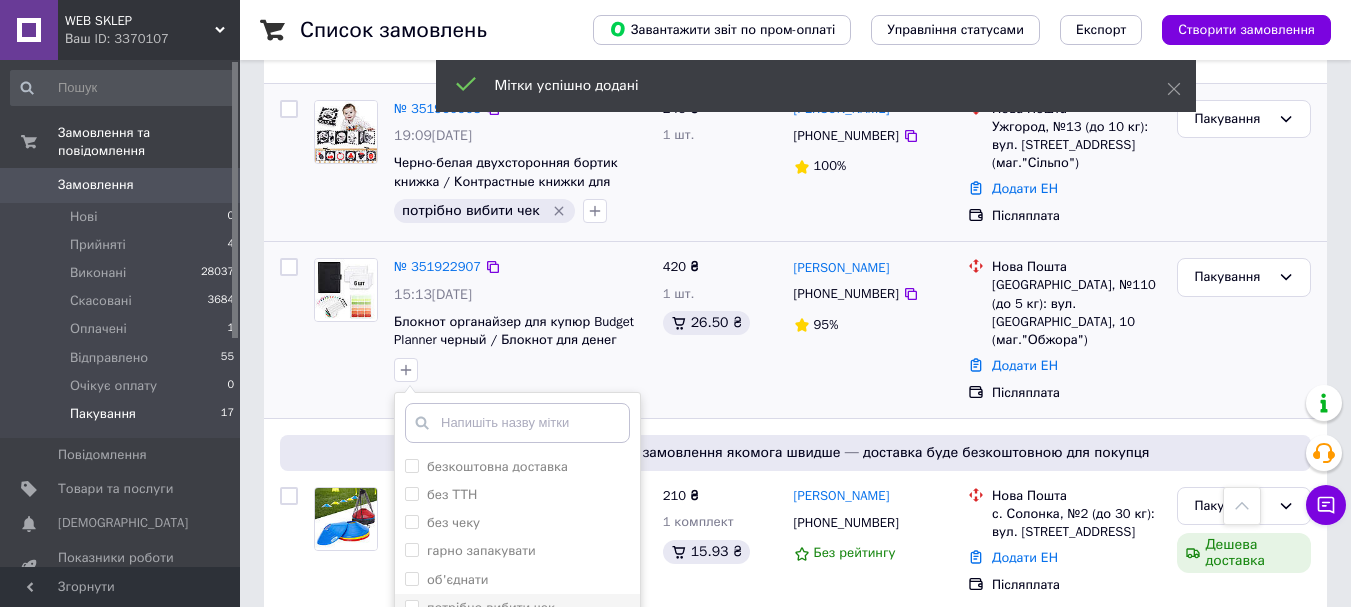 click on "потрібно вибити чек" at bounding box center [491, 607] 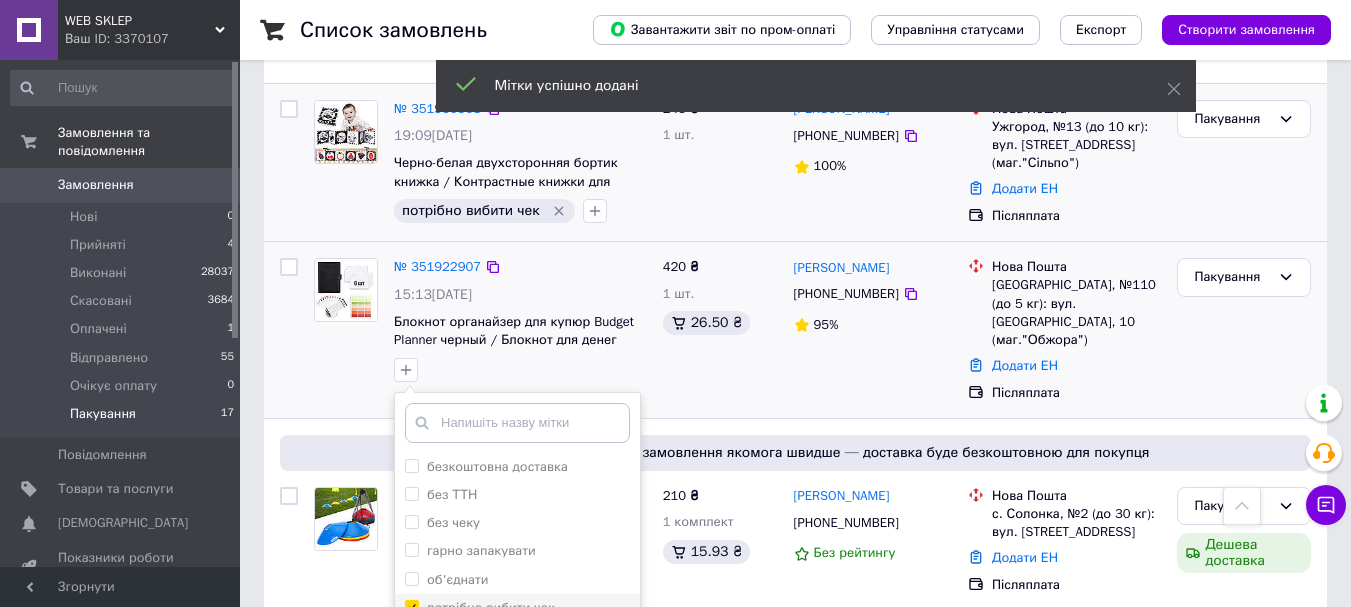 checkbox on "true" 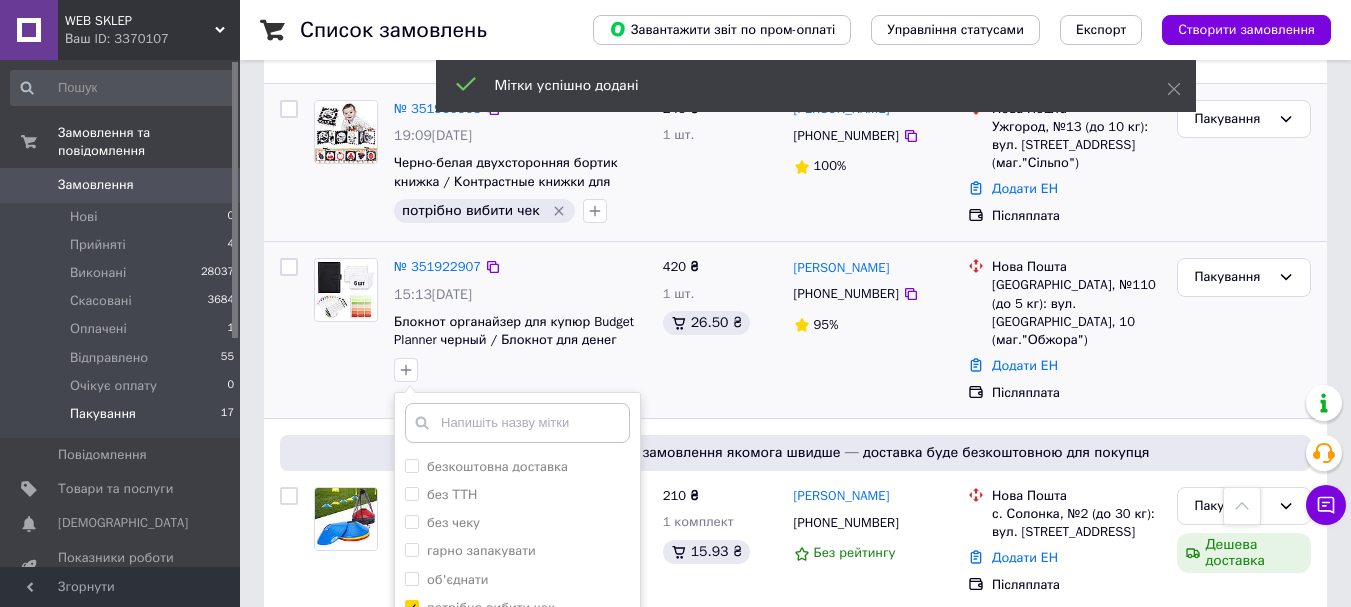 click on "Додати мітку" at bounding box center [517, 743] 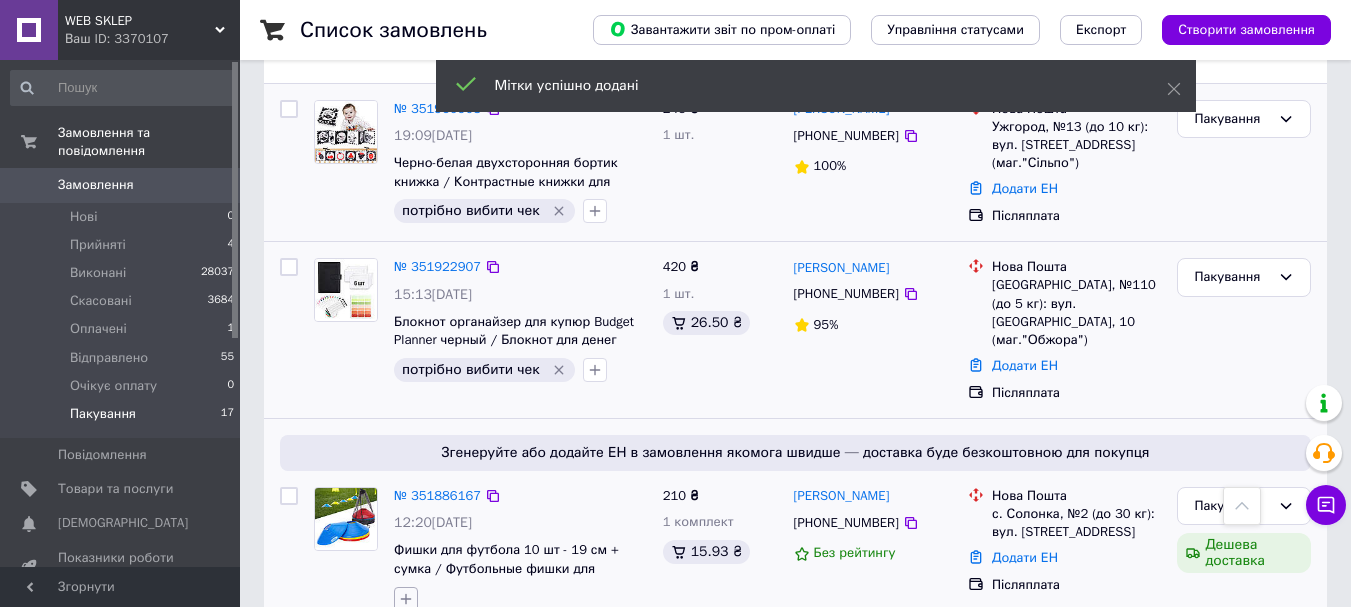 click 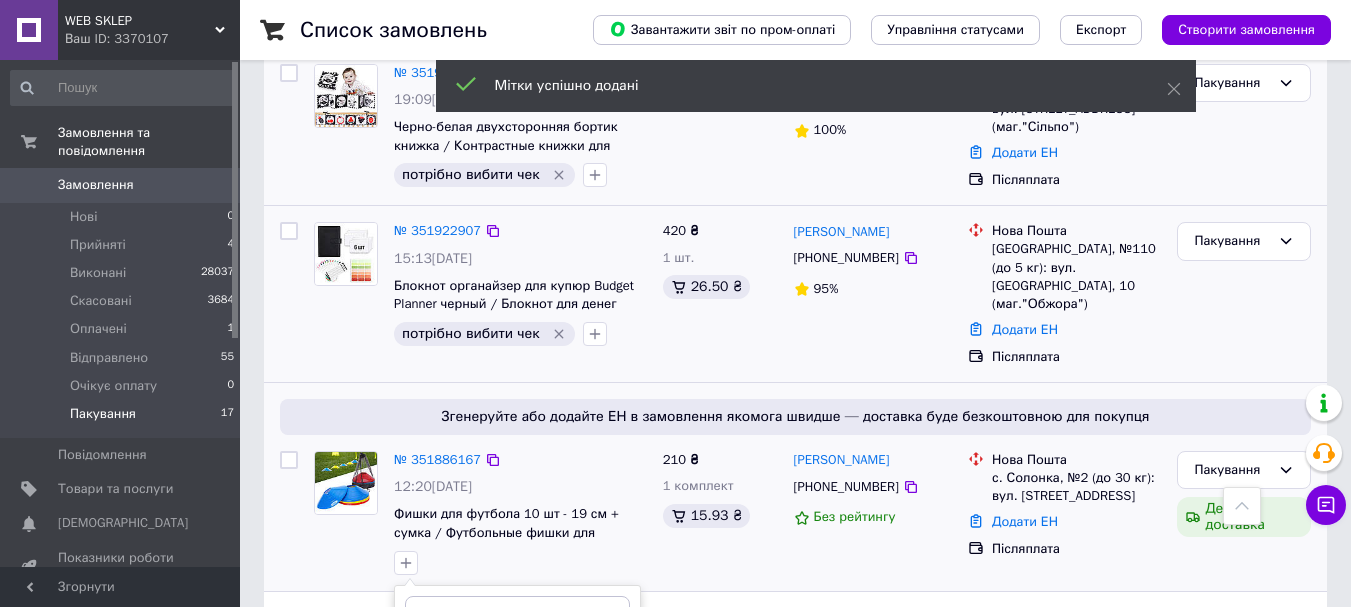 scroll, scrollTop: 2897, scrollLeft: 0, axis: vertical 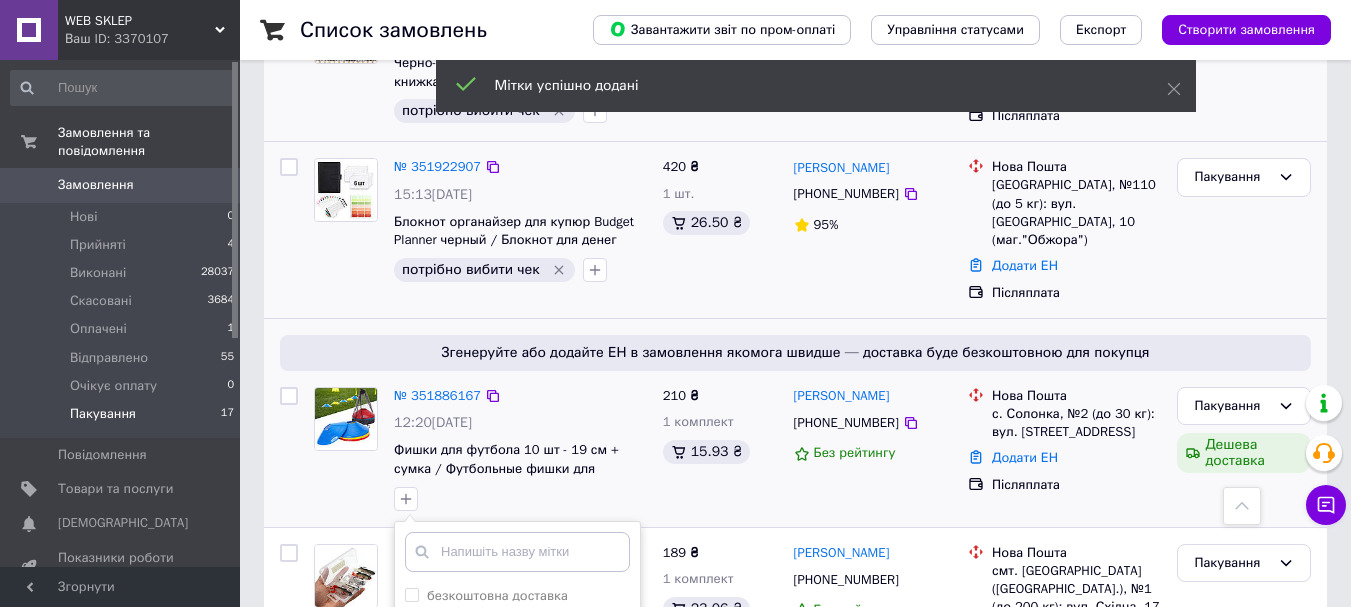 click on "потрібно вибити чек" at bounding box center [491, 736] 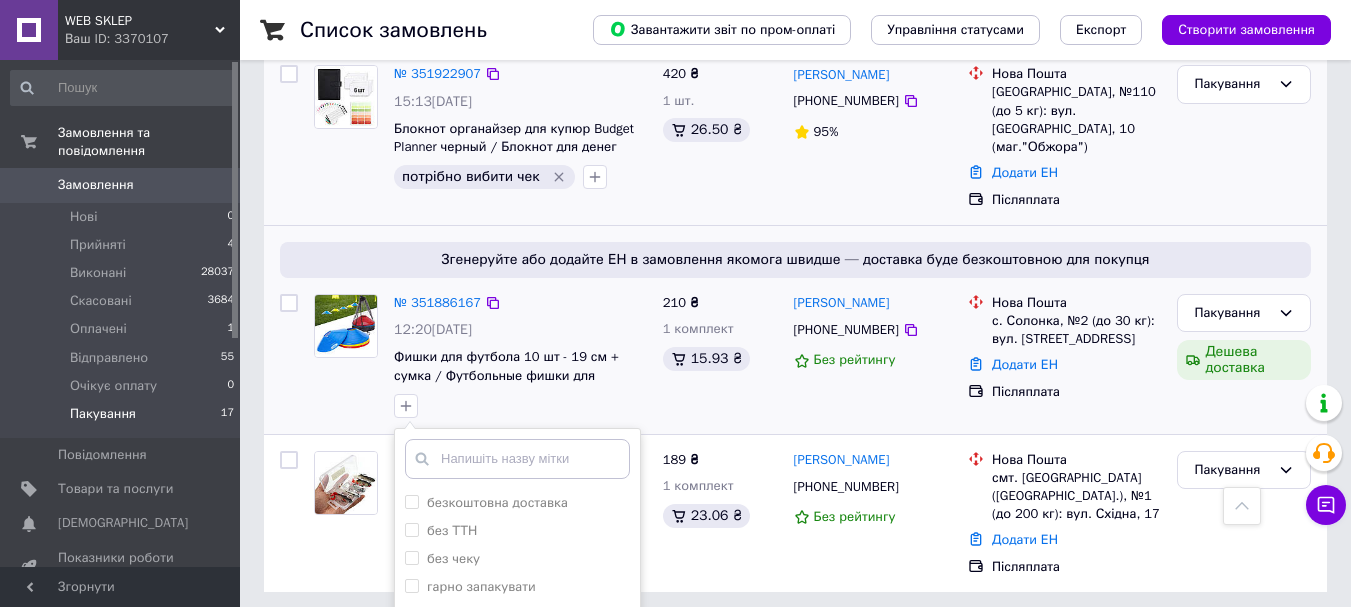 click on "Додати мітку" at bounding box center (517, 778) 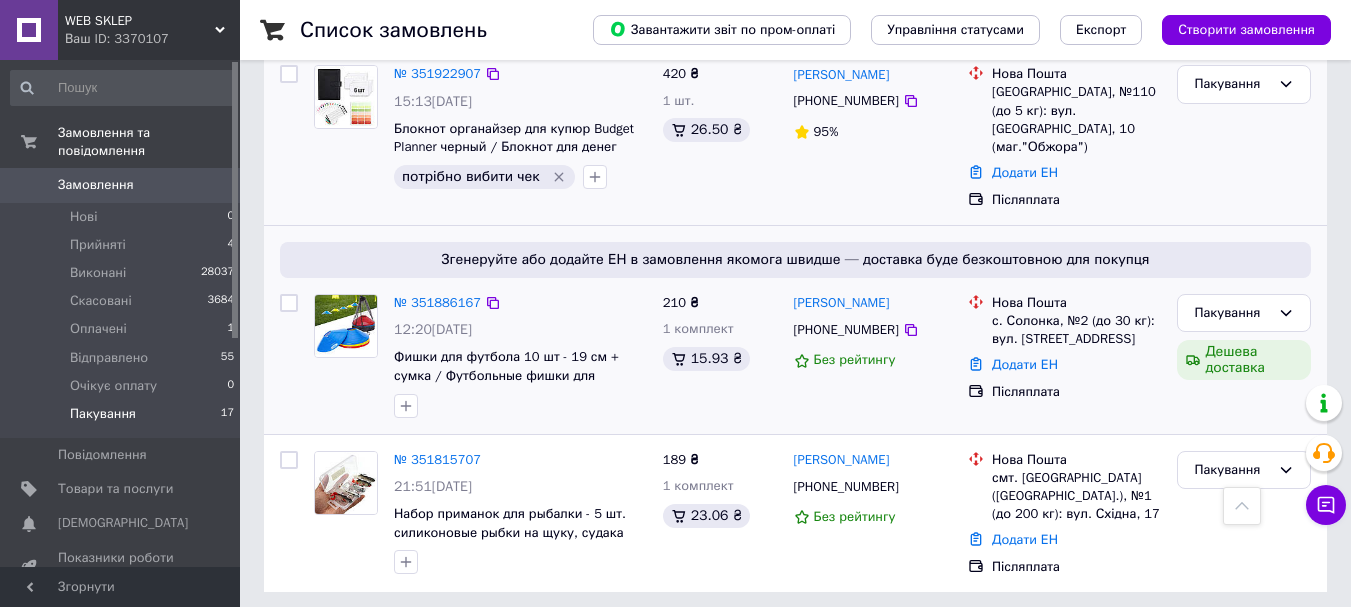 scroll, scrollTop: 2797, scrollLeft: 0, axis: vertical 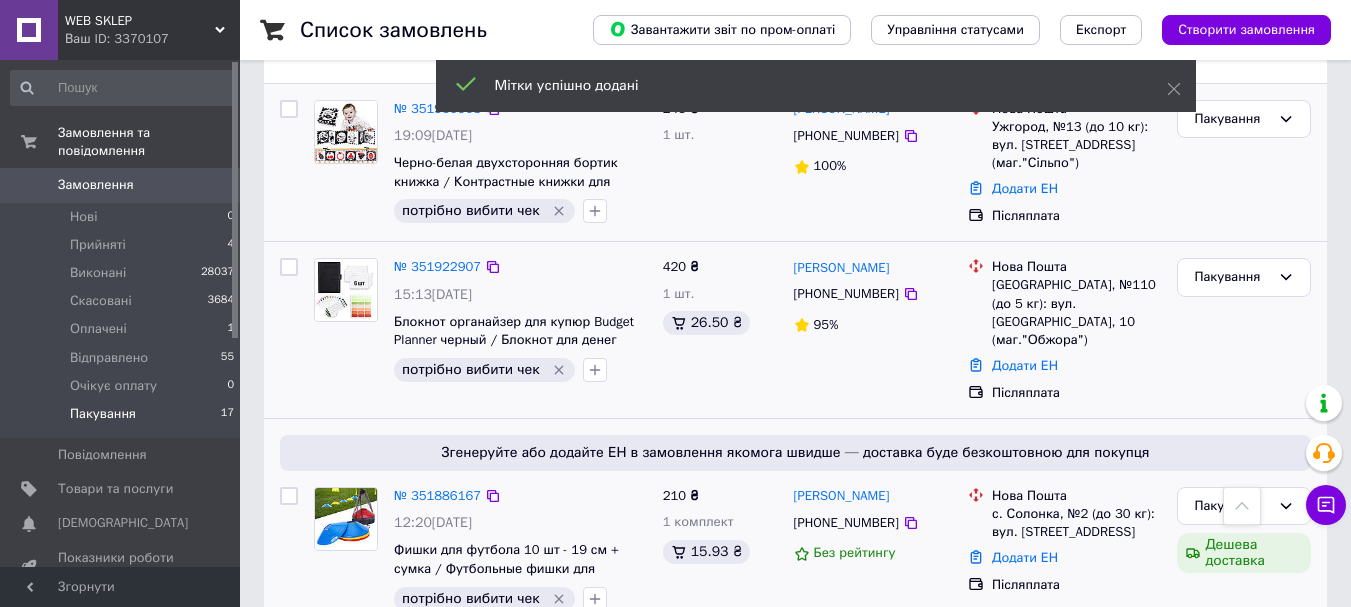 click at bounding box center (406, 755) 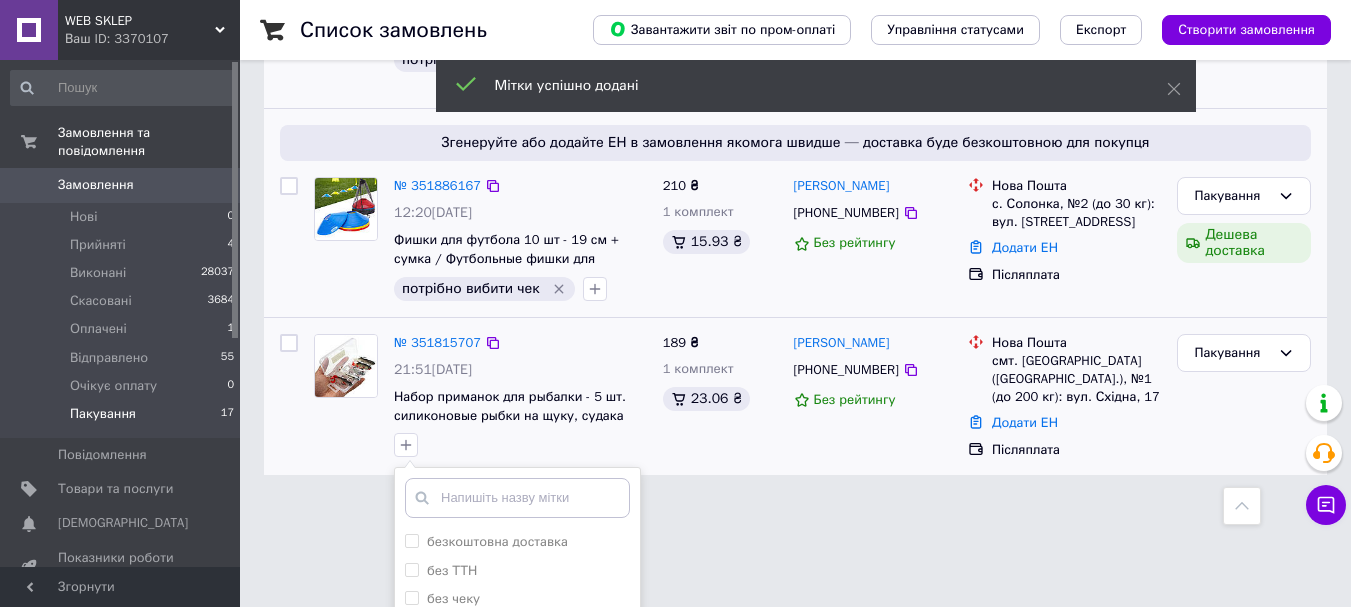 scroll, scrollTop: 3116, scrollLeft: 0, axis: vertical 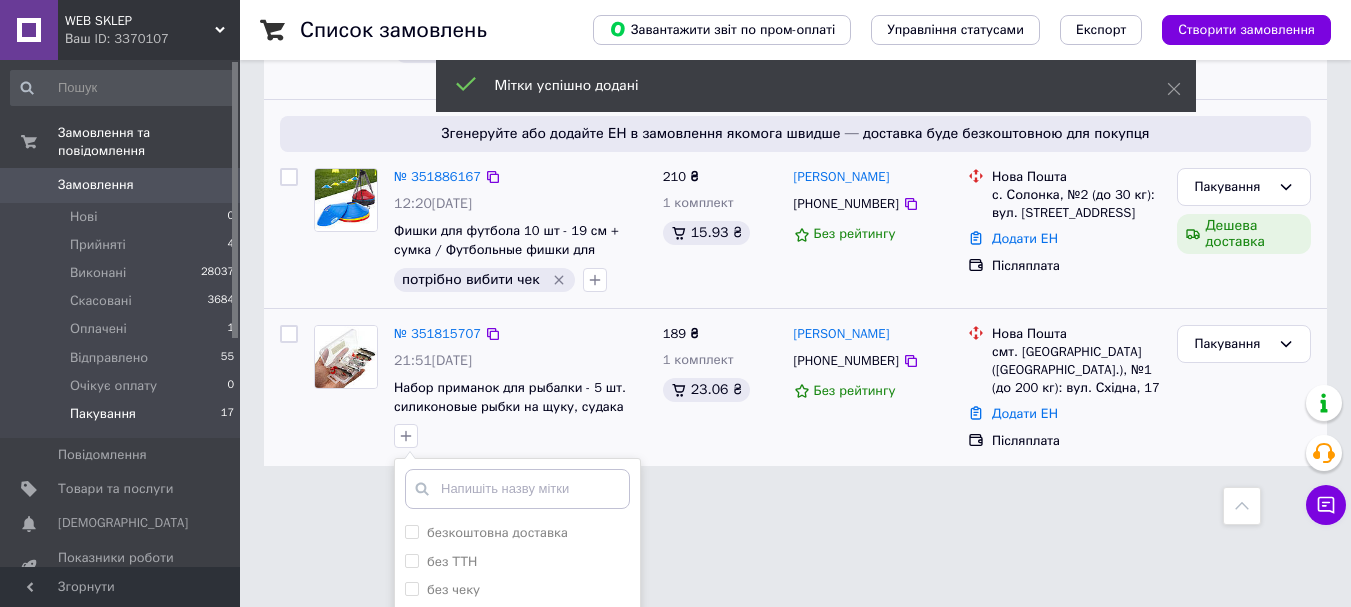 click on "потрібно вибити чек" at bounding box center [491, 673] 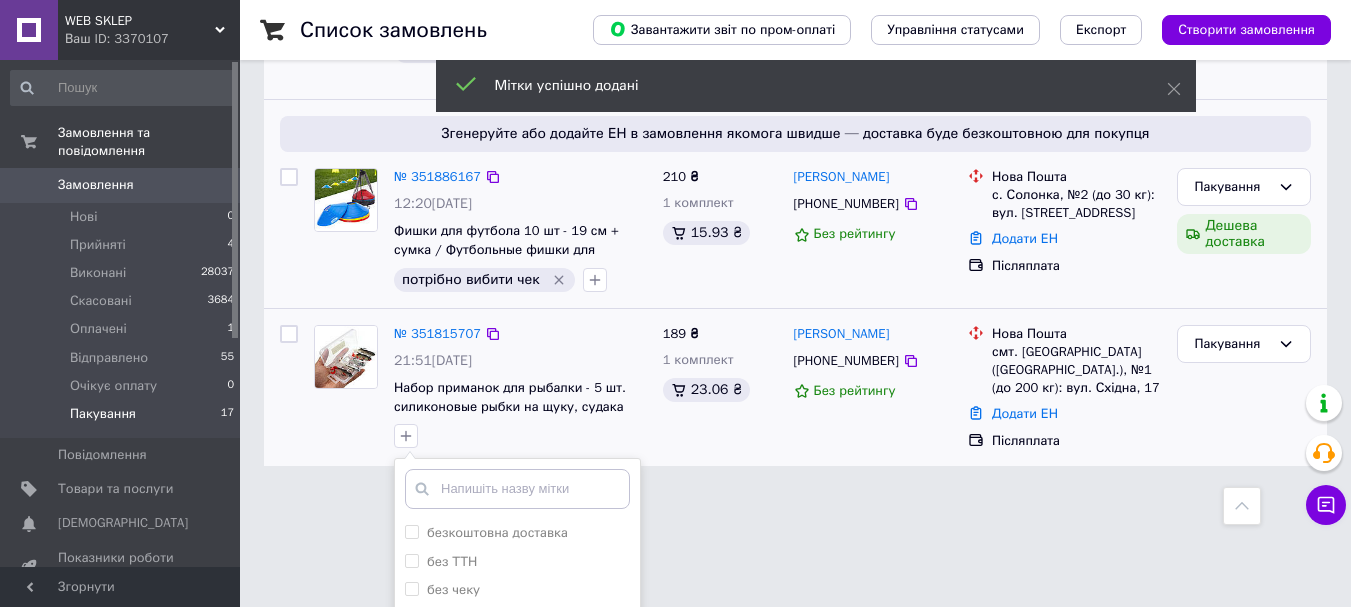 checkbox on "true" 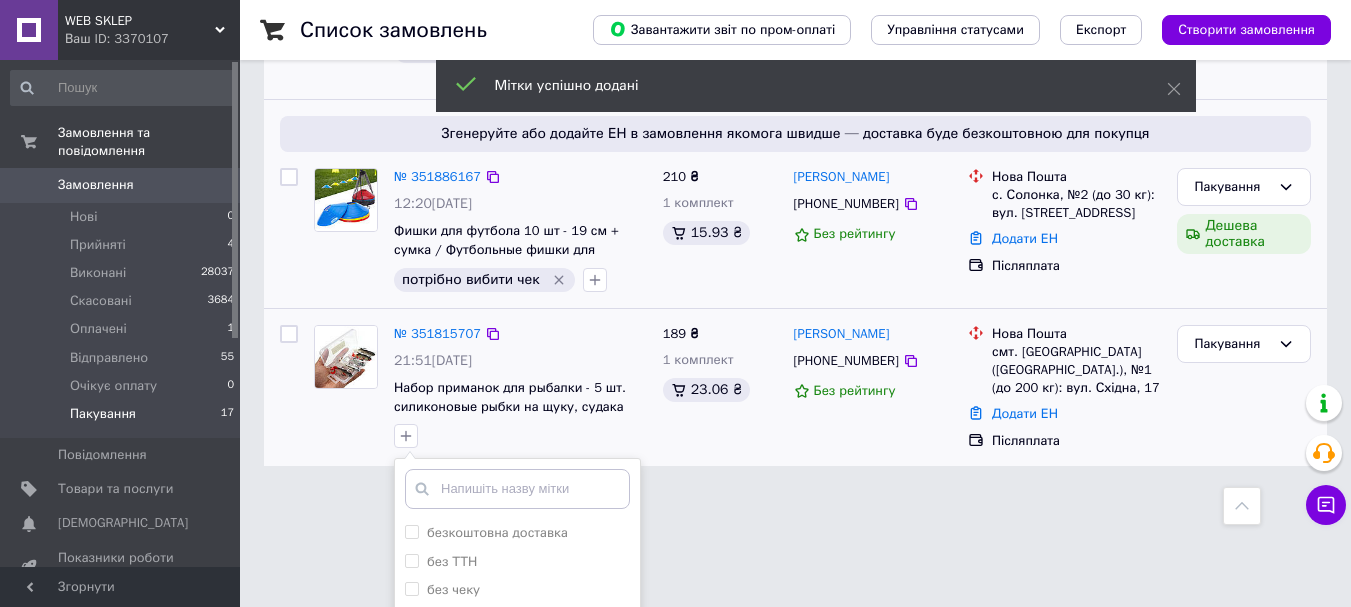 click on "Додати мітку" at bounding box center [517, 809] 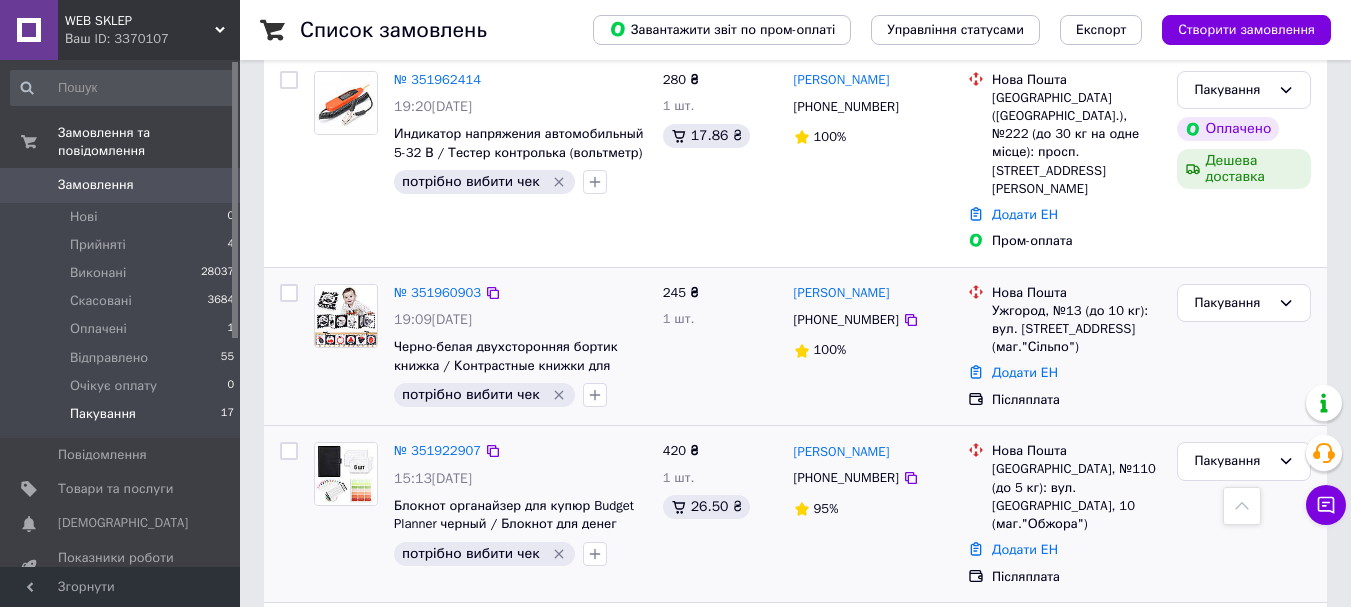 scroll, scrollTop: 2597, scrollLeft: 0, axis: vertical 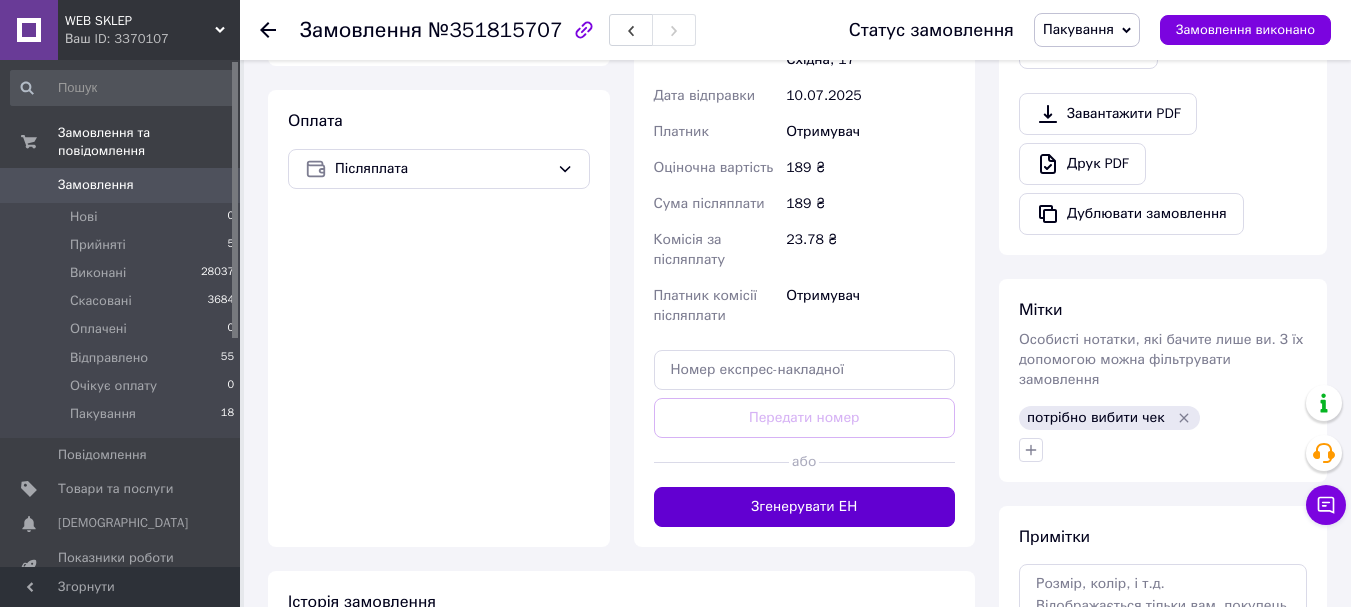 click on "Згенерувати ЕН" at bounding box center [805, 507] 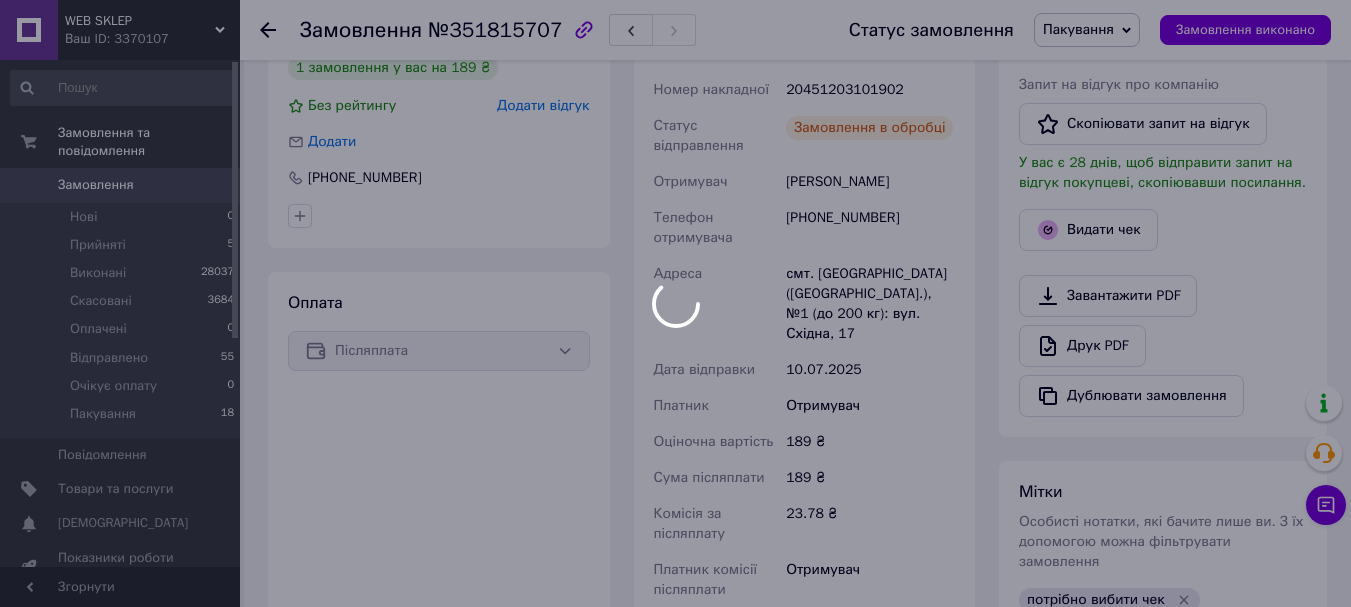 scroll, scrollTop: 500, scrollLeft: 0, axis: vertical 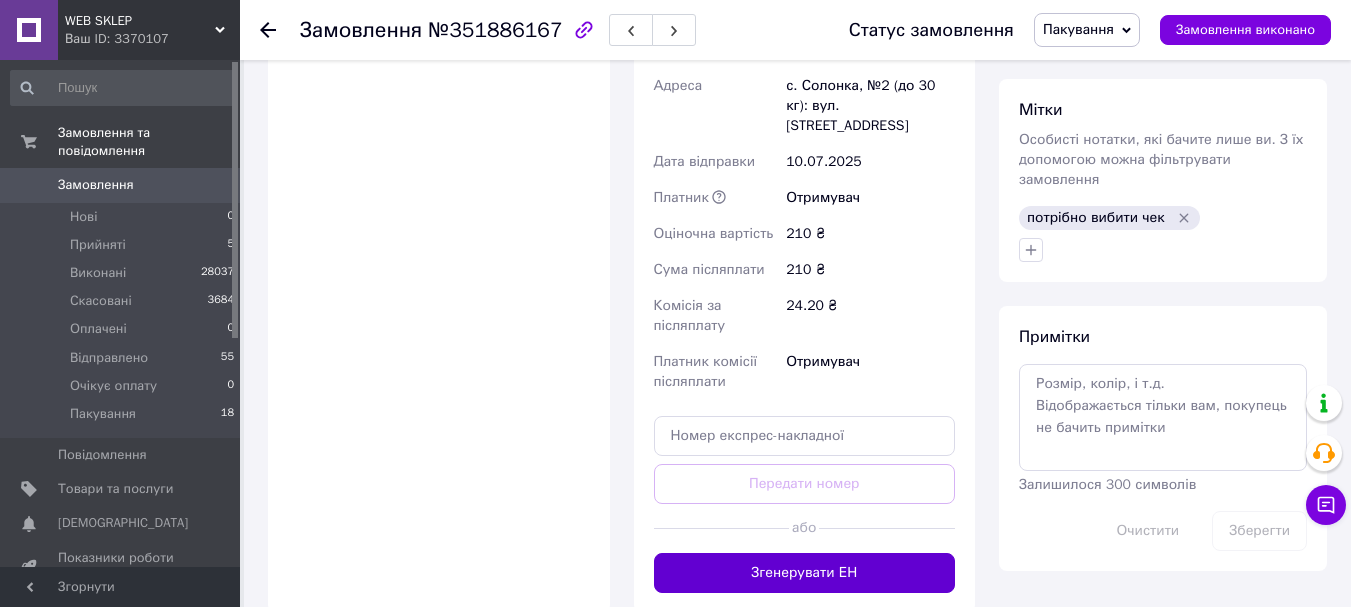 click on "Згенерувати ЕН" at bounding box center (805, 573) 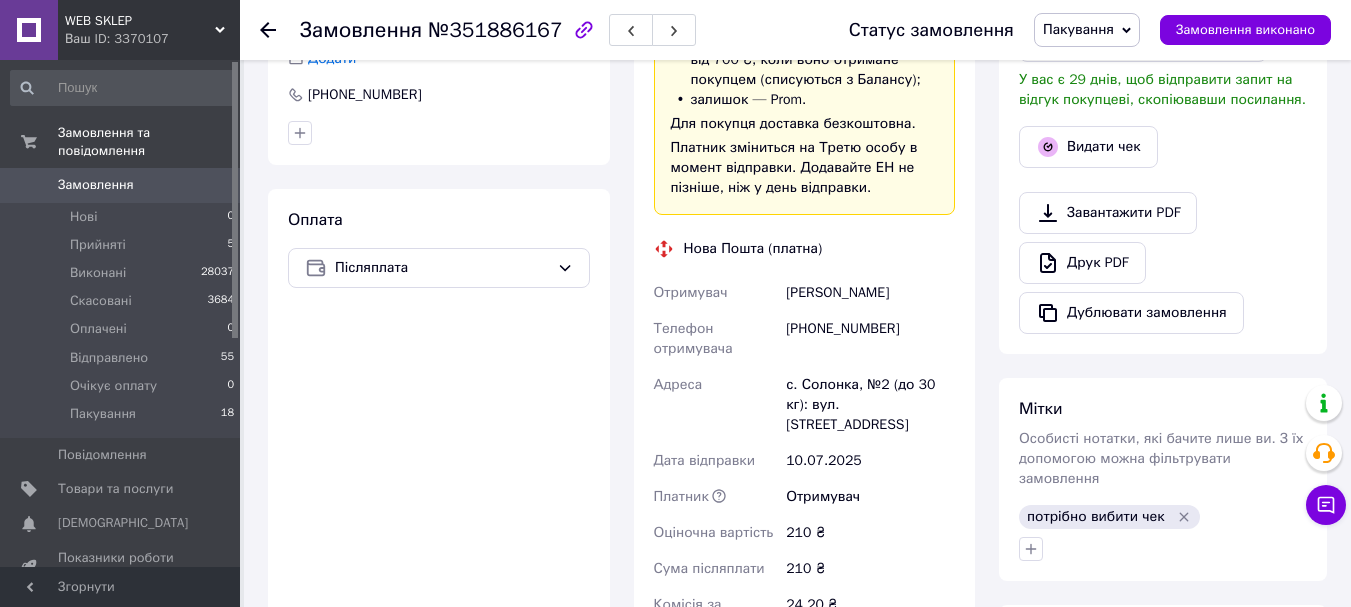 scroll, scrollTop: 600, scrollLeft: 0, axis: vertical 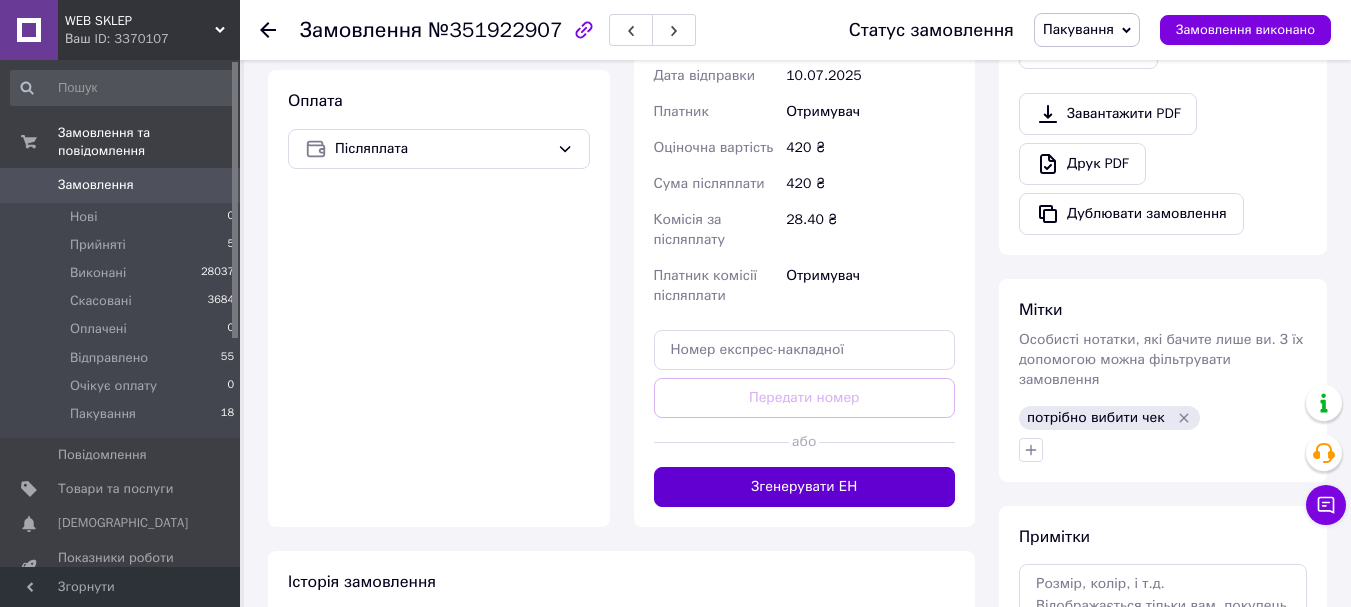 click on "Згенерувати ЕН" at bounding box center [805, 487] 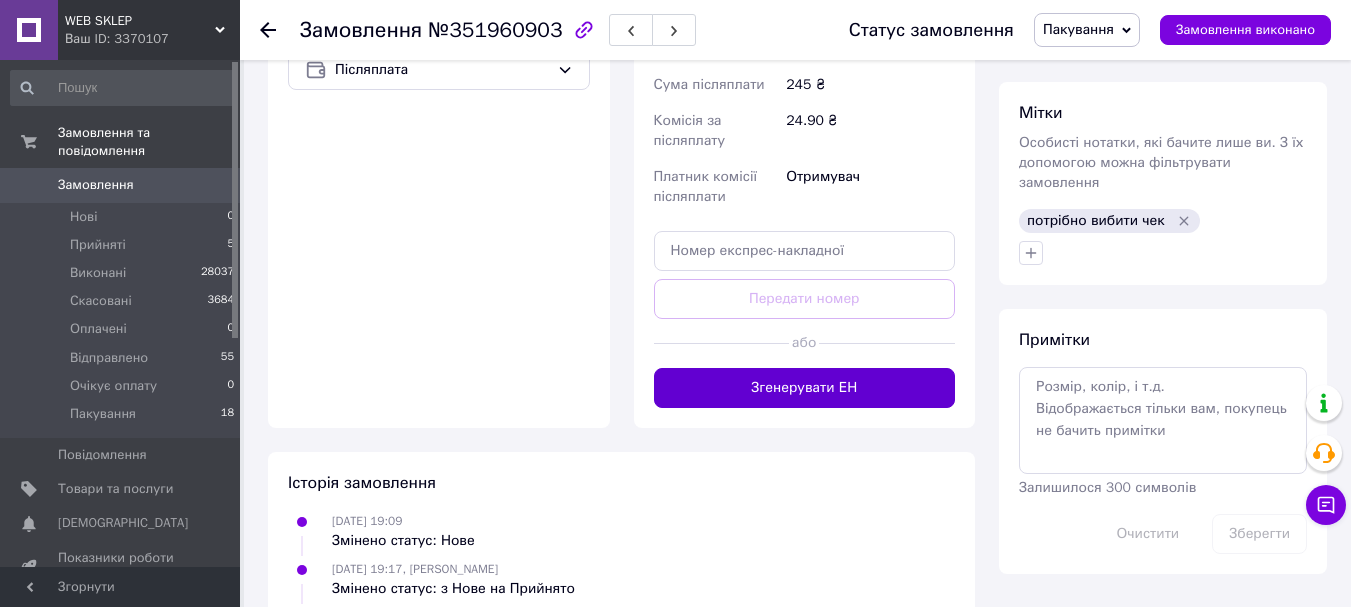 scroll, scrollTop: 800, scrollLeft: 0, axis: vertical 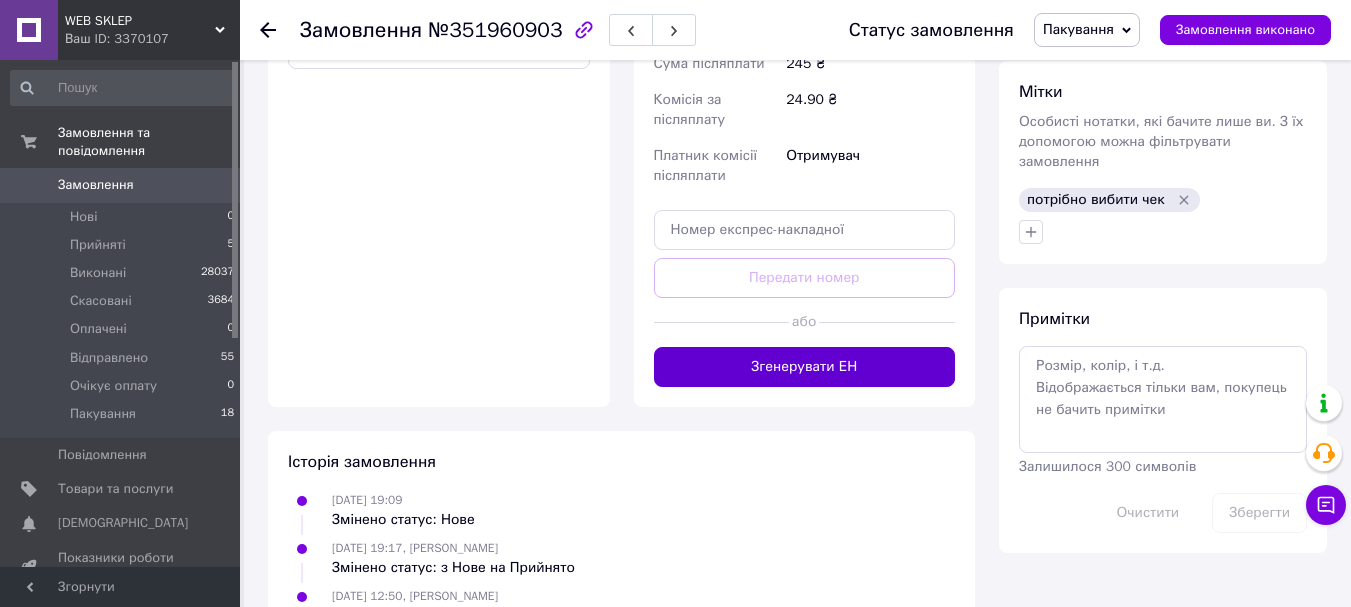 click on "Згенерувати ЕН" at bounding box center [805, 367] 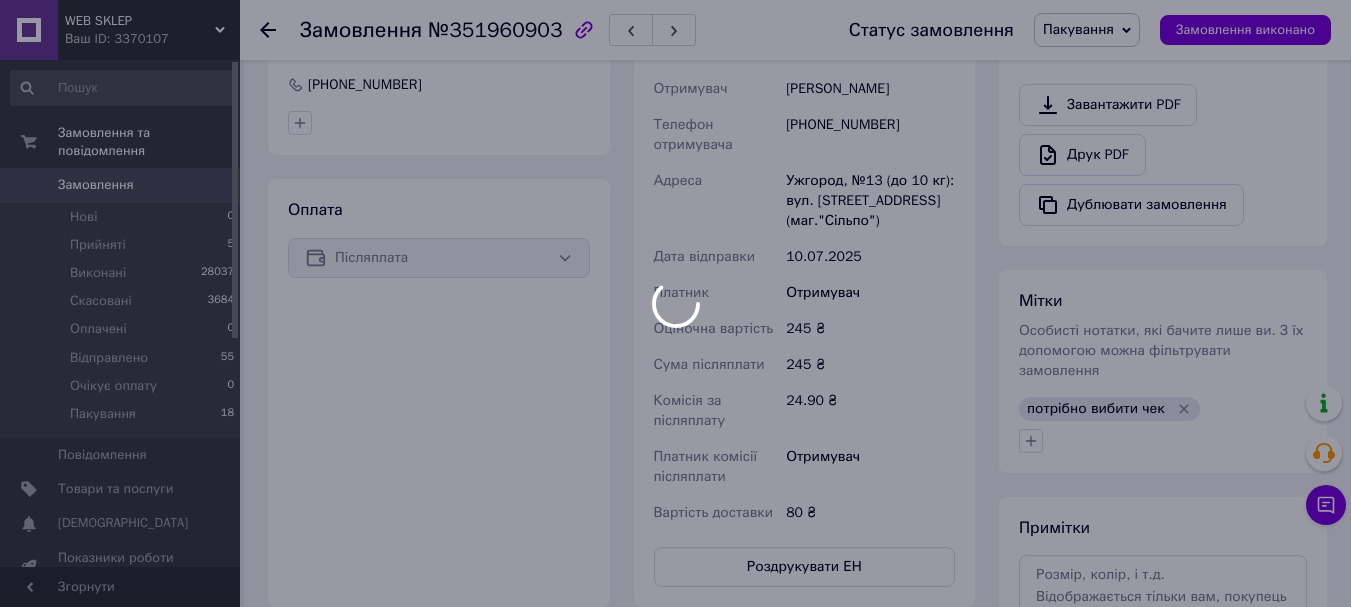 scroll, scrollTop: 600, scrollLeft: 0, axis: vertical 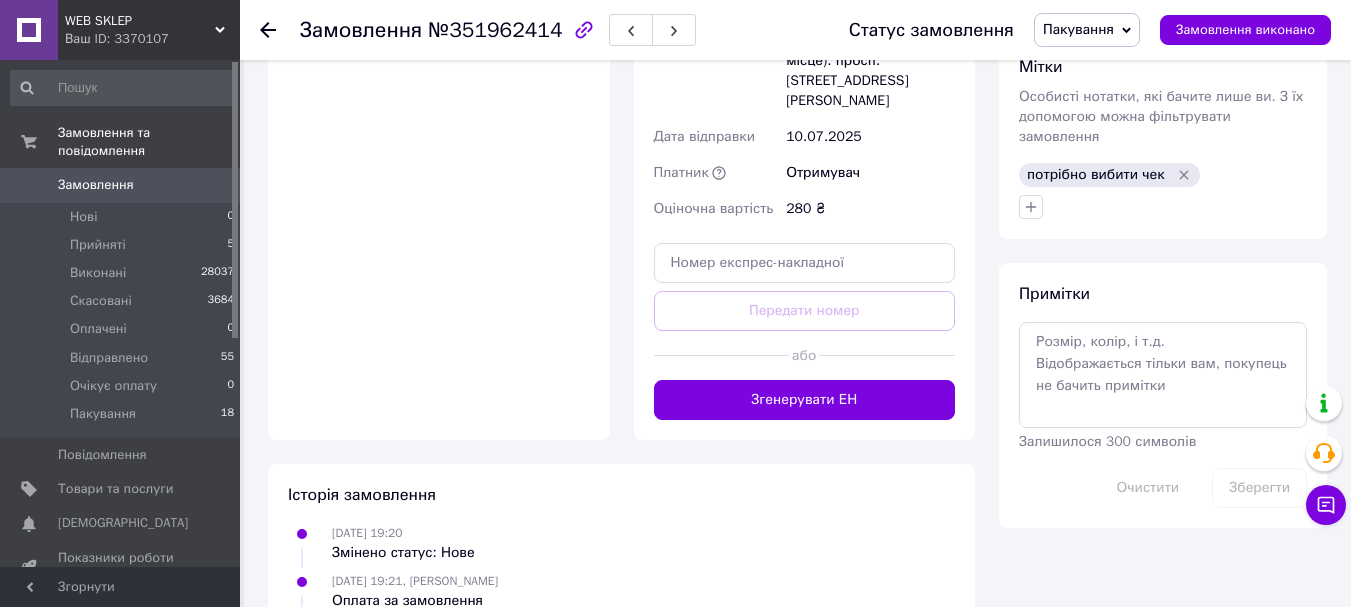 click on "Згенерувати ЕН" at bounding box center (805, 400) 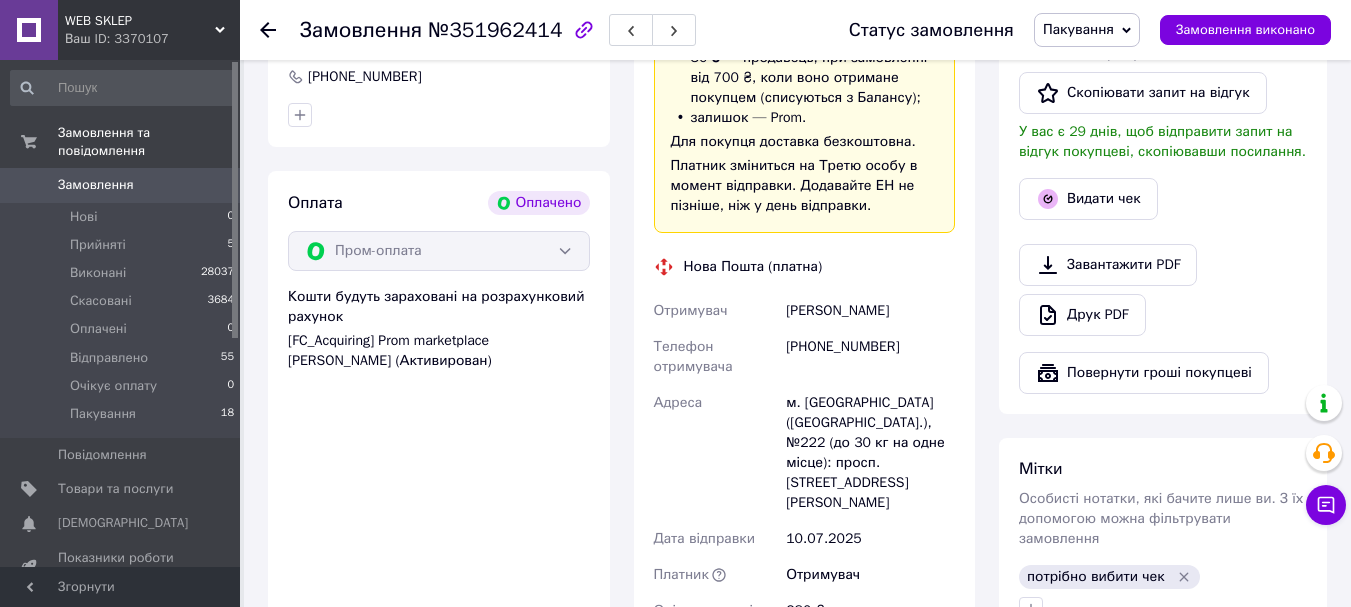 scroll, scrollTop: 527, scrollLeft: 0, axis: vertical 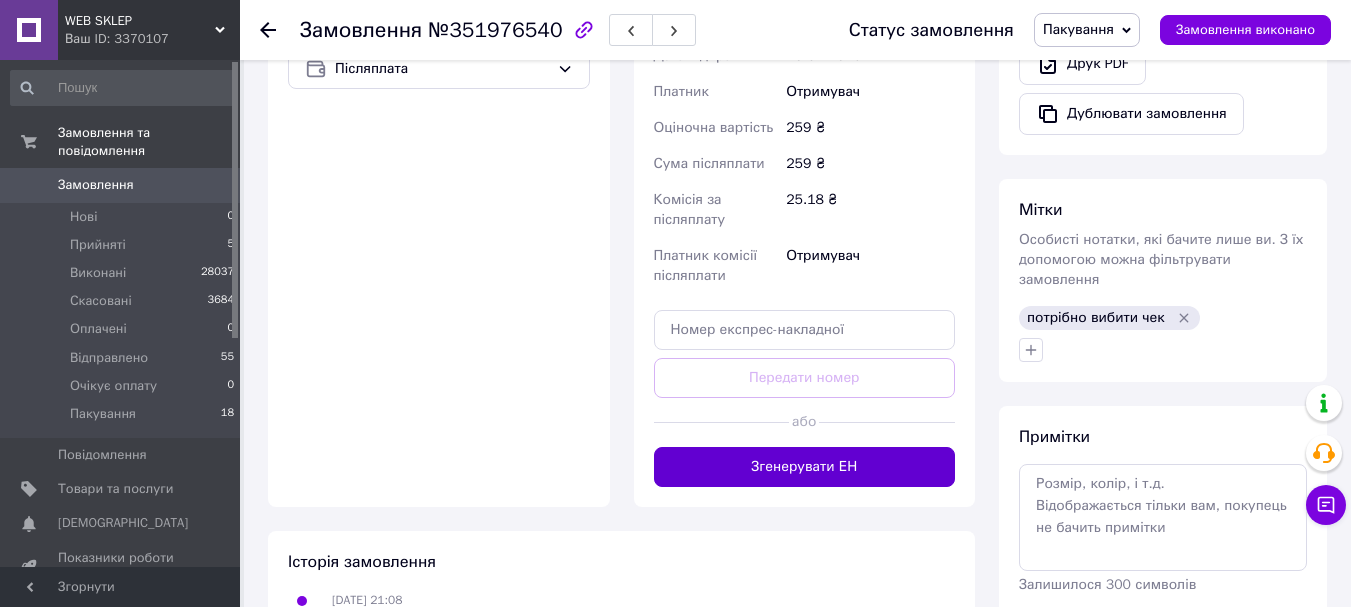 click on "Згенерувати ЕН" at bounding box center (805, 467) 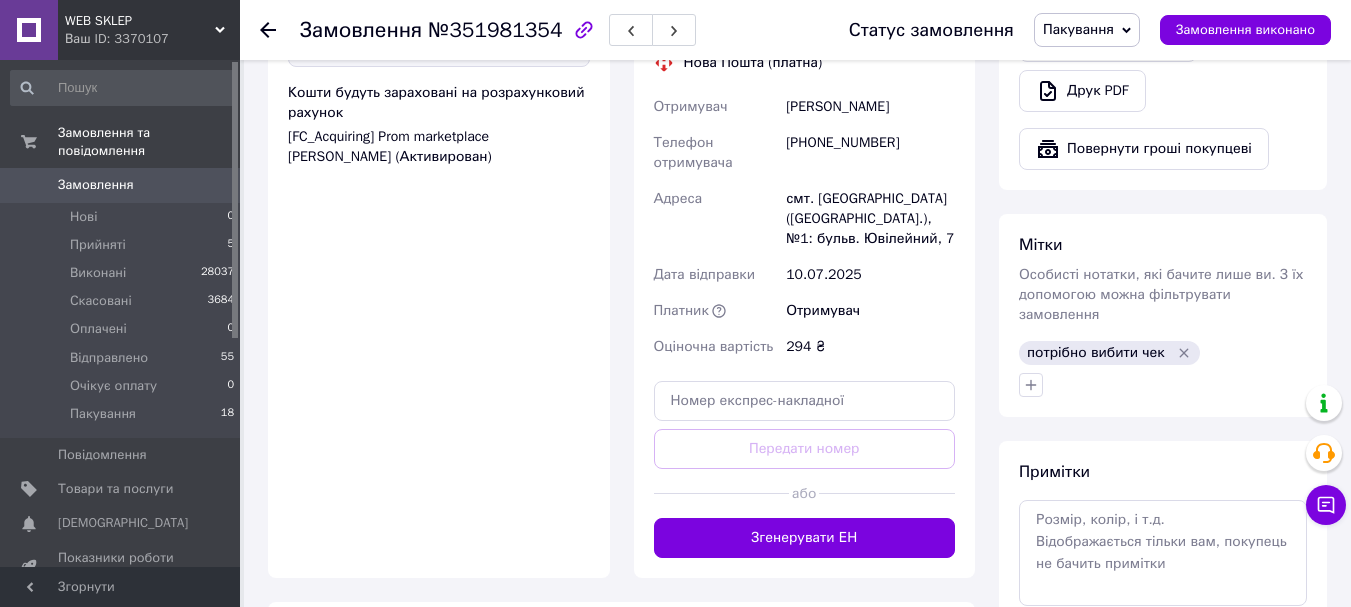 scroll, scrollTop: 1000, scrollLeft: 0, axis: vertical 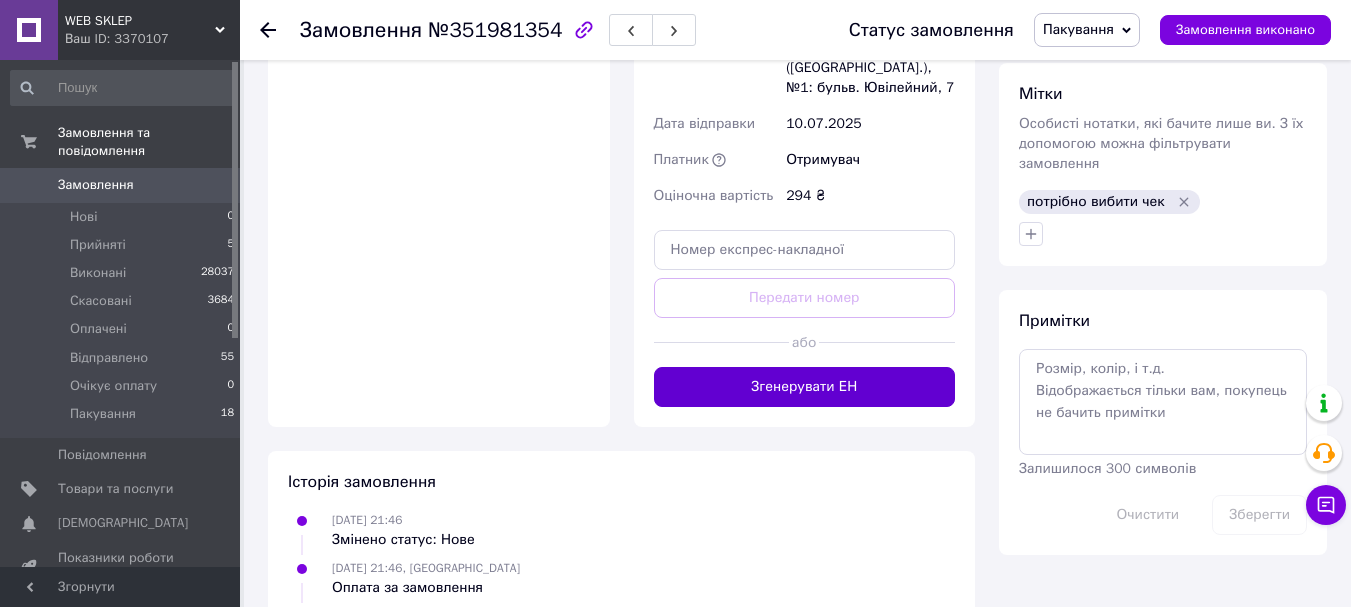 click on "Згенерувати ЕН" at bounding box center (805, 387) 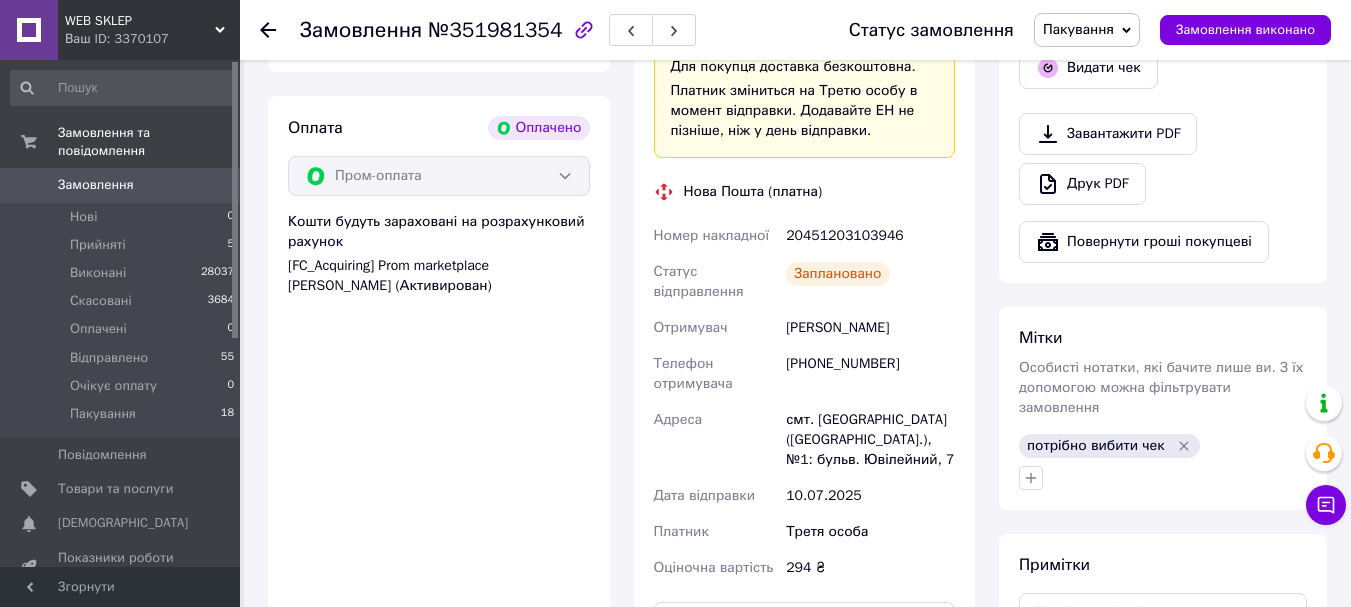 scroll, scrollTop: 700, scrollLeft: 0, axis: vertical 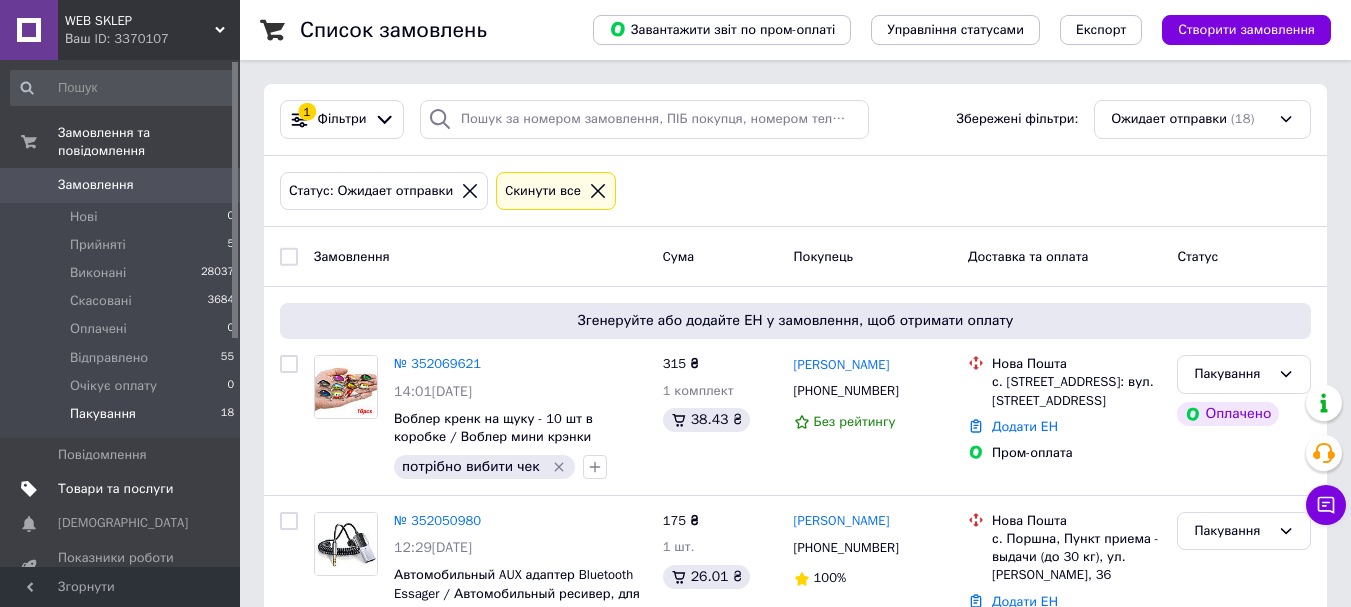 click on "Товари та послуги" at bounding box center (115, 489) 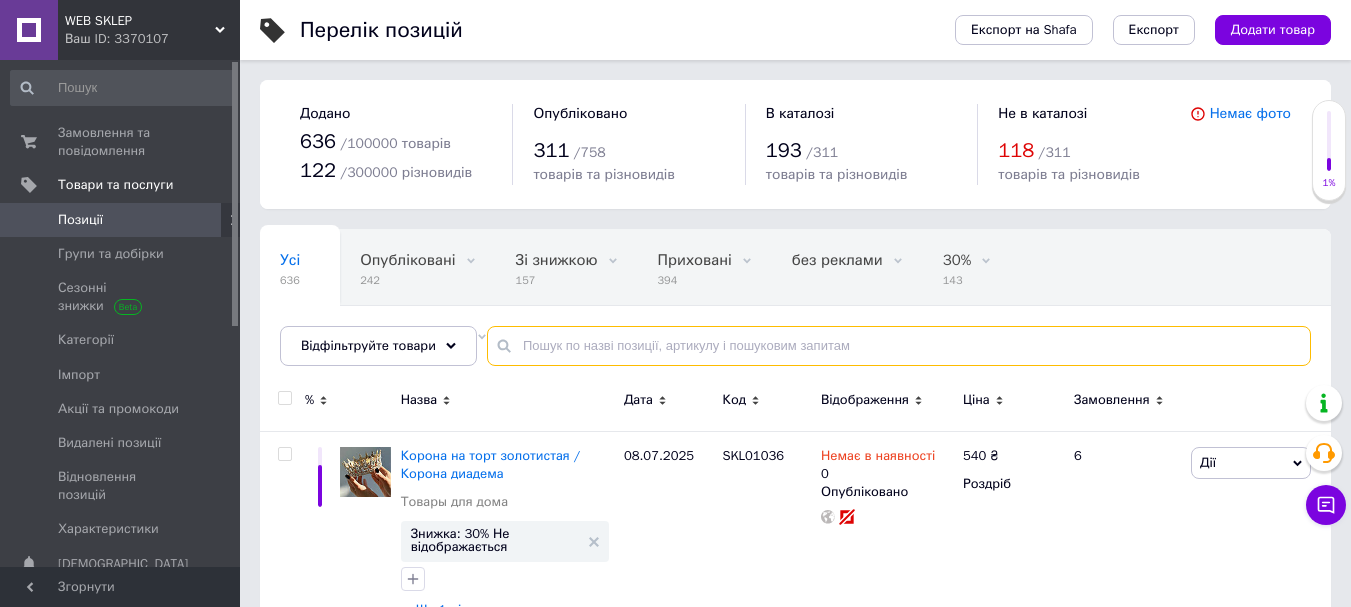 click at bounding box center (899, 346) 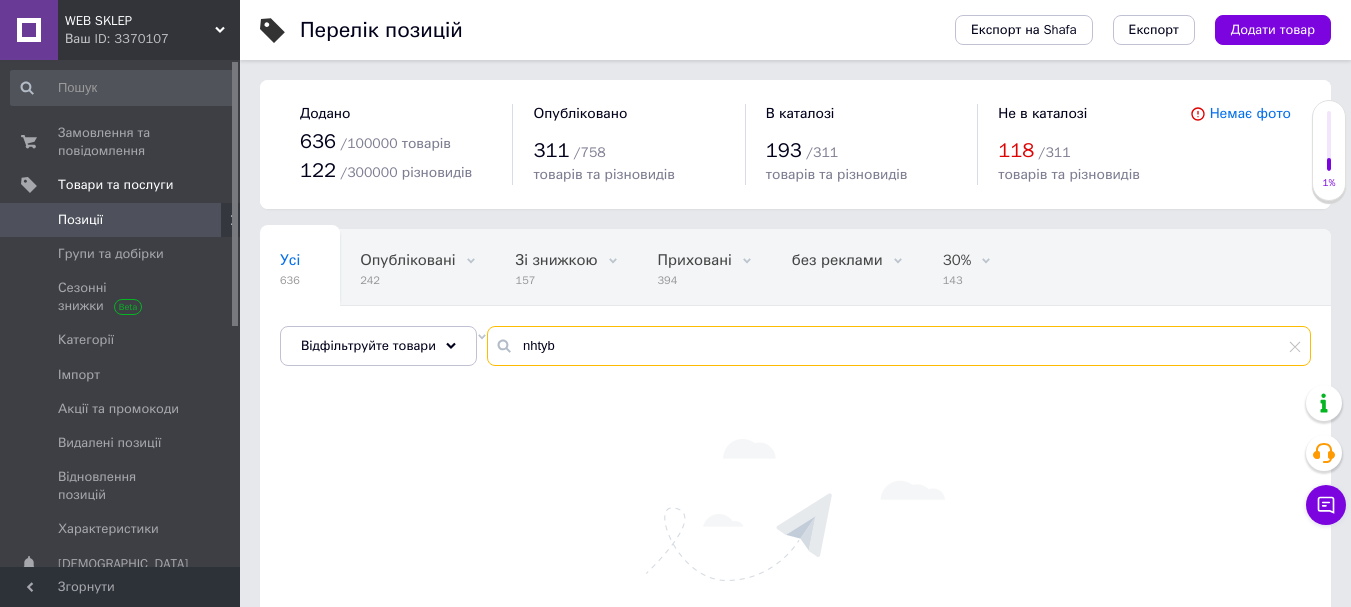 click on "nhtyb" at bounding box center (899, 346) 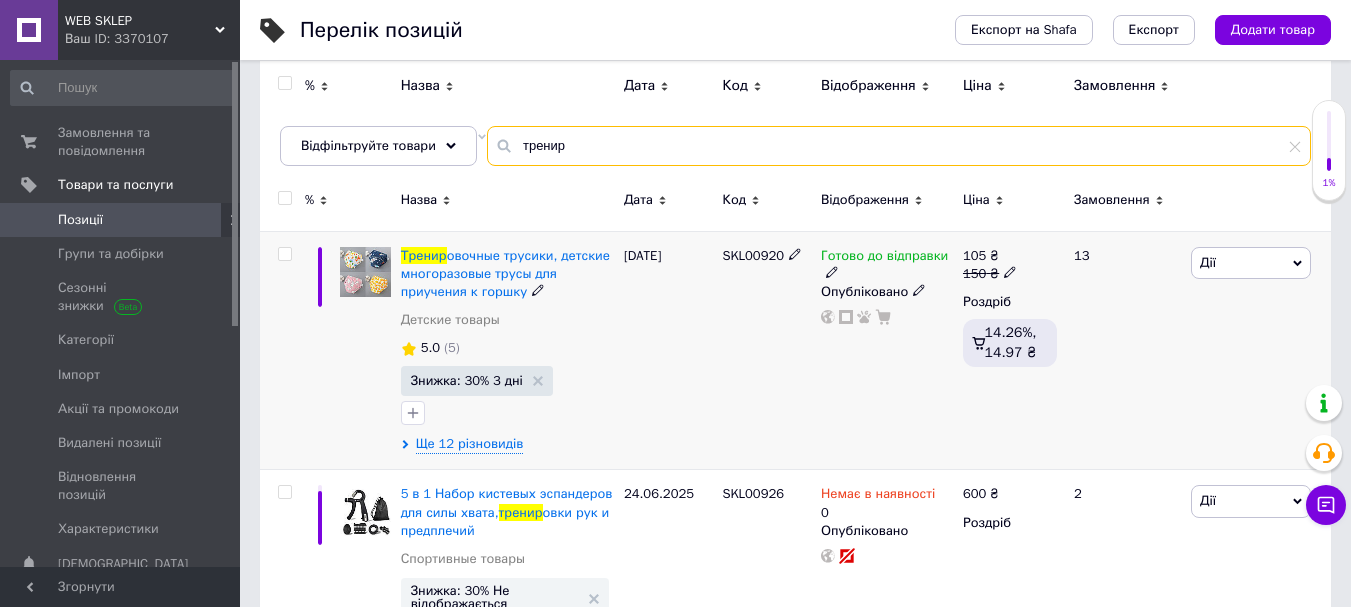 scroll, scrollTop: 300, scrollLeft: 0, axis: vertical 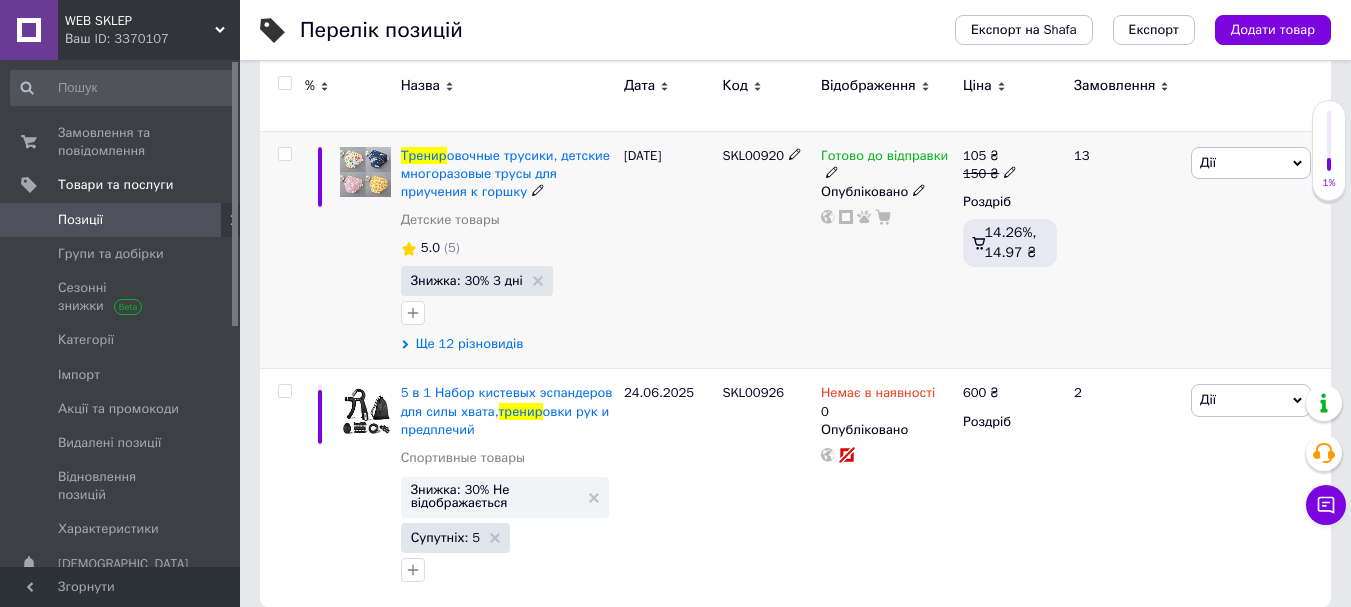 type on "тренир" 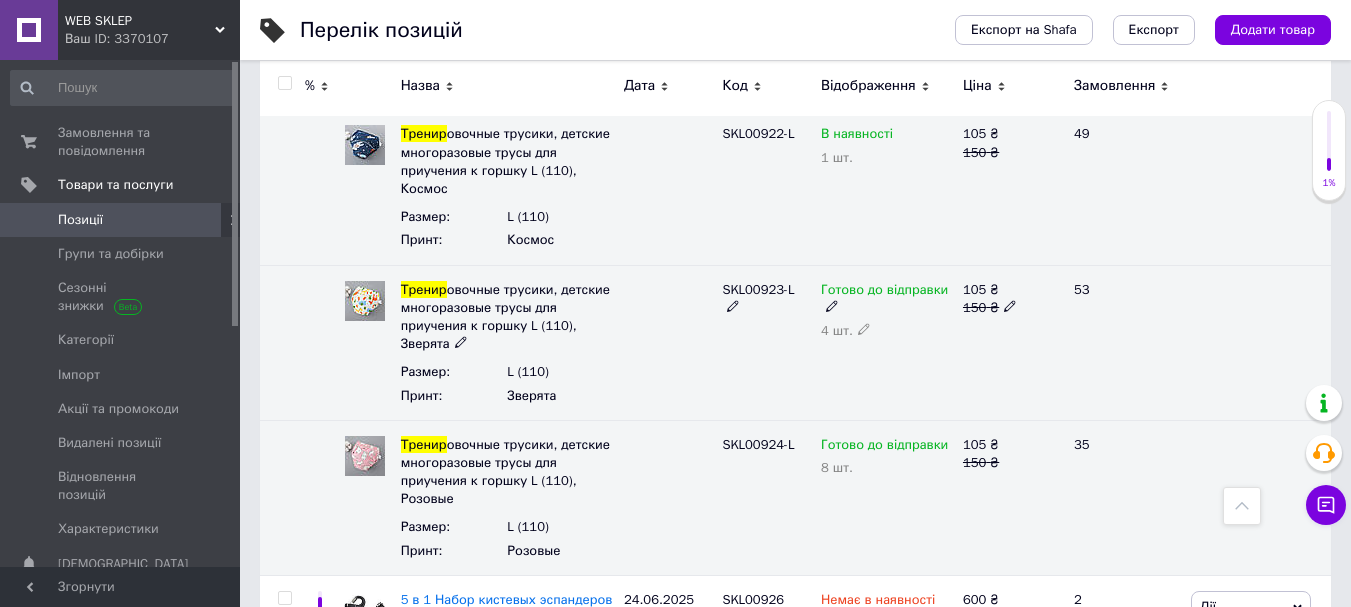 scroll, scrollTop: 2000, scrollLeft: 0, axis: vertical 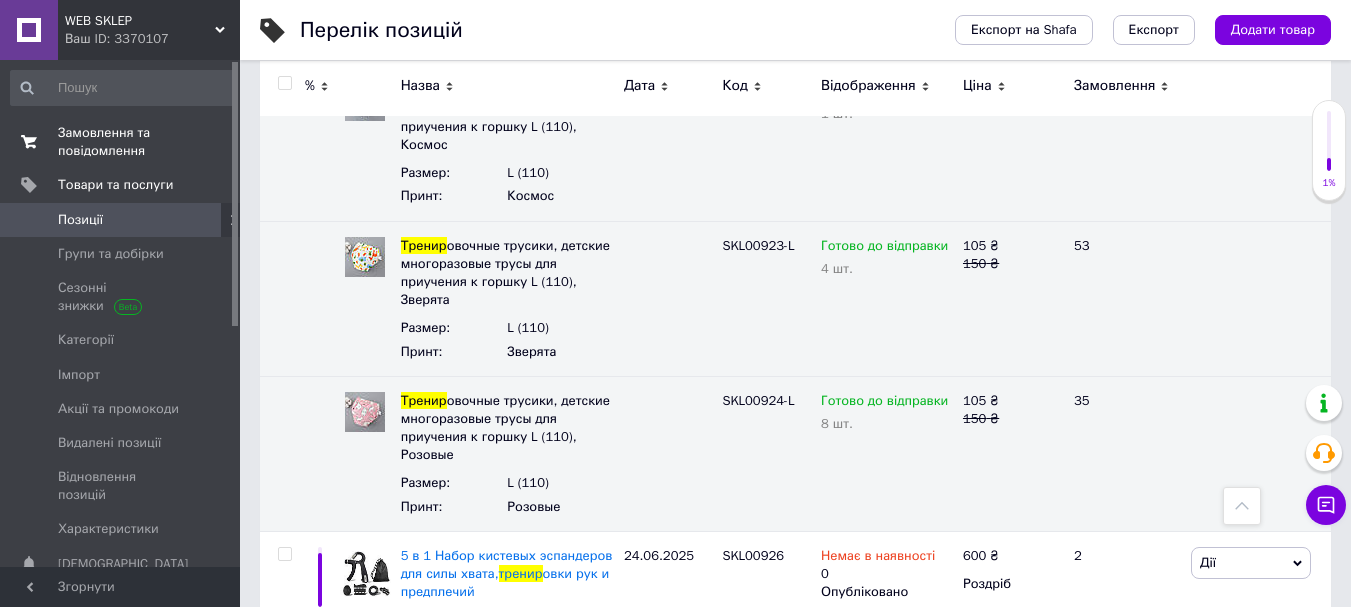 click on "Замовлення та повідомлення" at bounding box center (121, 142) 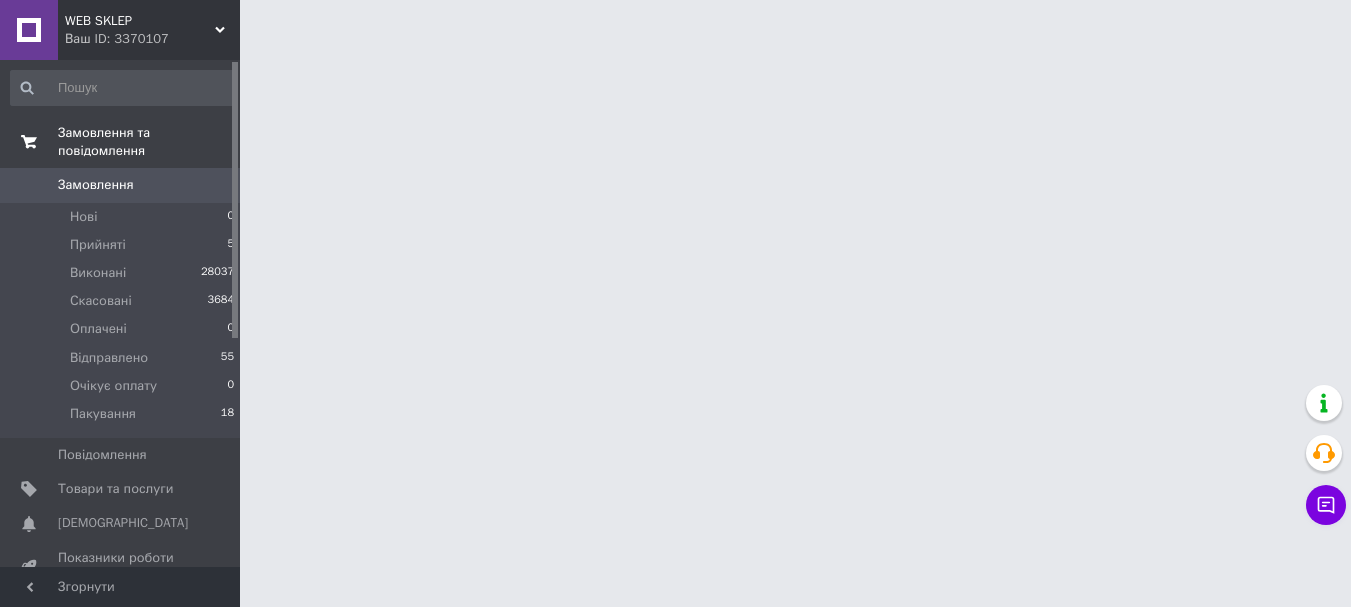 scroll, scrollTop: 0, scrollLeft: 0, axis: both 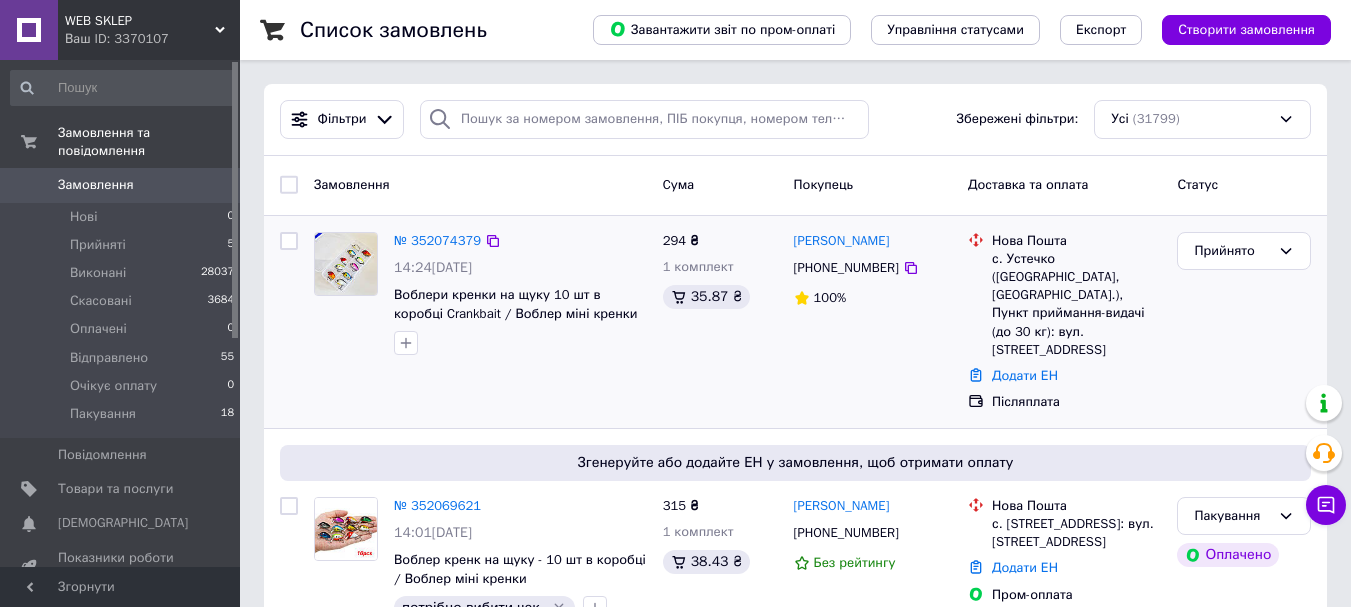 click at bounding box center [346, 264] 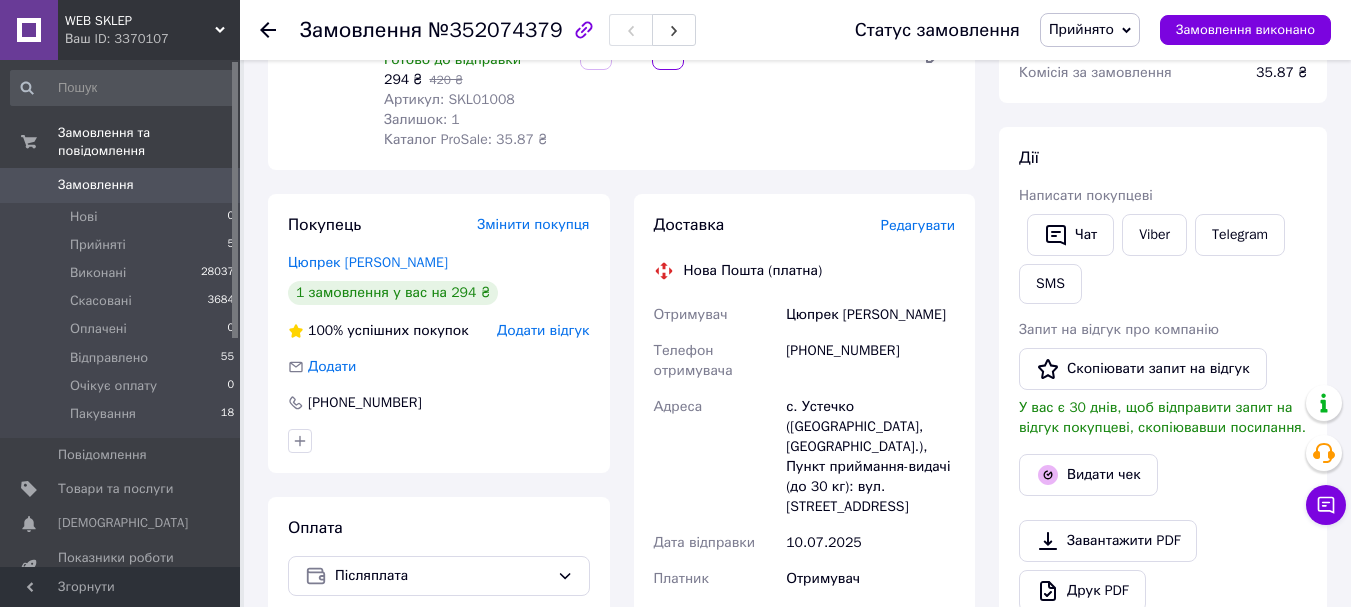 scroll, scrollTop: 300, scrollLeft: 0, axis: vertical 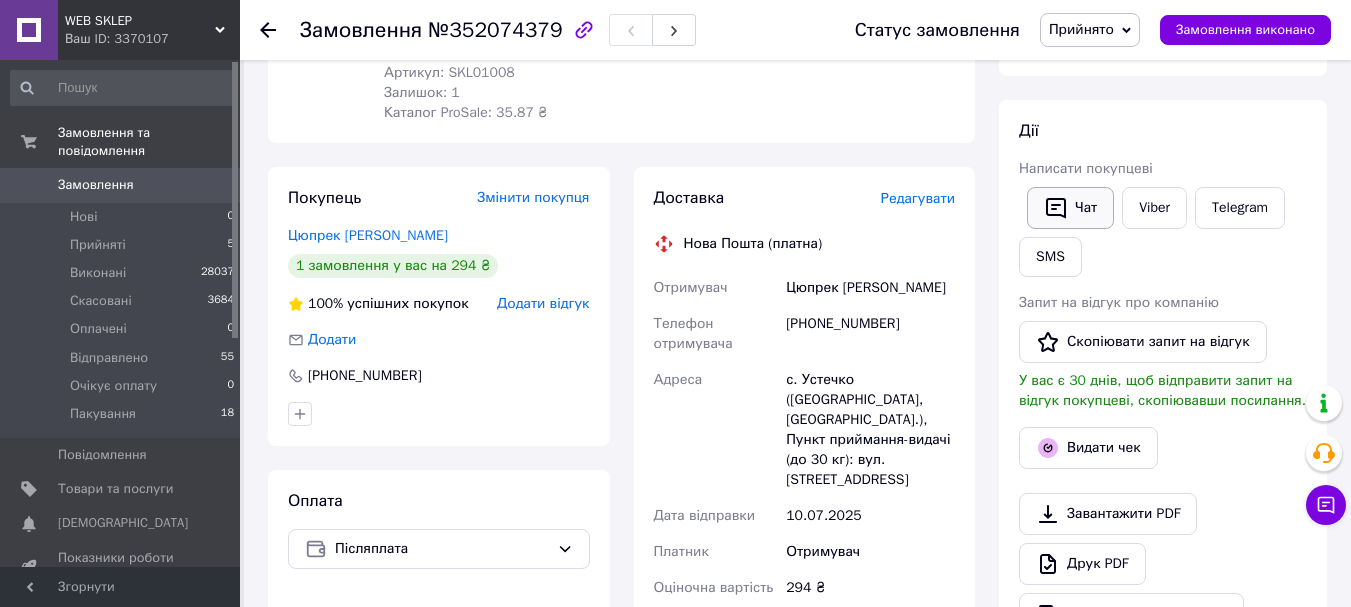click 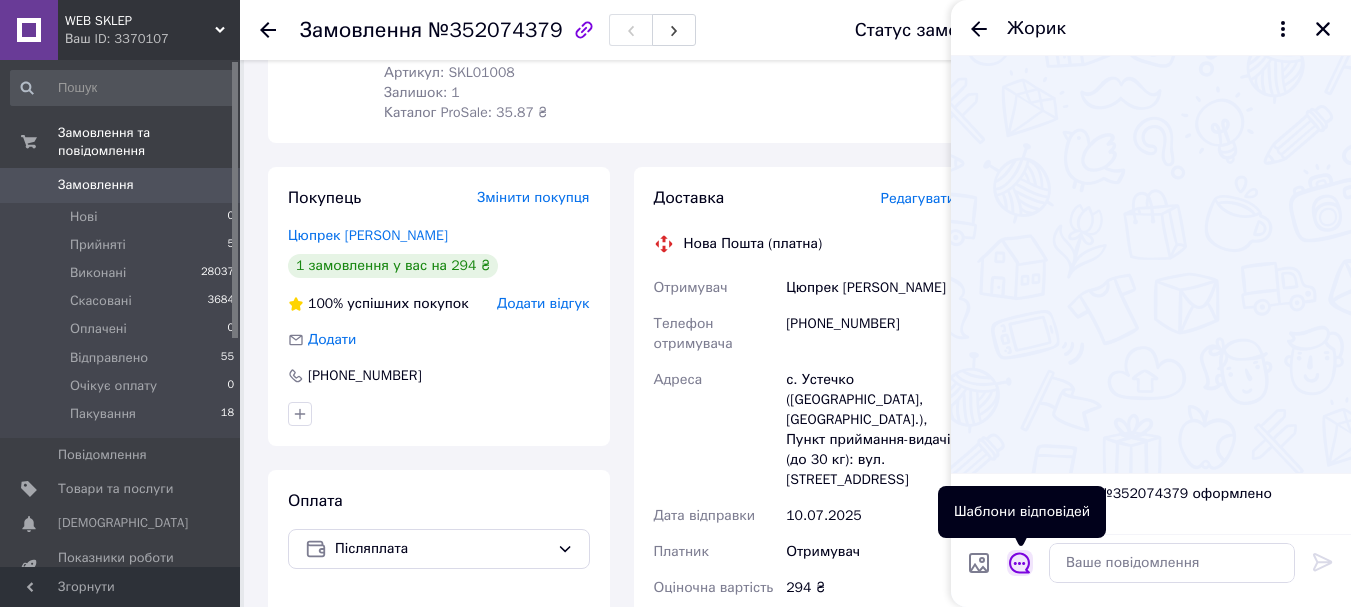 click 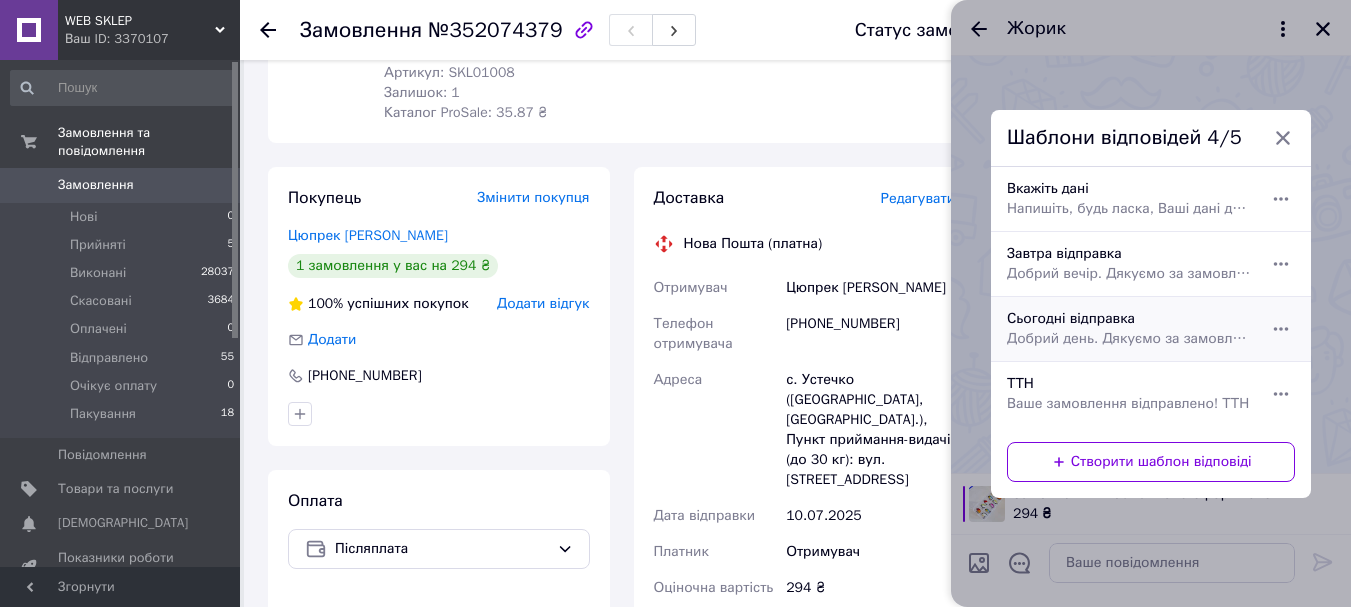 type on "Добрий день. Дякуємо за замовлення у нашому магазині. Сьогодні відправимо." 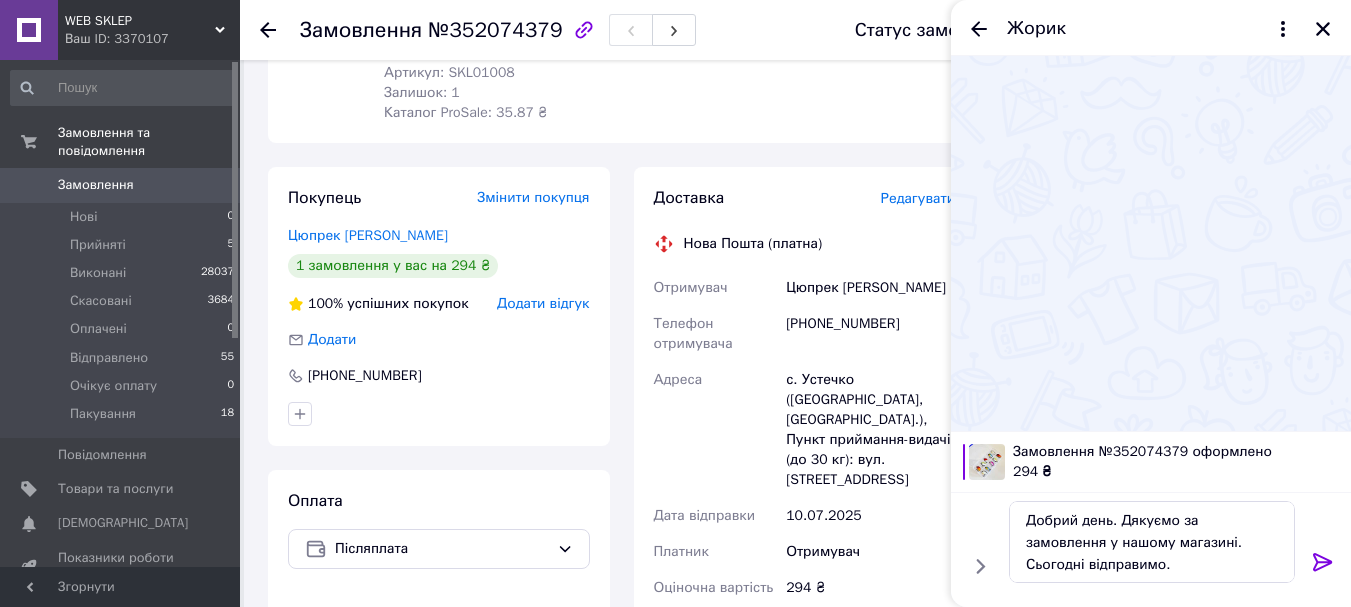 click 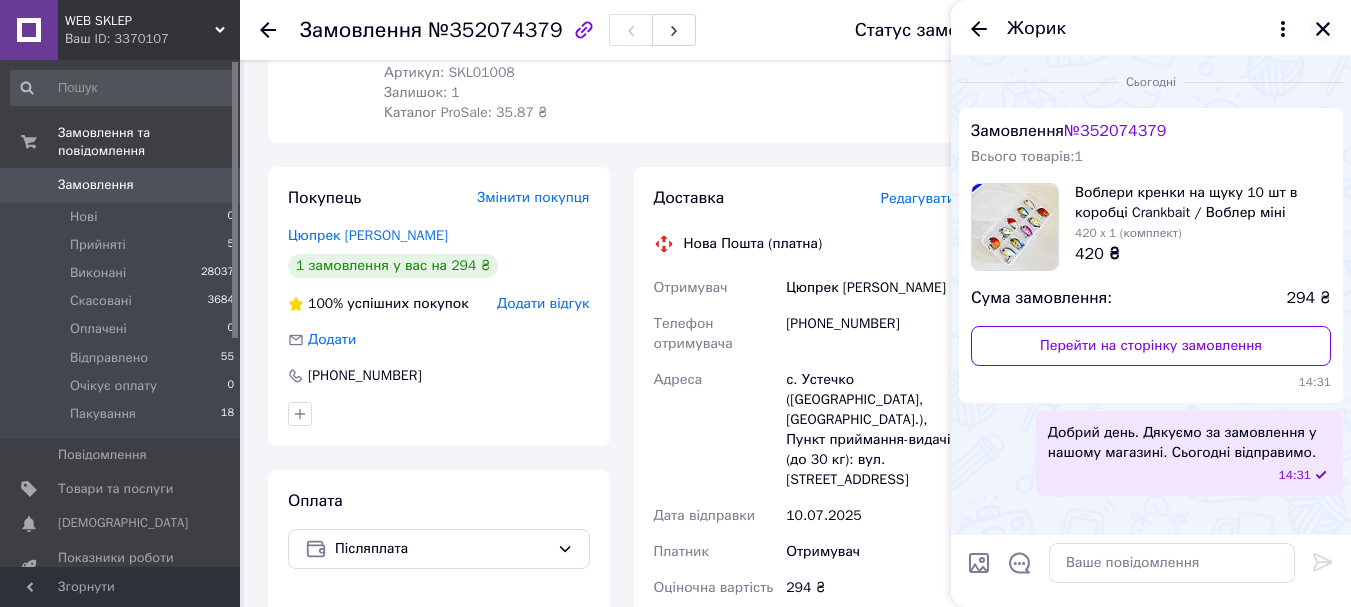 click 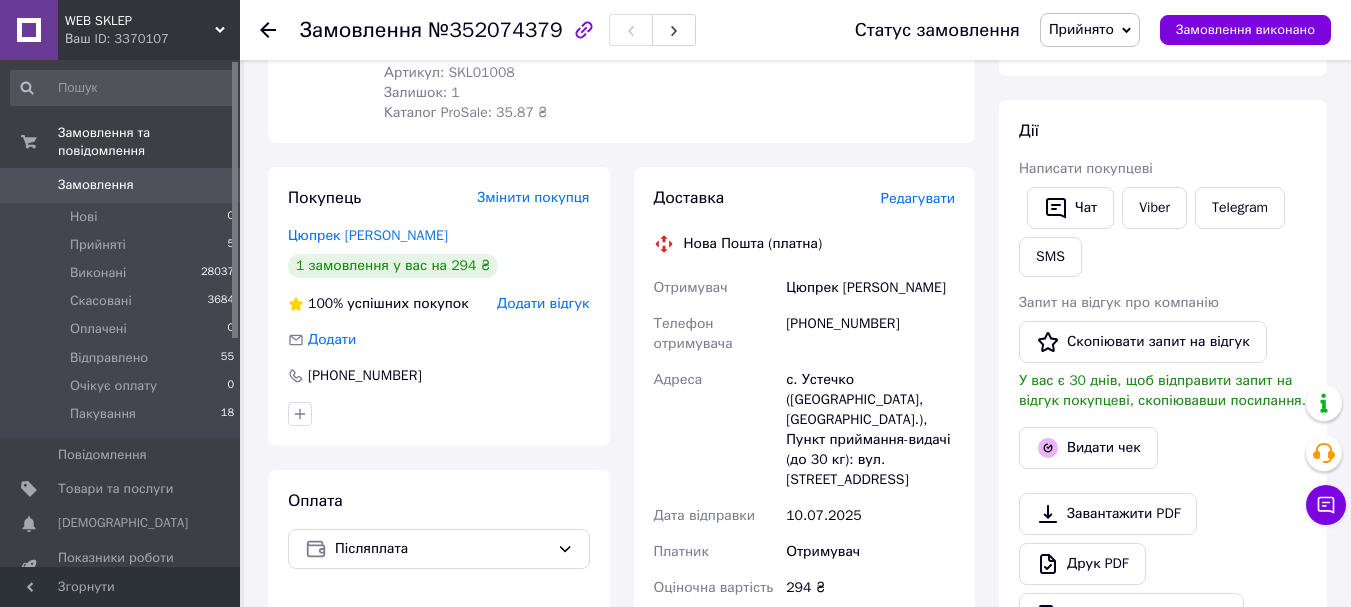 click on "Прийнято" at bounding box center (1081, 29) 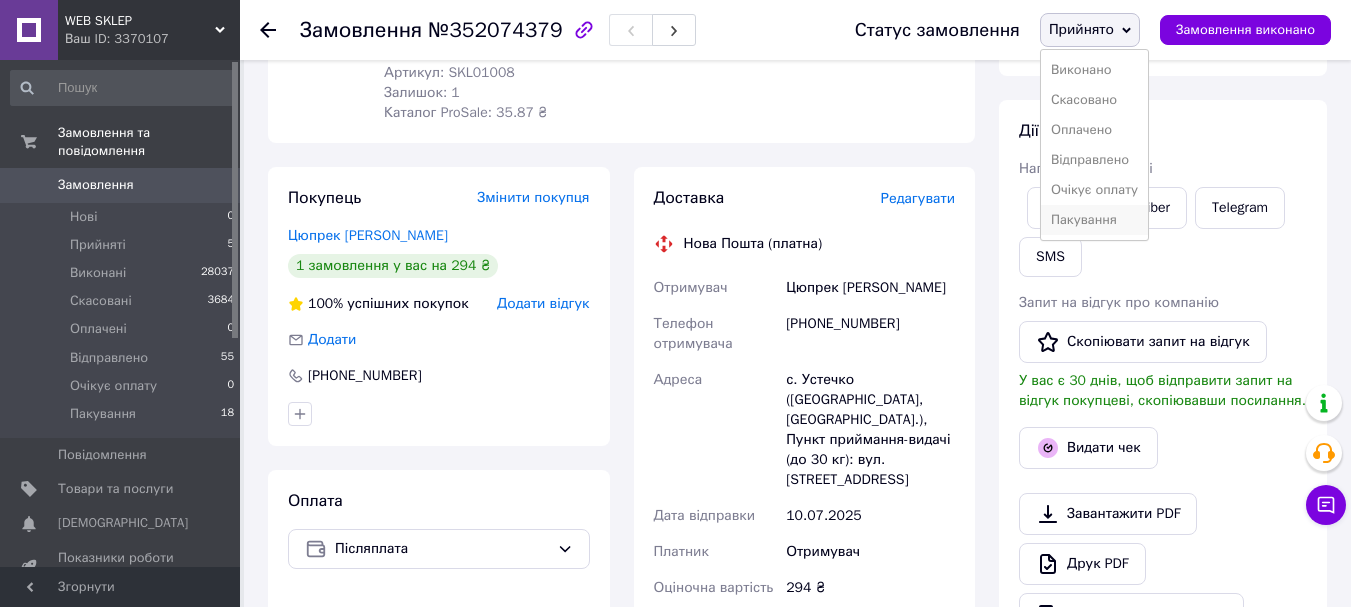 click on "Пакування" at bounding box center (1094, 220) 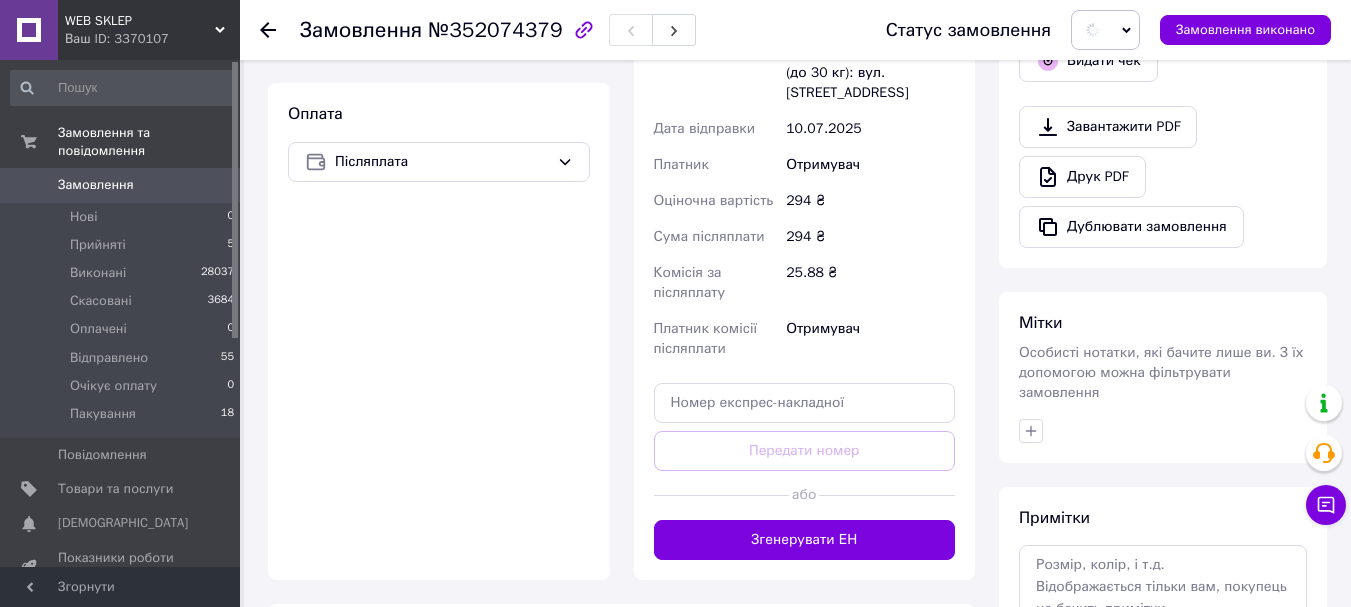 scroll, scrollTop: 700, scrollLeft: 0, axis: vertical 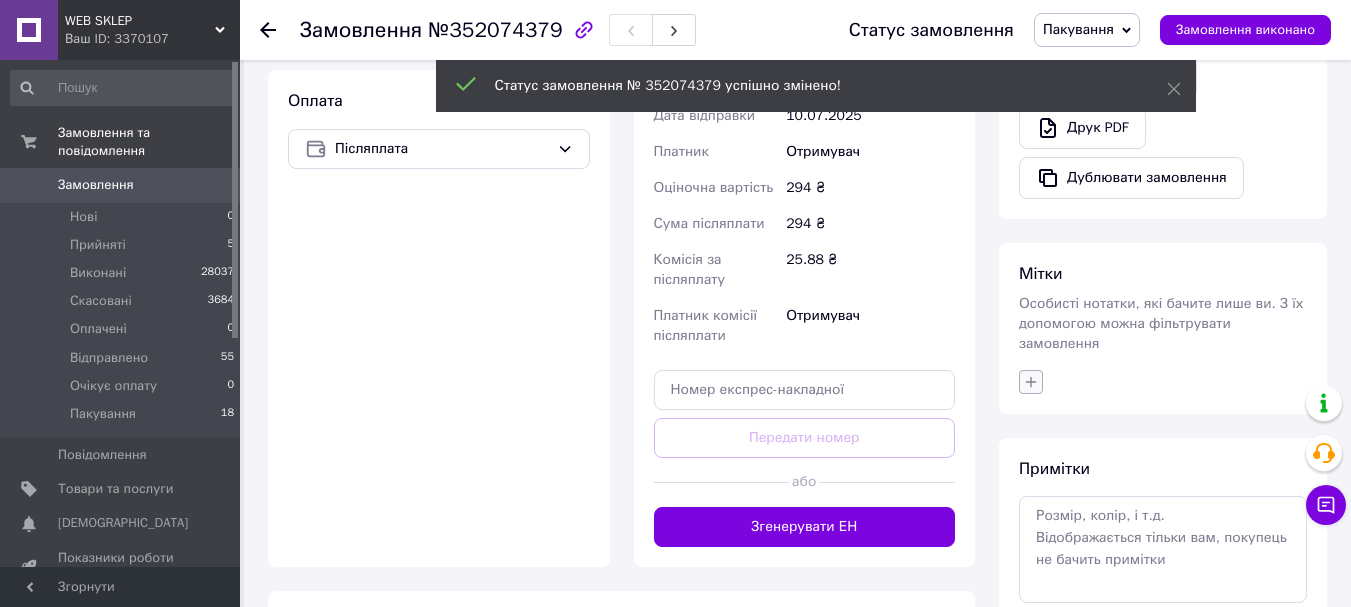 click 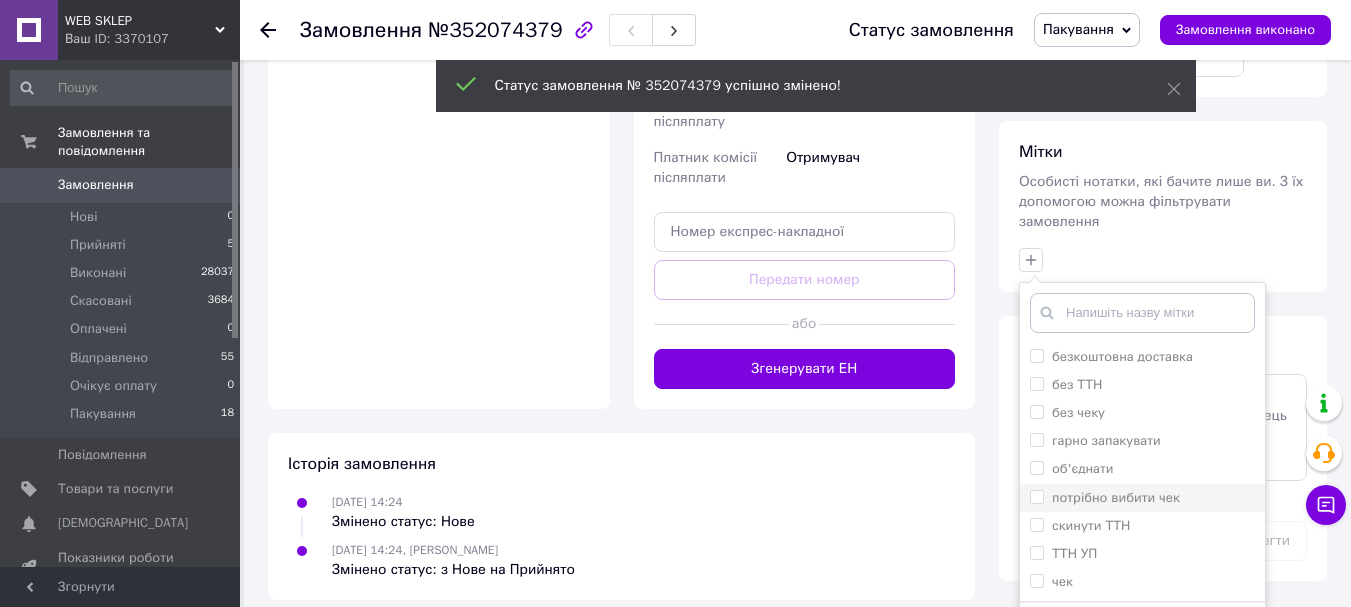 click on "потрібно вибити чек" at bounding box center (1116, 497) 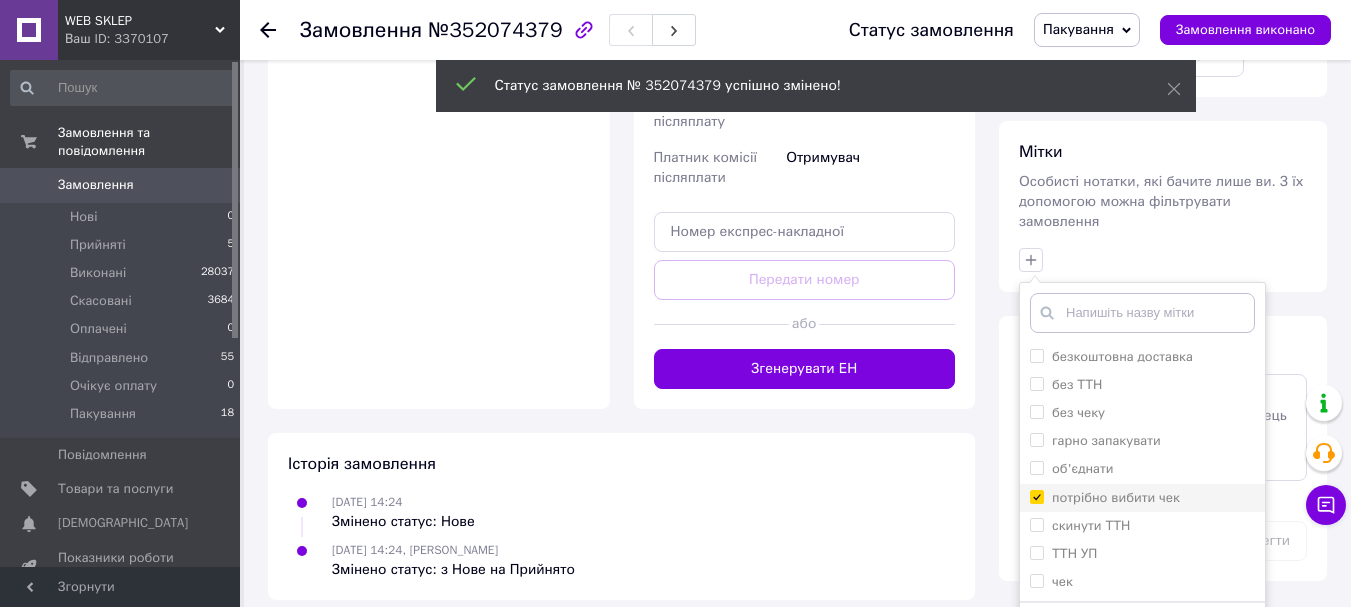 checkbox on "true" 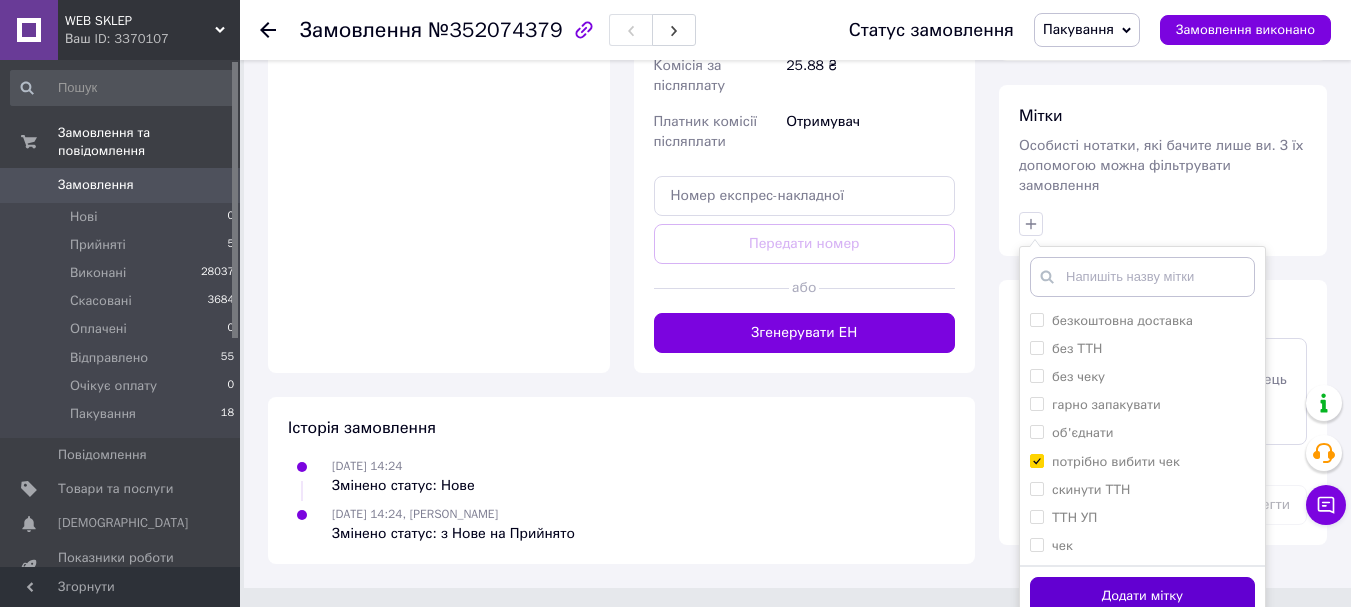 click on "Додати мітку" at bounding box center (1142, 596) 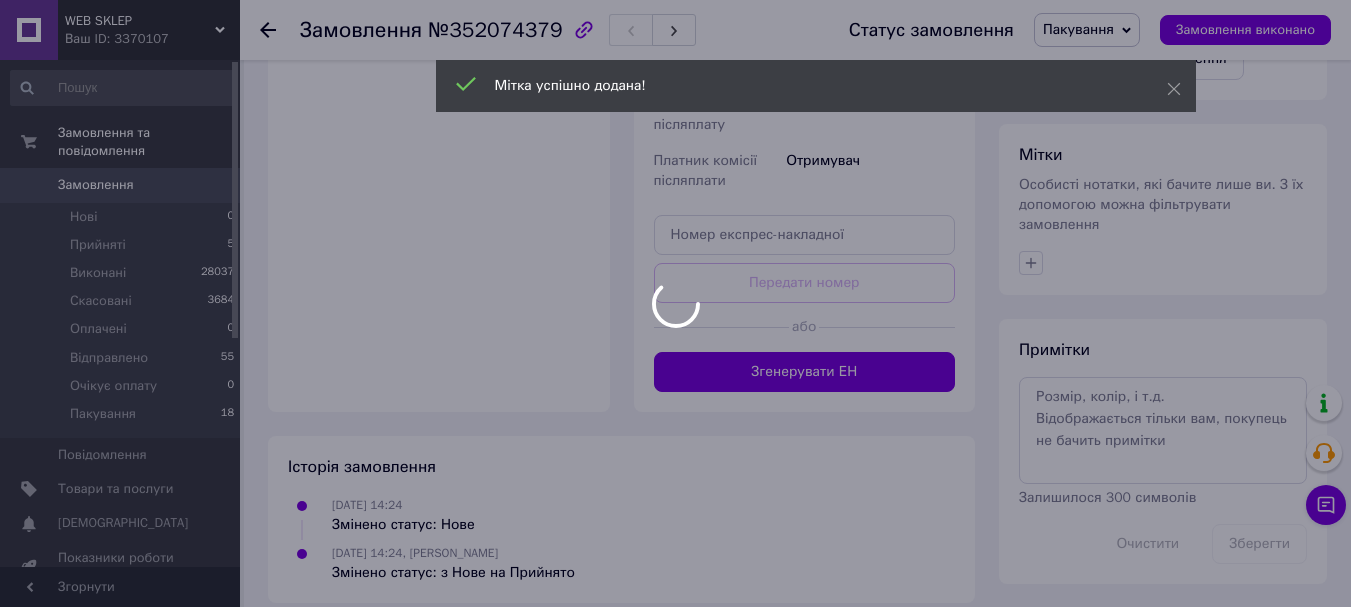 scroll, scrollTop: 894, scrollLeft: 0, axis: vertical 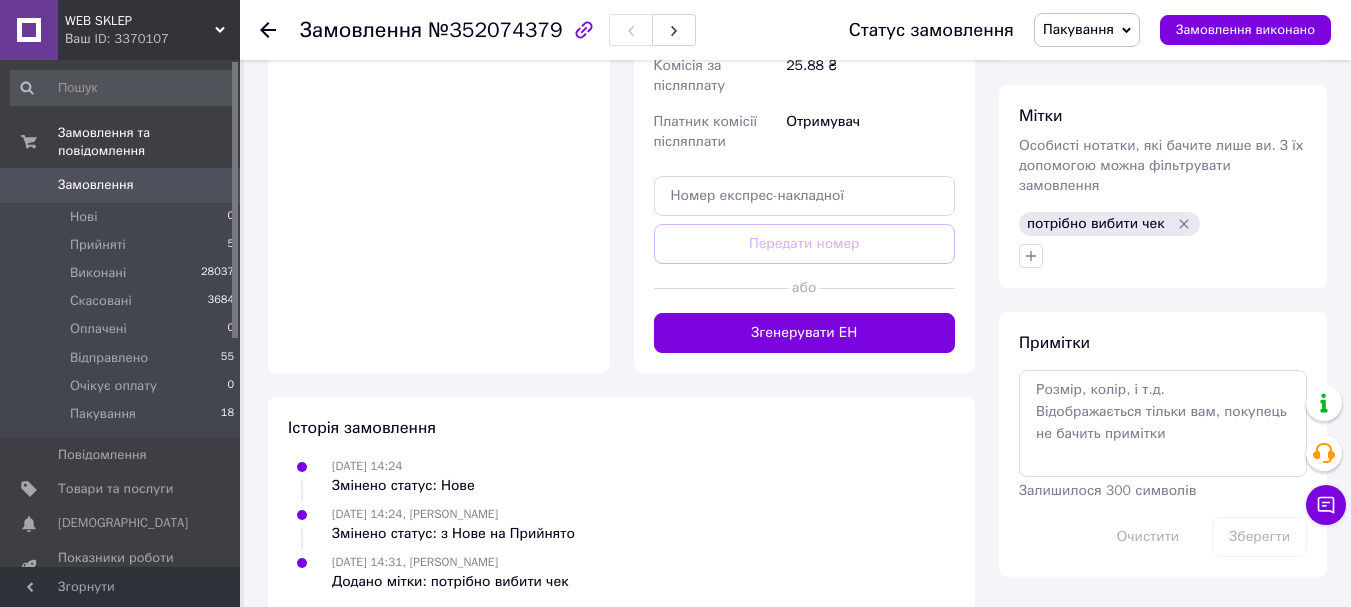 click on "Замовлення" at bounding box center [121, 185] 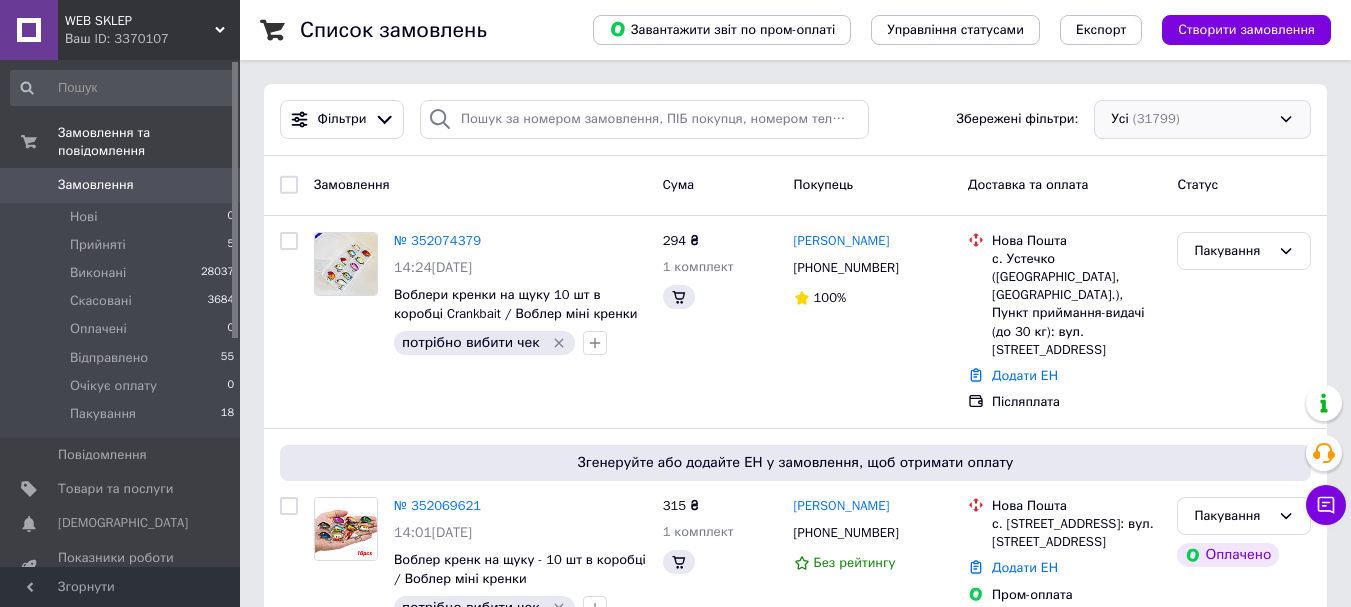 click on "Усі (31799)" at bounding box center (1202, 119) 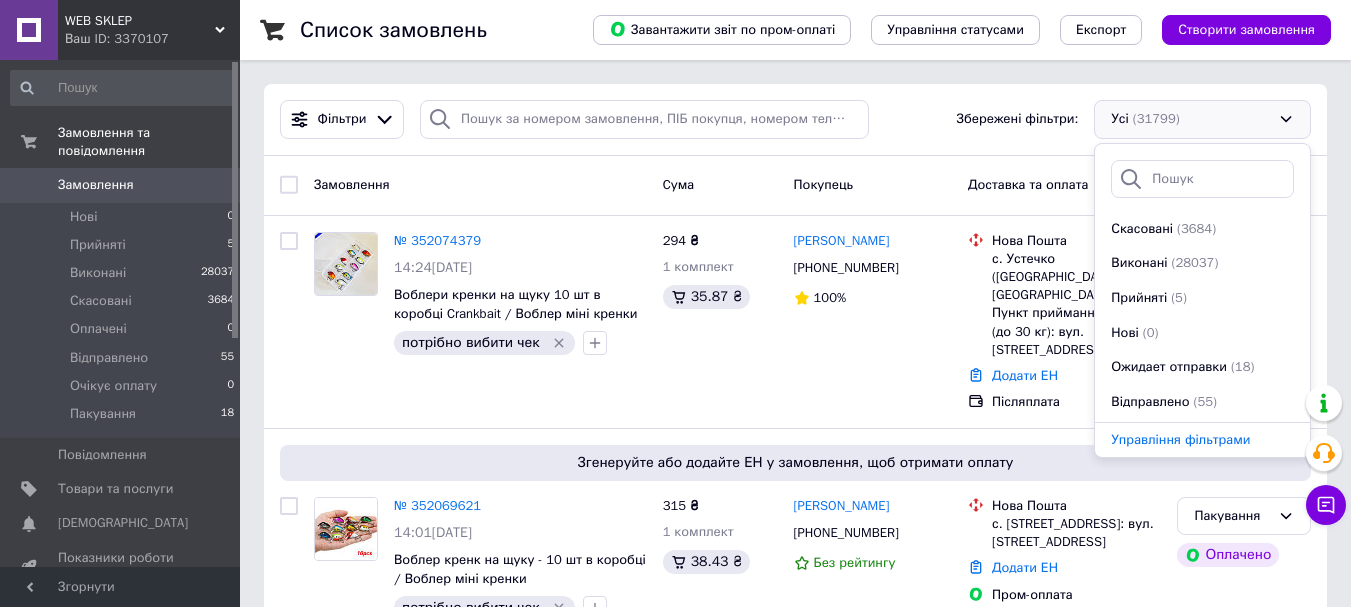 scroll, scrollTop: 200, scrollLeft: 0, axis: vertical 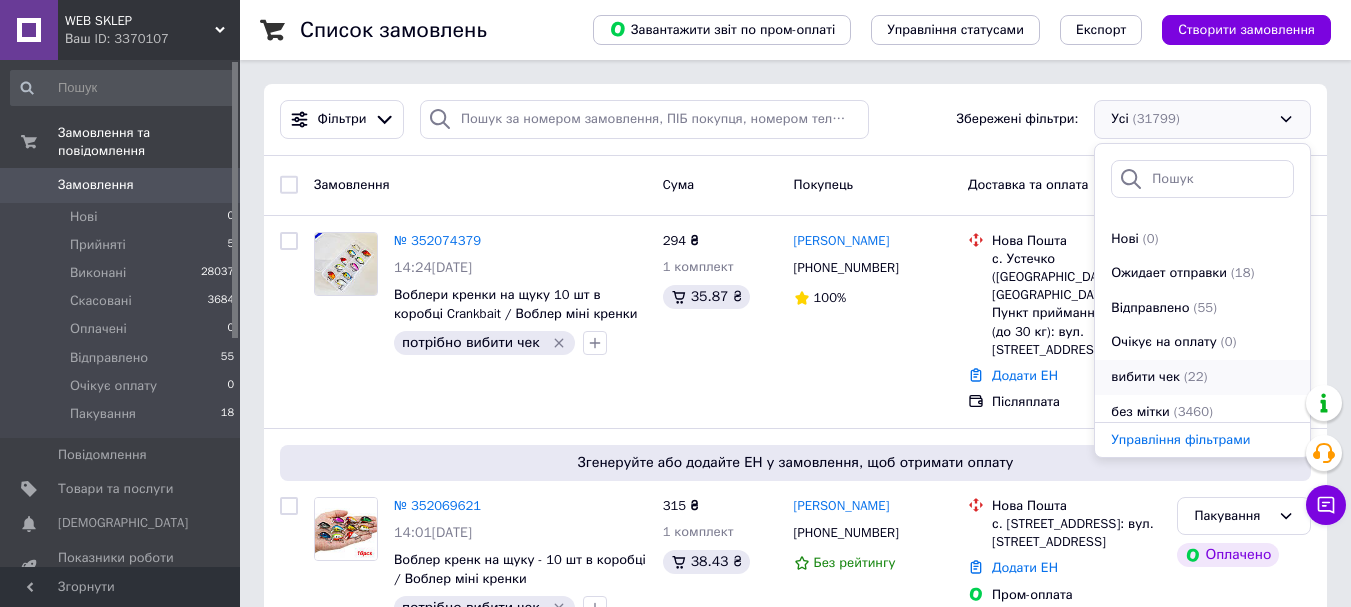 click on "(22)" at bounding box center (1195, 376) 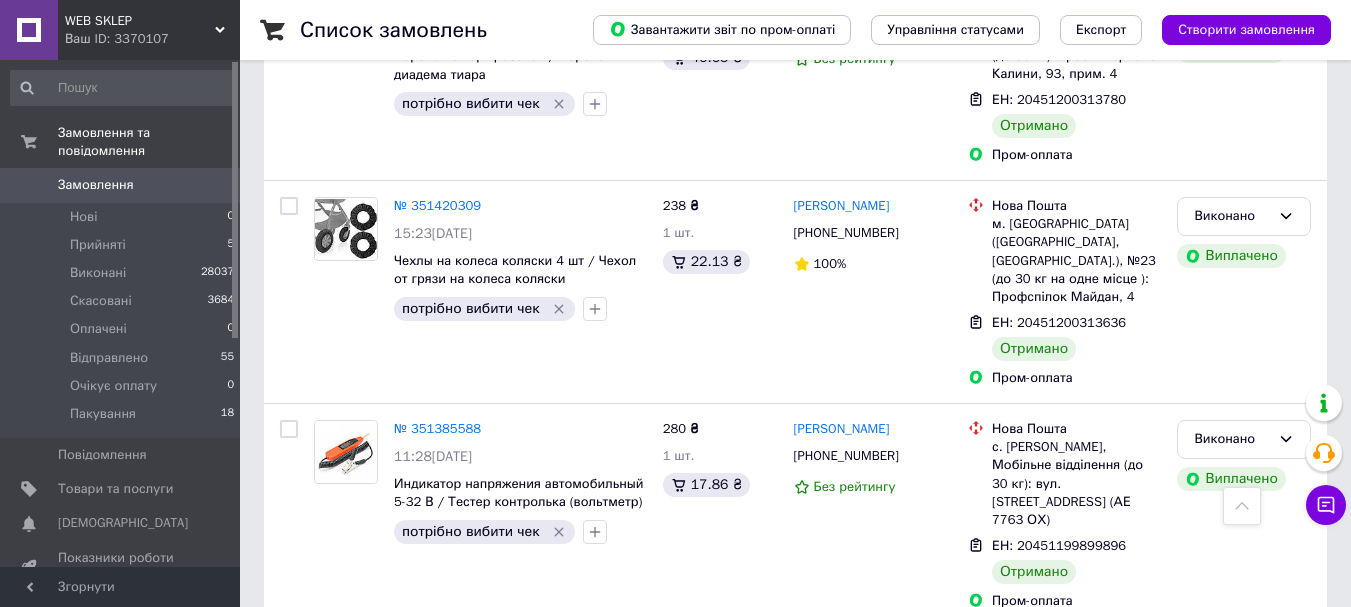 scroll, scrollTop: 4035, scrollLeft: 0, axis: vertical 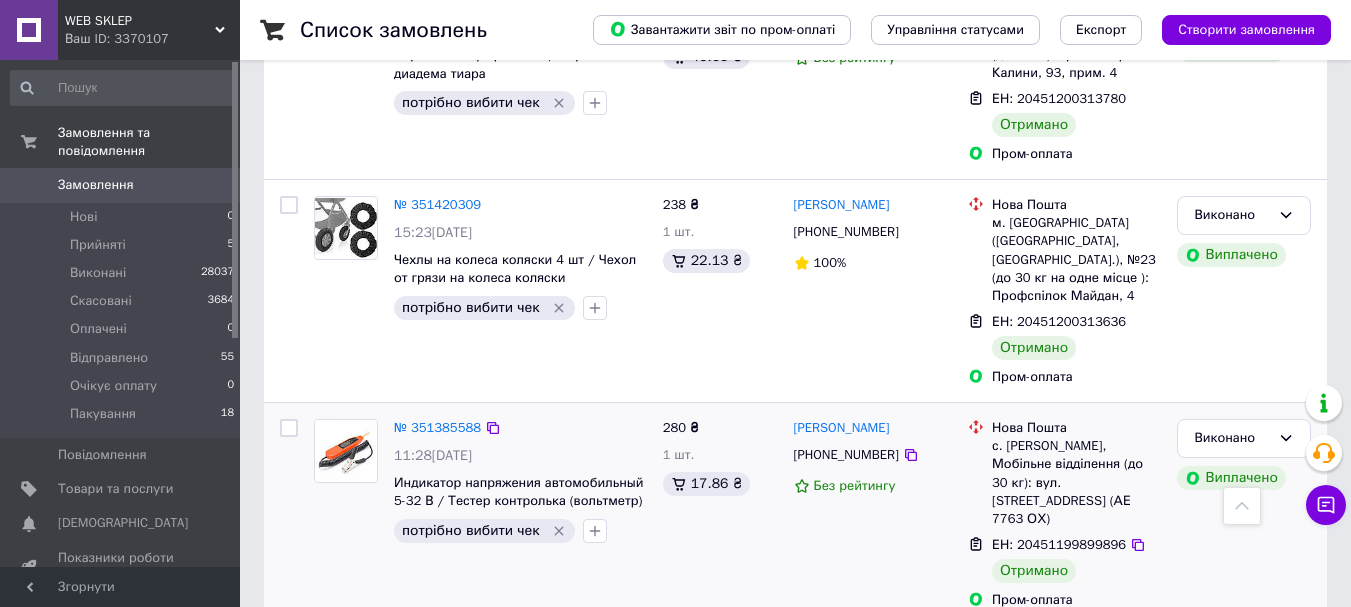click at bounding box center [346, 451] 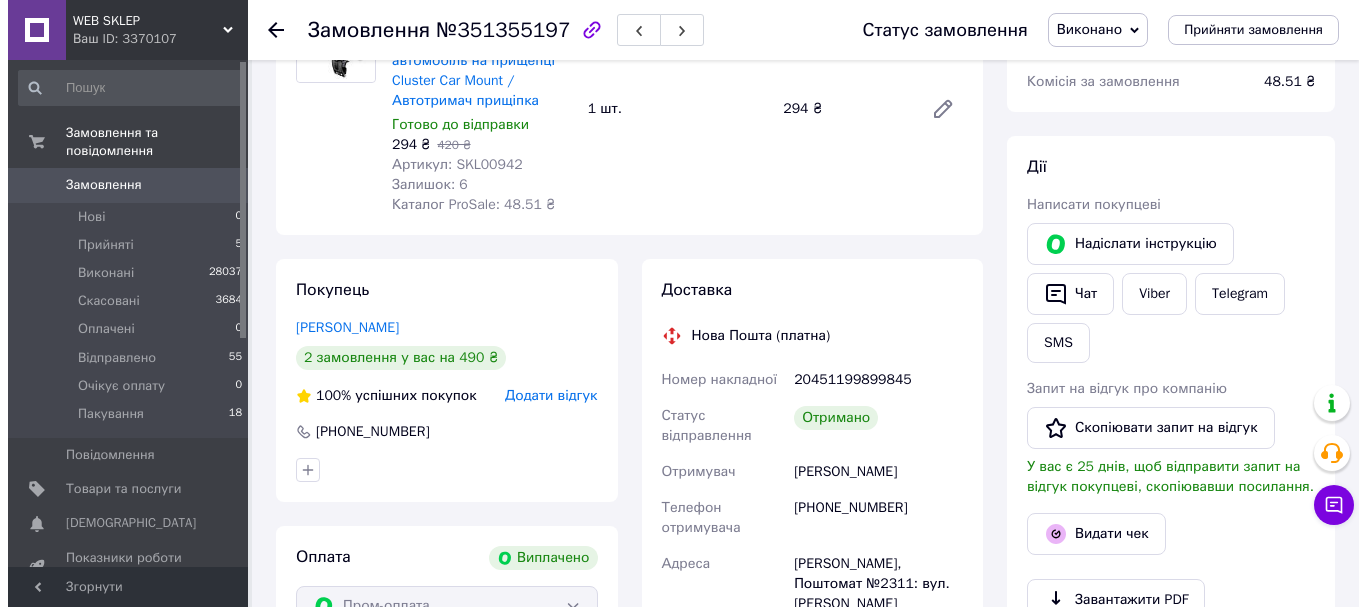 scroll, scrollTop: 300, scrollLeft: 0, axis: vertical 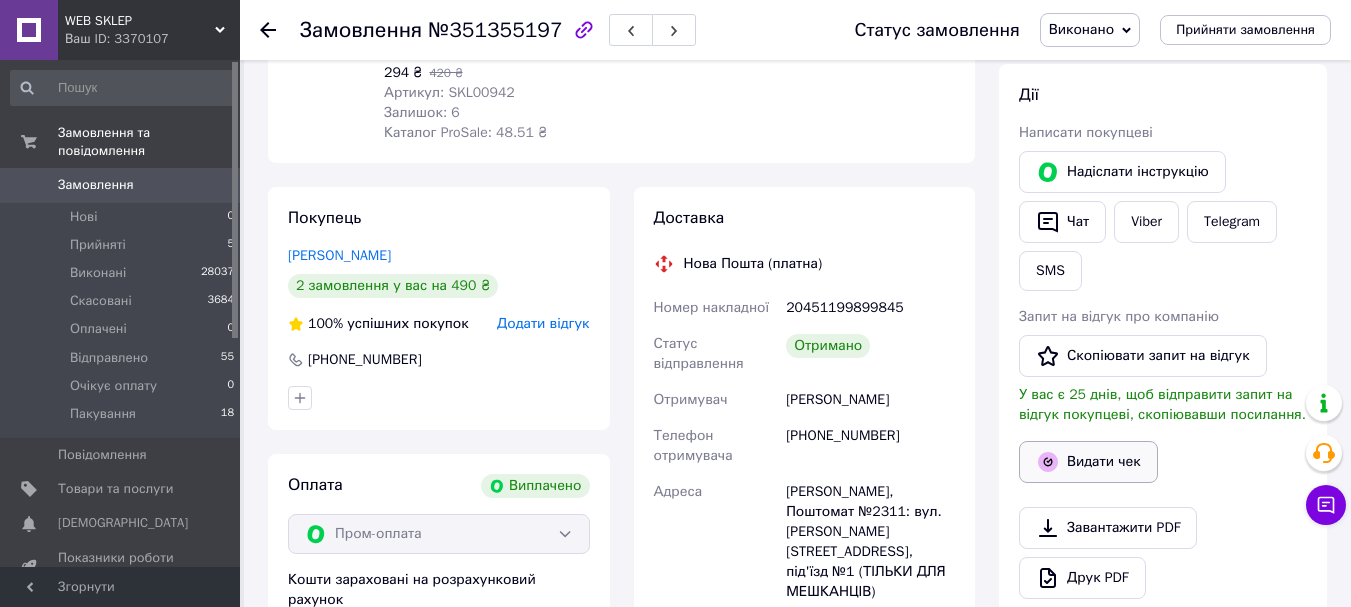 click on "Видати чек" at bounding box center (1088, 462) 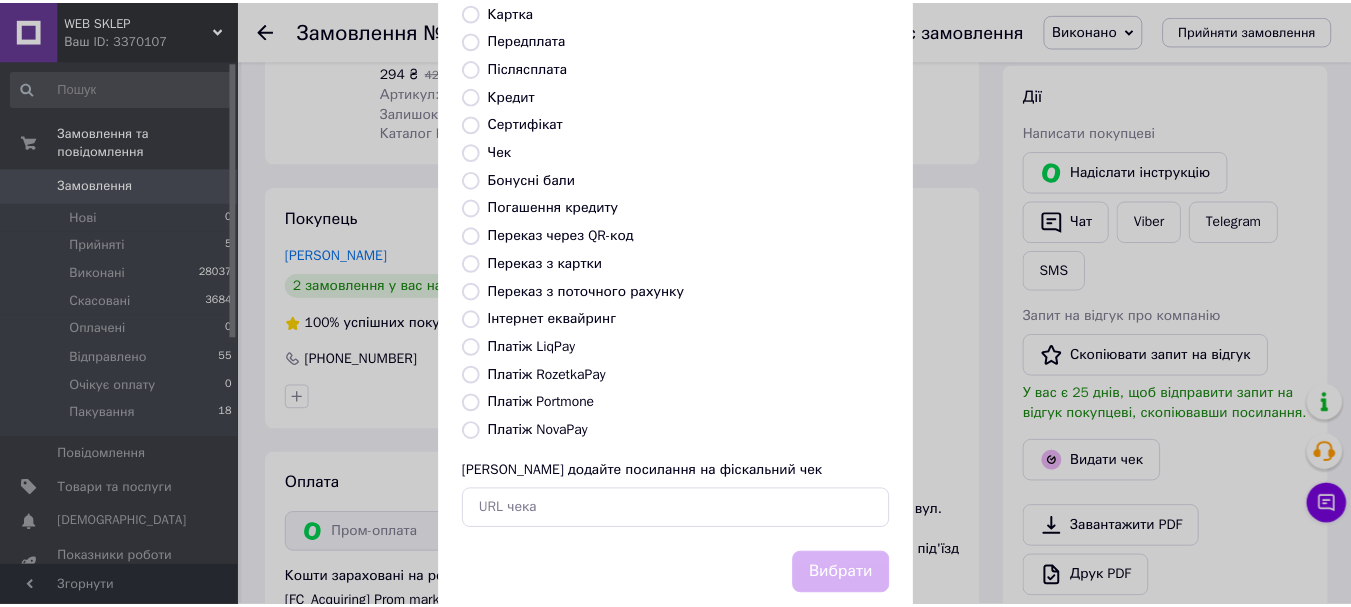 scroll, scrollTop: 252, scrollLeft: 0, axis: vertical 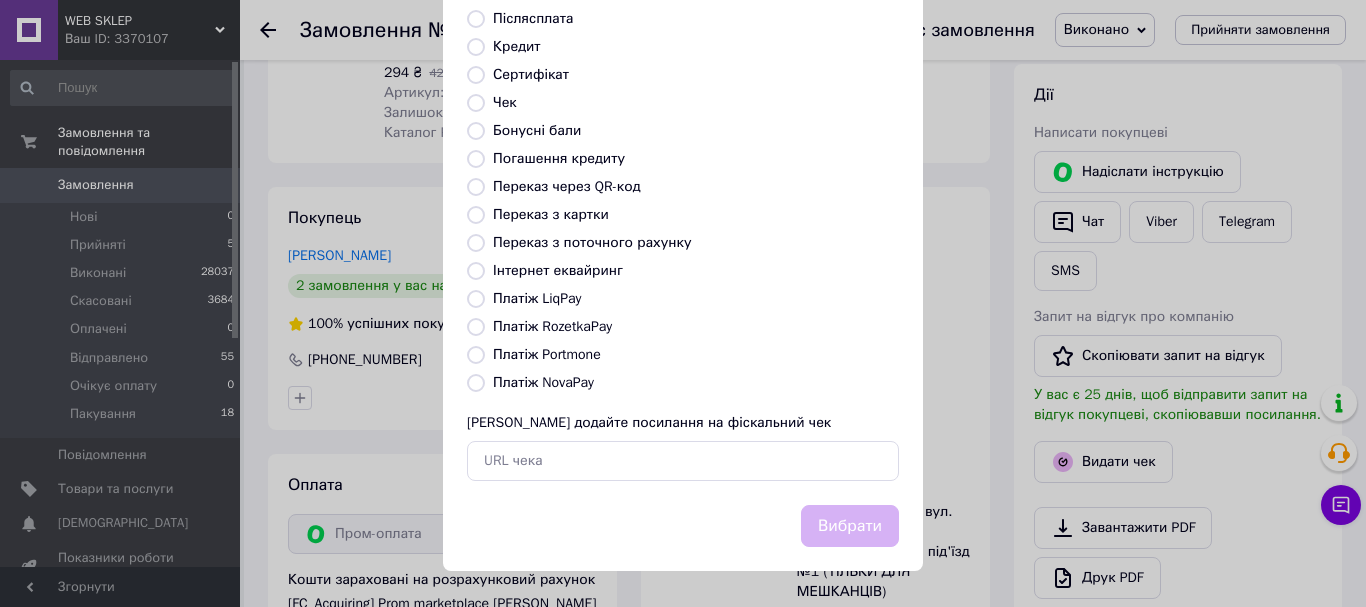 click on "Платіж RozetkaPay" at bounding box center (552, 326) 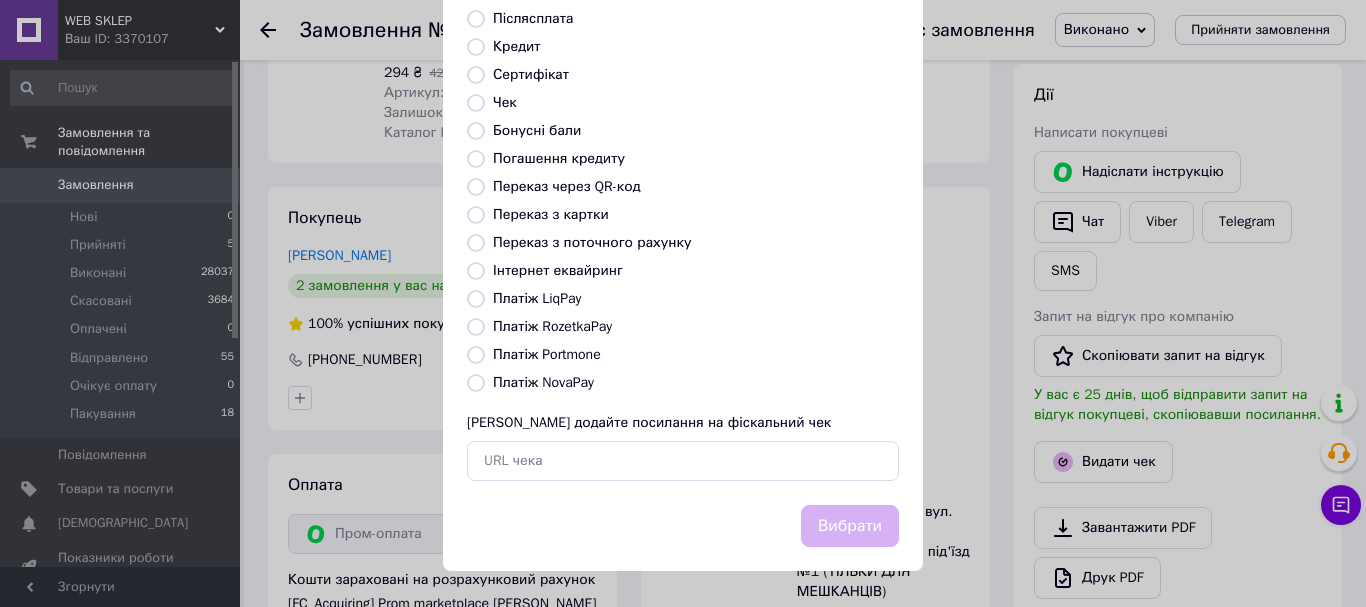 radio on "true" 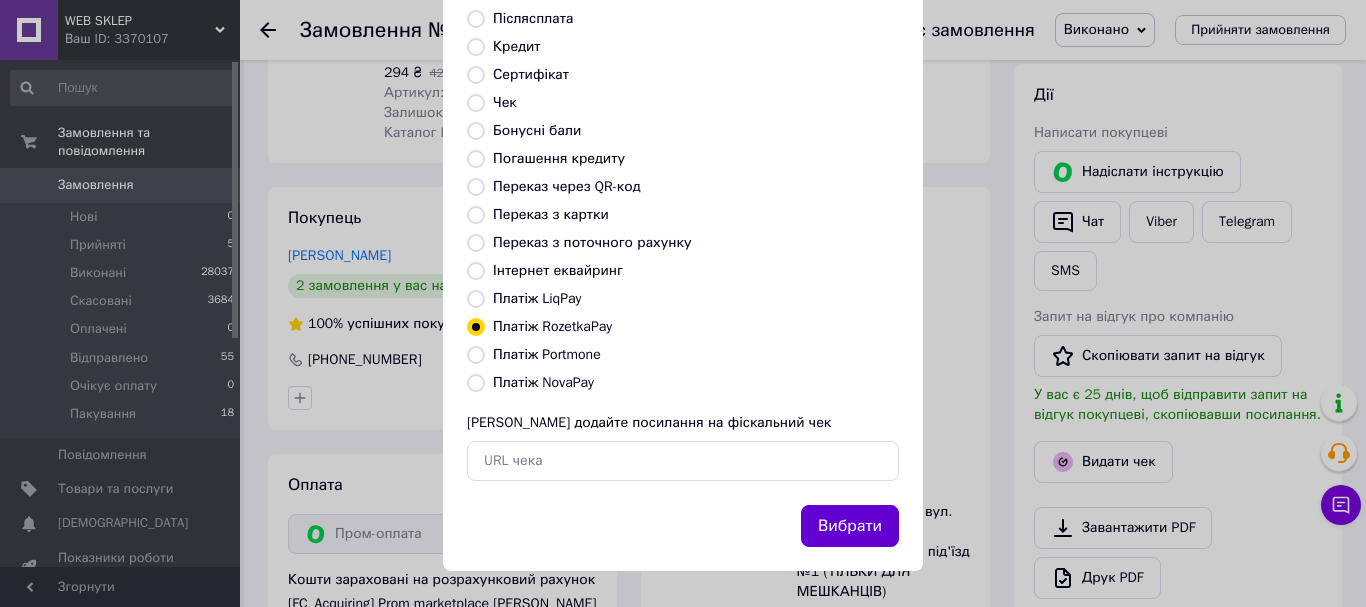 click on "Вибрати" at bounding box center [850, 526] 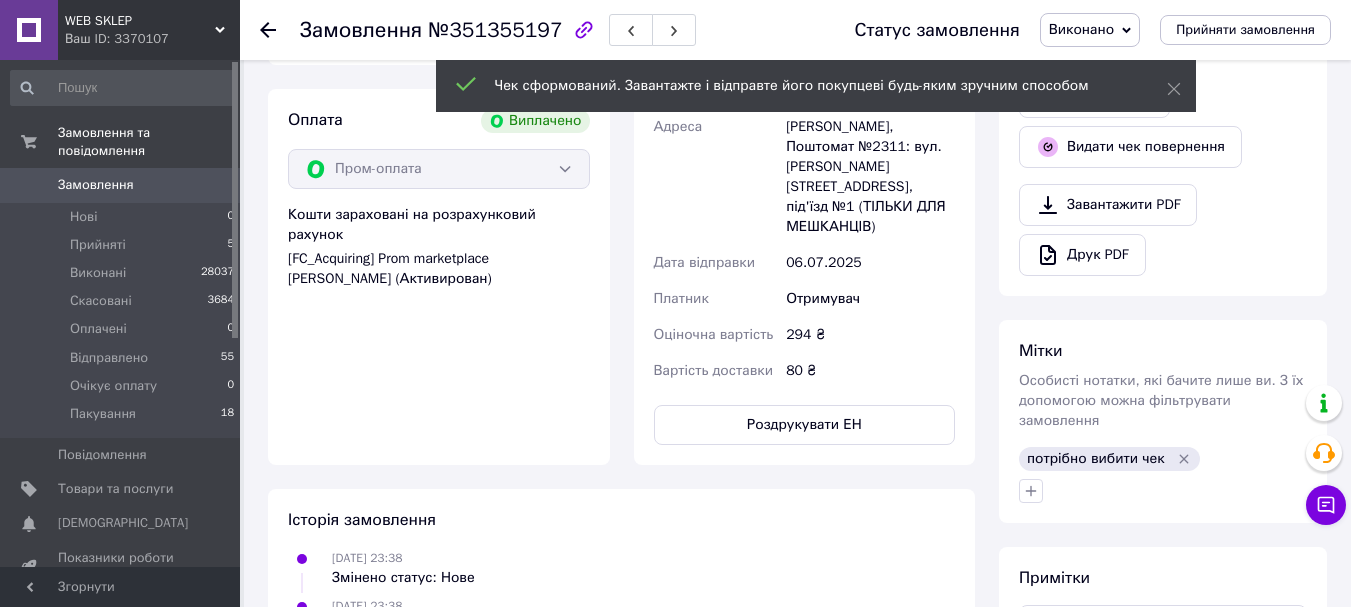 scroll, scrollTop: 700, scrollLeft: 0, axis: vertical 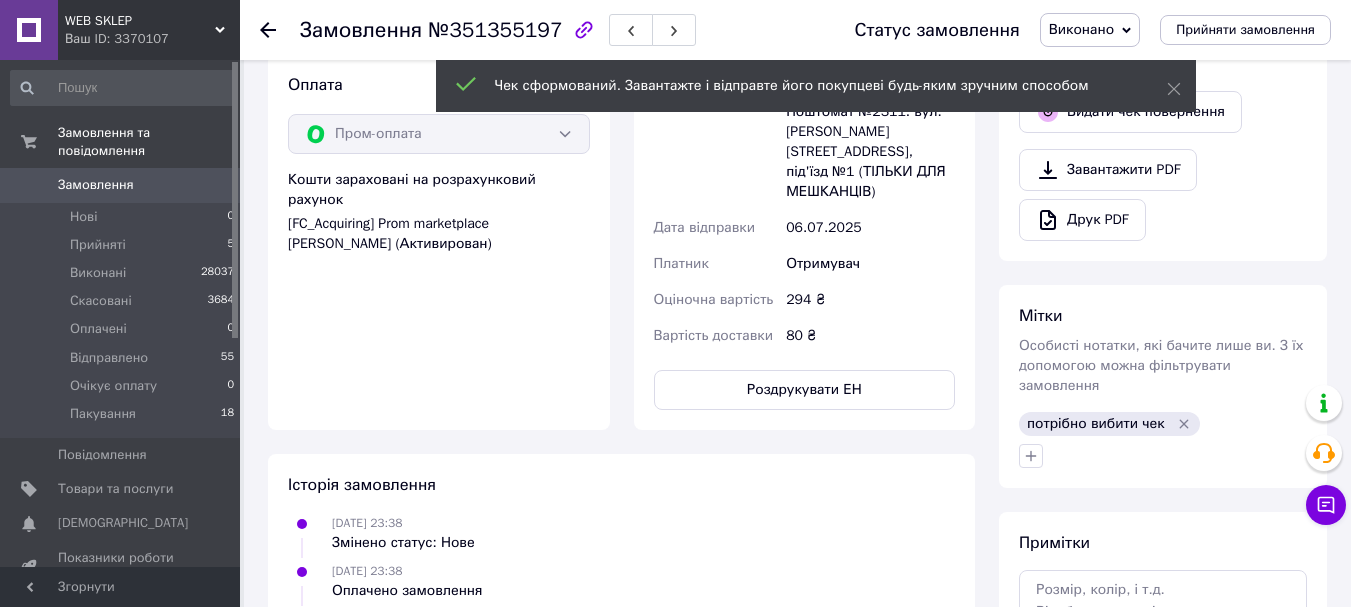 click 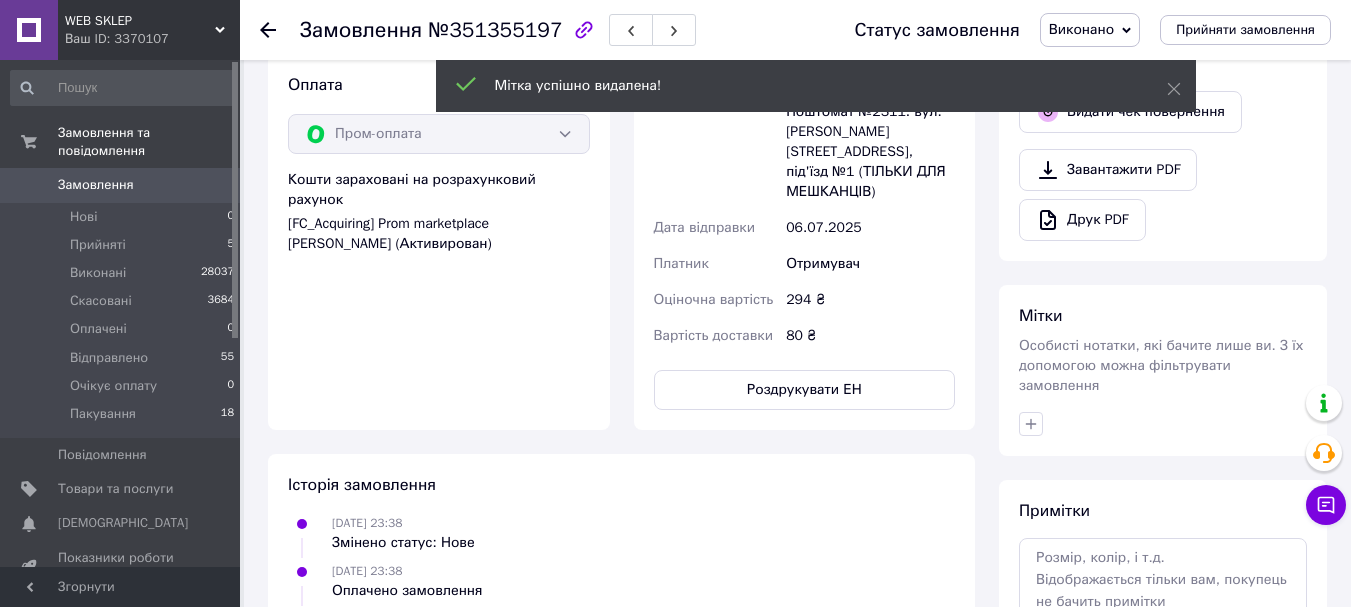 scroll, scrollTop: 64, scrollLeft: 0, axis: vertical 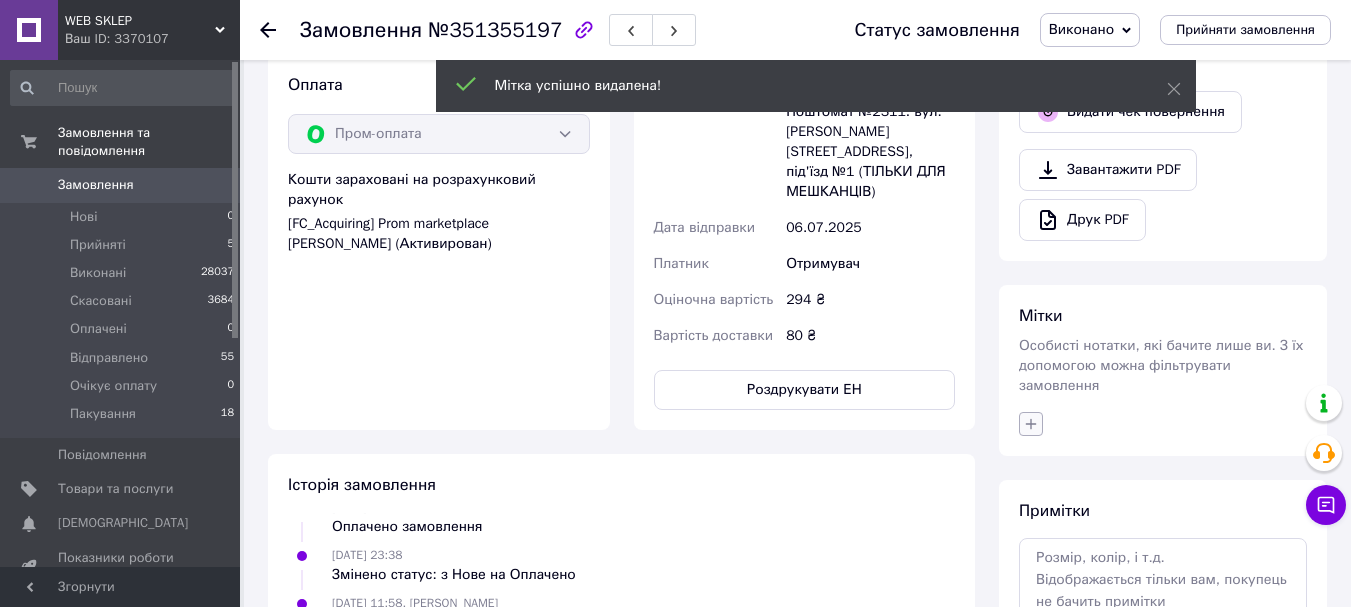 click 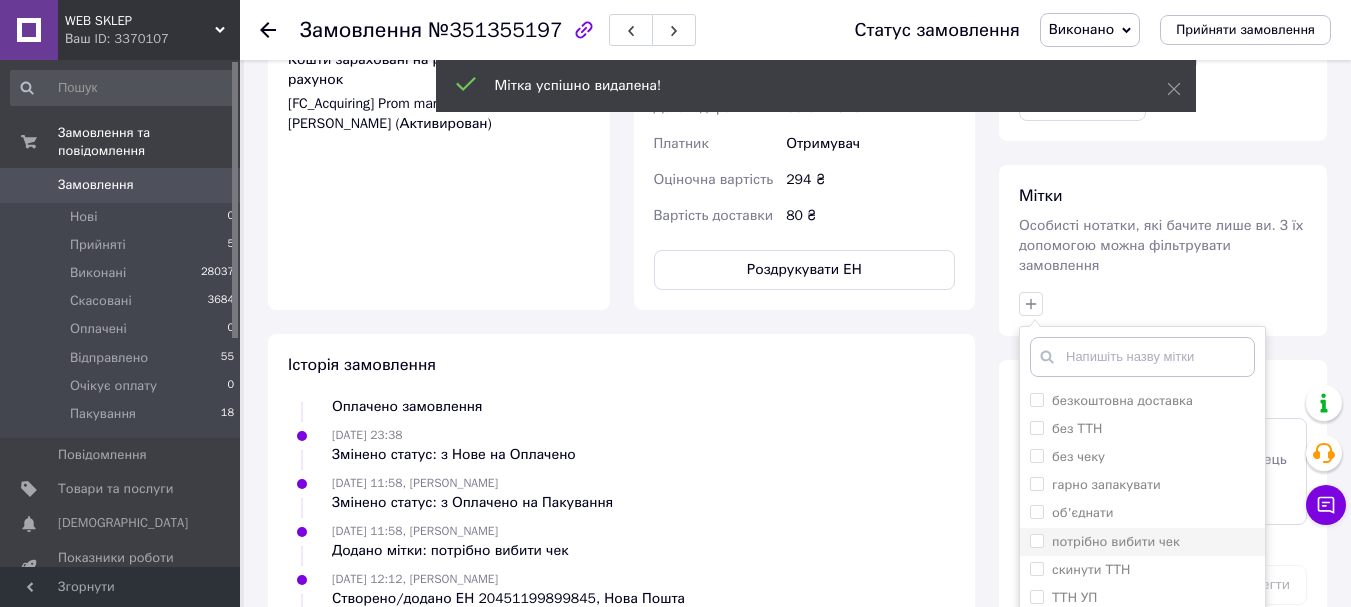 scroll, scrollTop: 900, scrollLeft: 0, axis: vertical 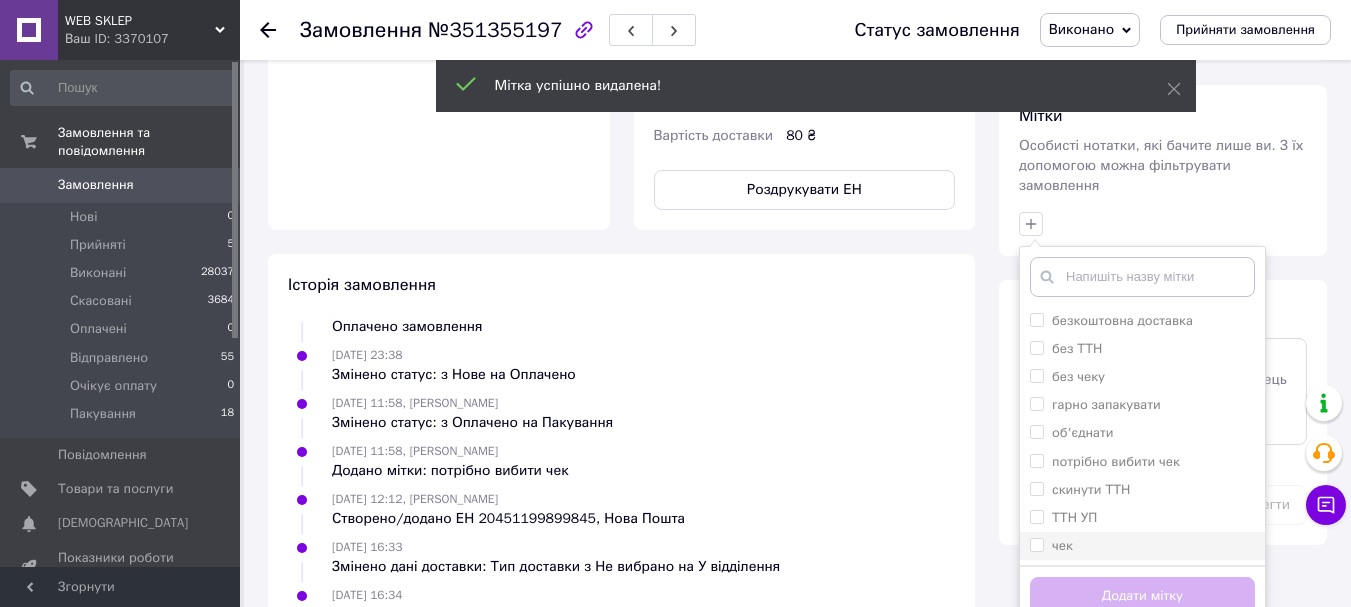 click on "чек" at bounding box center (1036, 544) 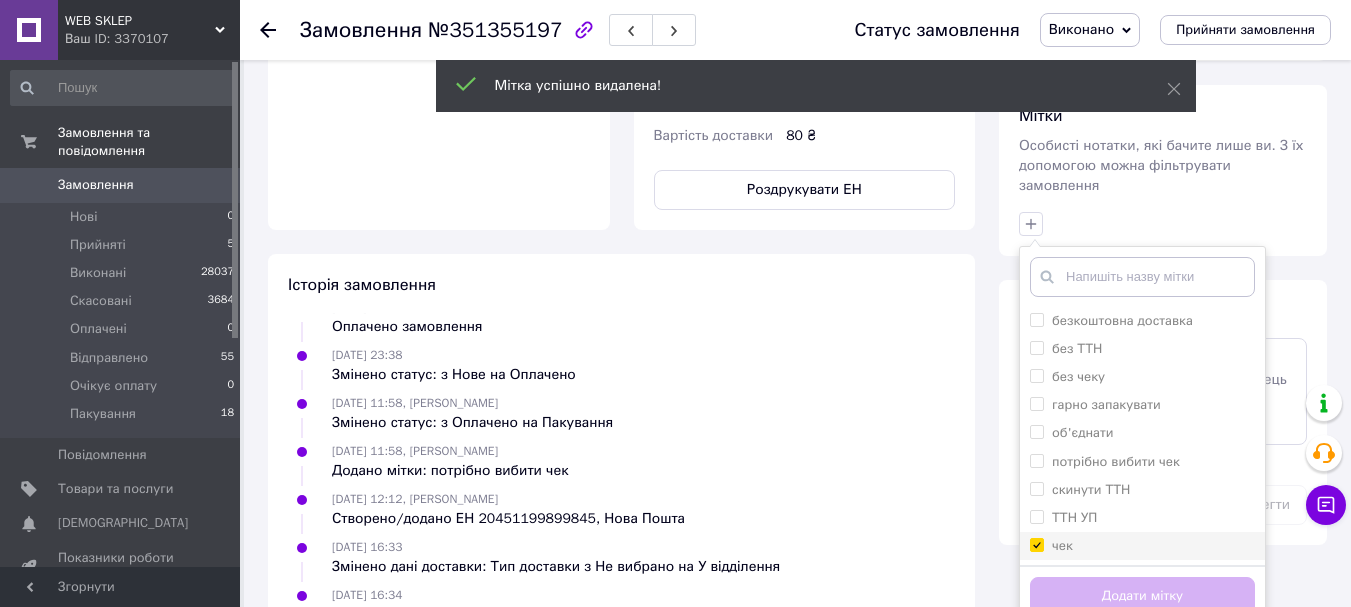 checkbox on "true" 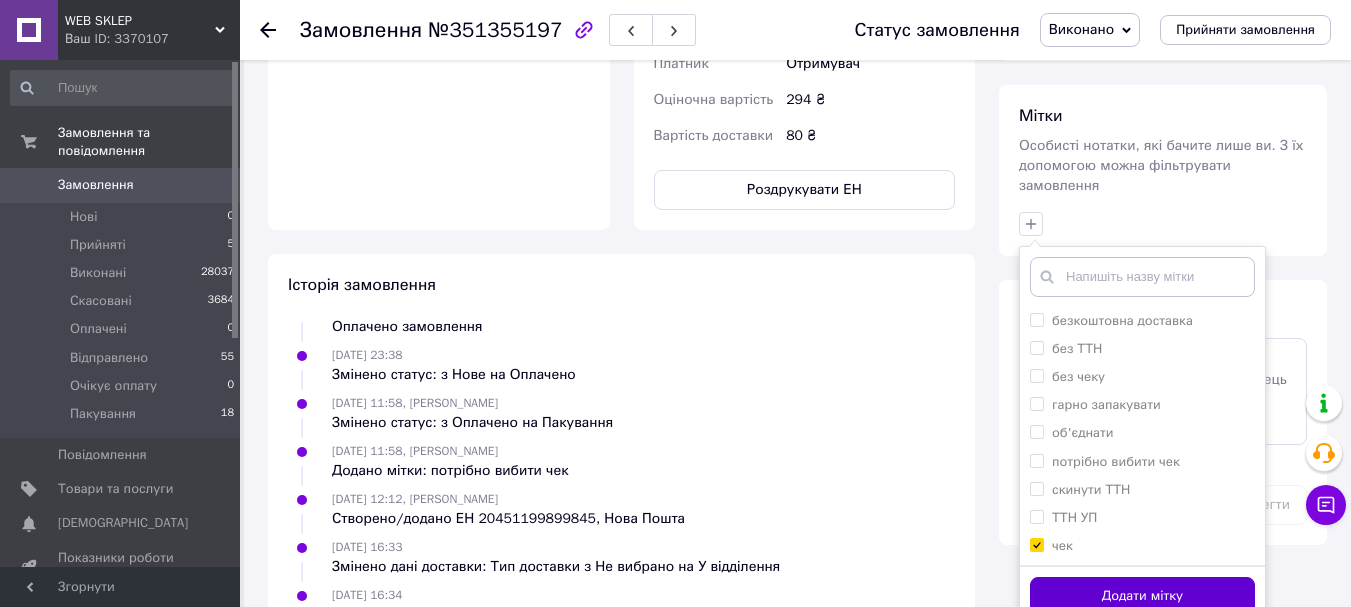 click on "Додати мітку" at bounding box center (1142, 596) 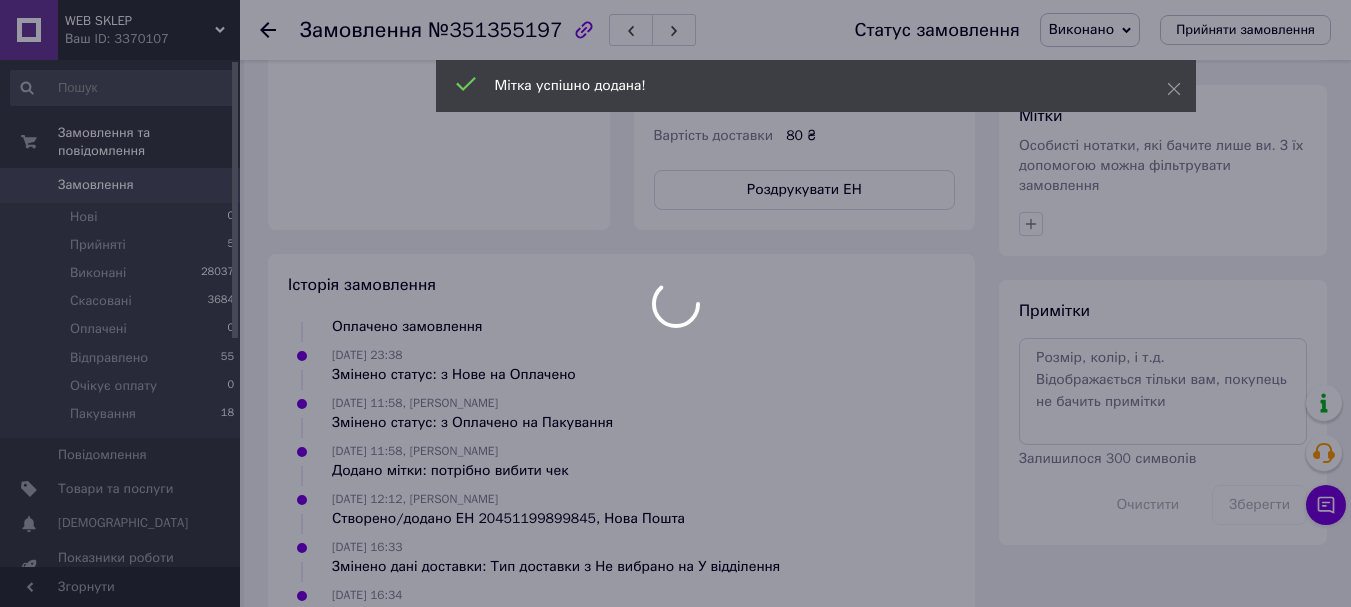 scroll, scrollTop: 112, scrollLeft: 0, axis: vertical 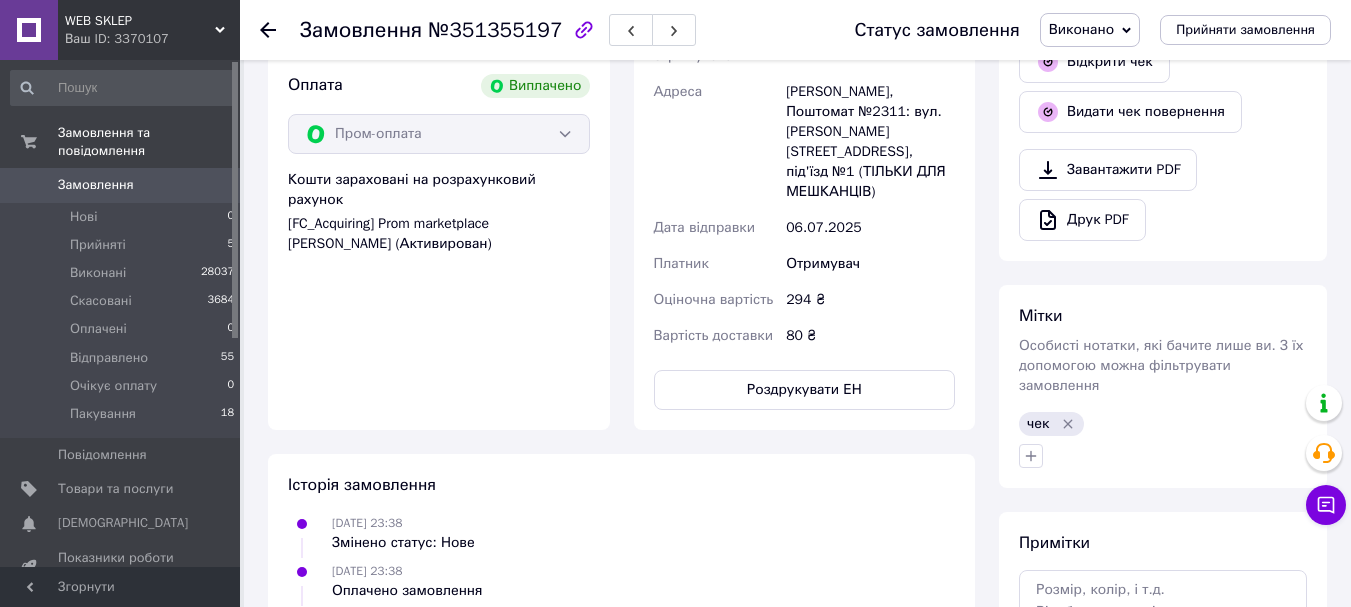 click on "0" at bounding box center (212, 185) 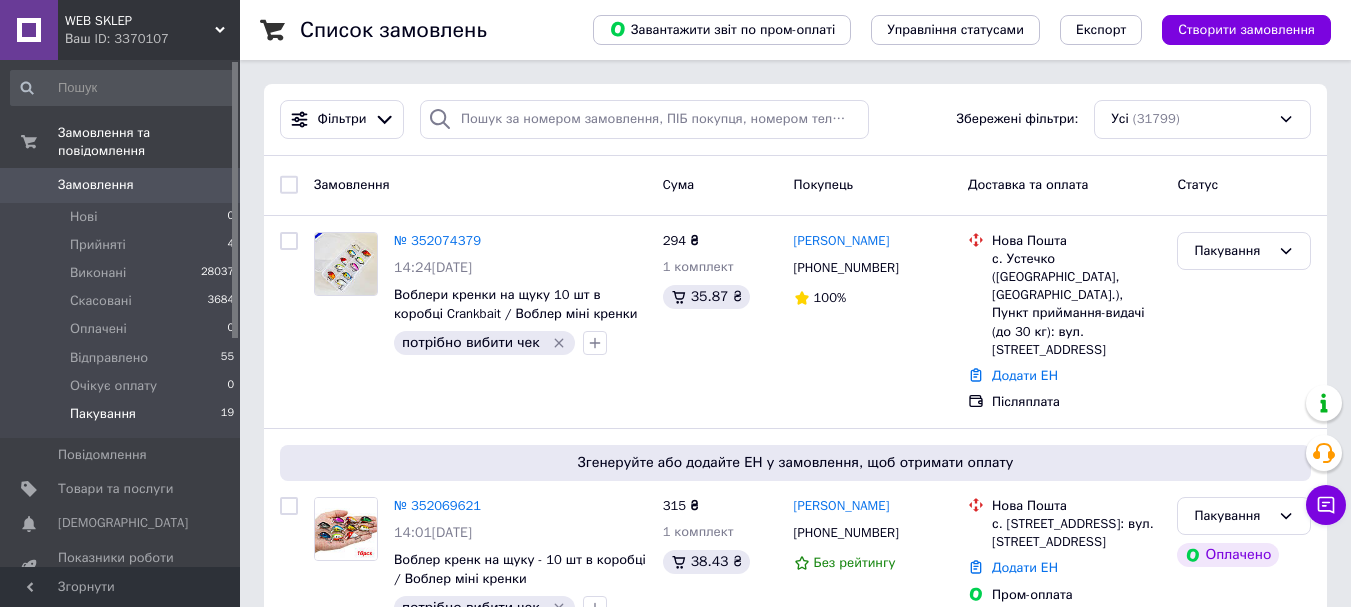 click on "Пакування 19" at bounding box center (123, 419) 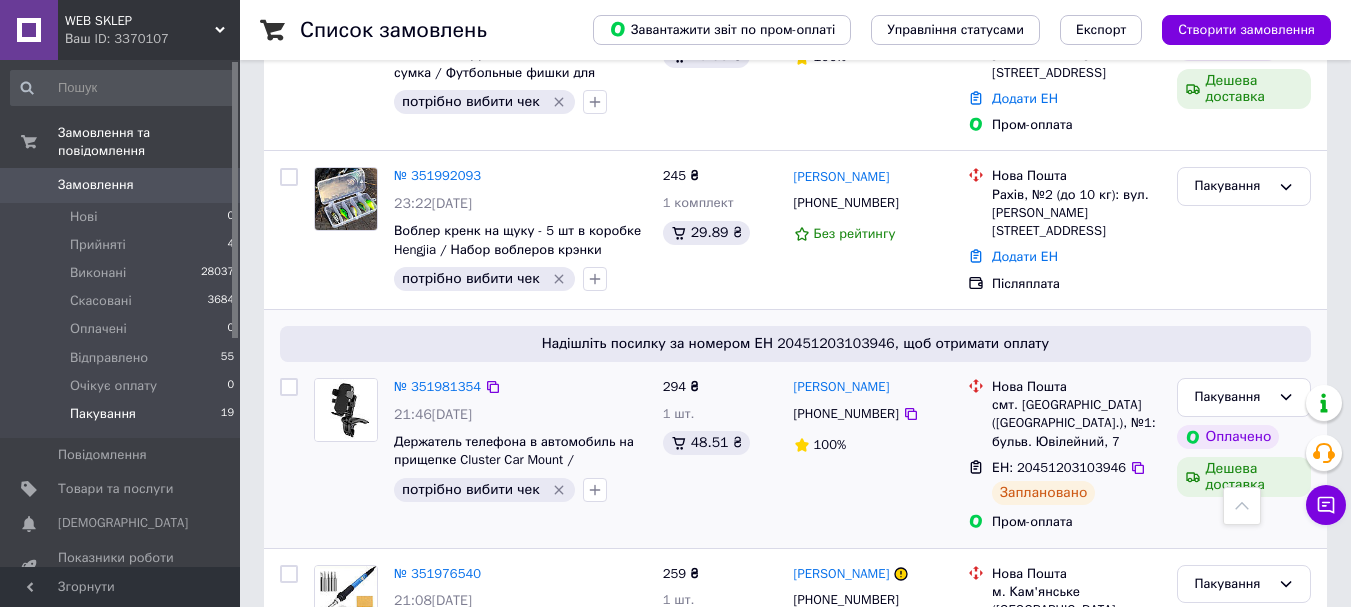 scroll, scrollTop: 2100, scrollLeft: 0, axis: vertical 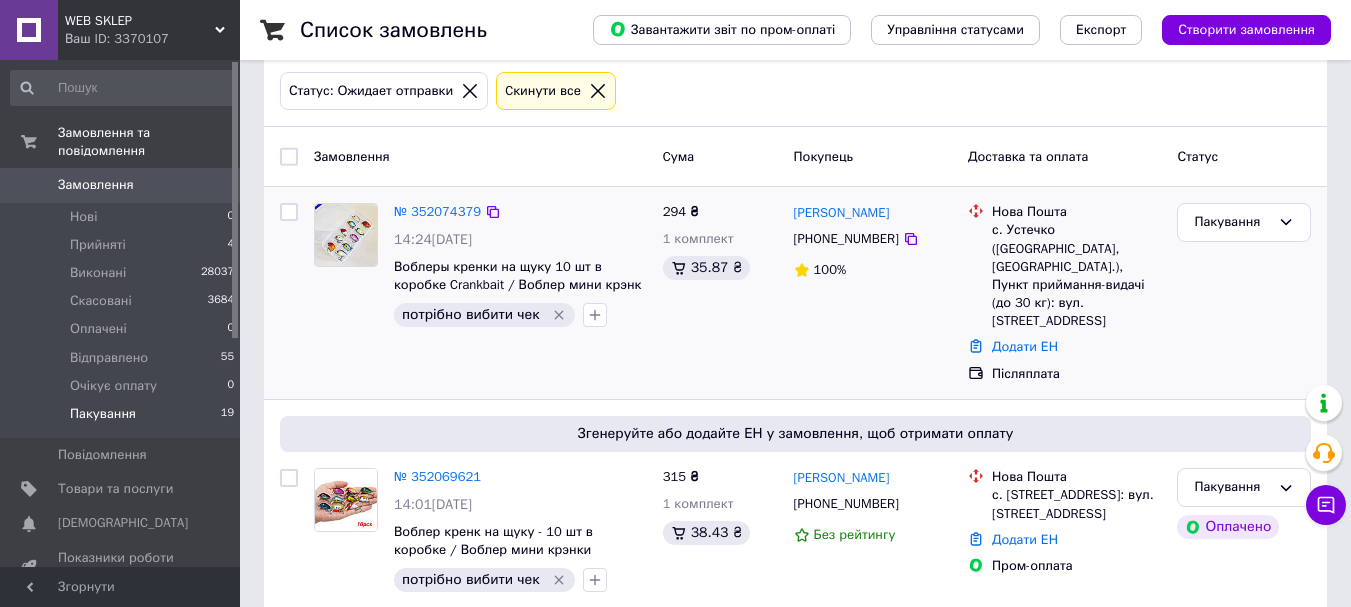 click at bounding box center (346, 235) 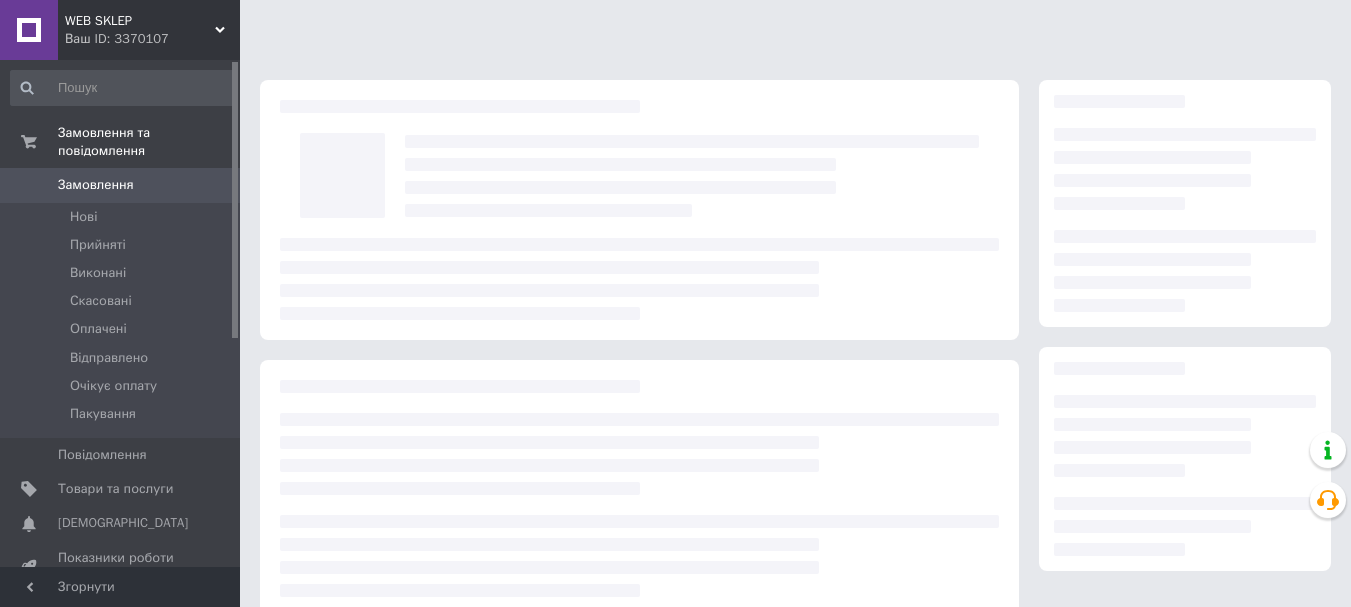 scroll, scrollTop: 0, scrollLeft: 0, axis: both 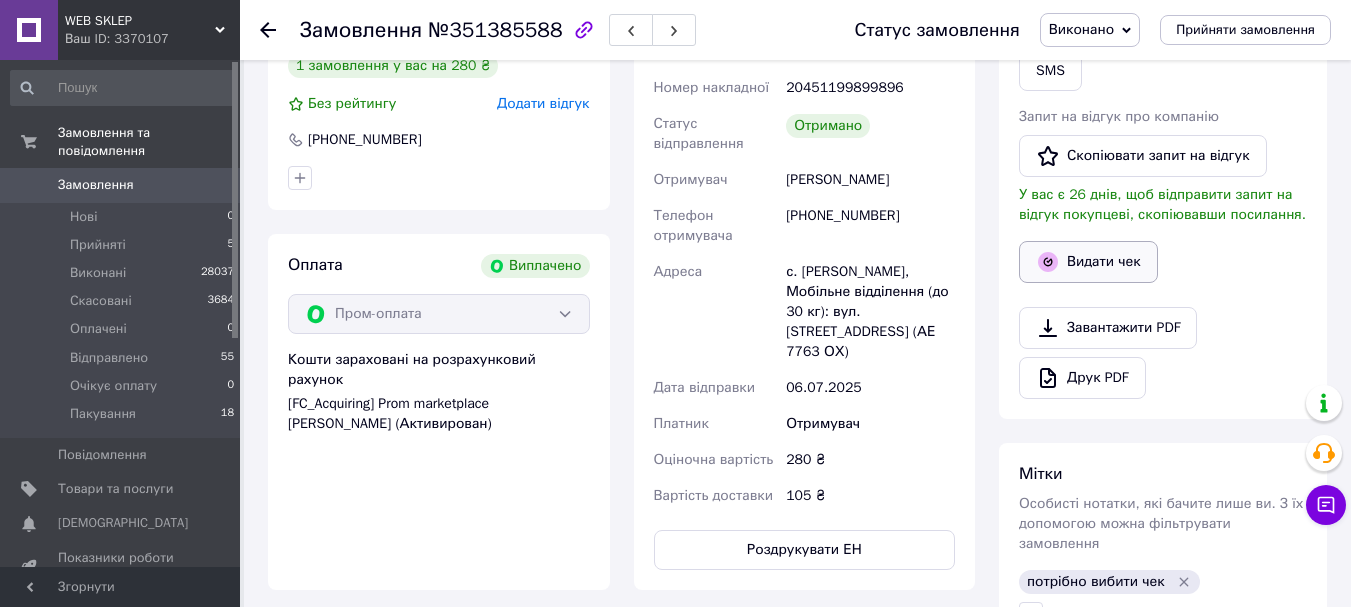 click on "Видати чек" at bounding box center (1088, 262) 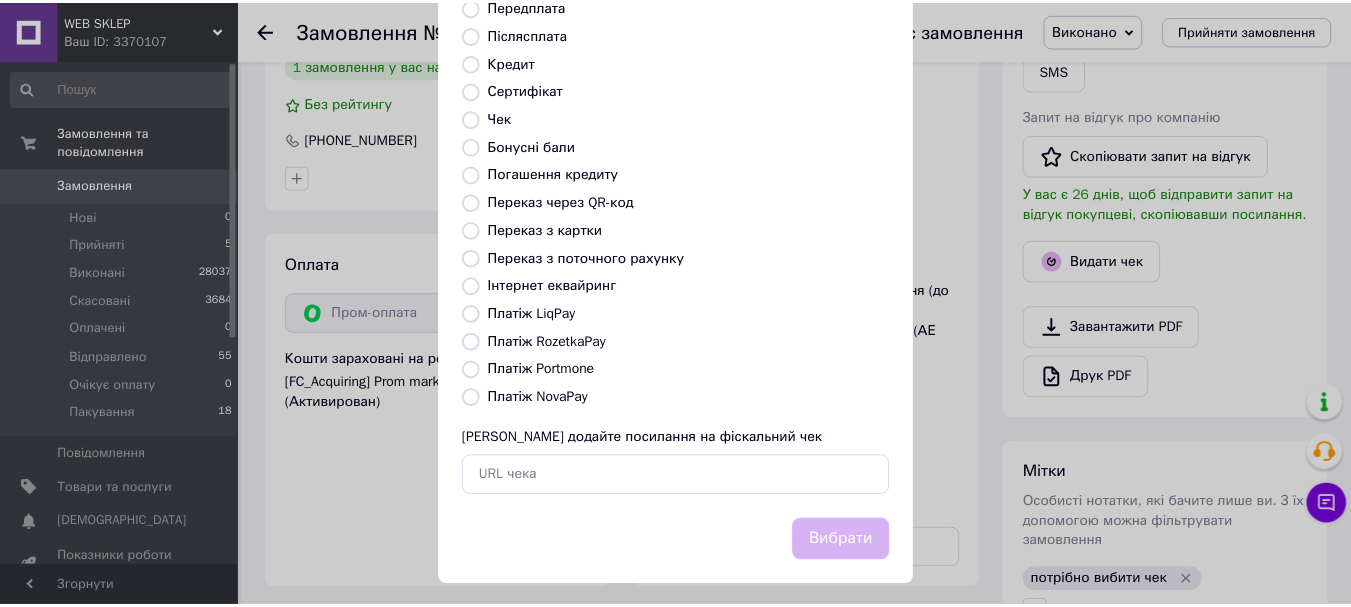 scroll, scrollTop: 252, scrollLeft: 0, axis: vertical 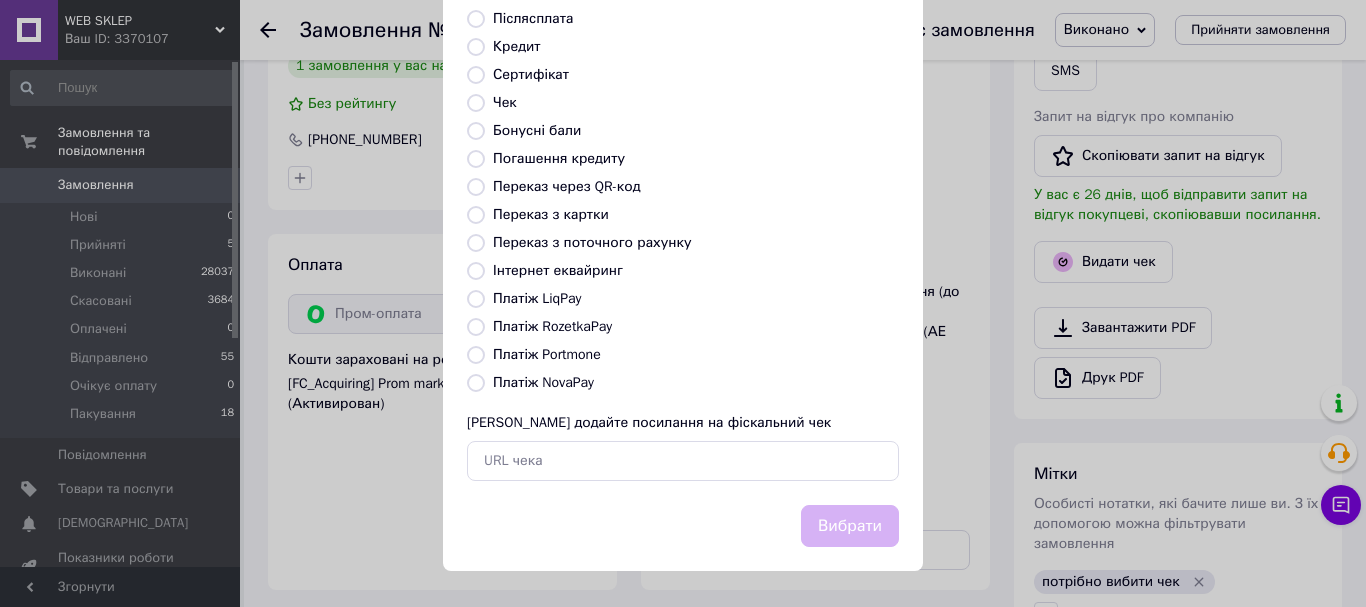 click on "Платіж RozetkaPay" at bounding box center (552, 326) 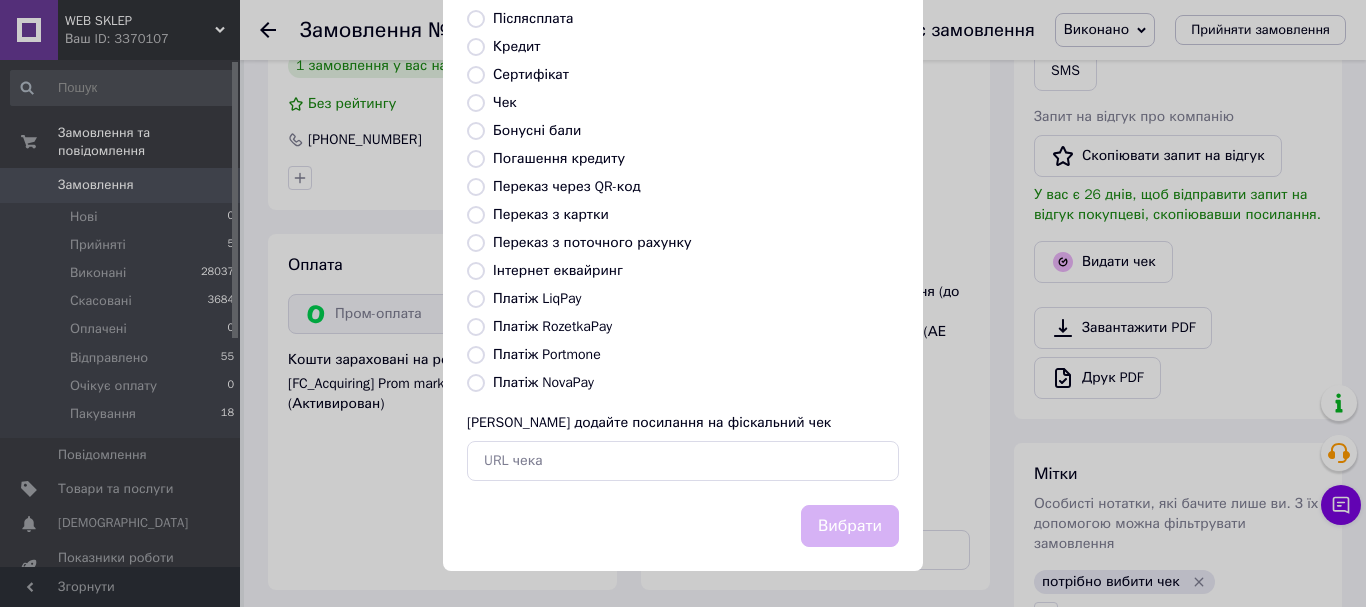 radio on "true" 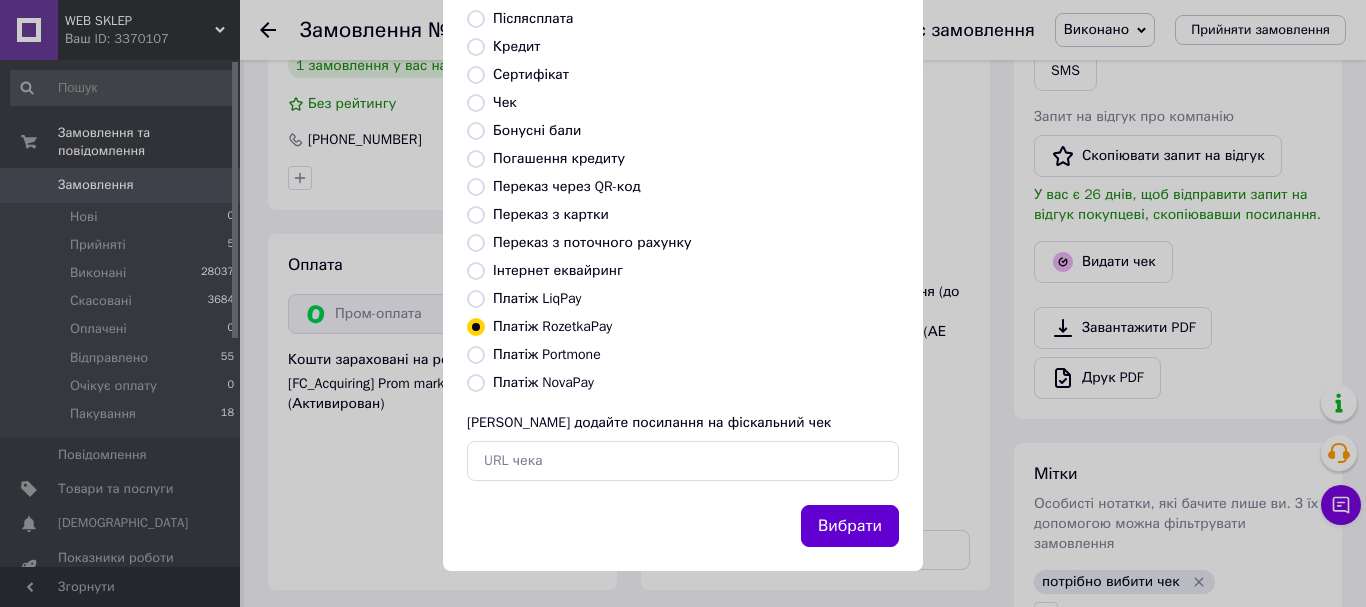 click on "Вибрати" at bounding box center [850, 526] 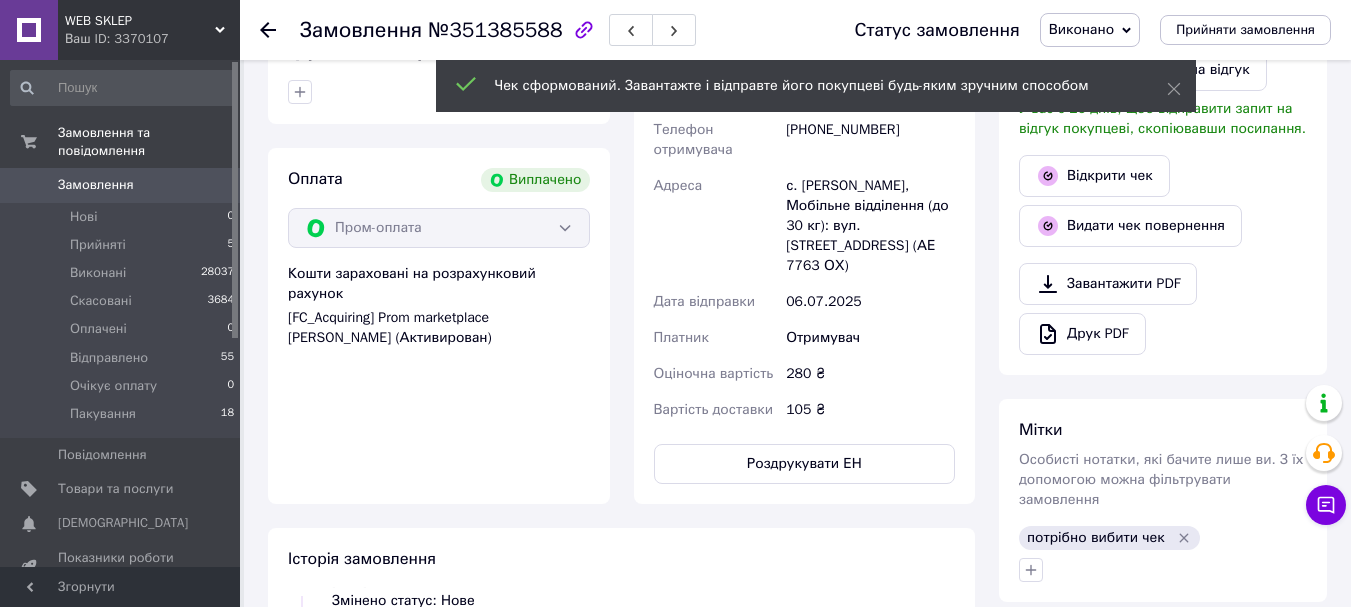 scroll, scrollTop: 700, scrollLeft: 0, axis: vertical 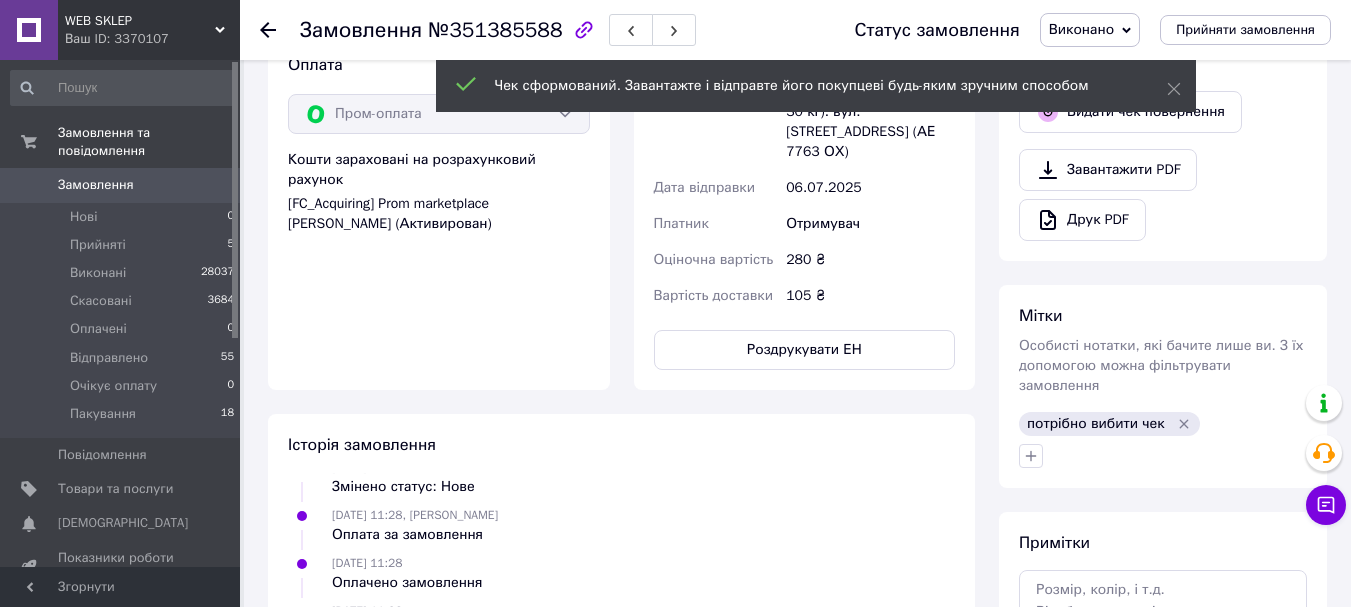 click 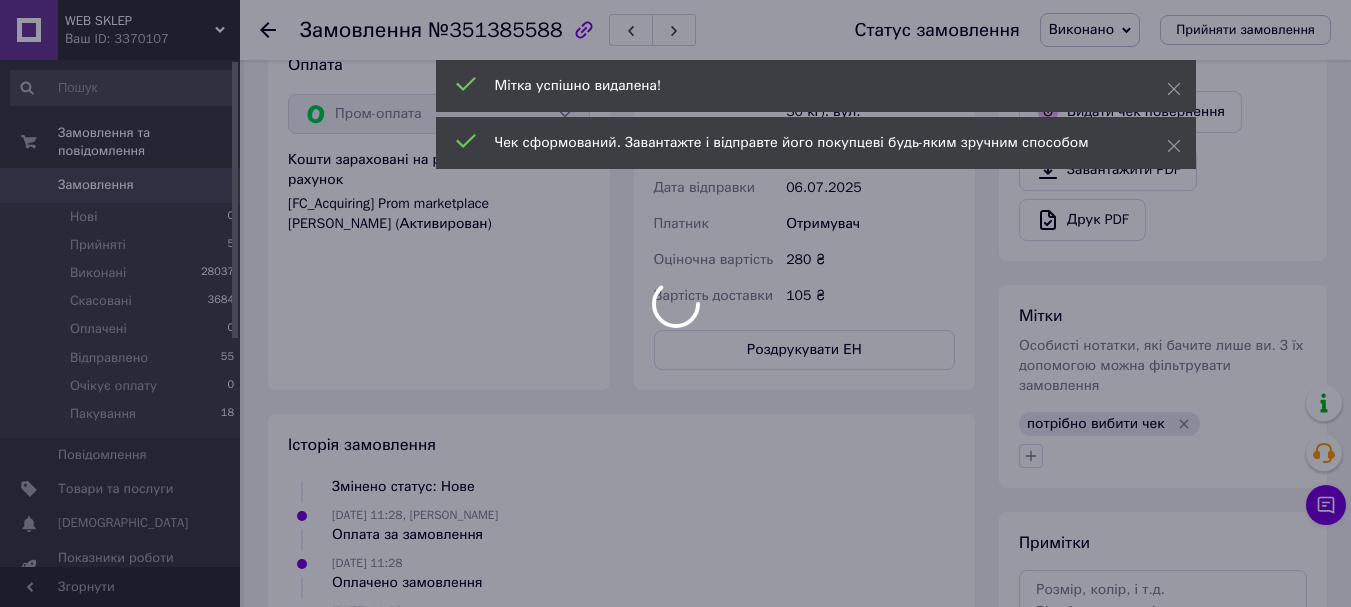 scroll, scrollTop: 112, scrollLeft: 0, axis: vertical 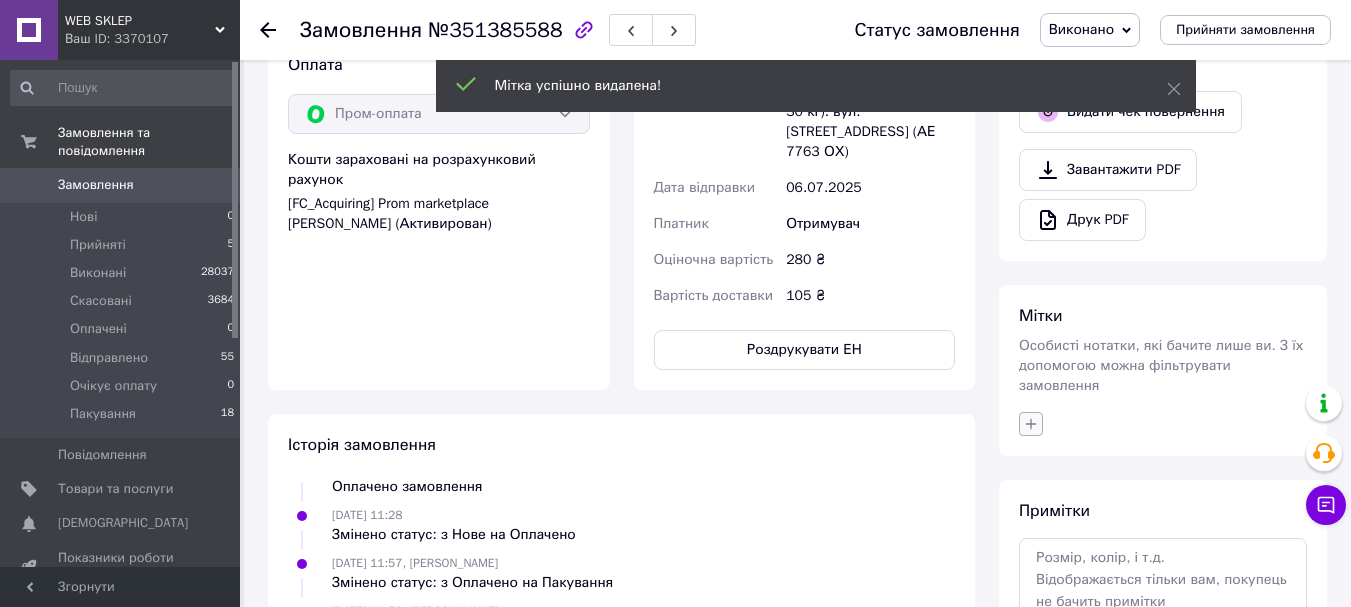click 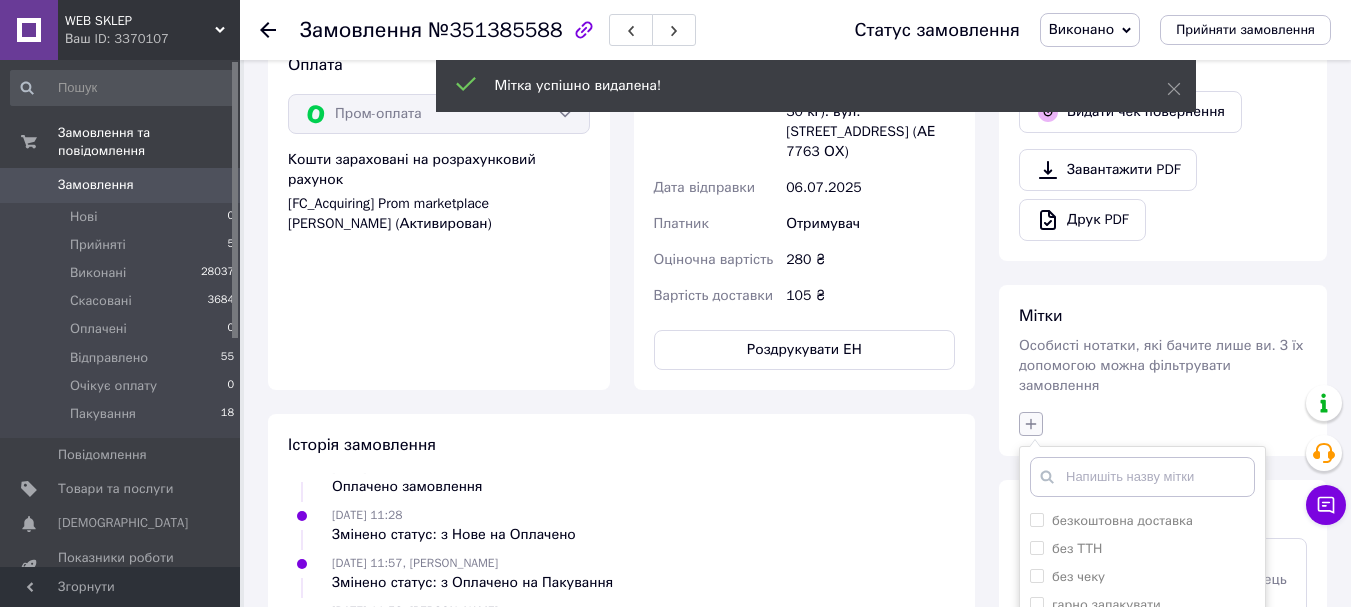 scroll, scrollTop: 1000, scrollLeft: 0, axis: vertical 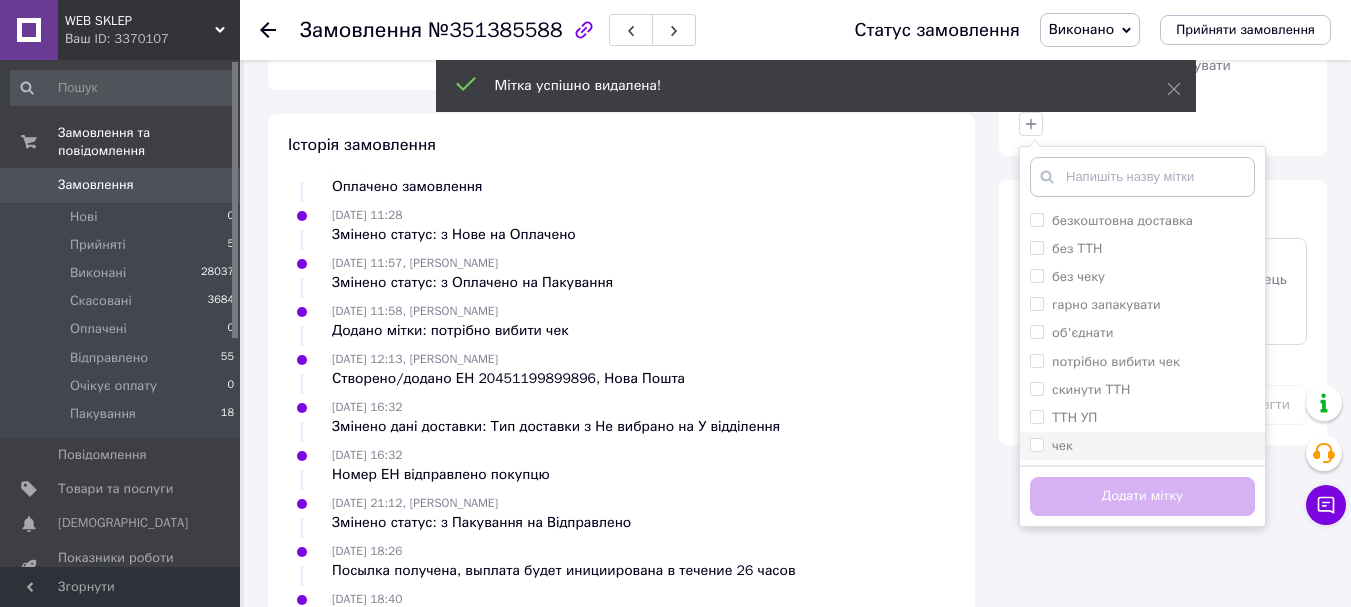 click on "чек" at bounding box center (1036, 444) 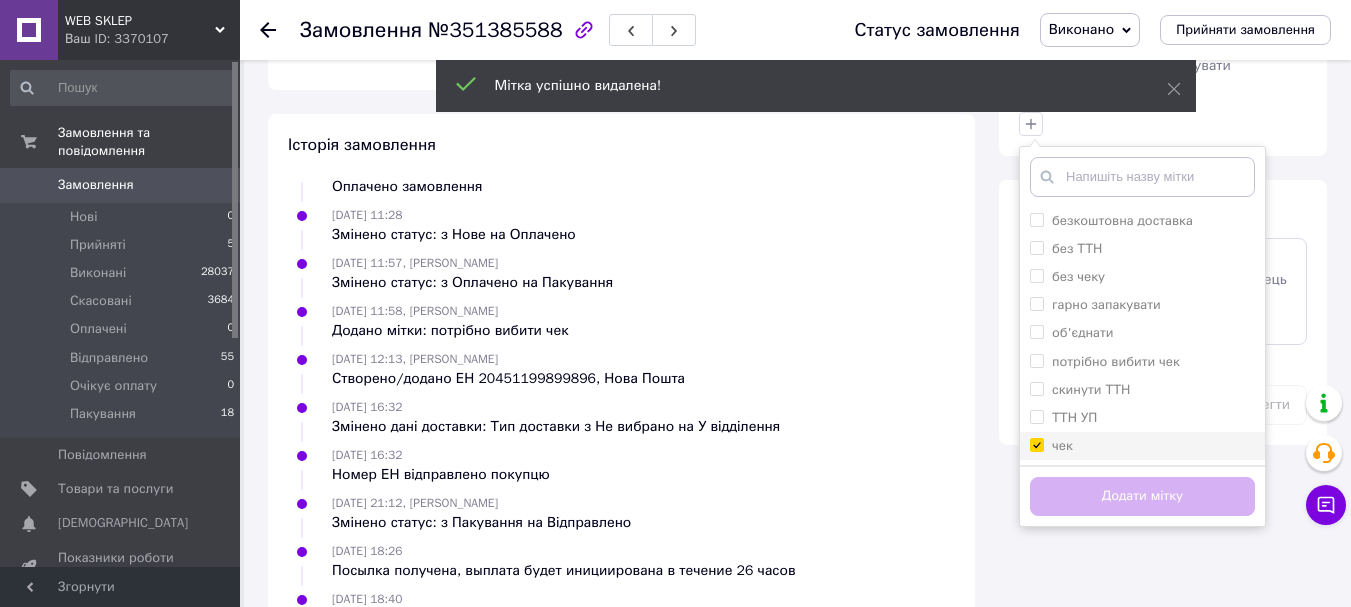 checkbox on "true" 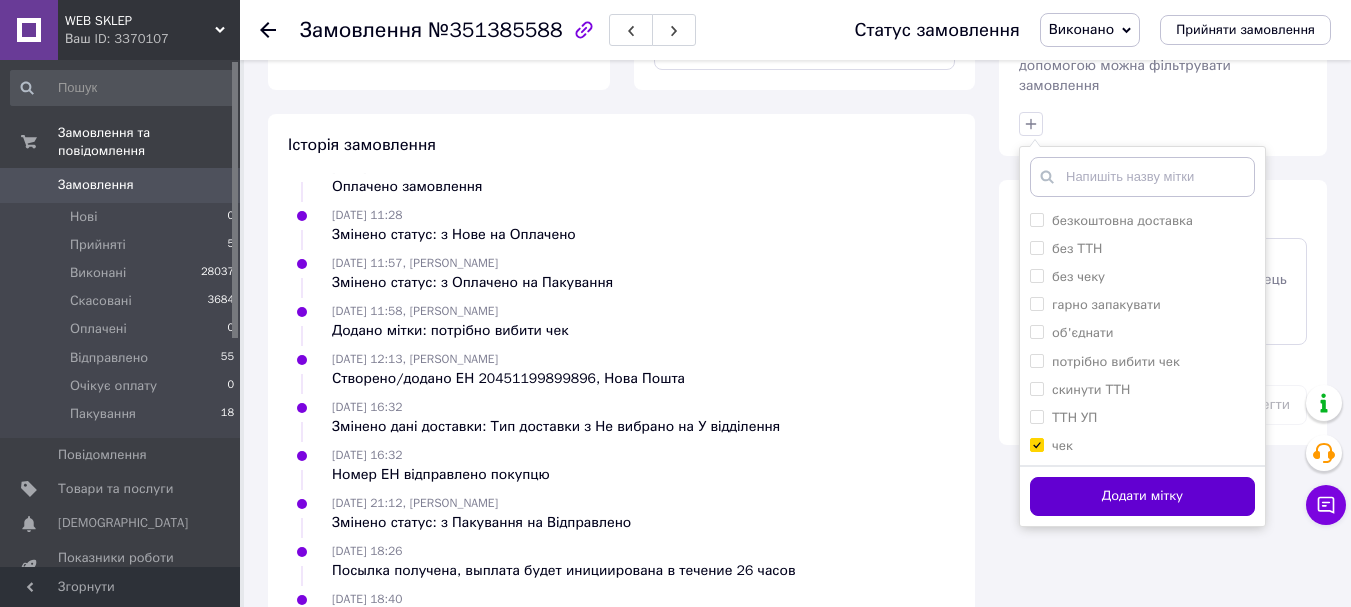 click on "Додати мітку" at bounding box center [1142, 496] 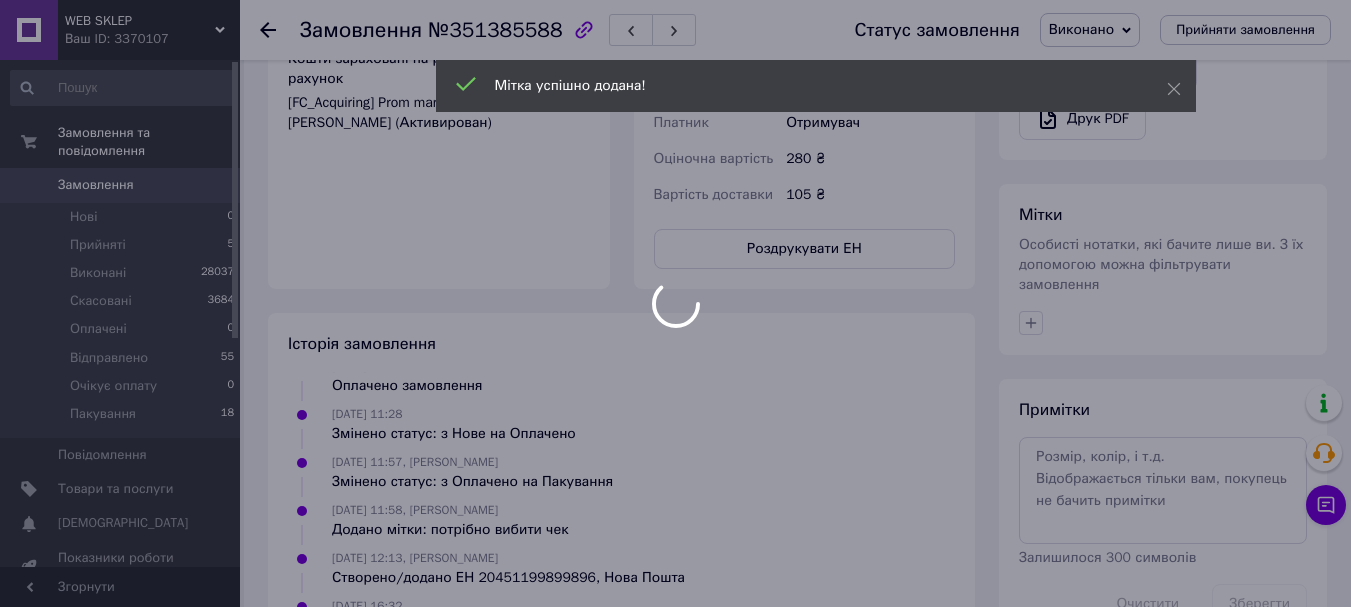scroll, scrollTop: 800, scrollLeft: 0, axis: vertical 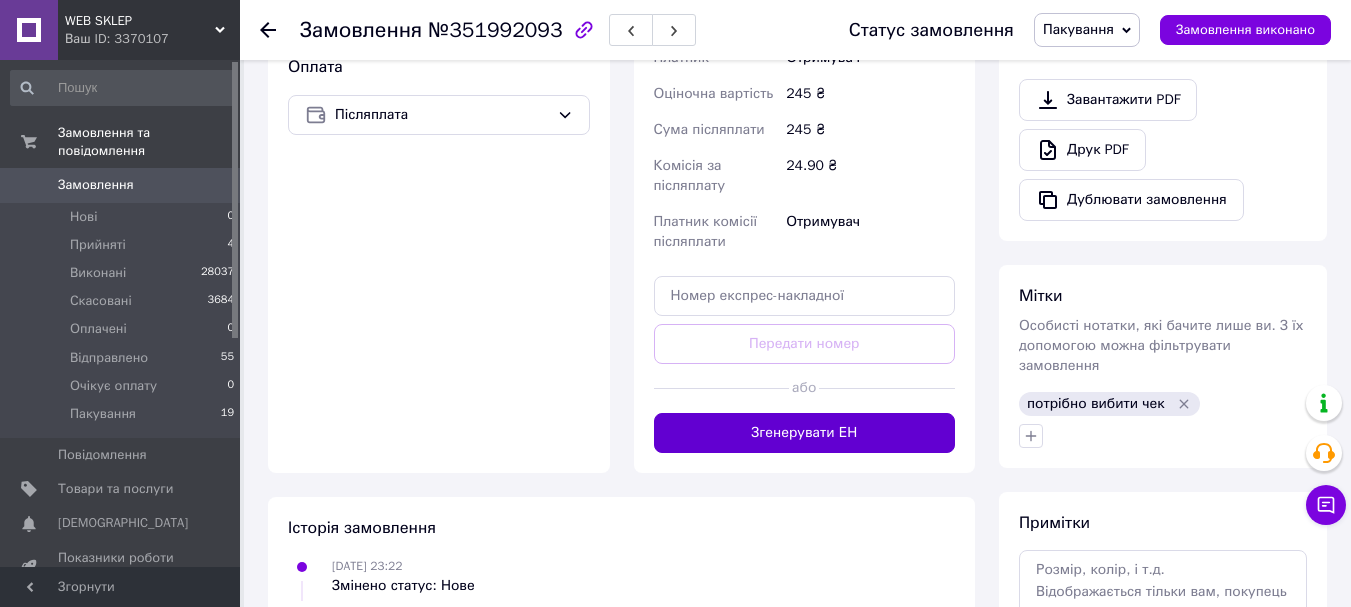 click on "Згенерувати ЕН" at bounding box center (805, 433) 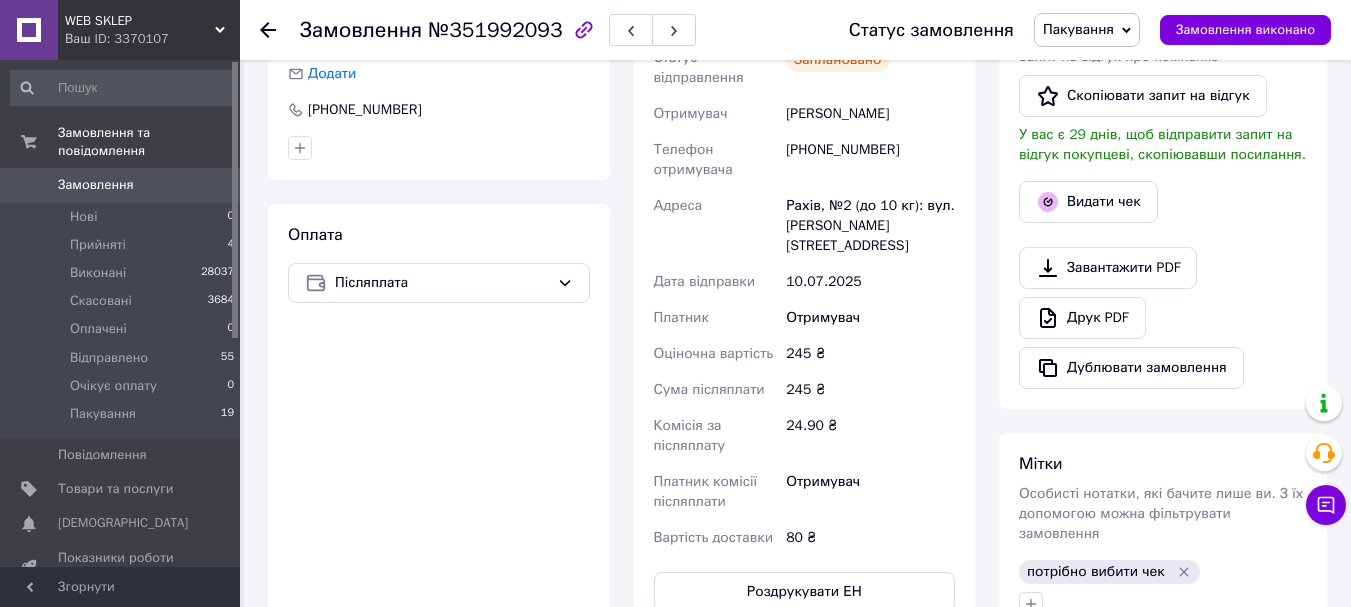 scroll, scrollTop: 414, scrollLeft: 0, axis: vertical 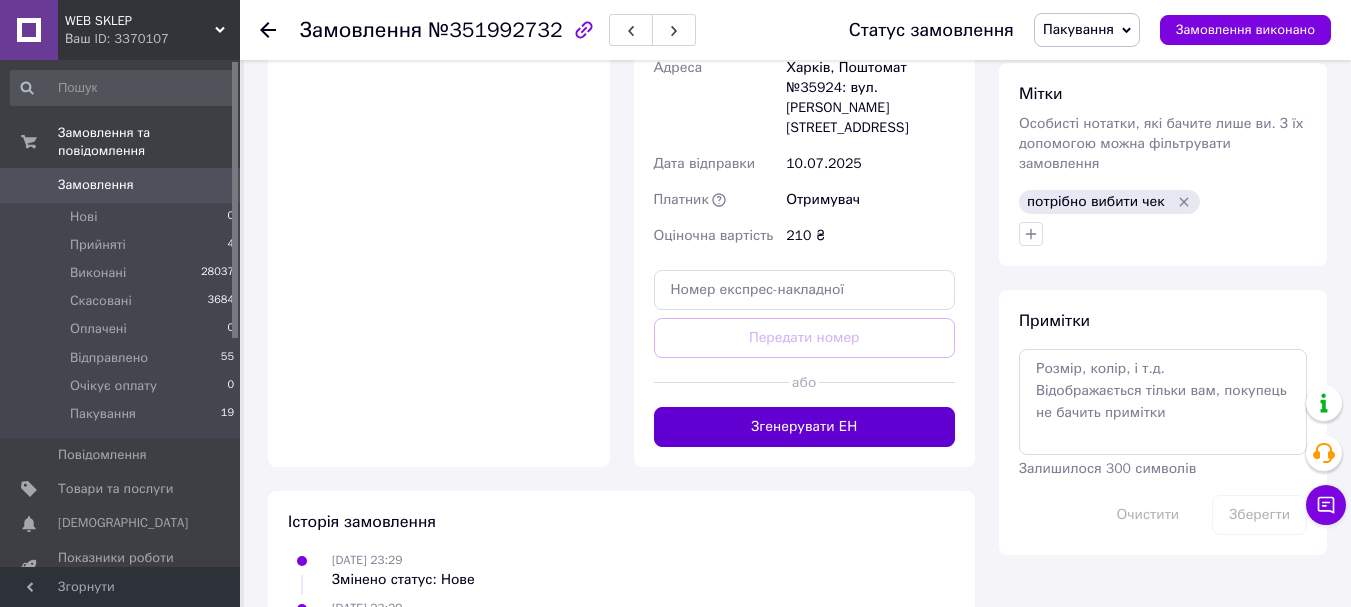 click on "Згенерувати ЕН" at bounding box center [805, 427] 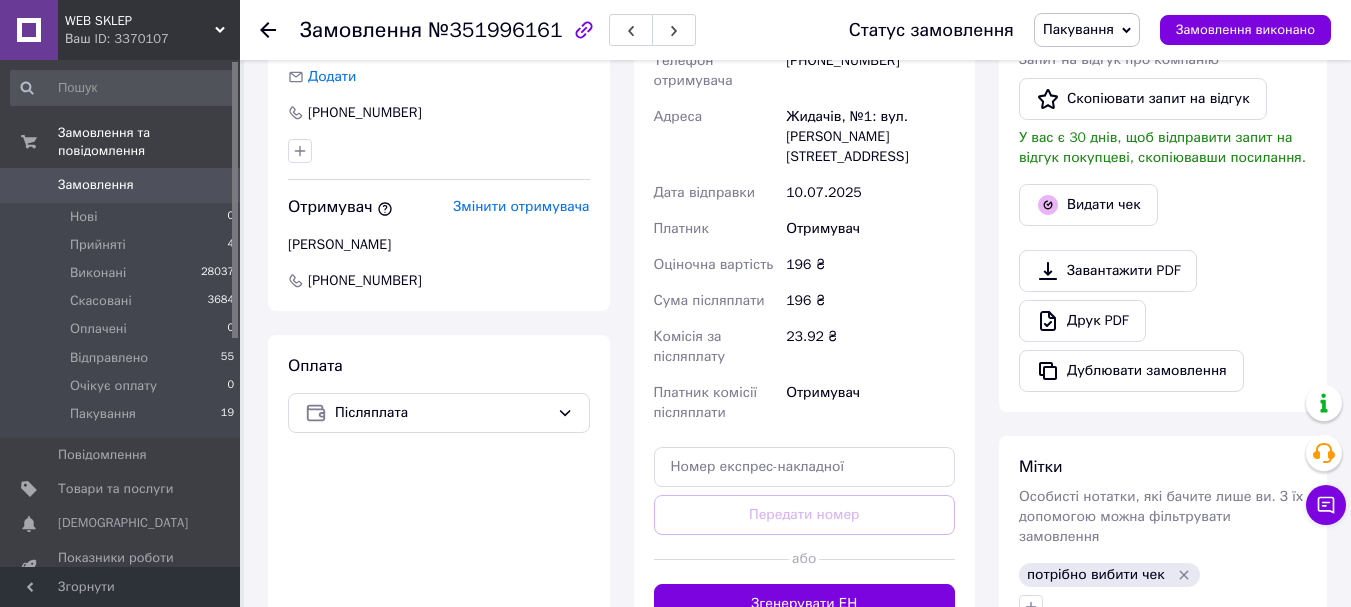 scroll, scrollTop: 700, scrollLeft: 0, axis: vertical 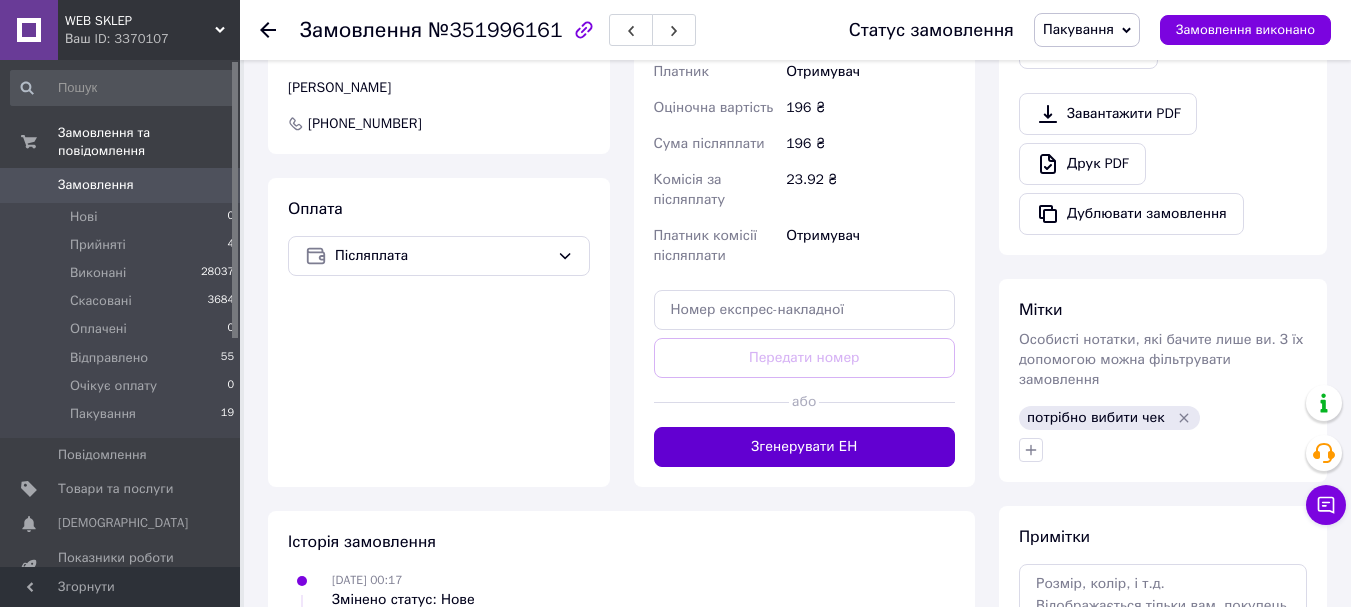 click on "Згенерувати ЕН" at bounding box center (805, 447) 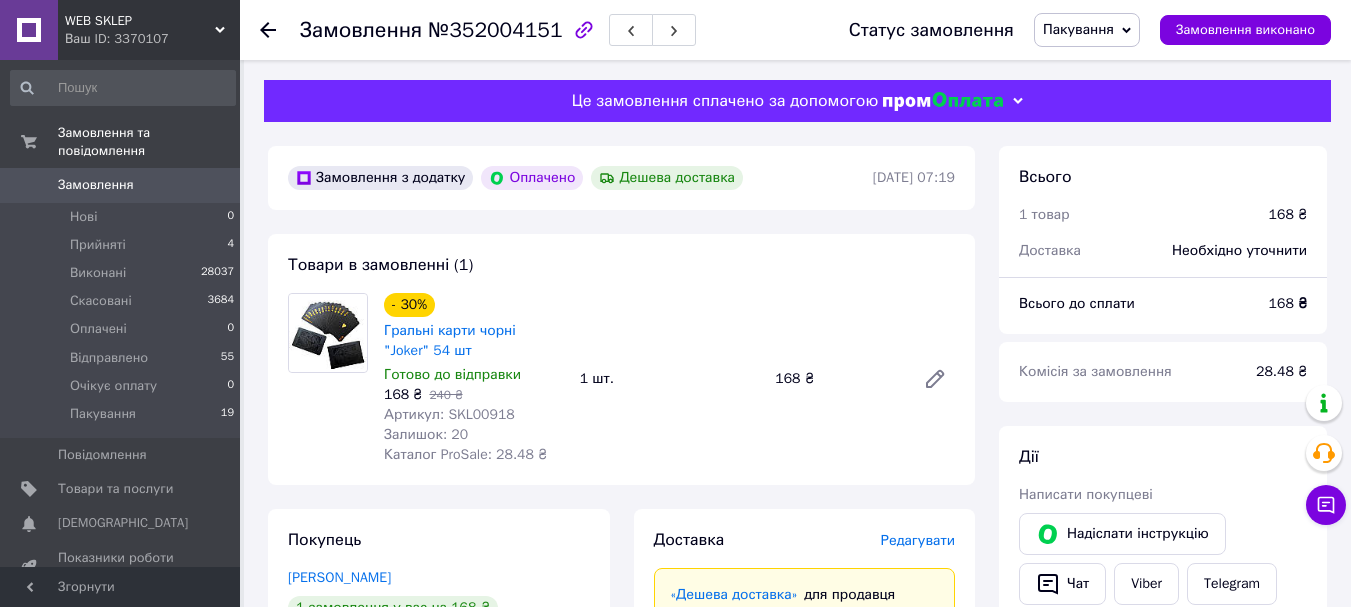 scroll, scrollTop: 0, scrollLeft: 0, axis: both 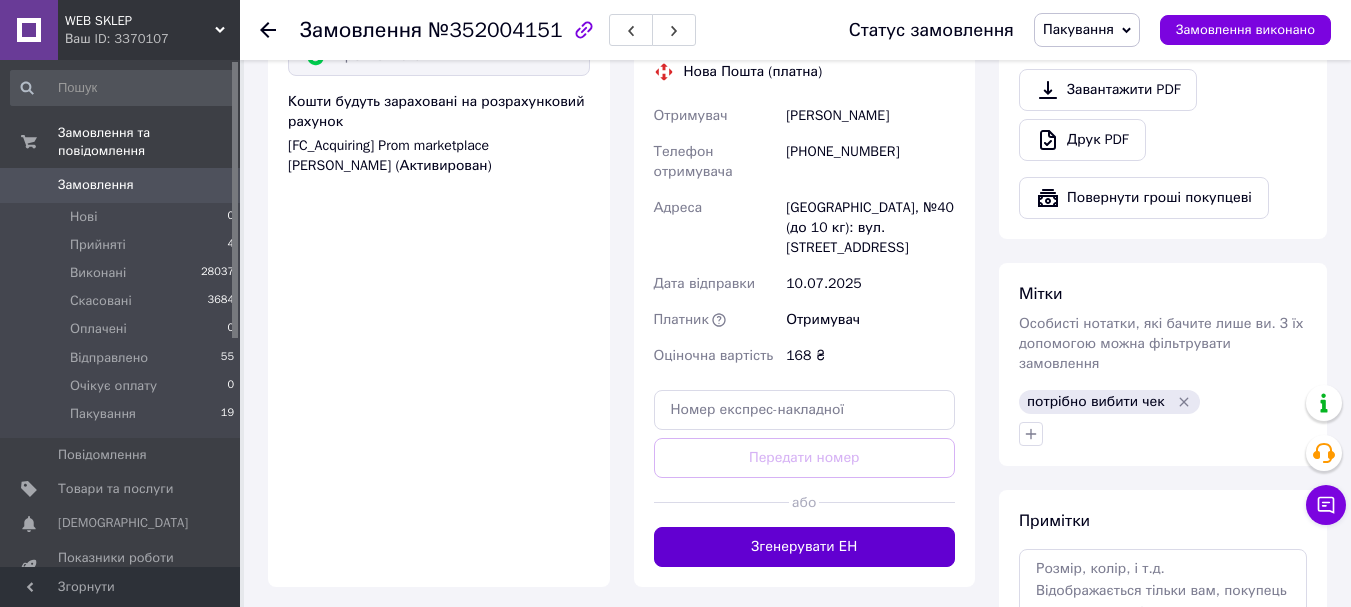 click on "Згенерувати ЕН" at bounding box center (805, 547) 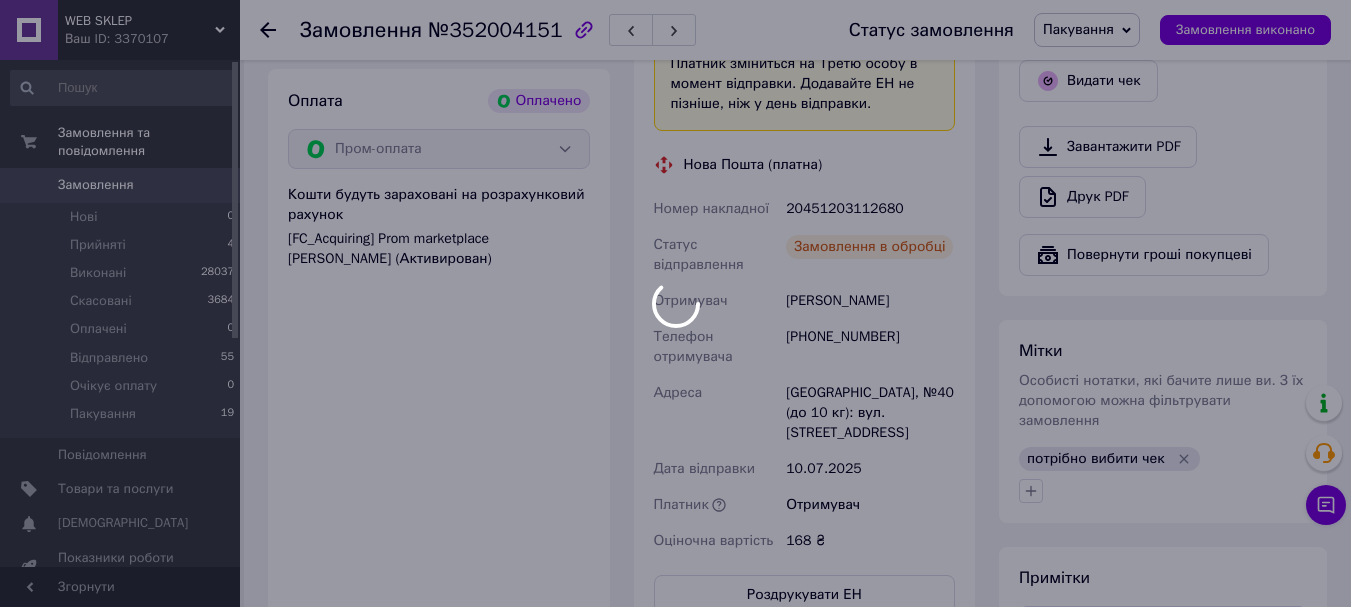 scroll, scrollTop: 900, scrollLeft: 0, axis: vertical 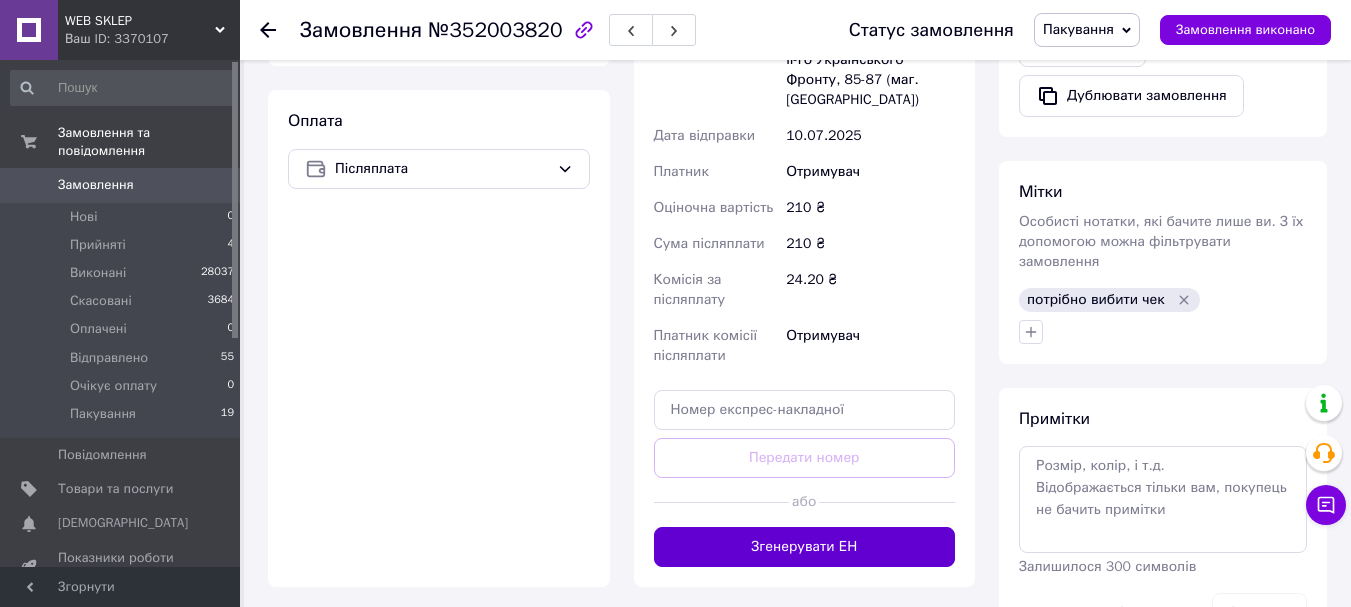 click on "Згенерувати ЕН" at bounding box center [805, 547] 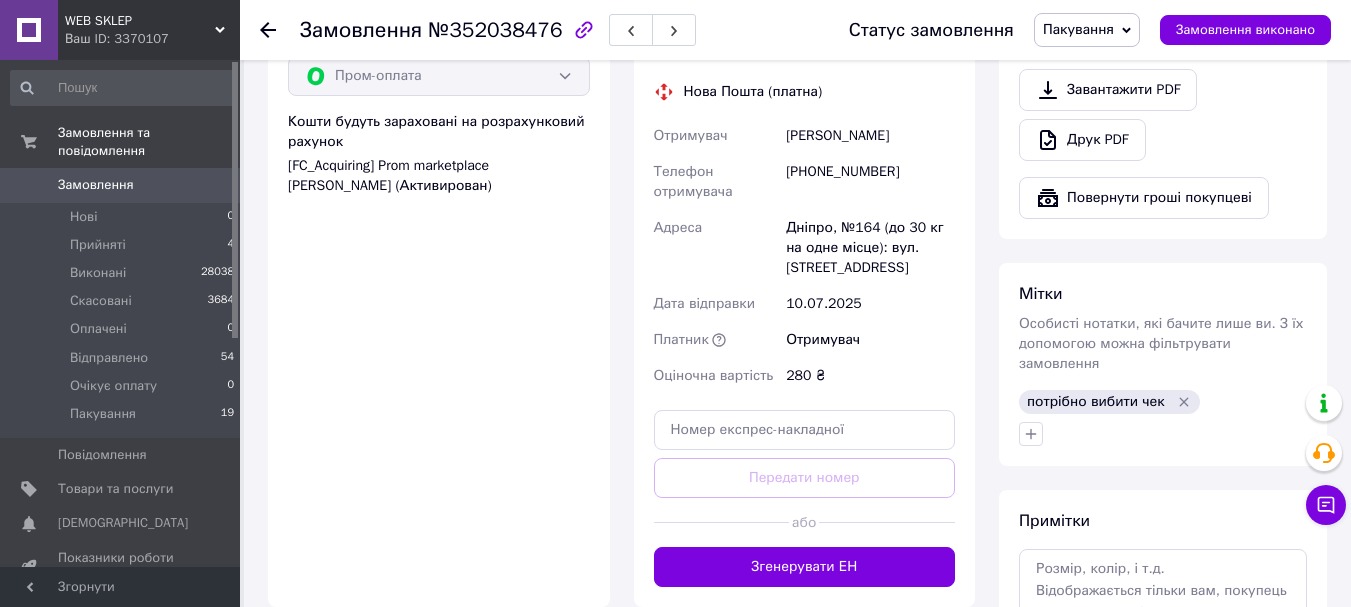 scroll, scrollTop: 1100, scrollLeft: 0, axis: vertical 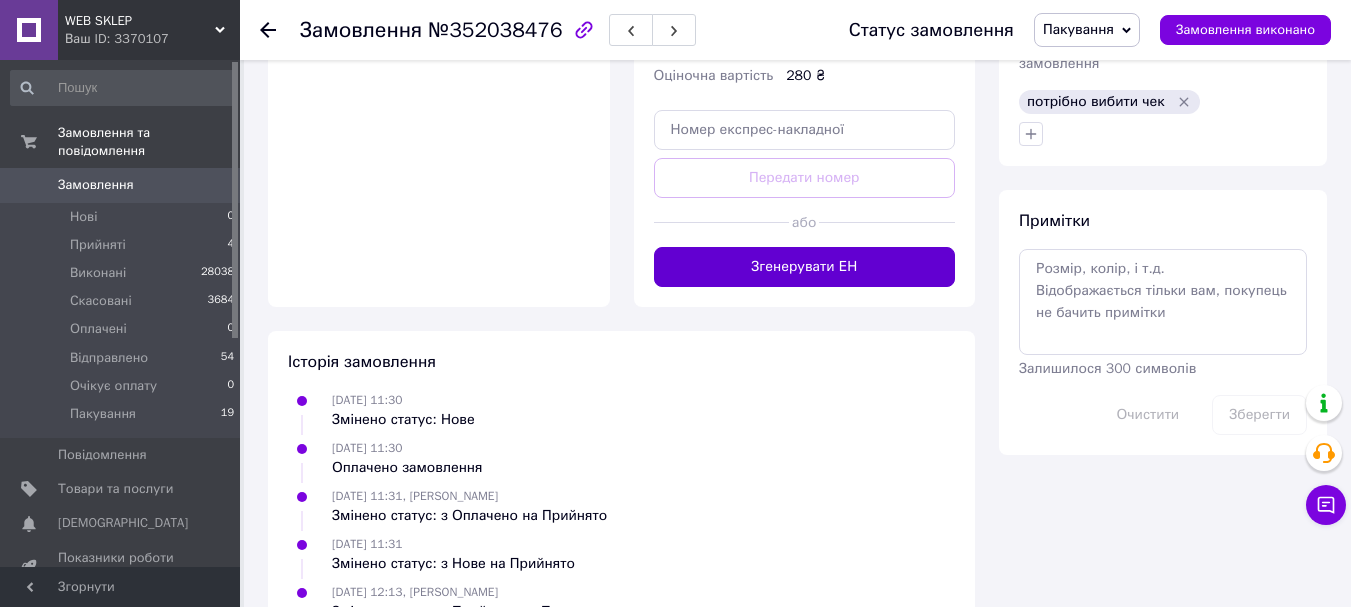 click on "Згенерувати ЕН" at bounding box center (805, 267) 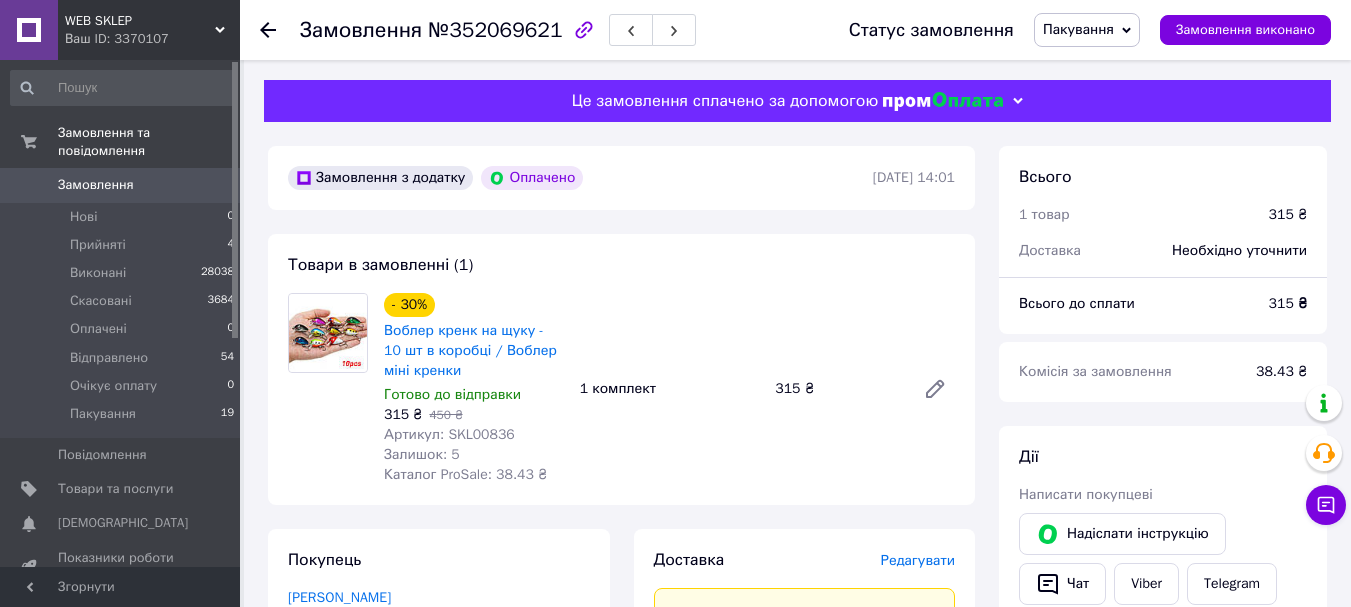 scroll, scrollTop: 0, scrollLeft: 0, axis: both 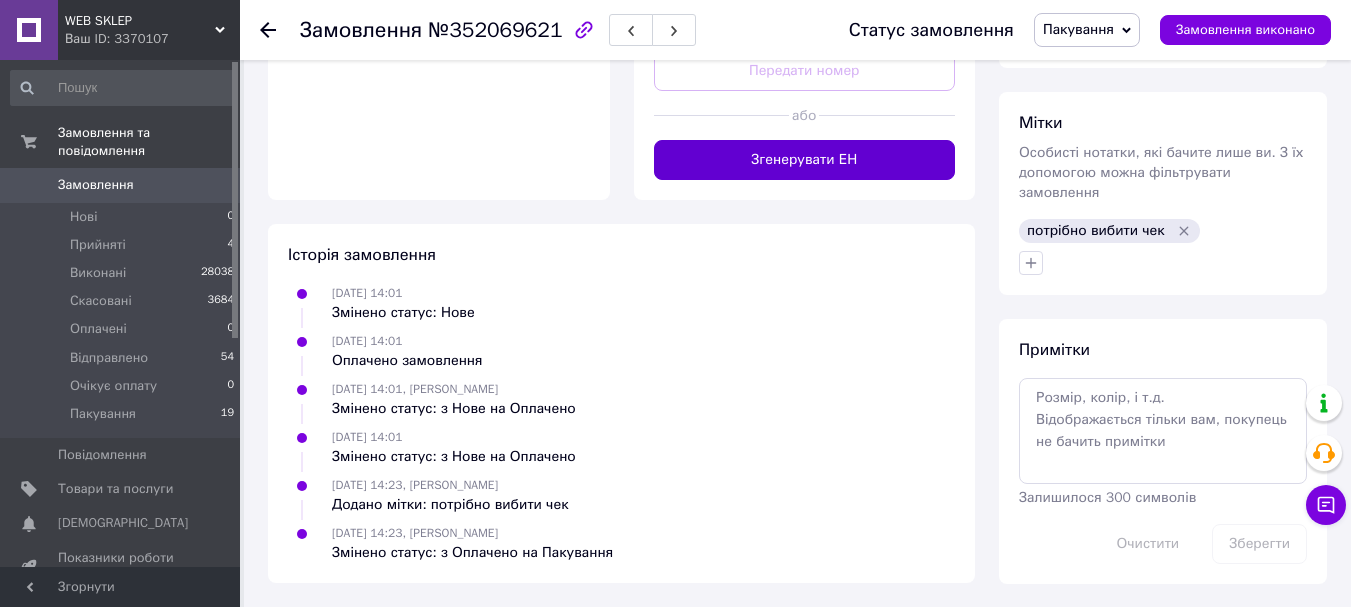 click on "Згенерувати ЕН" at bounding box center (805, 160) 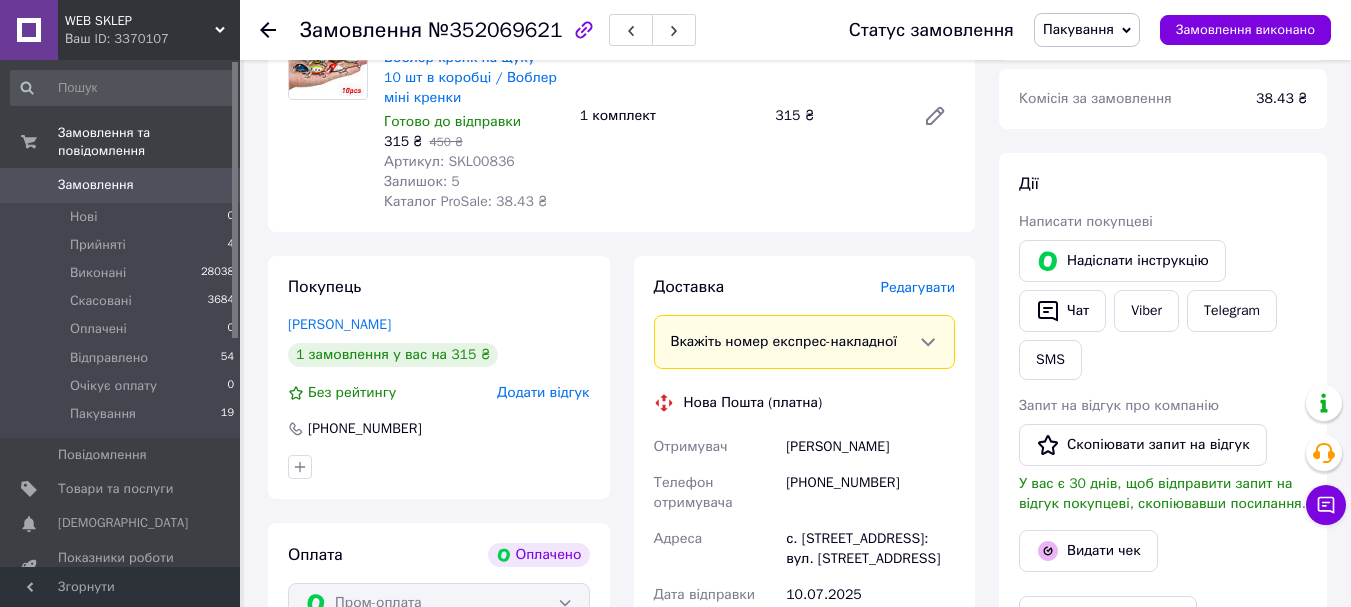 scroll, scrollTop: 271, scrollLeft: 0, axis: vertical 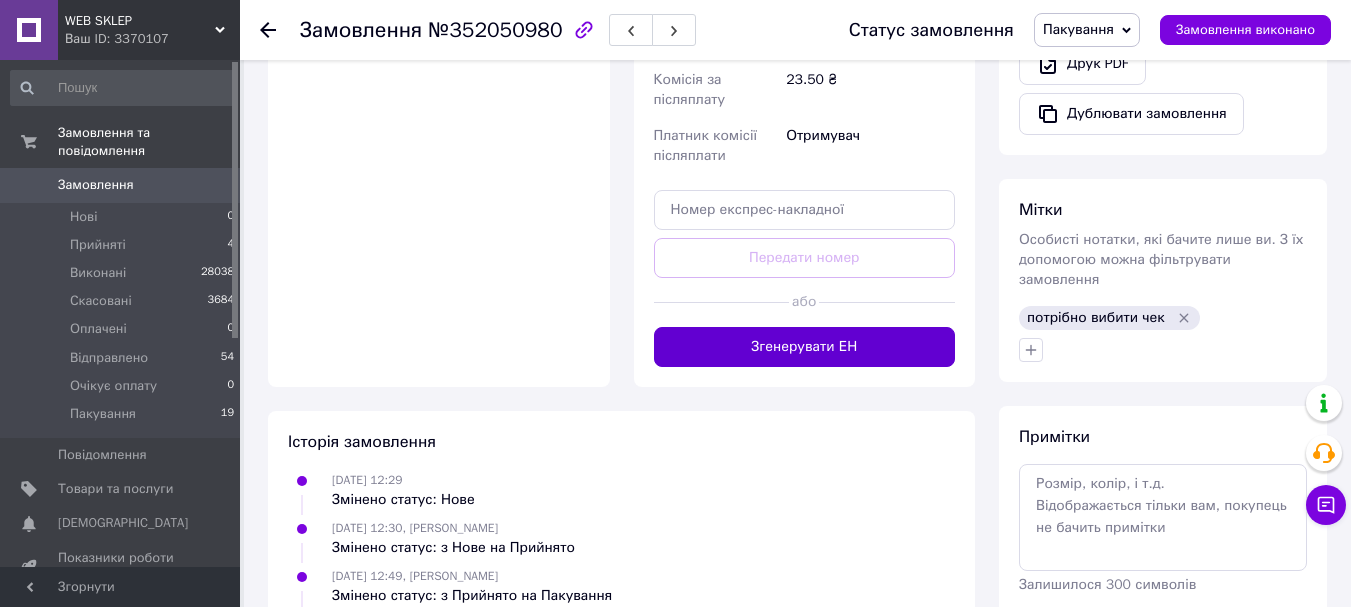 click on "Згенерувати ЕН" at bounding box center (805, 347) 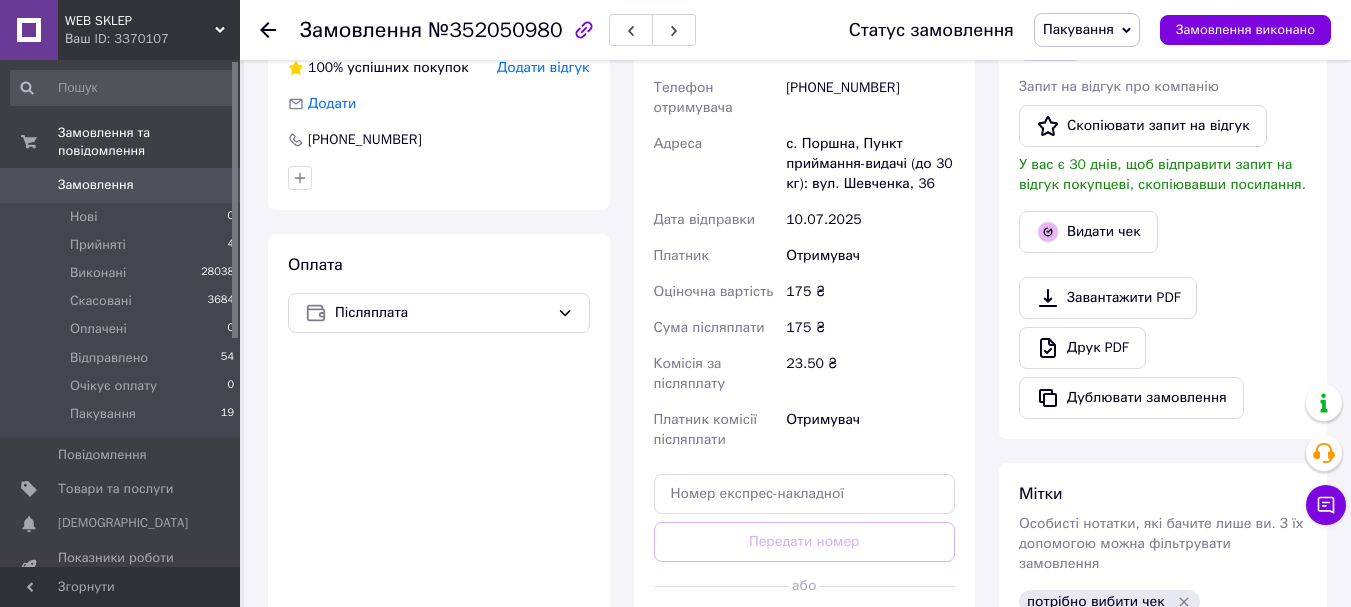 scroll, scrollTop: 500, scrollLeft: 0, axis: vertical 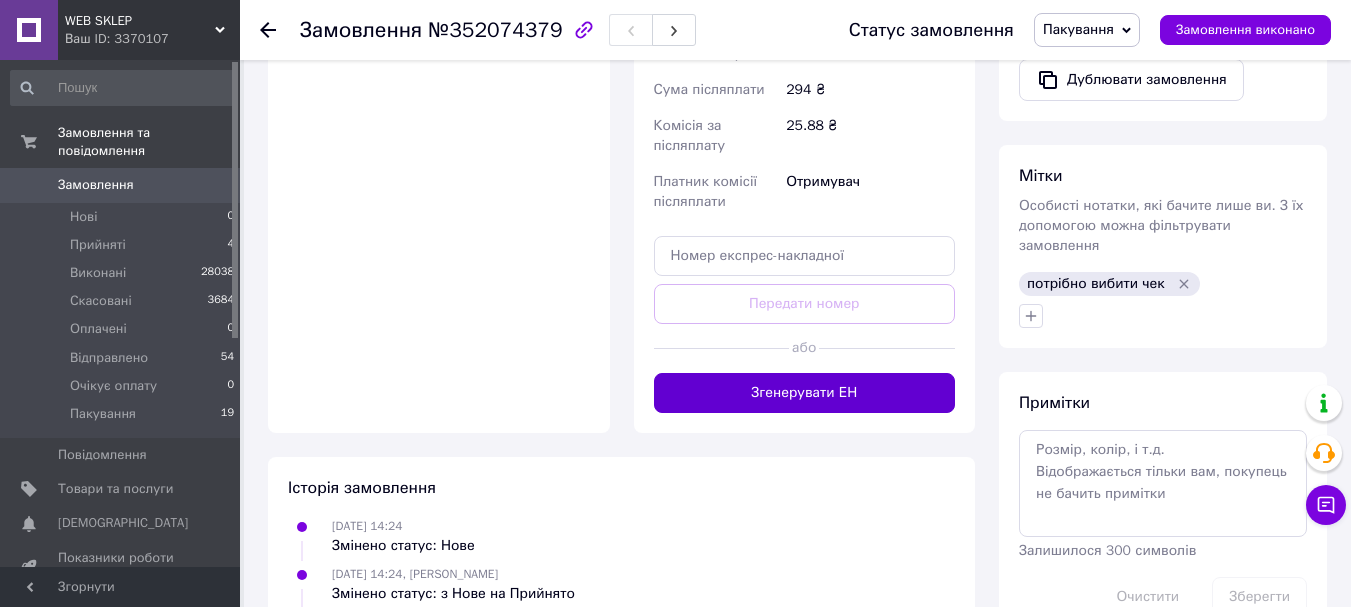 click on "Згенерувати ЕН" at bounding box center (805, 393) 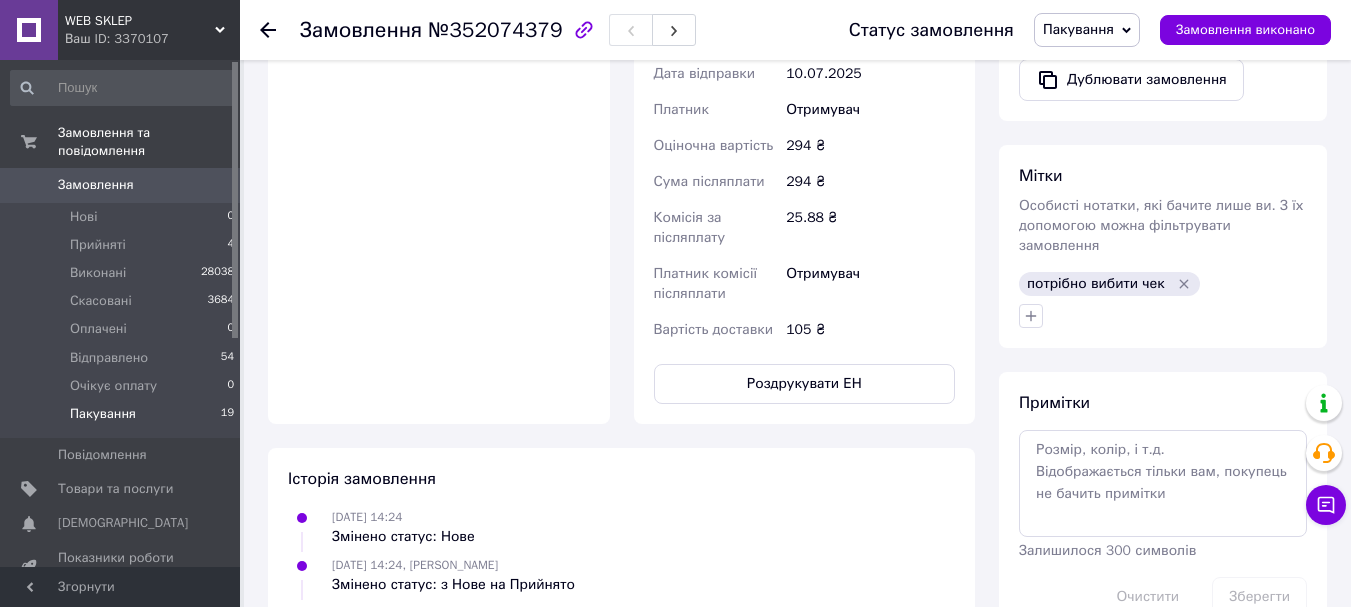 click on "Пакування 19" at bounding box center [123, 419] 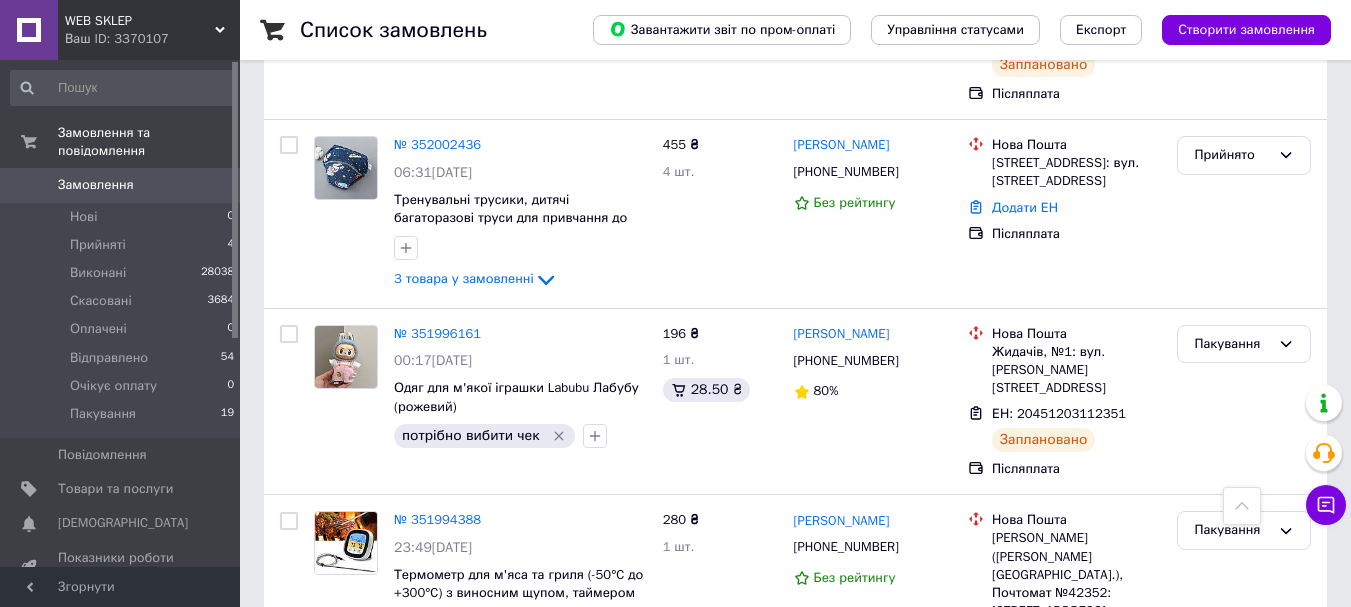 scroll, scrollTop: 1700, scrollLeft: 0, axis: vertical 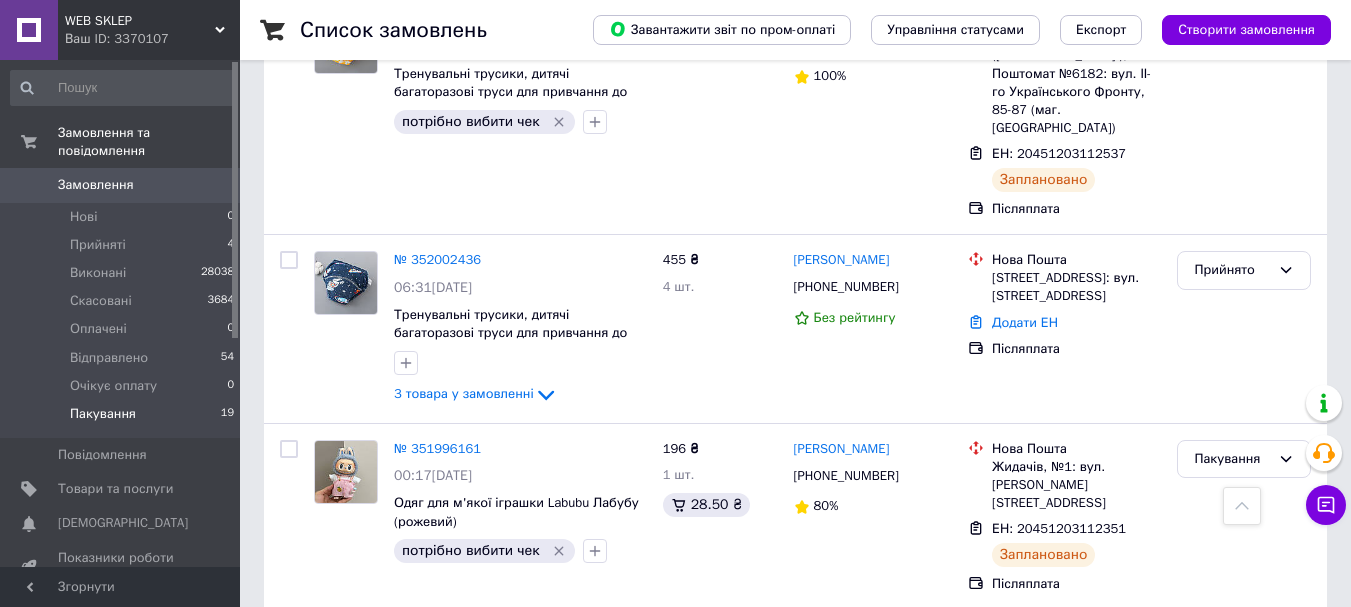 click on "Пакування 19" at bounding box center (123, 419) 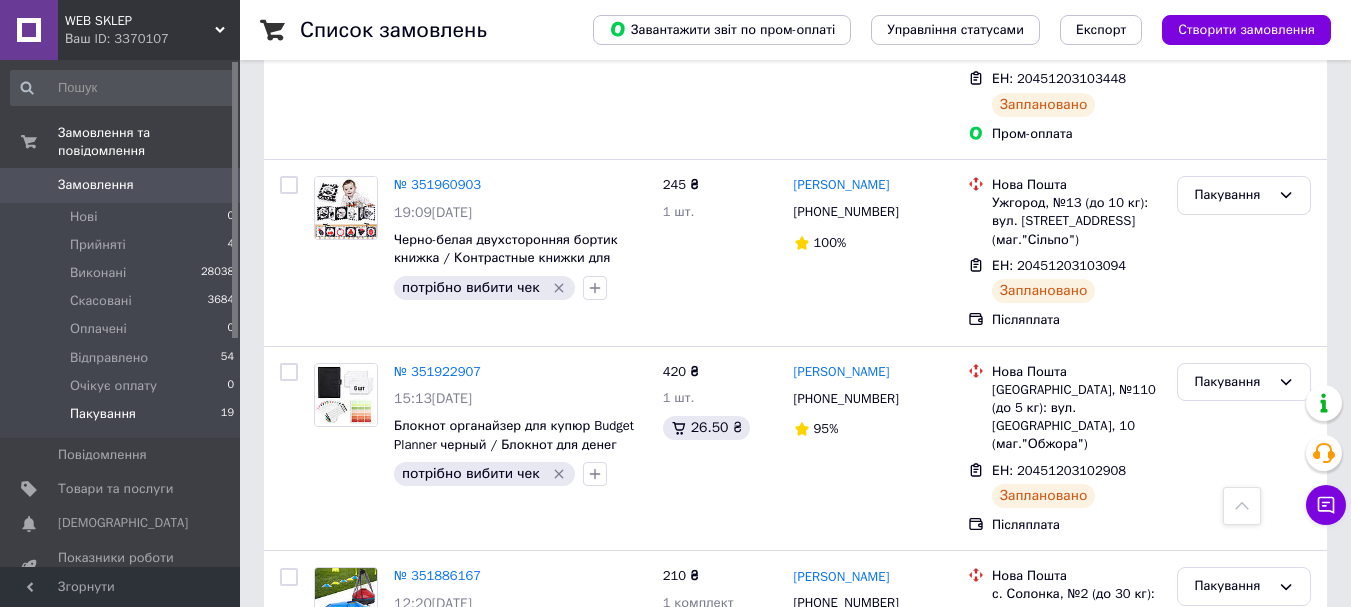 scroll, scrollTop: 3493, scrollLeft: 0, axis: vertical 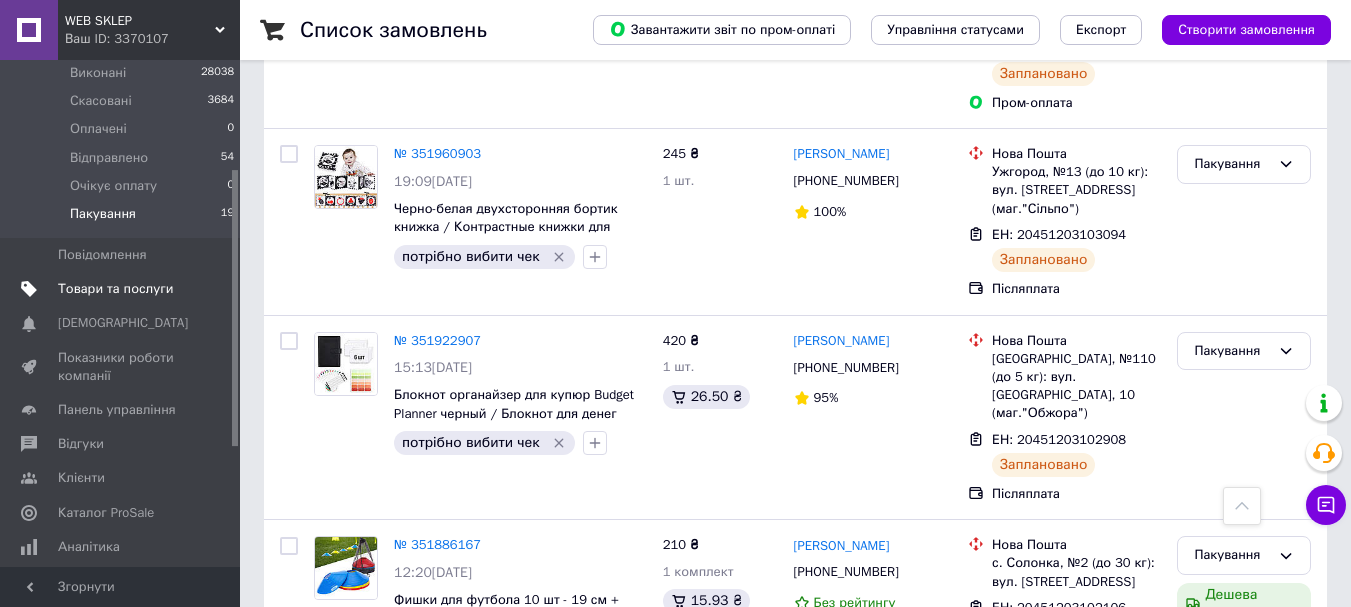 click on "Товари та послуги" at bounding box center [115, 289] 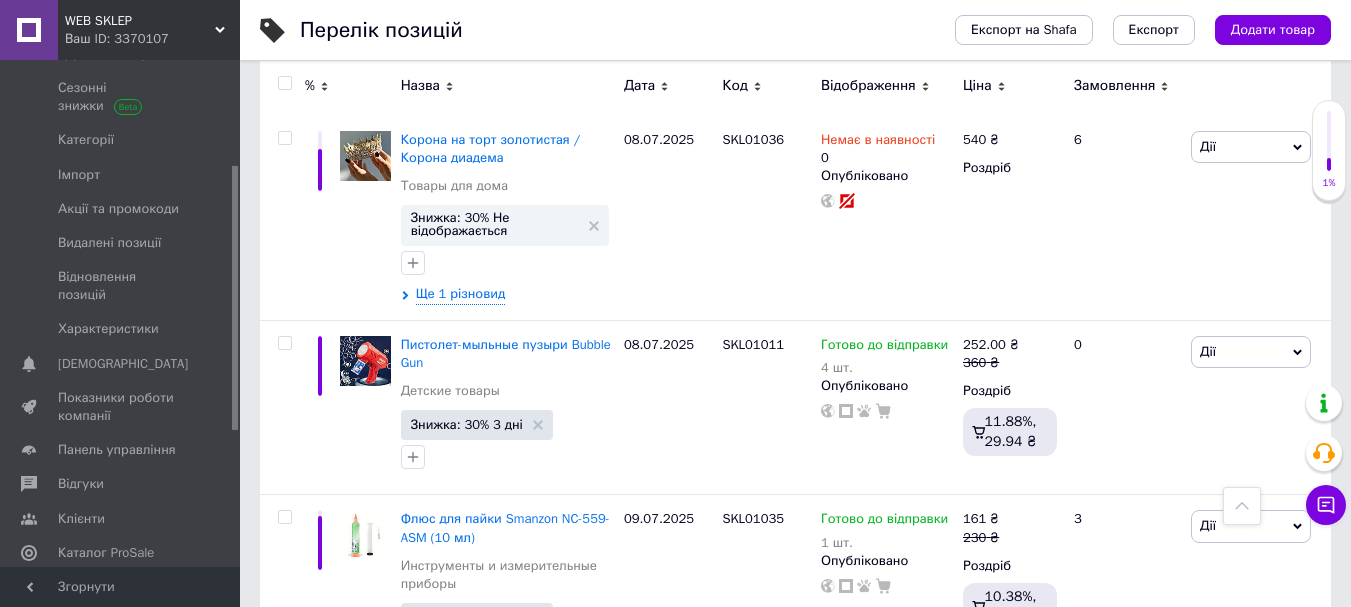 scroll, scrollTop: 0, scrollLeft: 0, axis: both 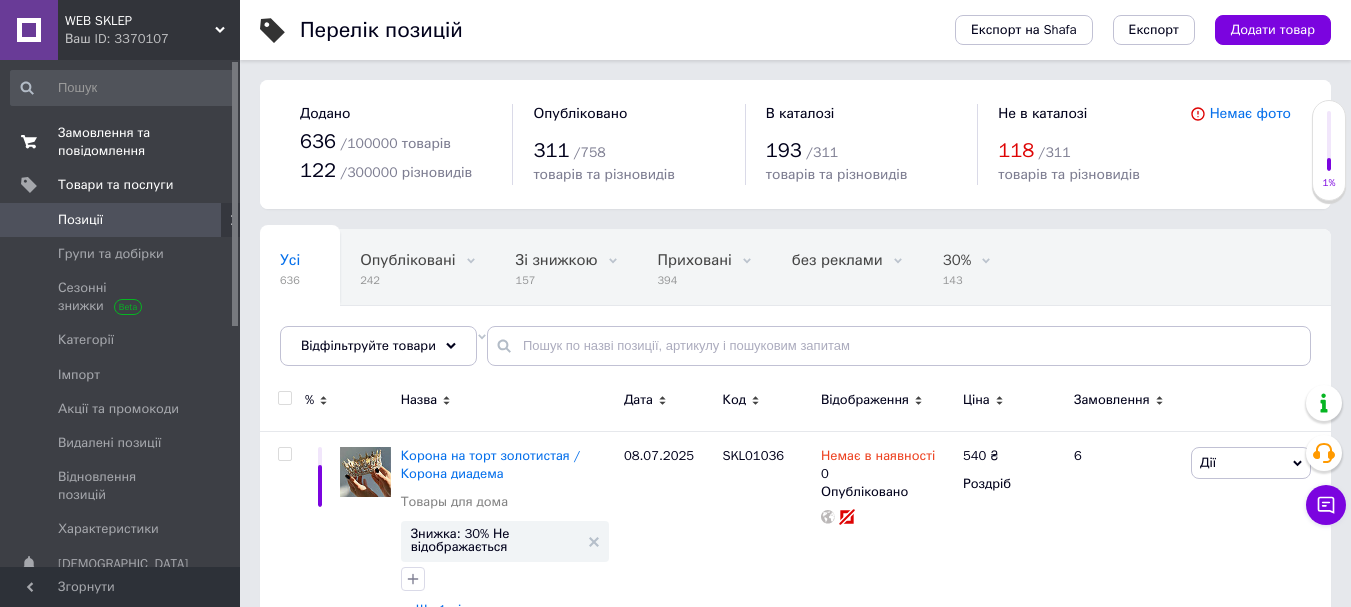 click on "Замовлення та повідомлення" at bounding box center (121, 142) 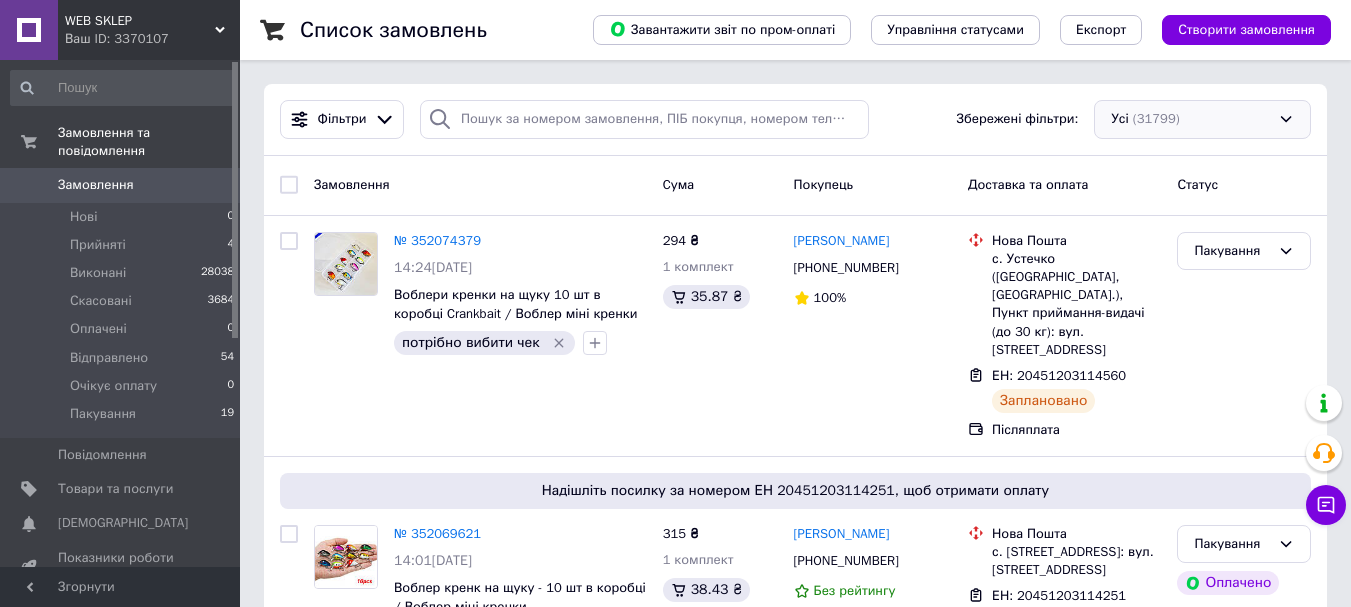 click on "Усі (31799)" at bounding box center [1202, 119] 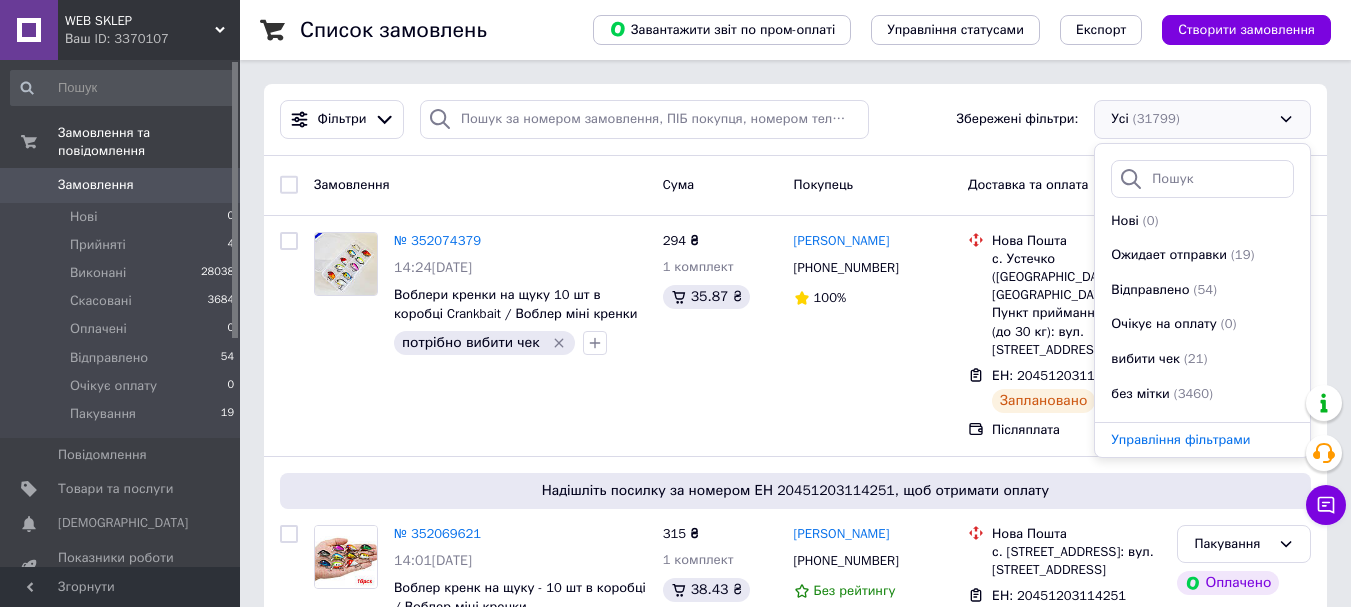scroll, scrollTop: 242, scrollLeft: 0, axis: vertical 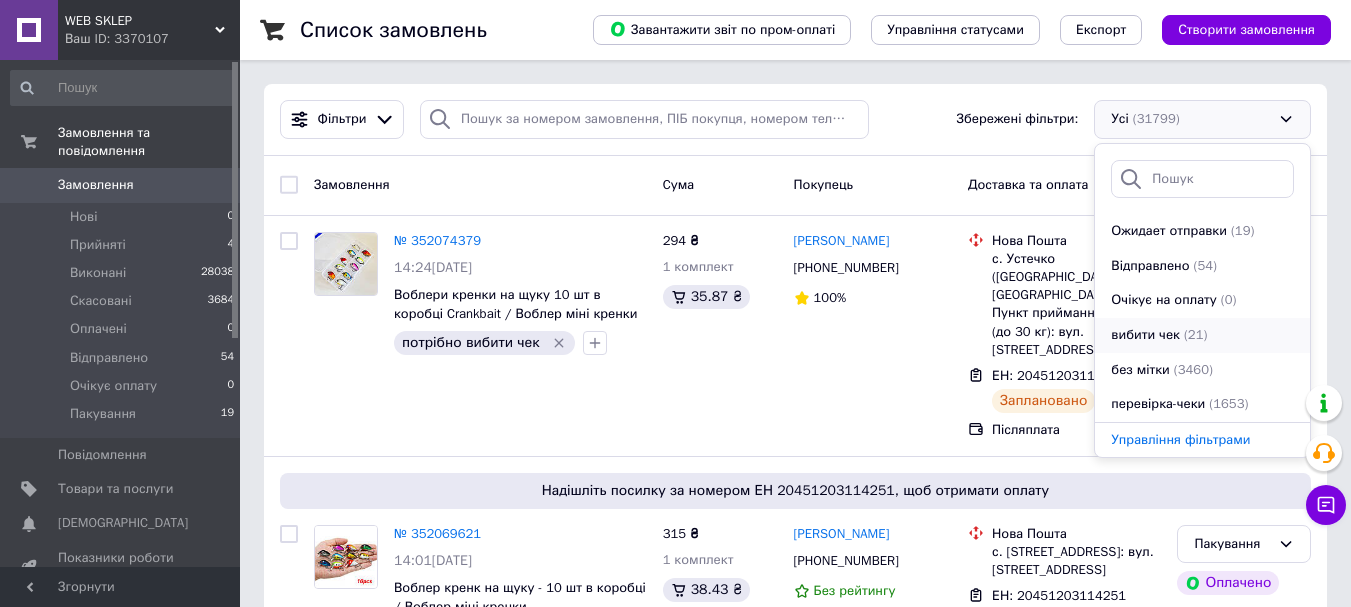 click on "вибити чек (21)" at bounding box center [1202, 335] 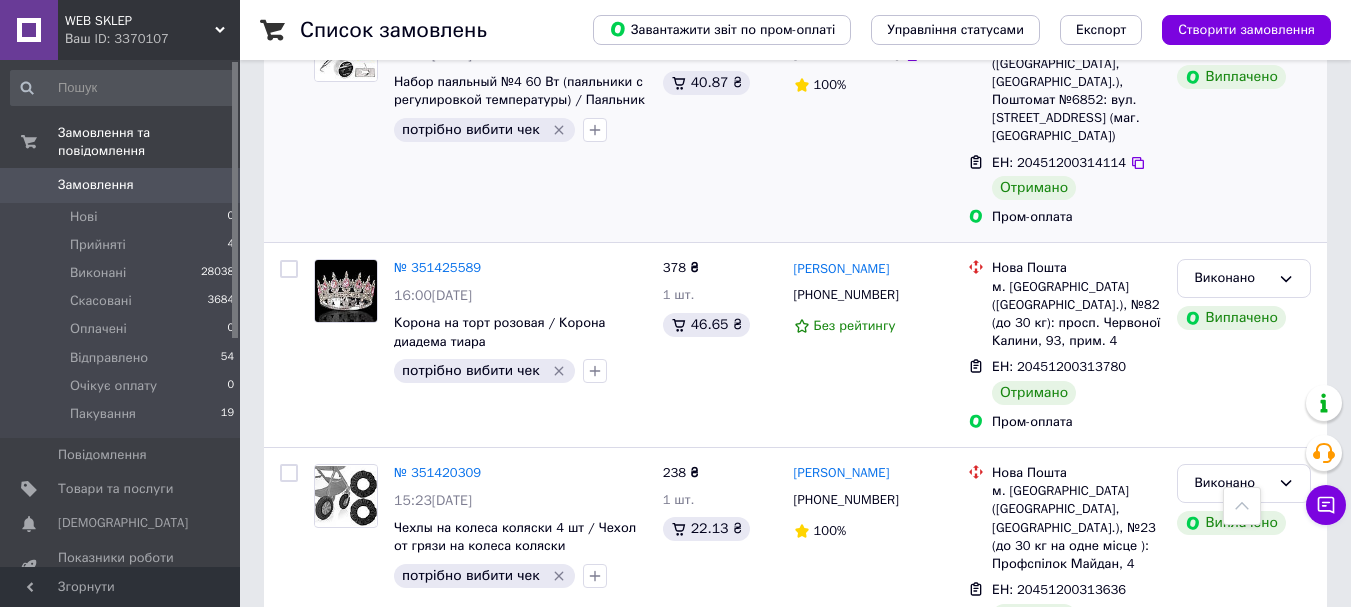 scroll, scrollTop: 3814, scrollLeft: 0, axis: vertical 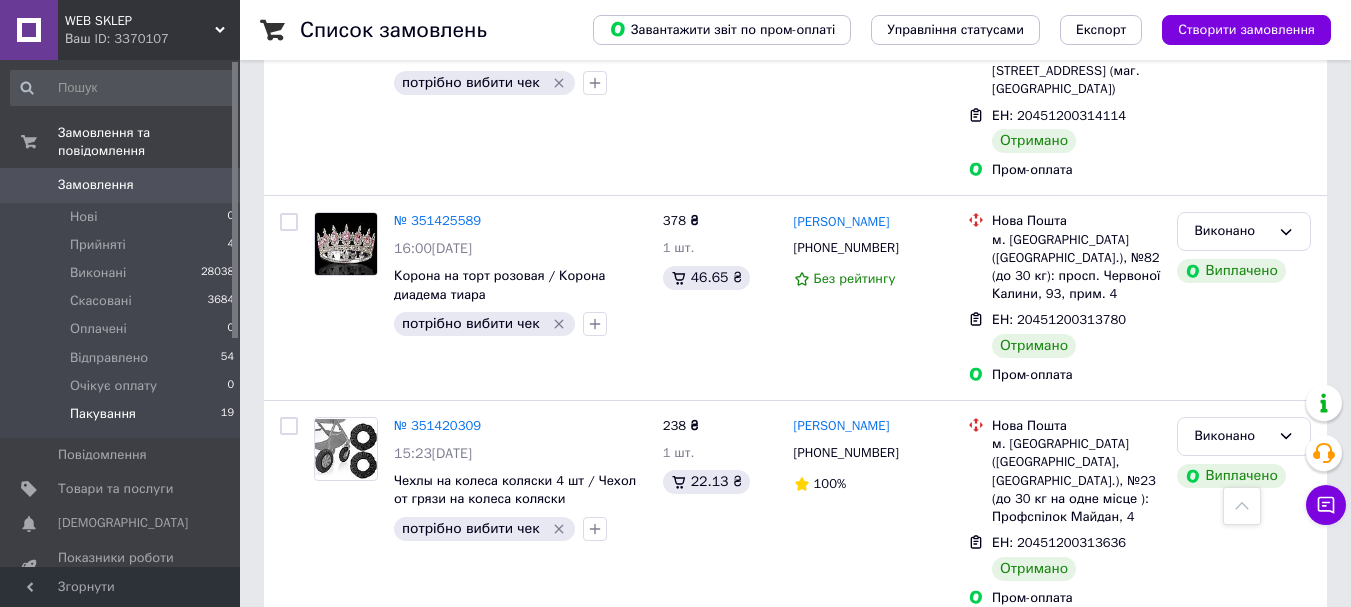 click on "Пакування 19" at bounding box center (123, 419) 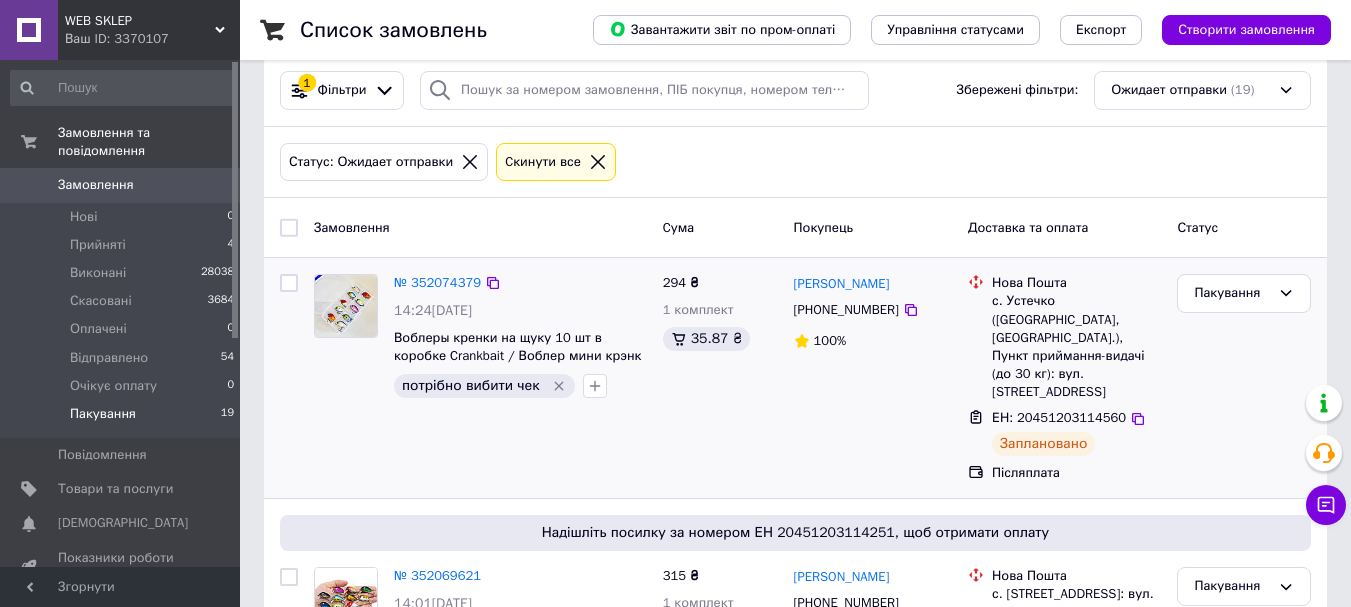 scroll, scrollTop: 0, scrollLeft: 0, axis: both 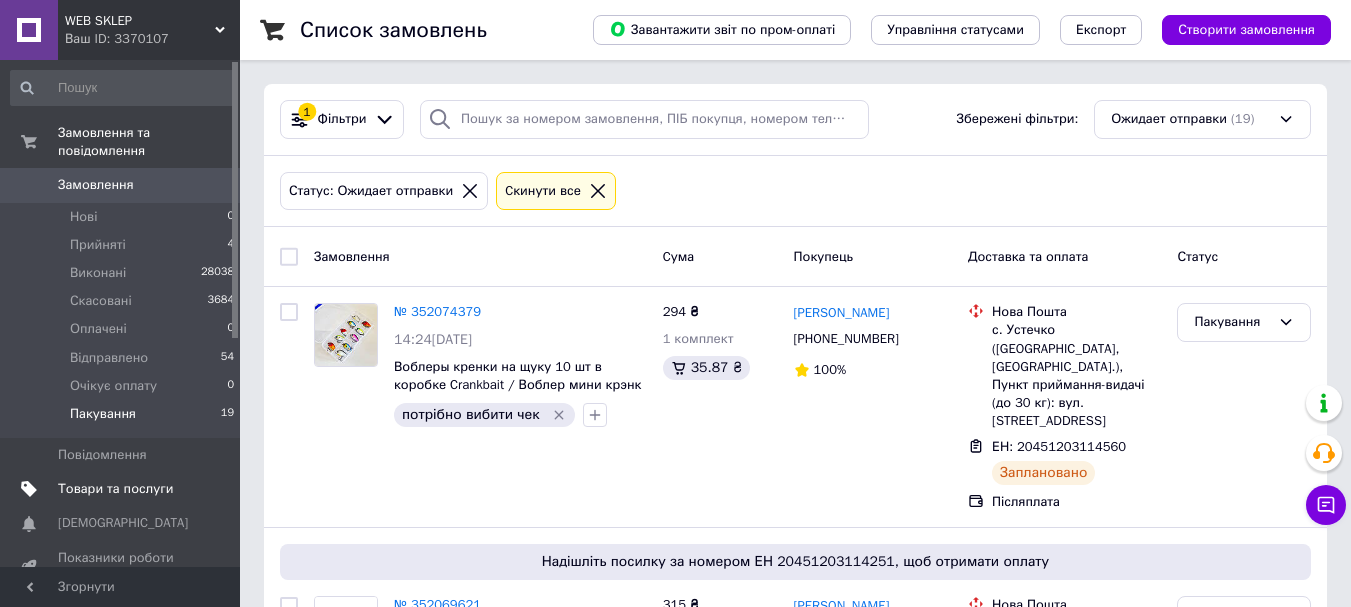 click on "Товари та послуги" at bounding box center (115, 489) 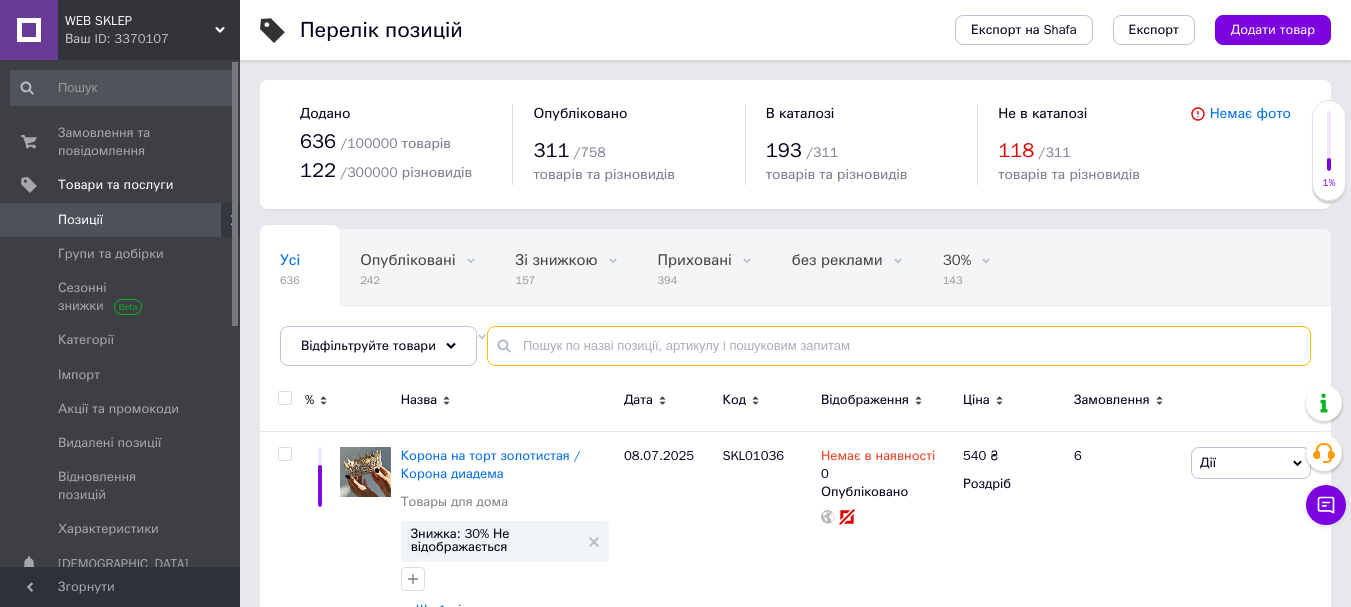 click at bounding box center (899, 346) 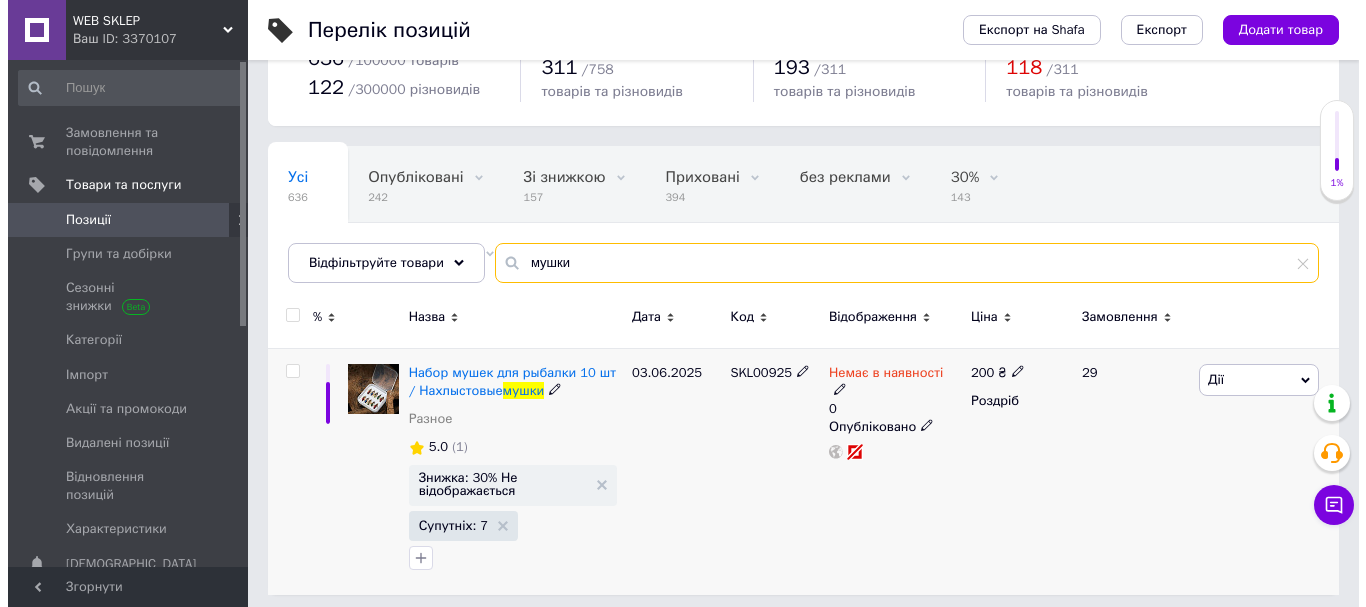 scroll, scrollTop: 91, scrollLeft: 0, axis: vertical 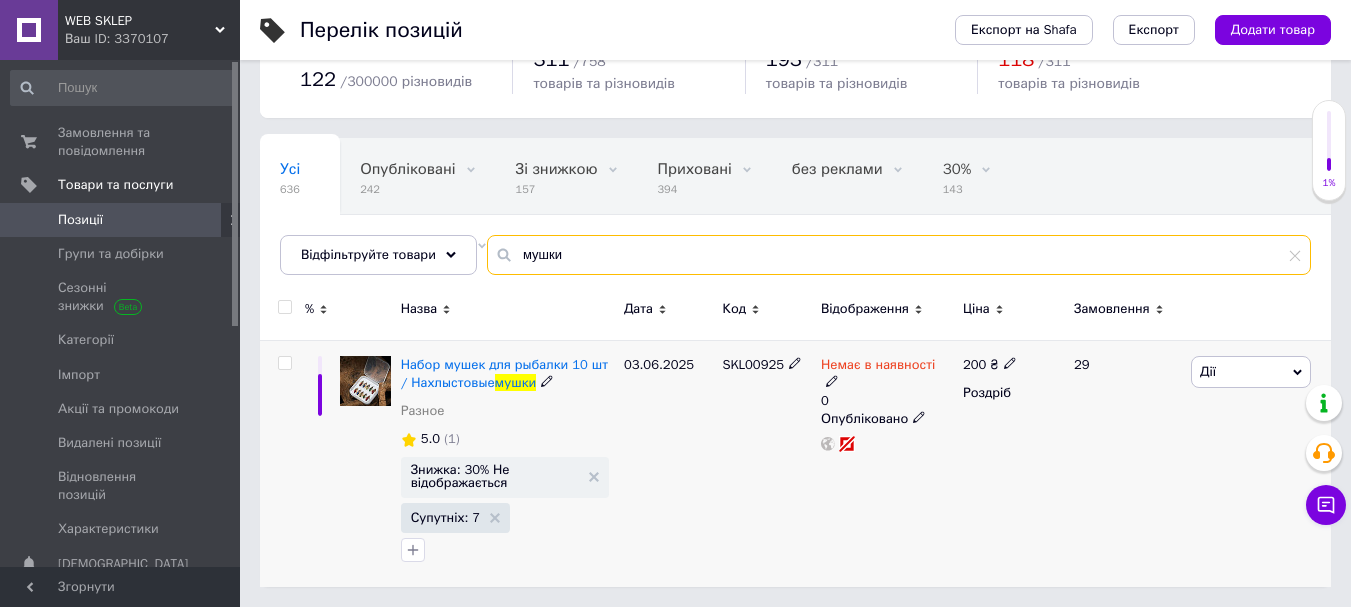 type on "мушки" 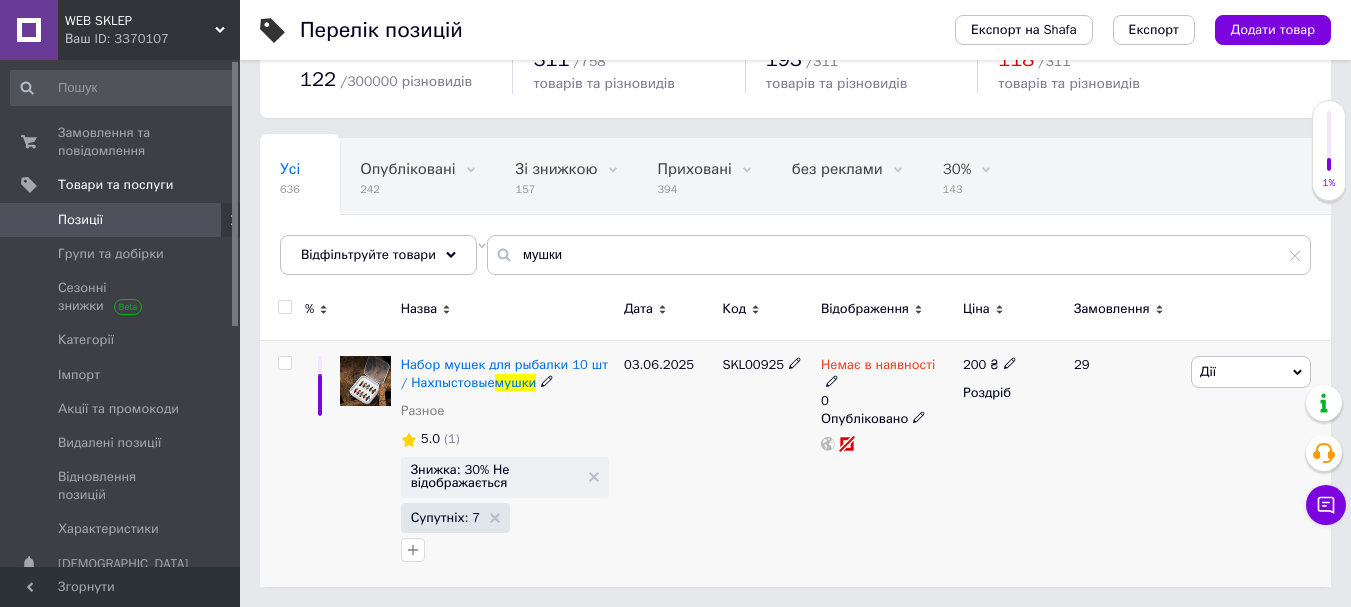 click 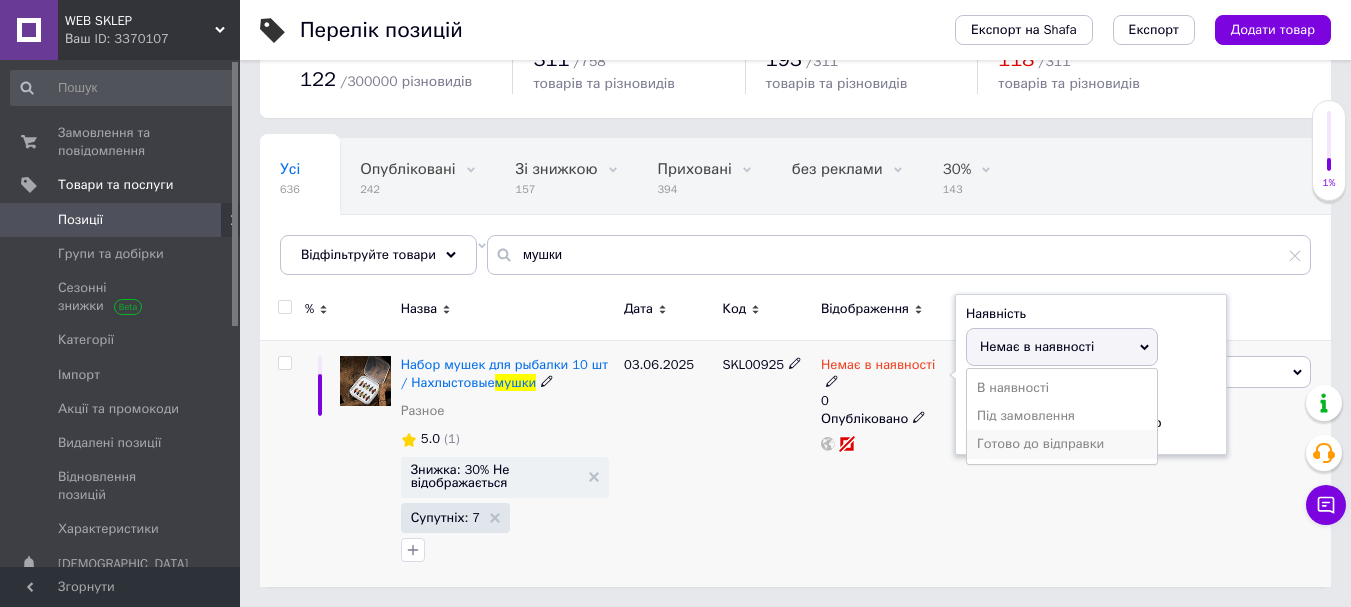 click on "Готово до відправки" at bounding box center [1062, 444] 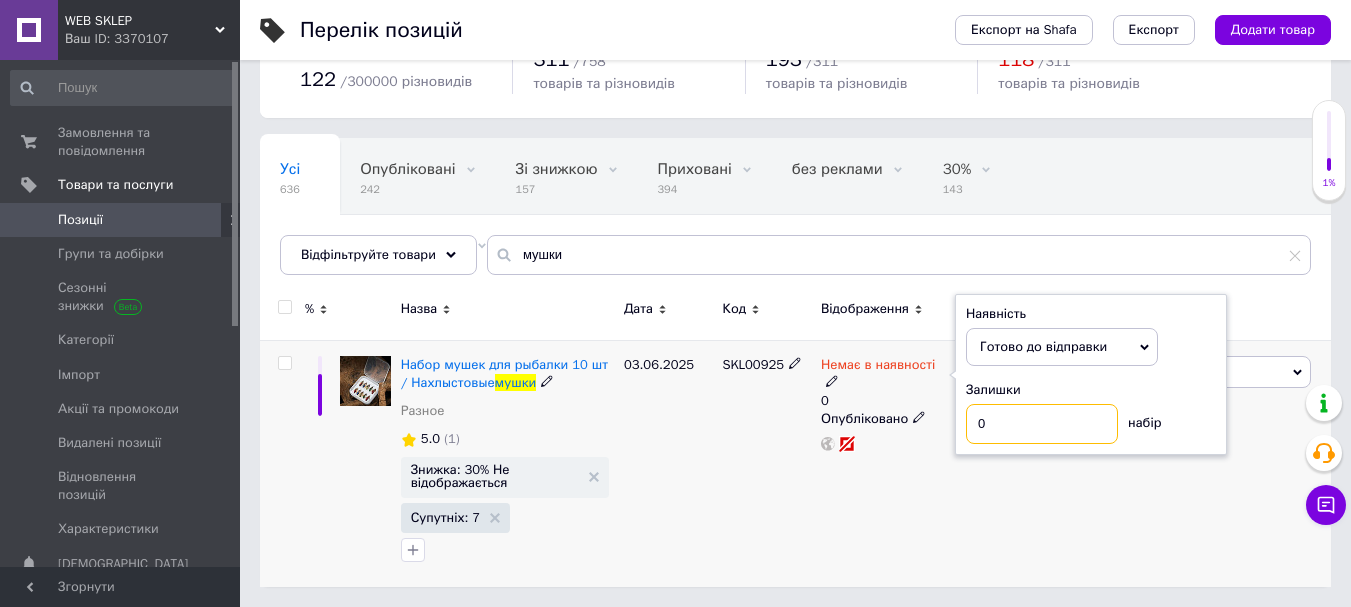 drag, startPoint x: 984, startPoint y: 413, endPoint x: 967, endPoint y: 412, distance: 17.029387 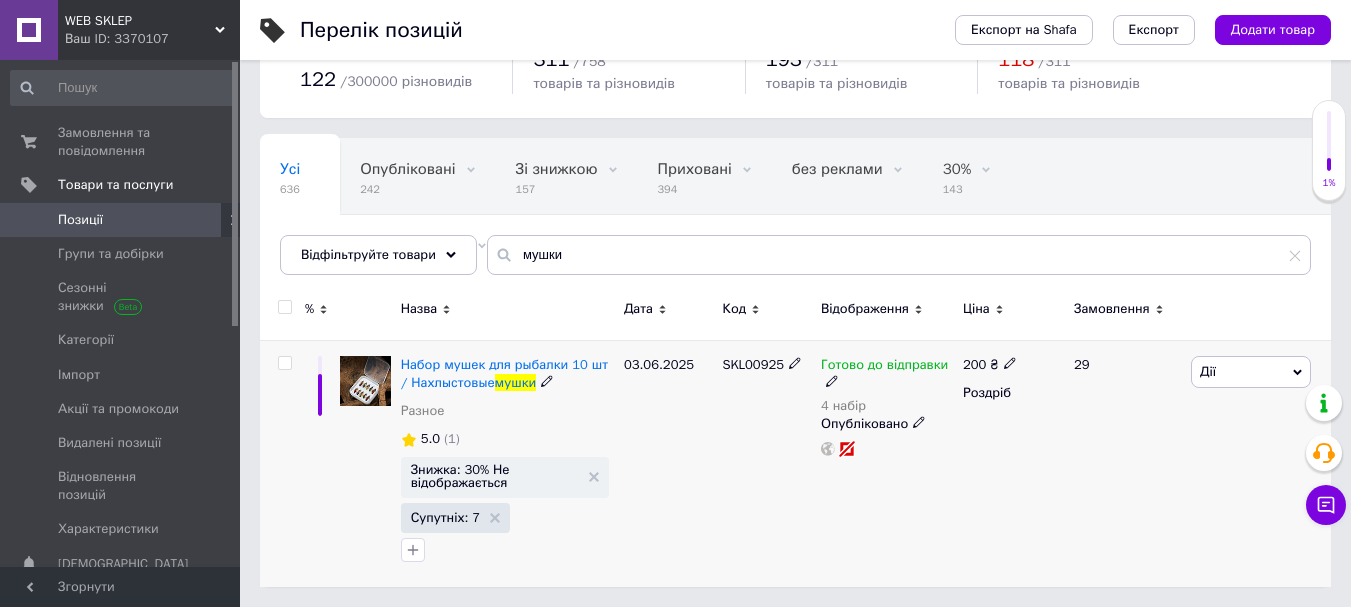 click on "Дії" at bounding box center [1251, 372] 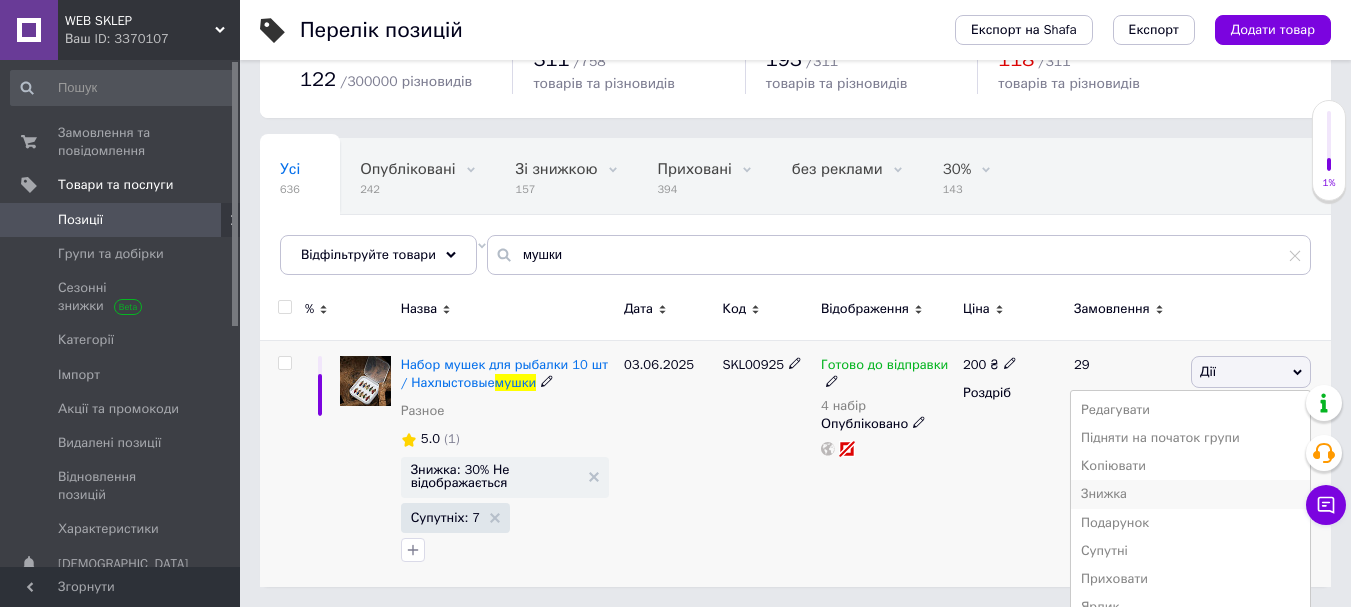 click on "Знижка" at bounding box center (1190, 494) 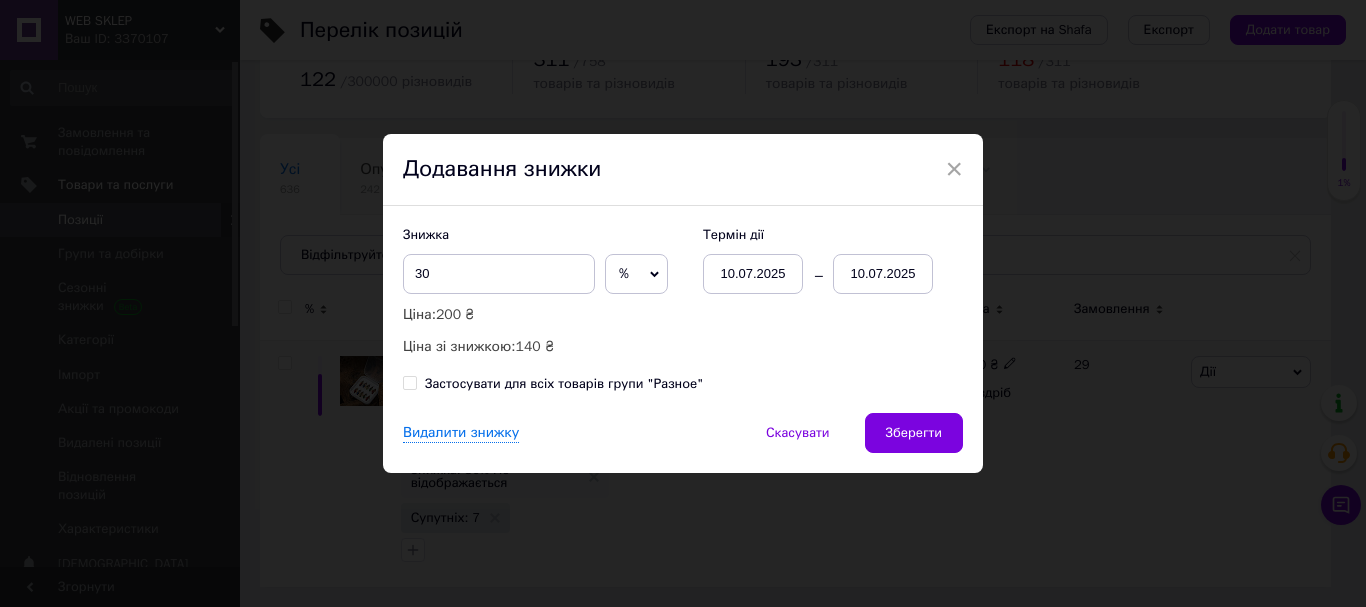 click on "10.07.2025" at bounding box center (883, 274) 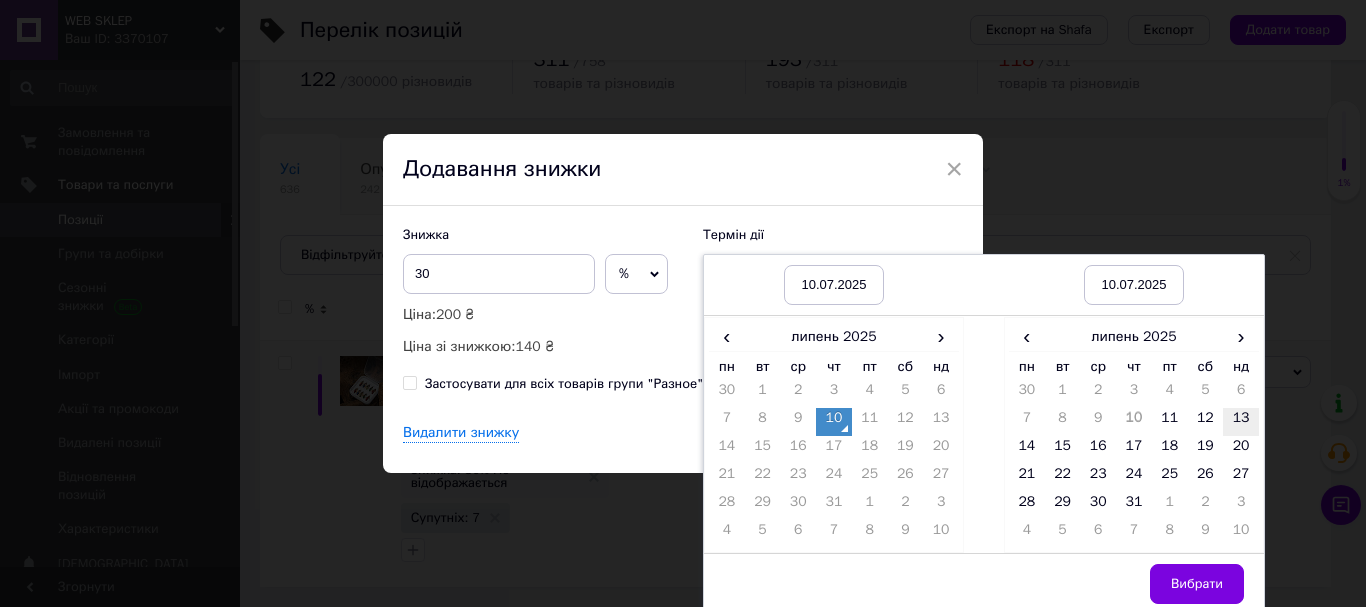 click on "13" at bounding box center (1241, 422) 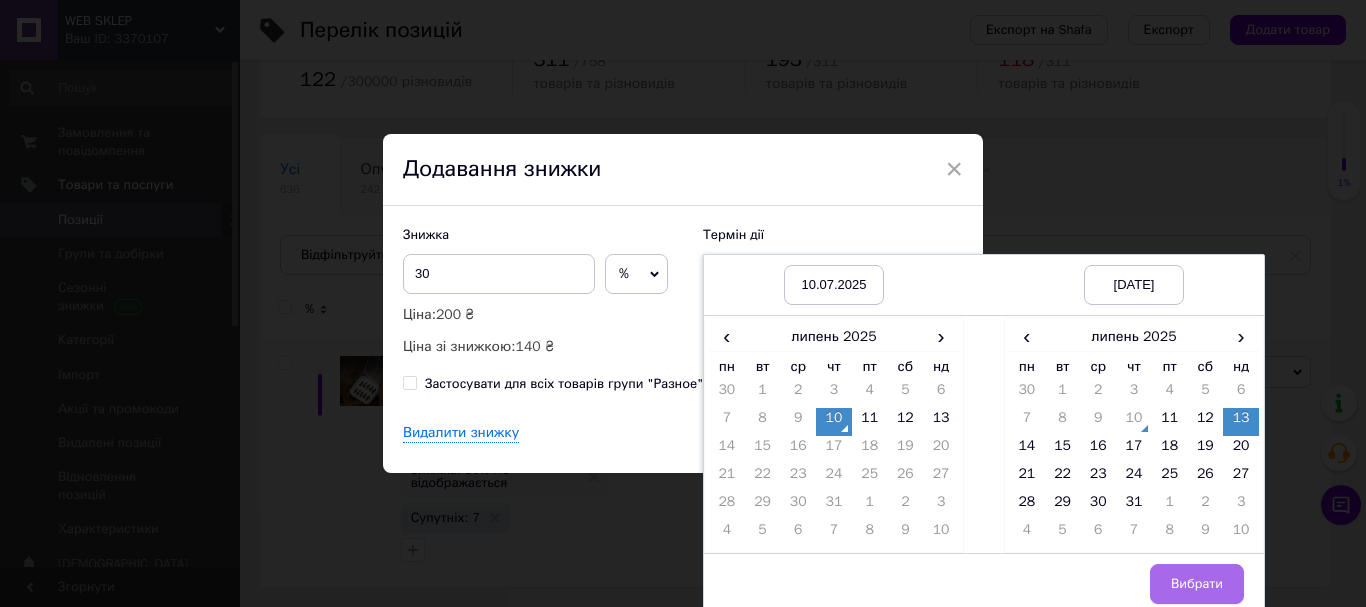 click on "Вибрати" at bounding box center [1197, 584] 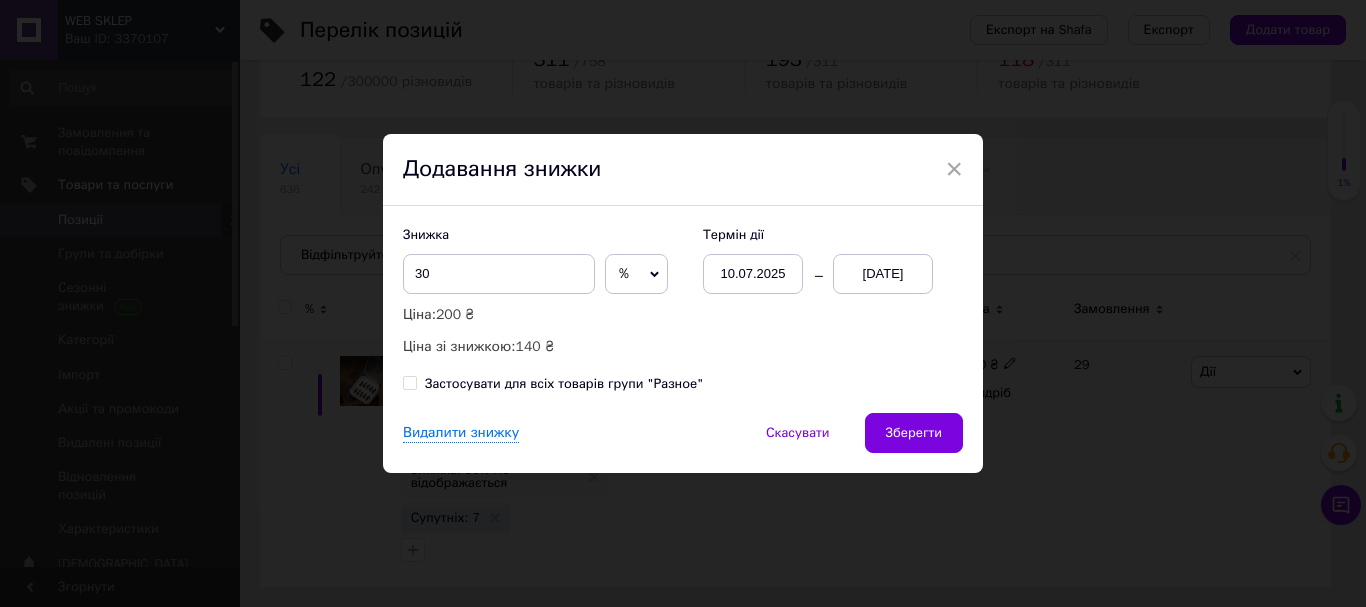 click on "Зберегти" at bounding box center (914, 433) 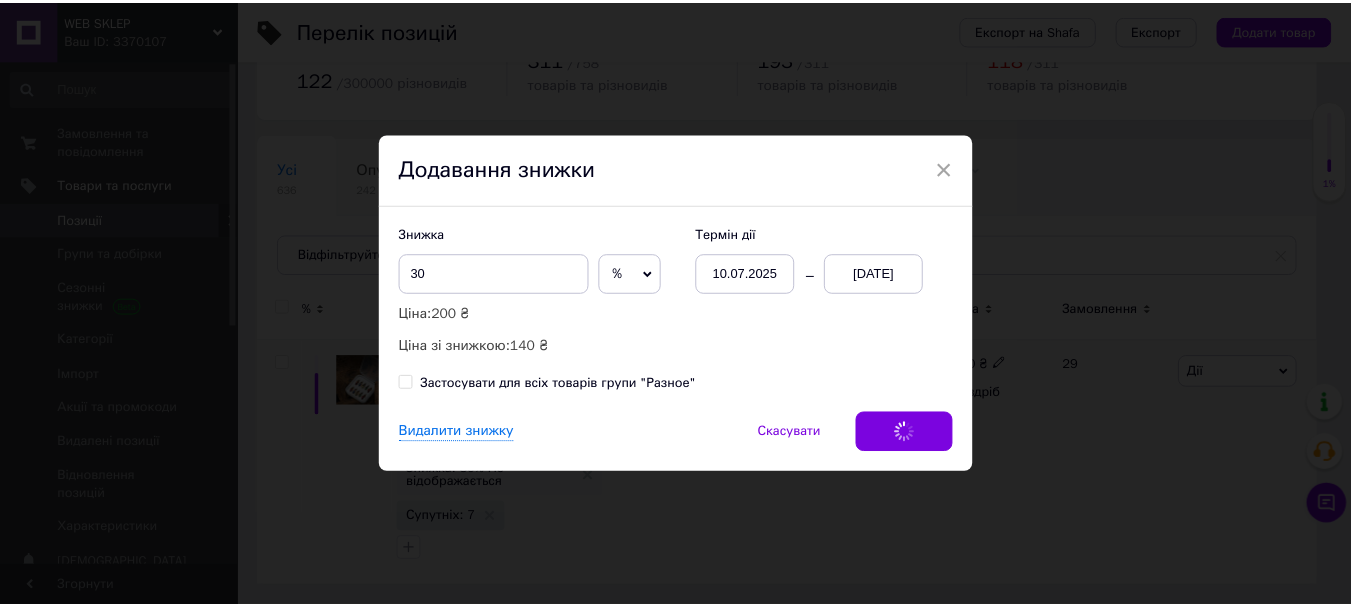 scroll, scrollTop: 80, scrollLeft: 0, axis: vertical 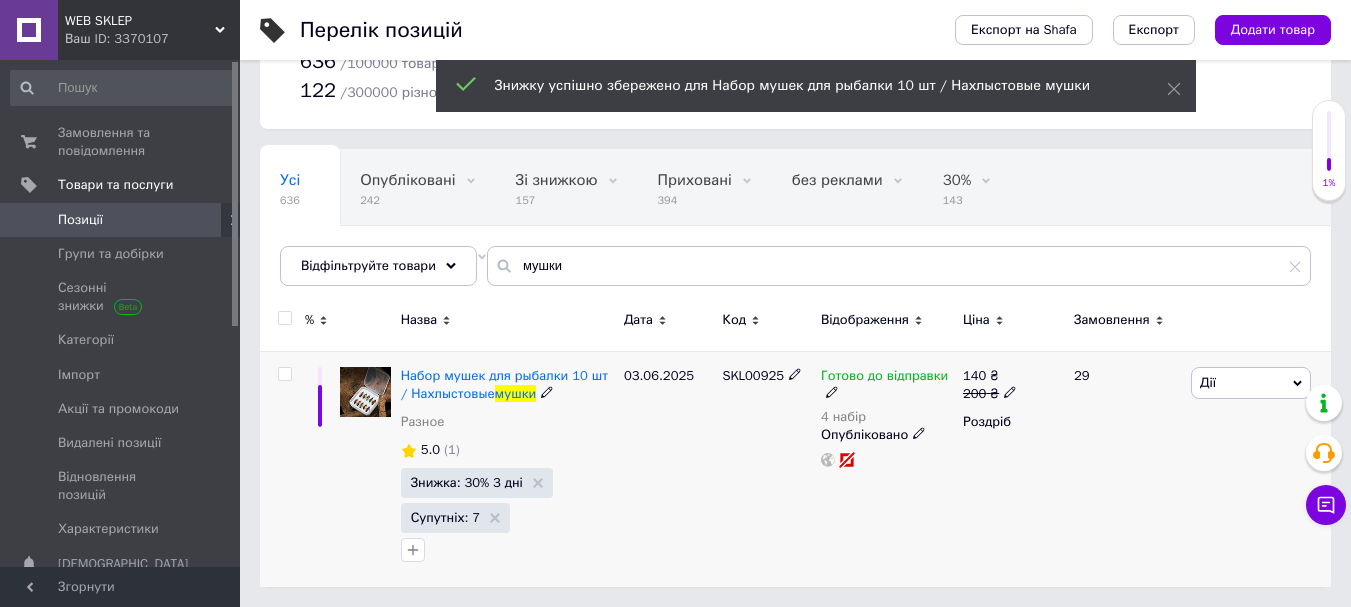 click on "SKL00925" at bounding box center [753, 375] 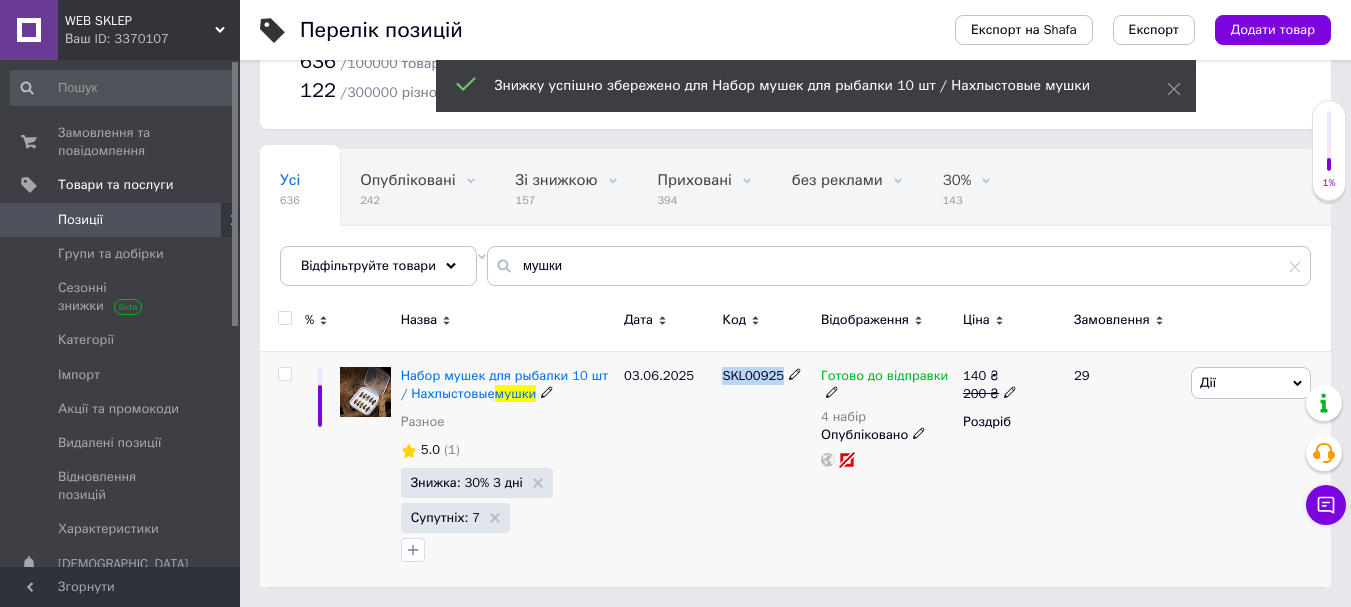 click on "SKL00925" at bounding box center (753, 375) 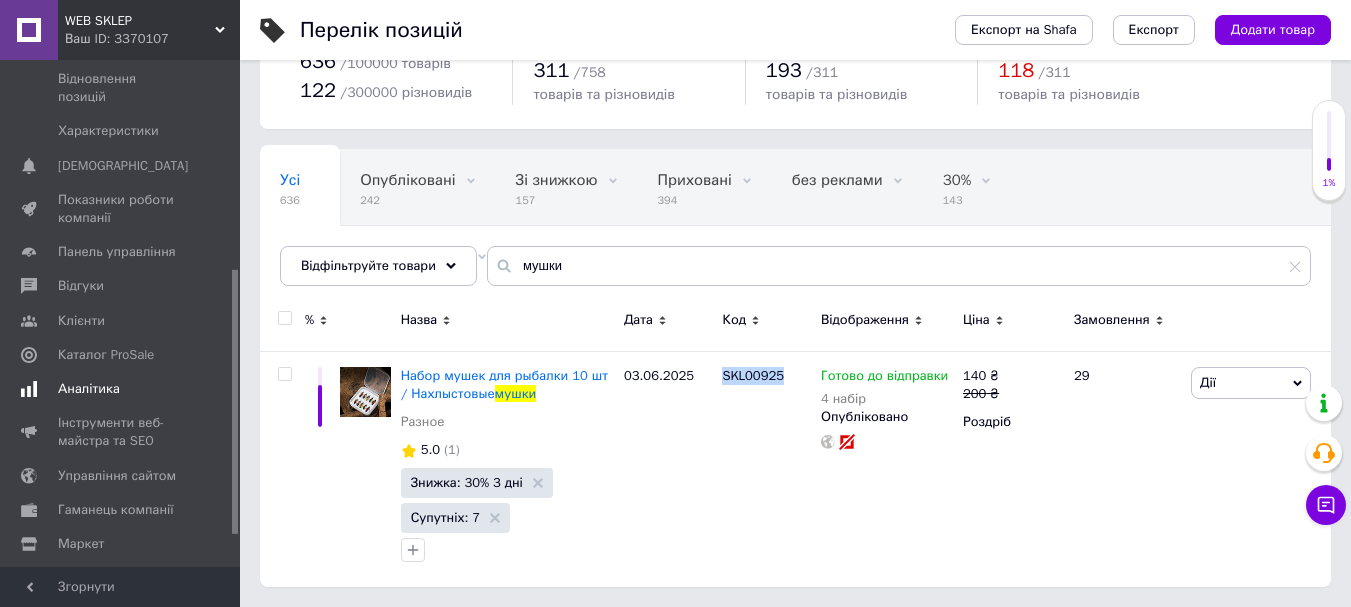 scroll, scrollTop: 400, scrollLeft: 0, axis: vertical 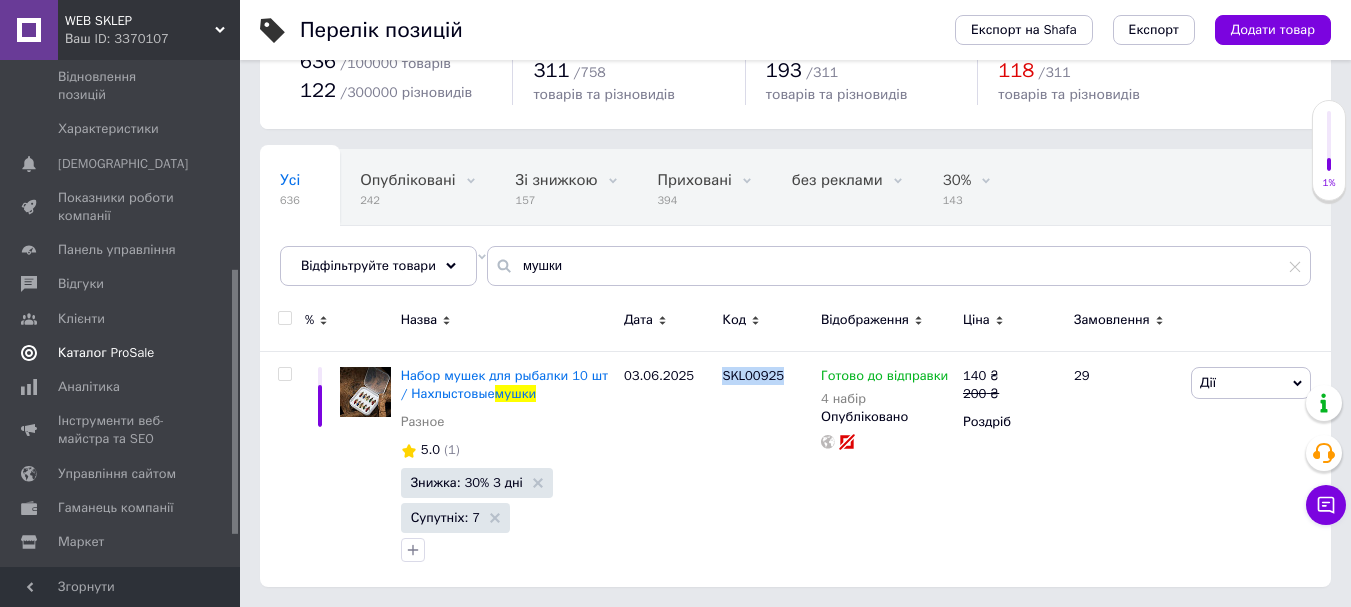 click on "Каталог ProSale" at bounding box center (123, 353) 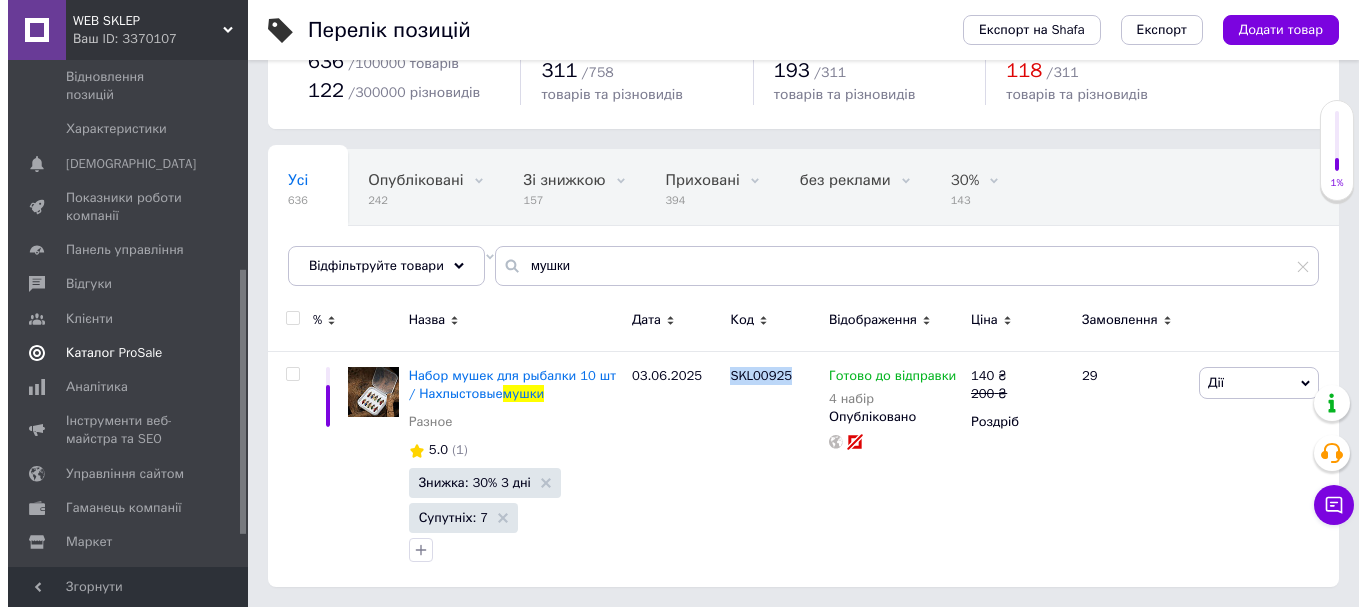 scroll, scrollTop: 0, scrollLeft: 0, axis: both 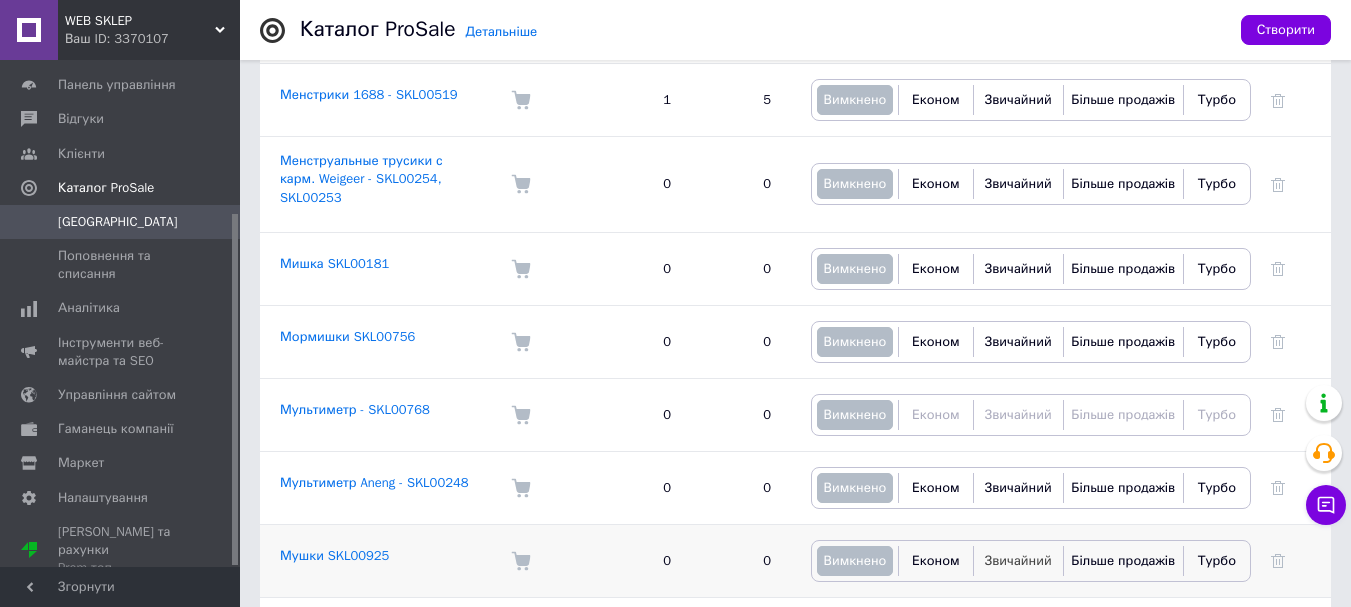 click on "Звичайний" at bounding box center [1018, 560] 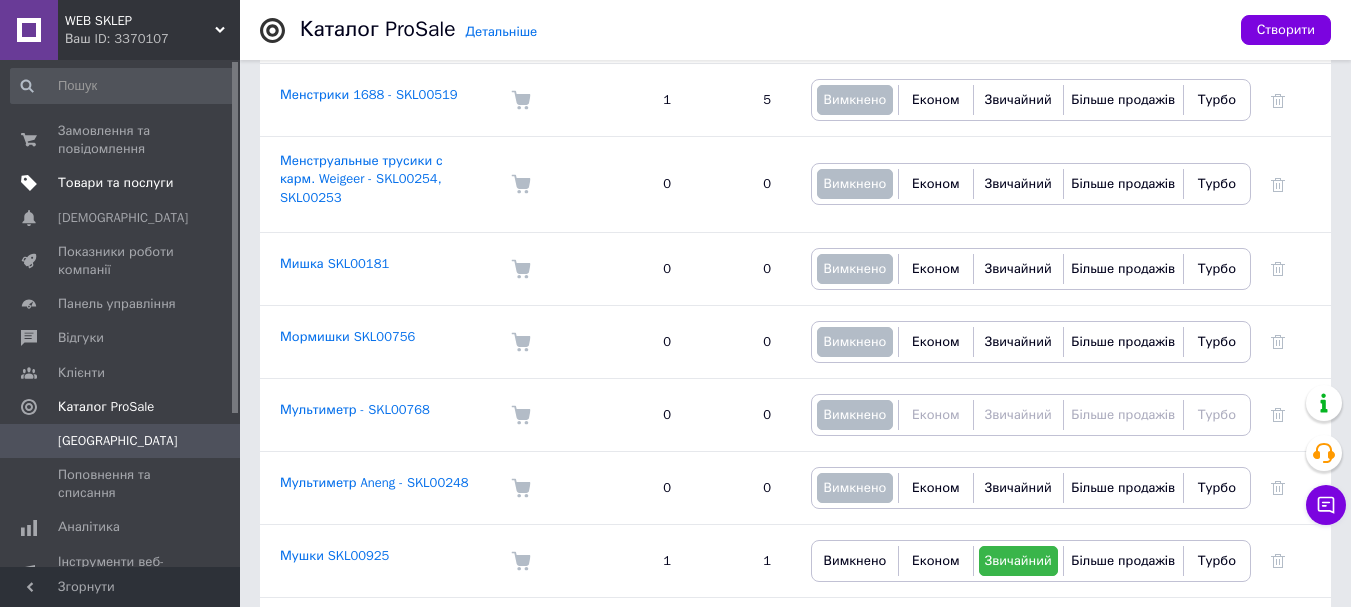 scroll, scrollTop: 0, scrollLeft: 0, axis: both 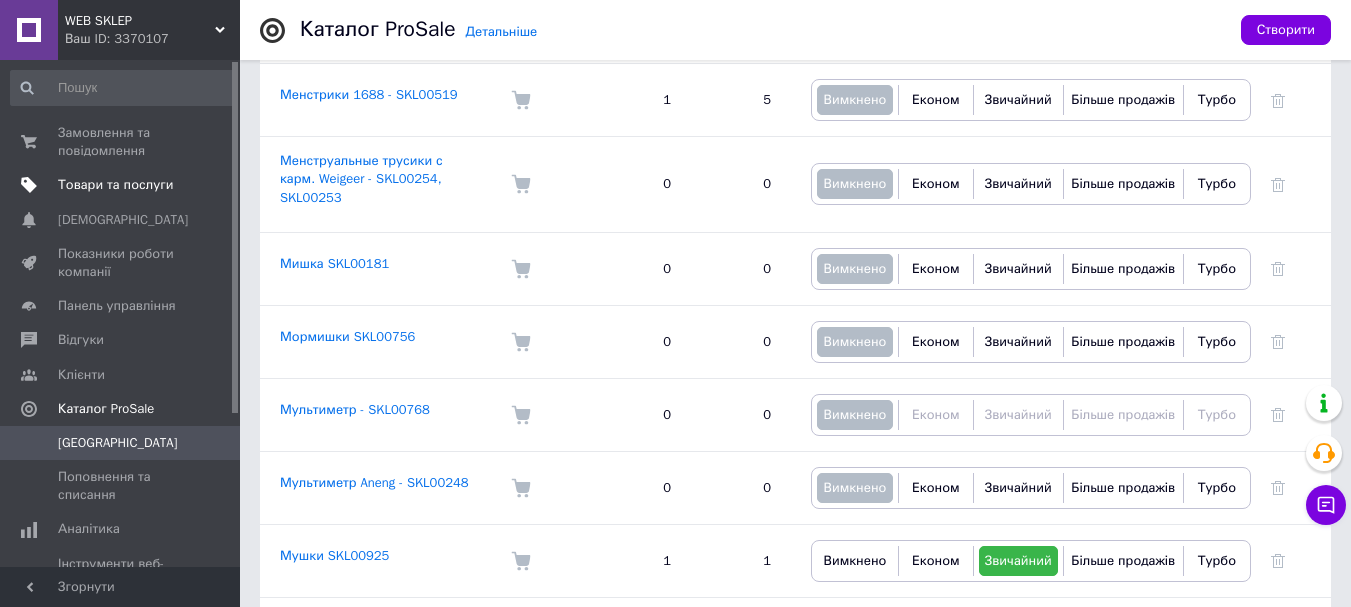 click on "Товари та послуги" at bounding box center [115, 185] 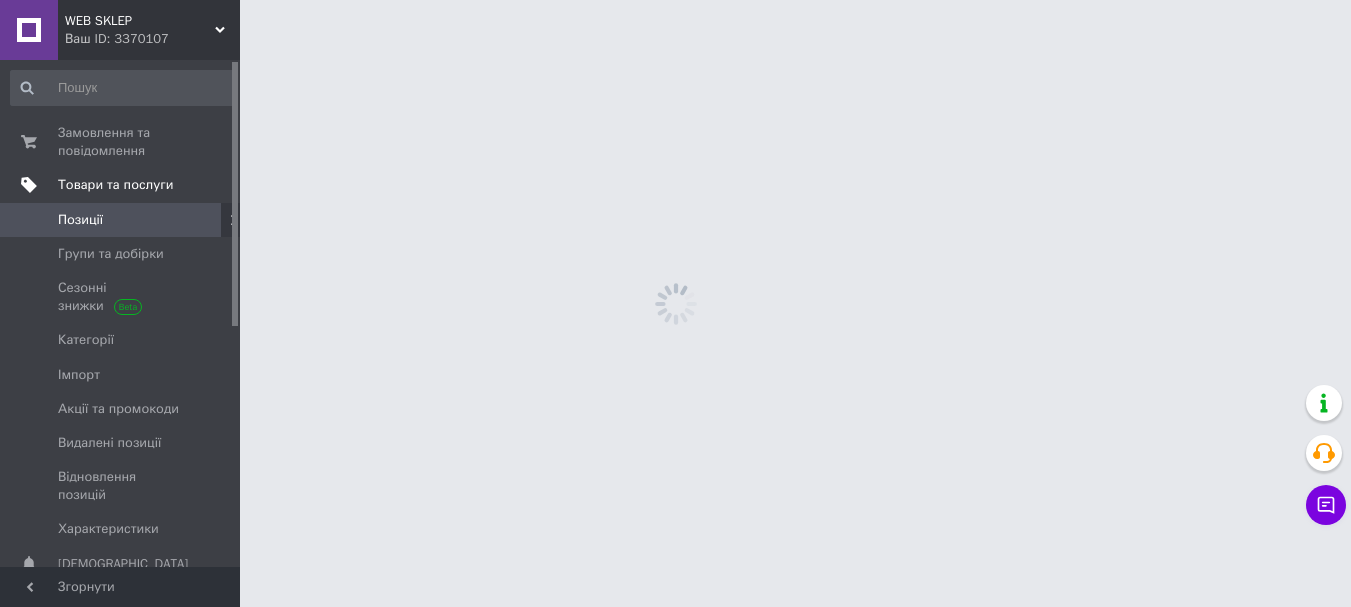 scroll, scrollTop: 0, scrollLeft: 0, axis: both 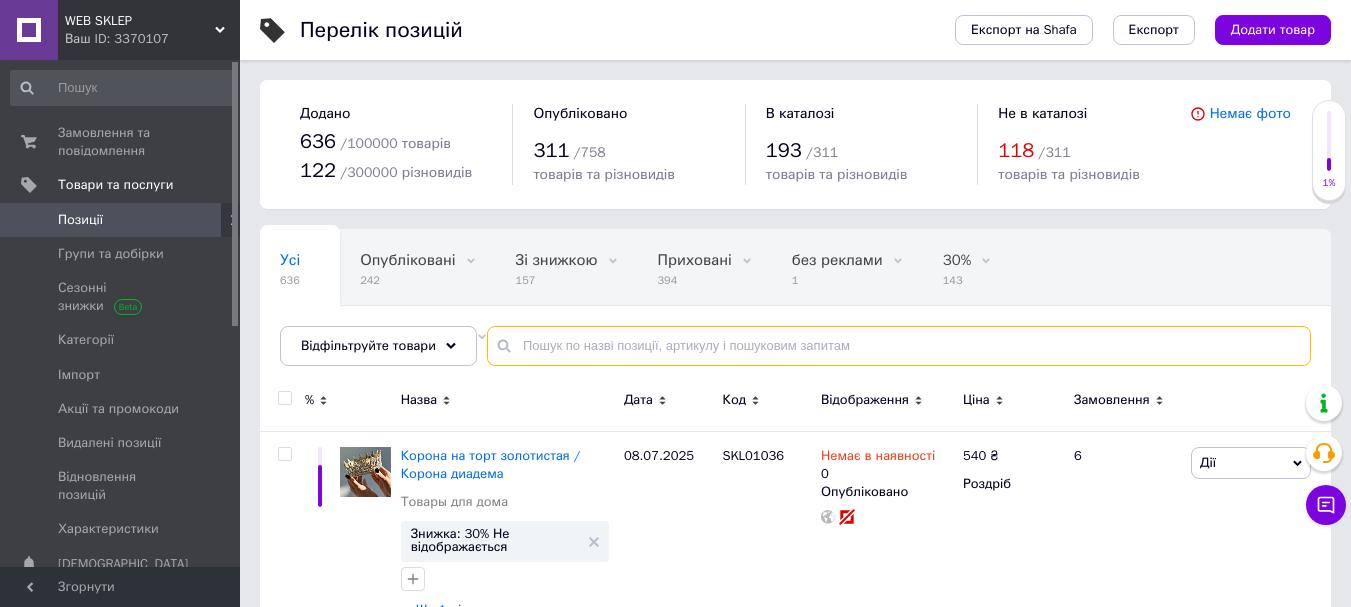 click at bounding box center (899, 346) 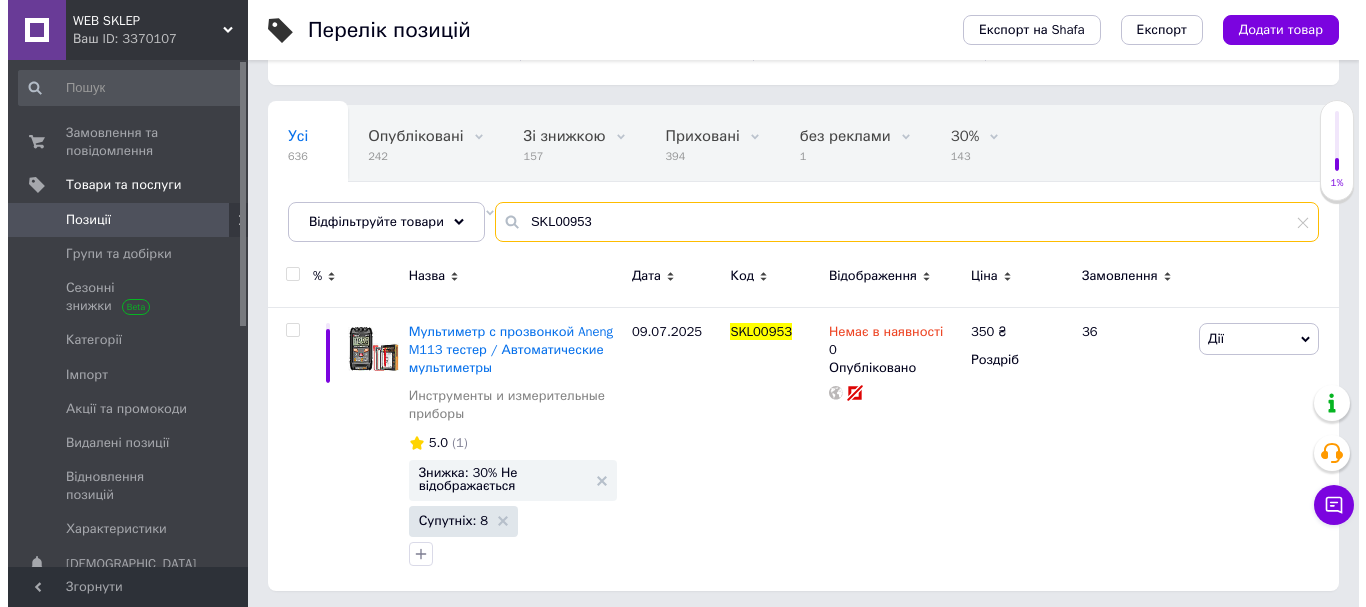 scroll, scrollTop: 128, scrollLeft: 0, axis: vertical 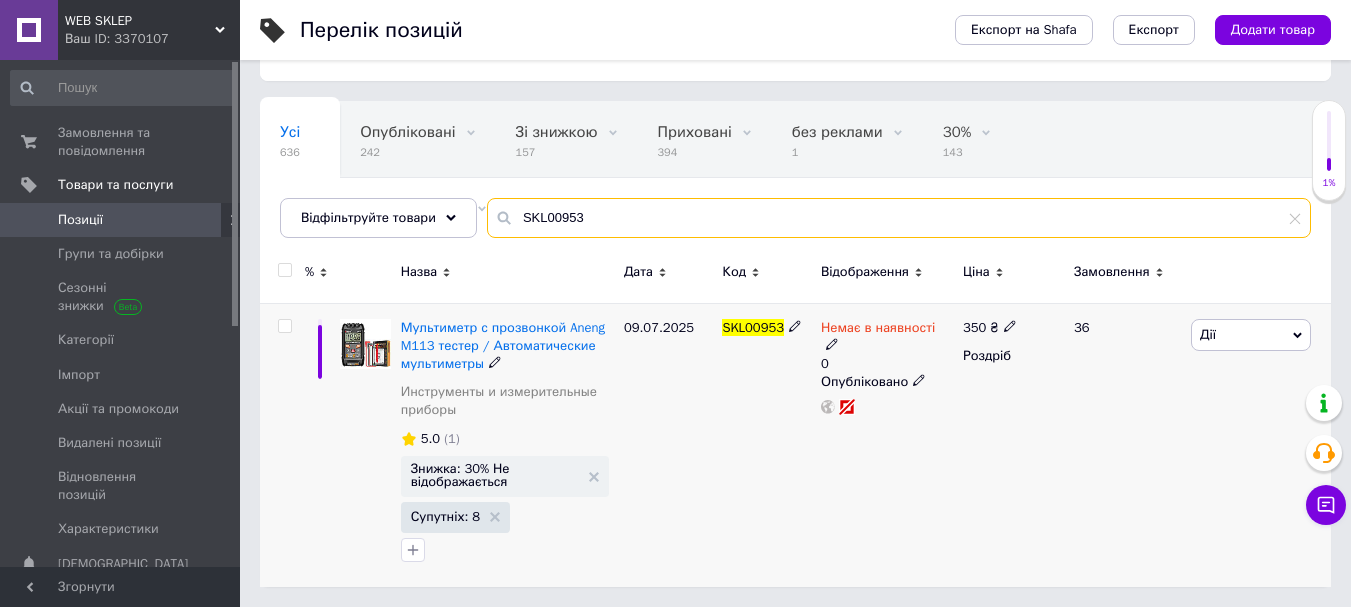 type on "SKL00953" 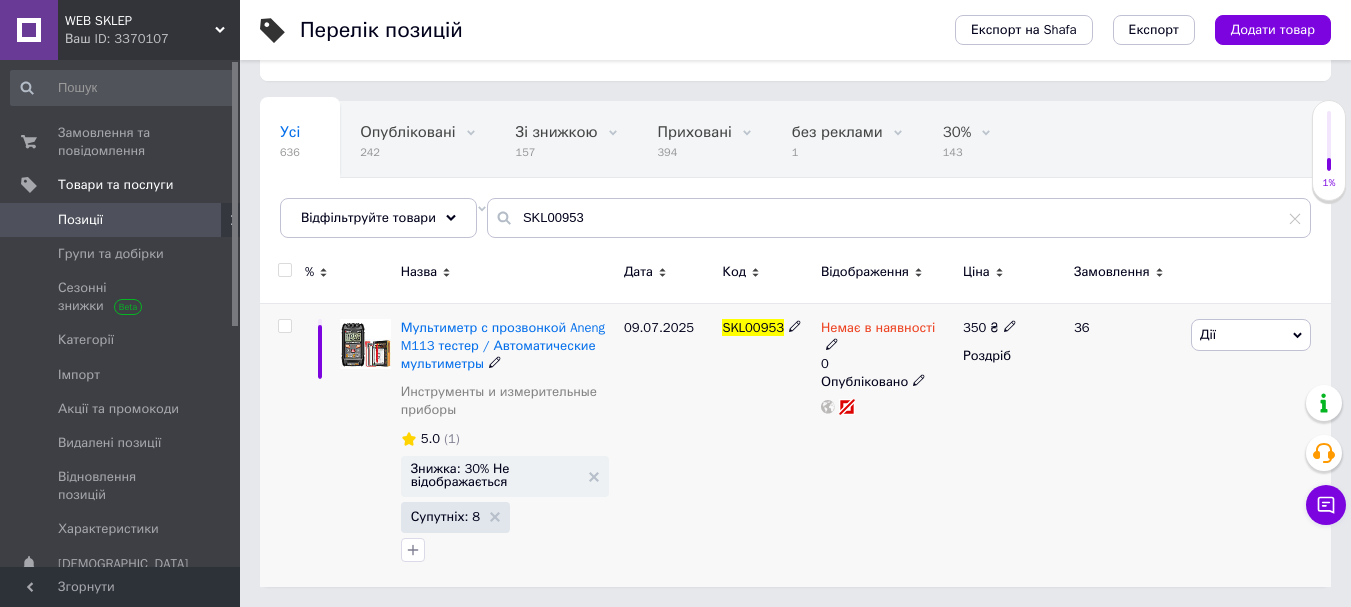 click 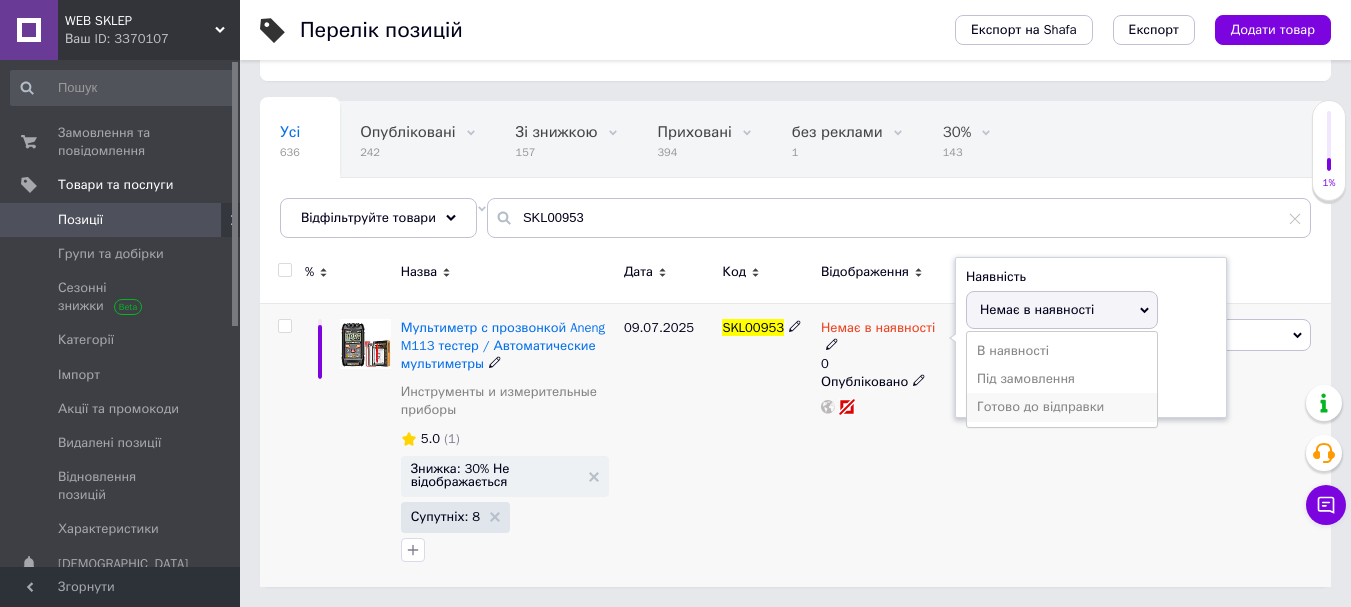 click on "Готово до відправки" at bounding box center [1062, 407] 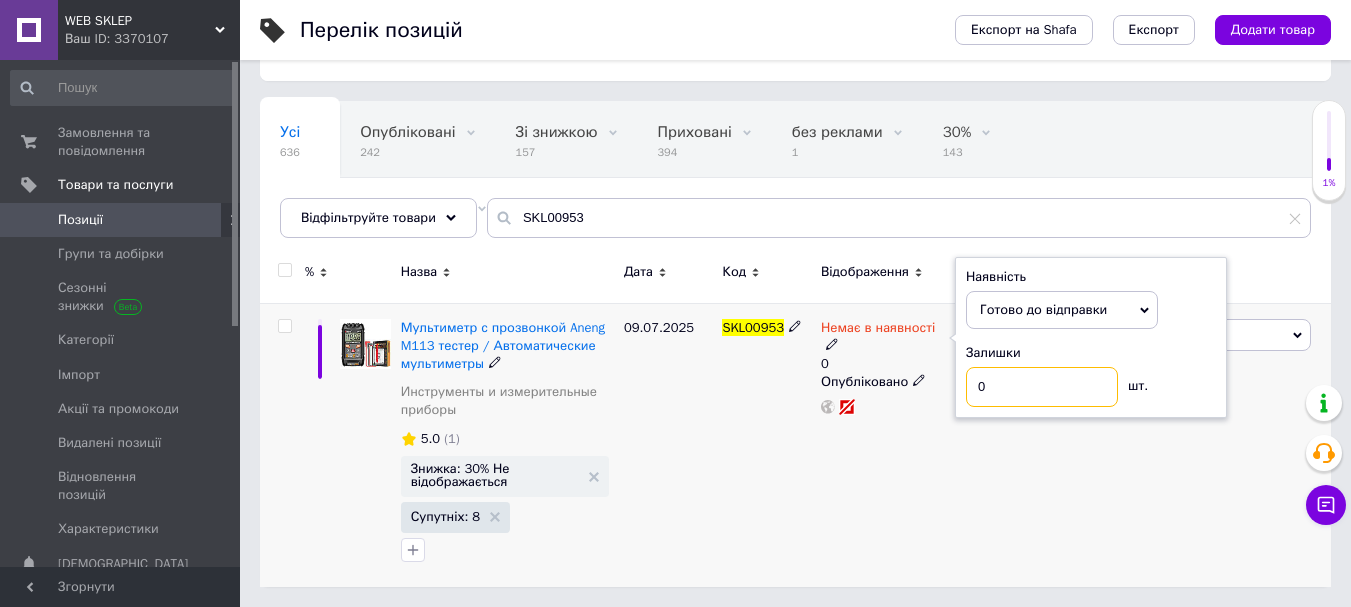 drag, startPoint x: 1009, startPoint y: 394, endPoint x: 956, endPoint y: 383, distance: 54.129475 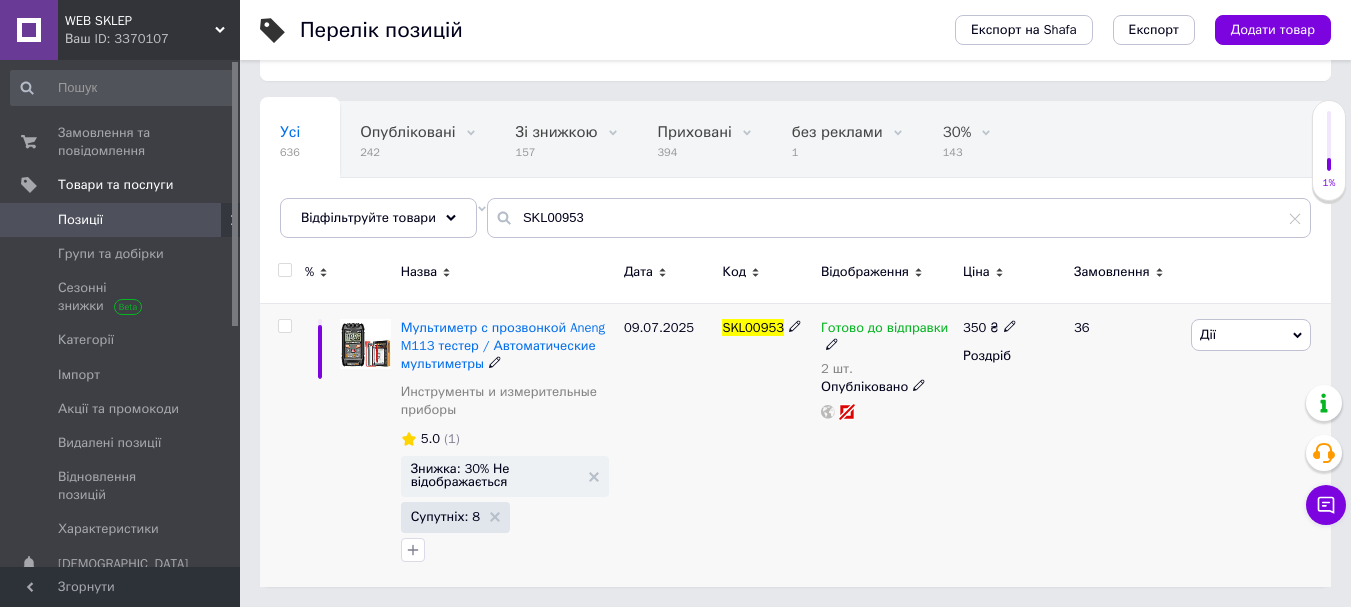click on "Дії" at bounding box center [1251, 335] 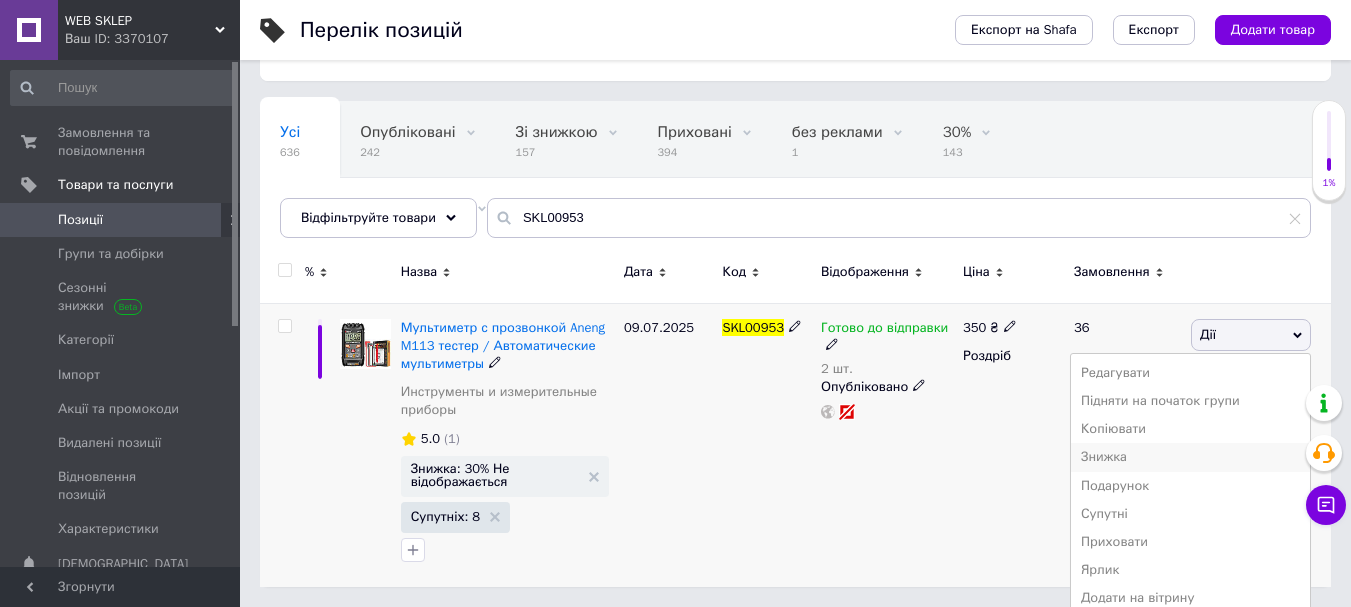 click on "Знижка" at bounding box center [1190, 457] 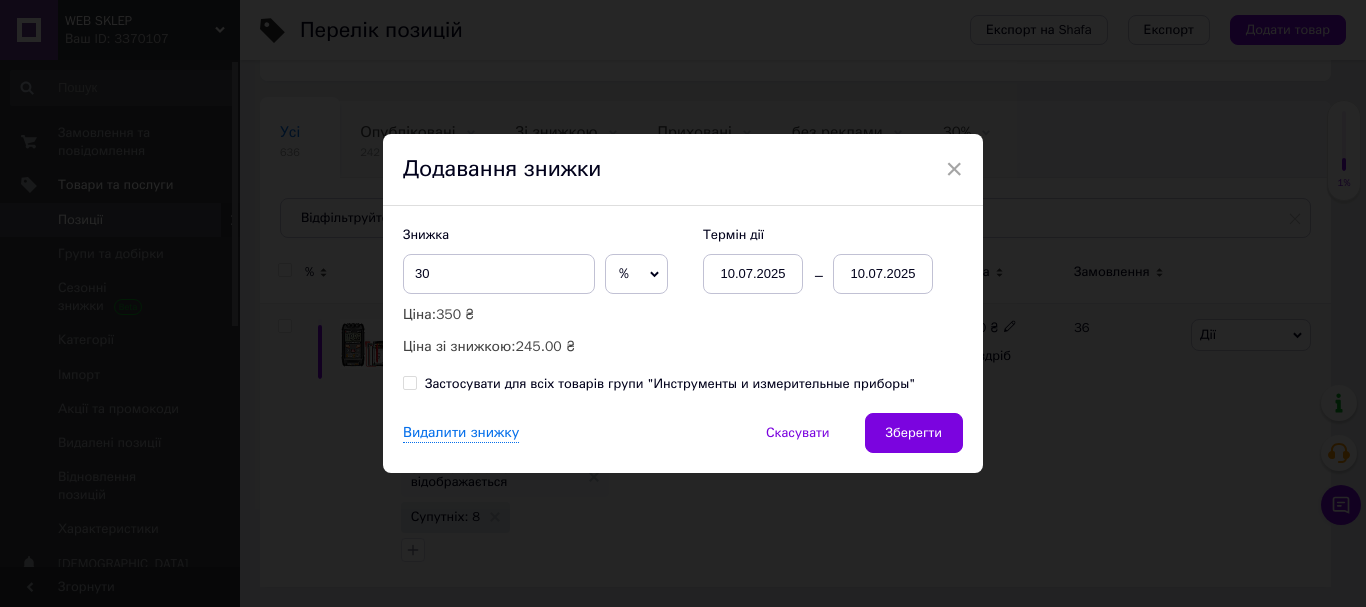 click on "10.07.2025" at bounding box center [883, 274] 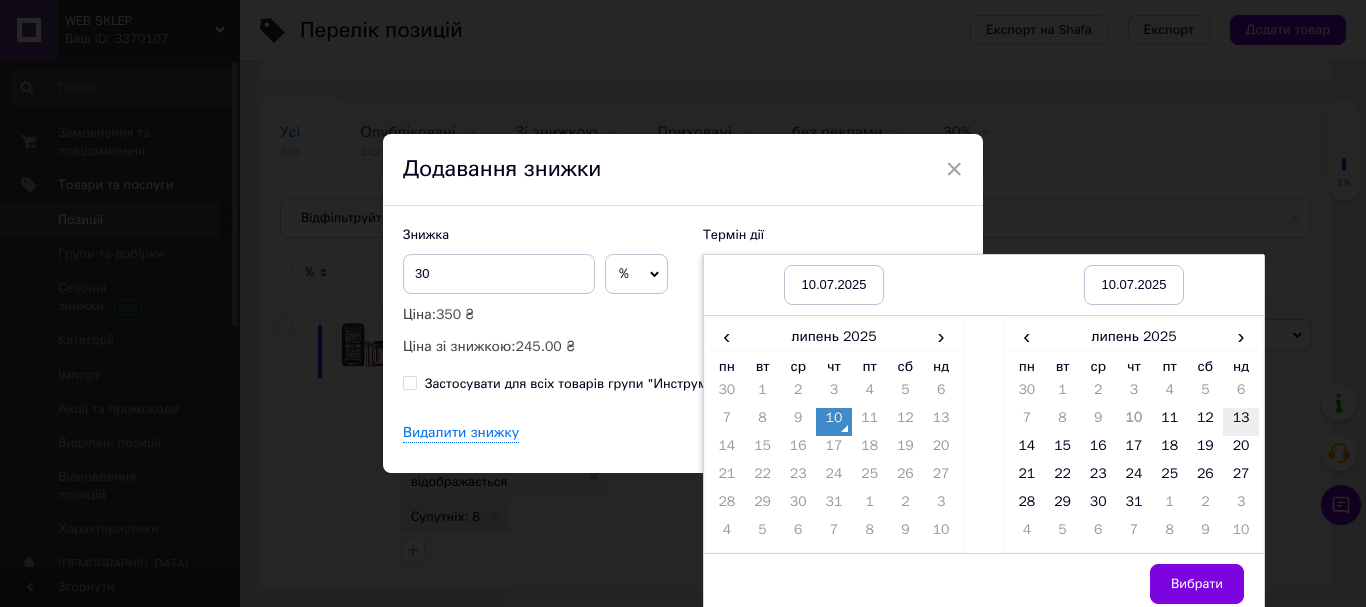 click on "13" at bounding box center [1241, 422] 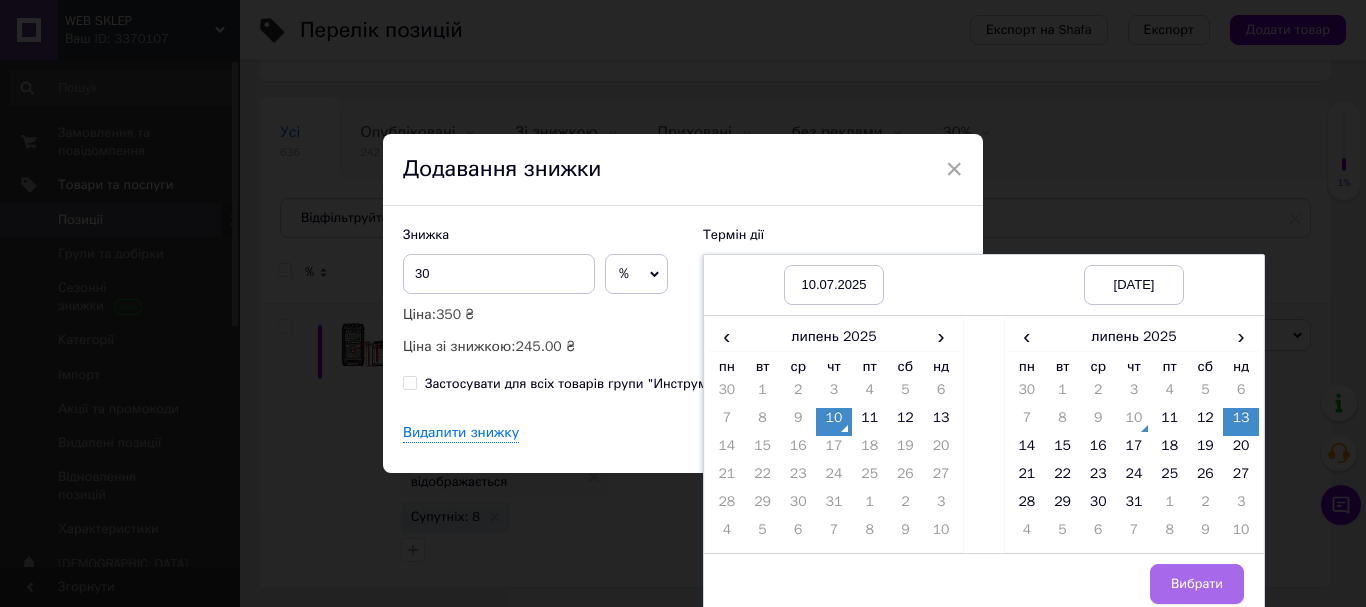 click on "Вибрати" at bounding box center [1197, 584] 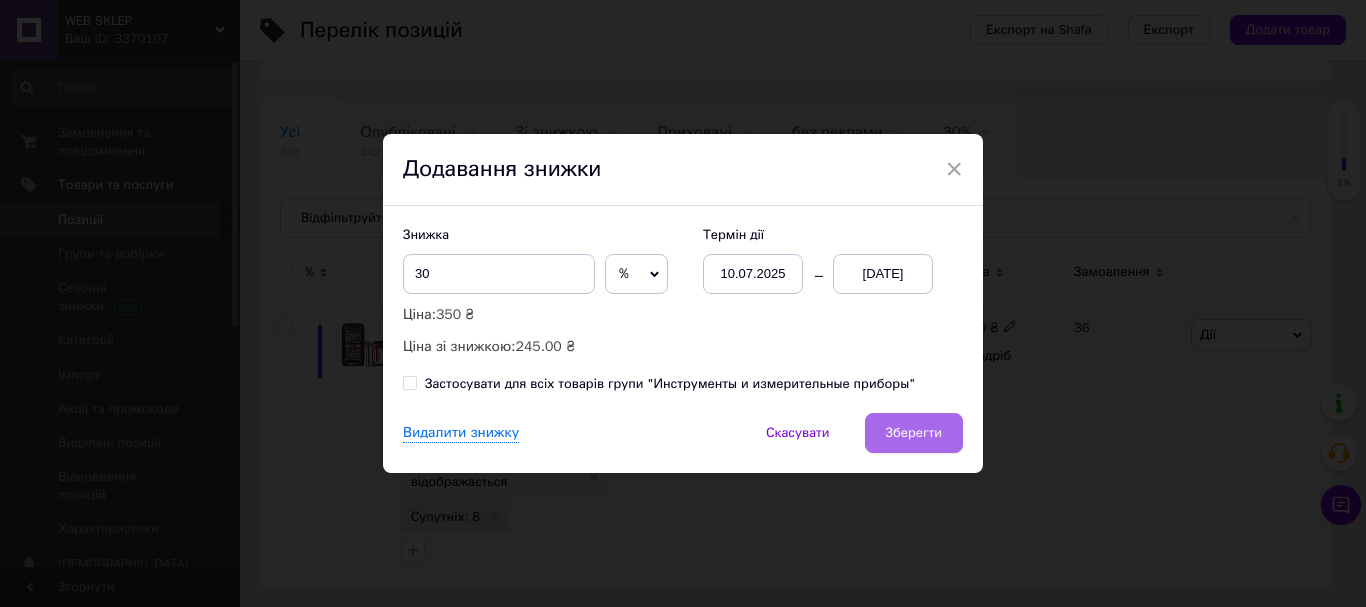 click on "Зберегти" at bounding box center (914, 433) 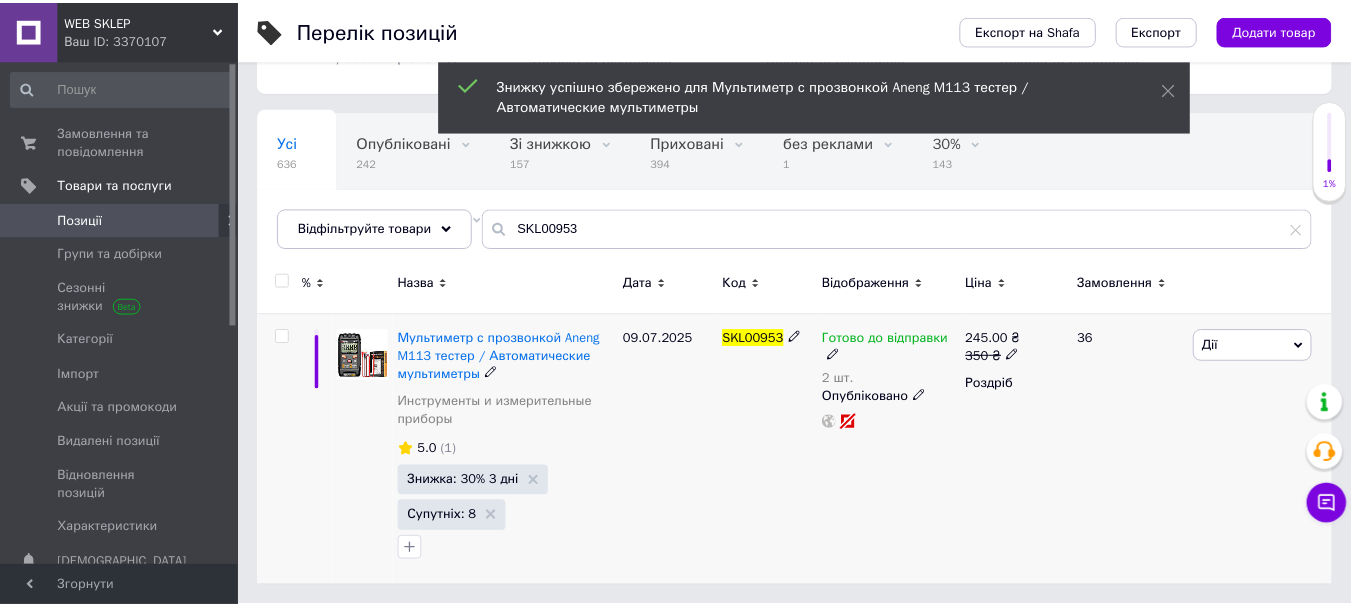 scroll, scrollTop: 117, scrollLeft: 0, axis: vertical 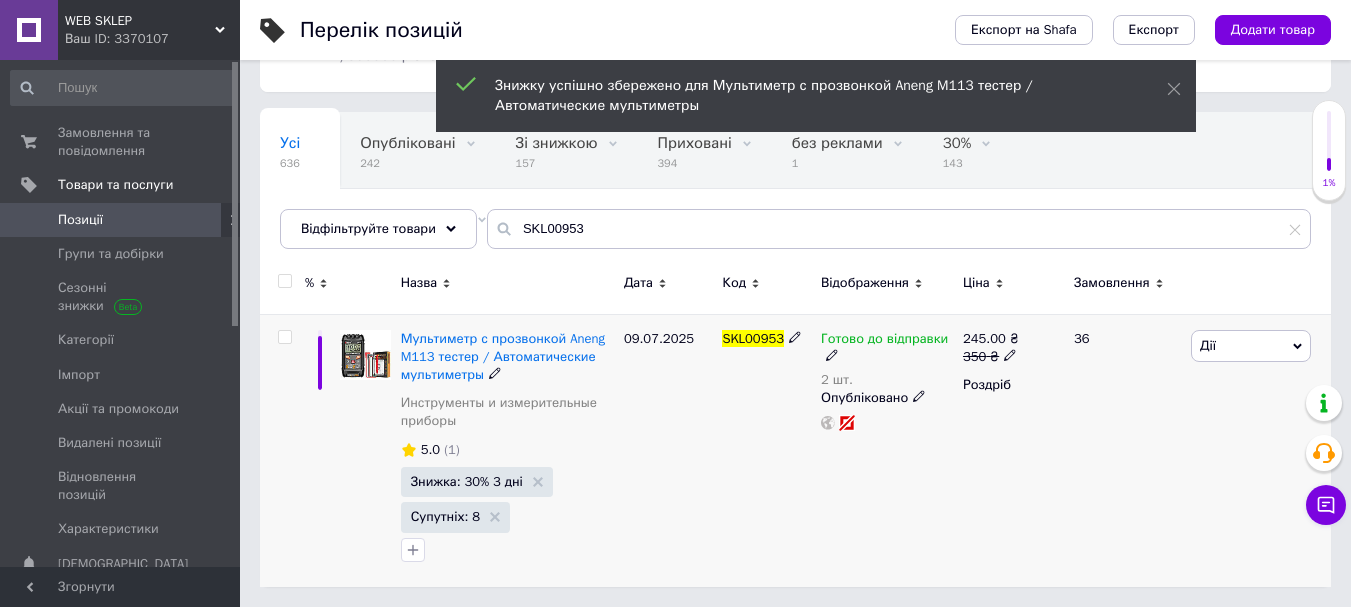 click on "SKL00953" at bounding box center [753, 338] 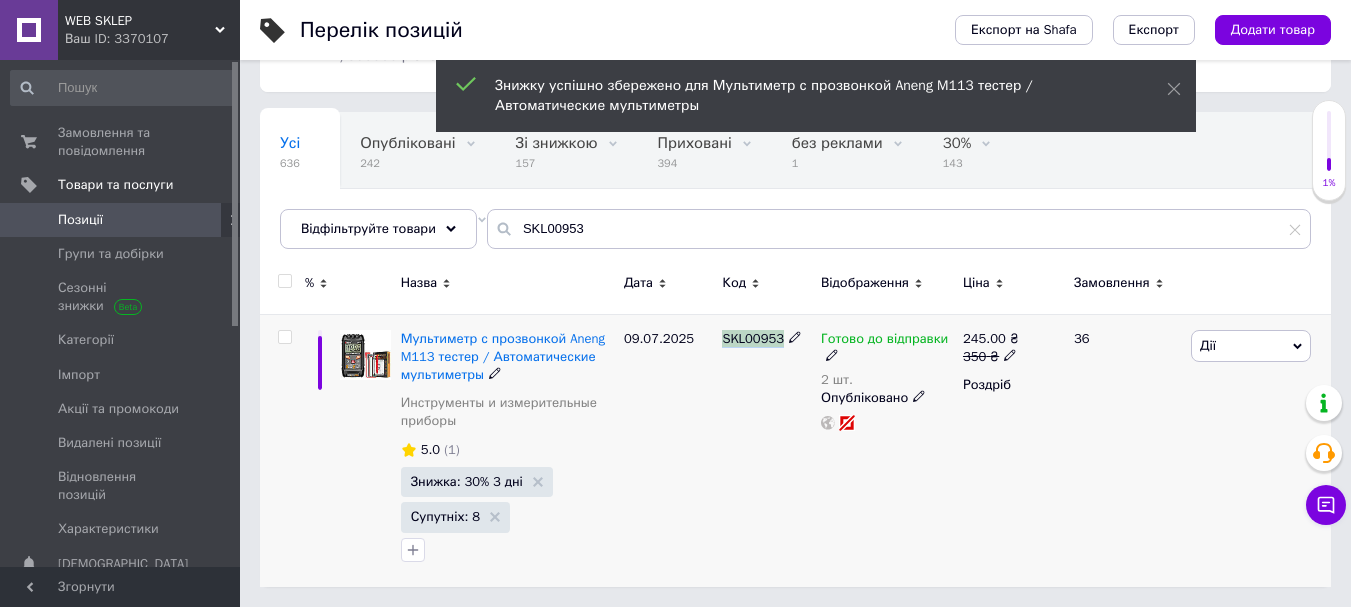 click on "SKL00953" at bounding box center (753, 338) 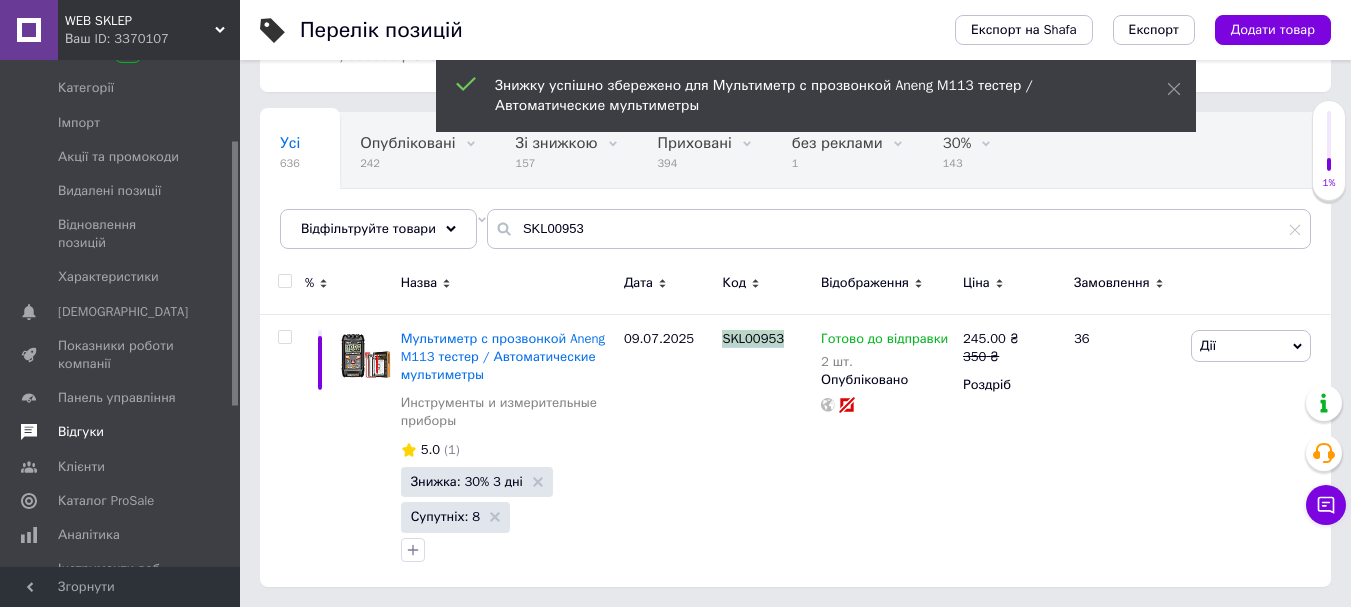 scroll, scrollTop: 300, scrollLeft: 0, axis: vertical 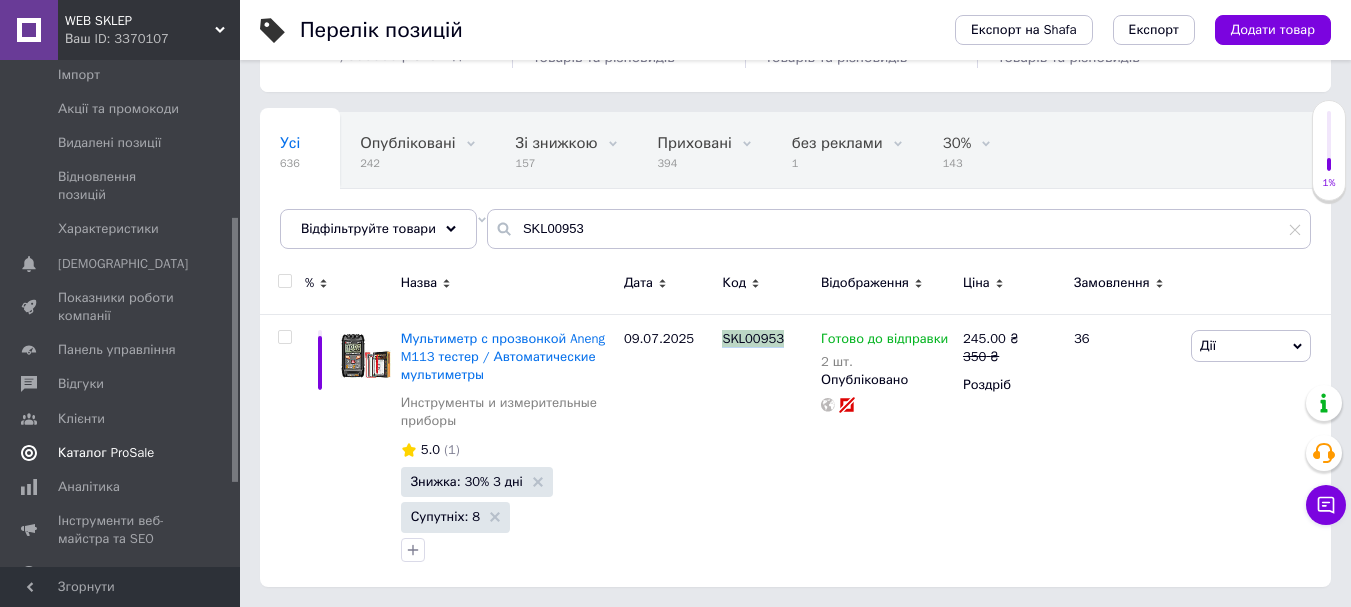 click on "Каталог ProSale" at bounding box center (106, 453) 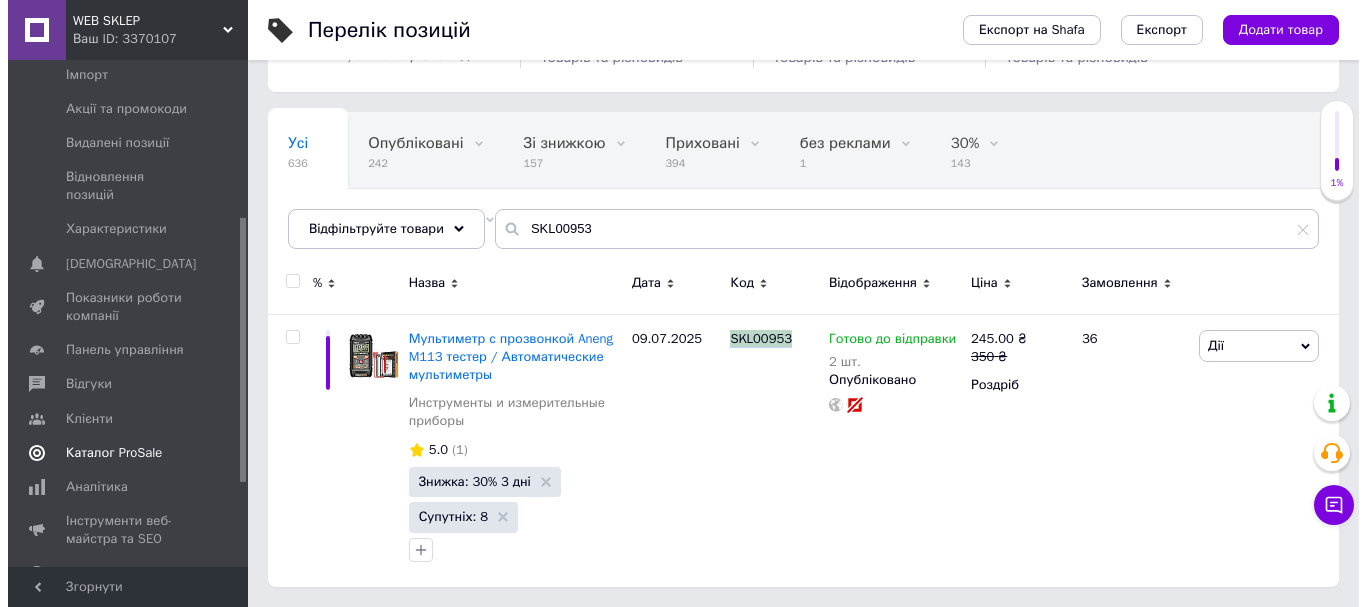 scroll, scrollTop: 0, scrollLeft: 0, axis: both 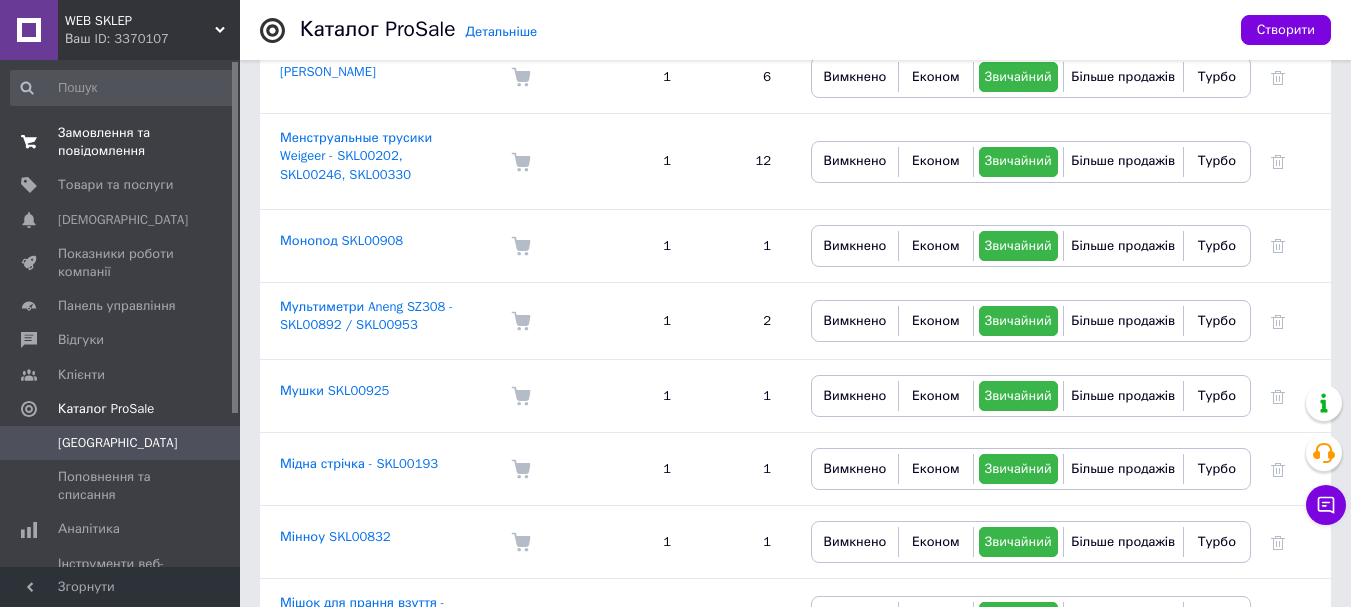 click on "Замовлення та повідомлення" at bounding box center [121, 142] 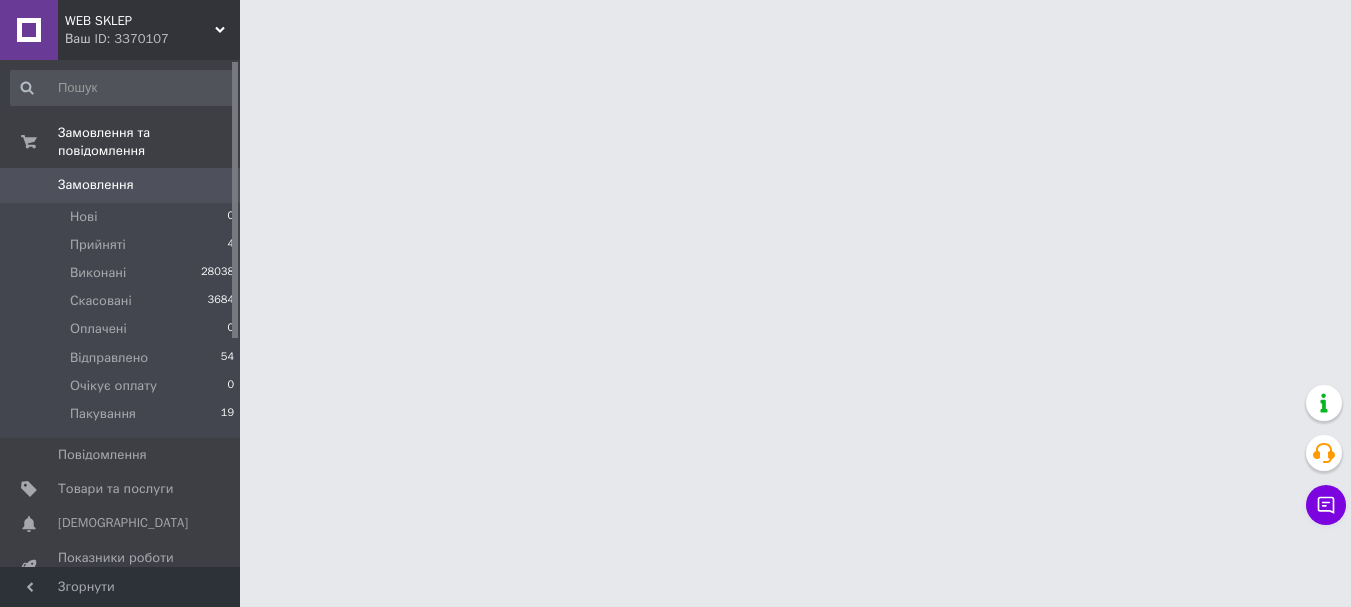 scroll, scrollTop: 0, scrollLeft: 0, axis: both 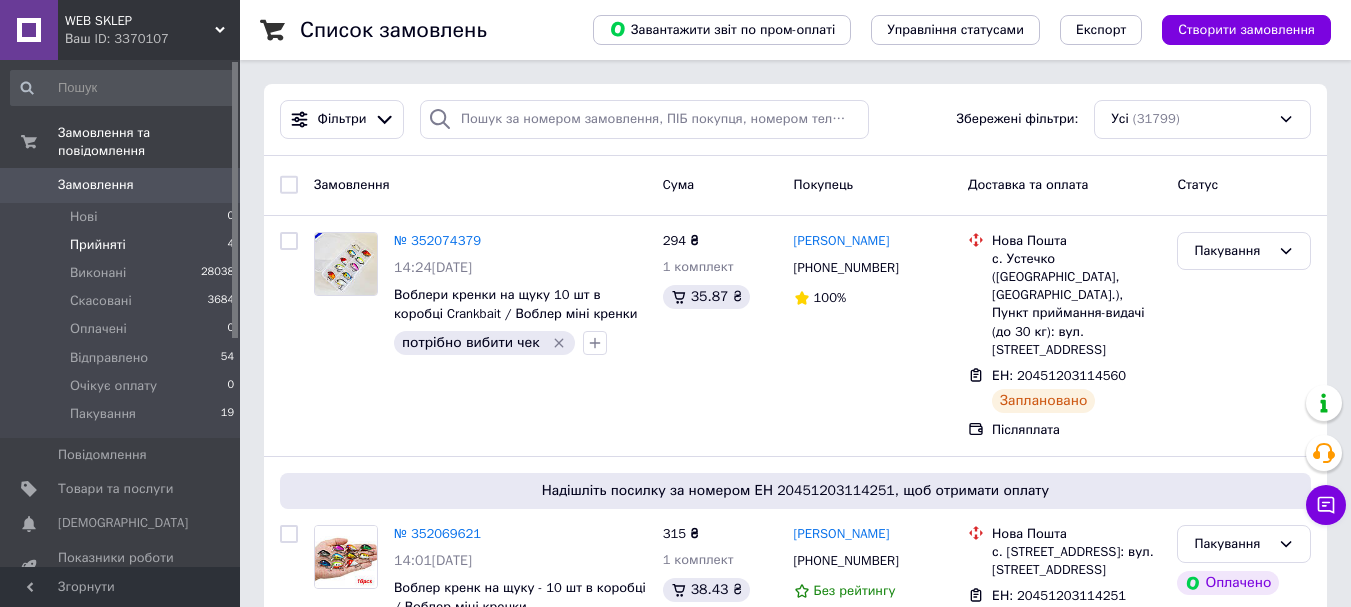 click on "Прийняті 4" at bounding box center (123, 245) 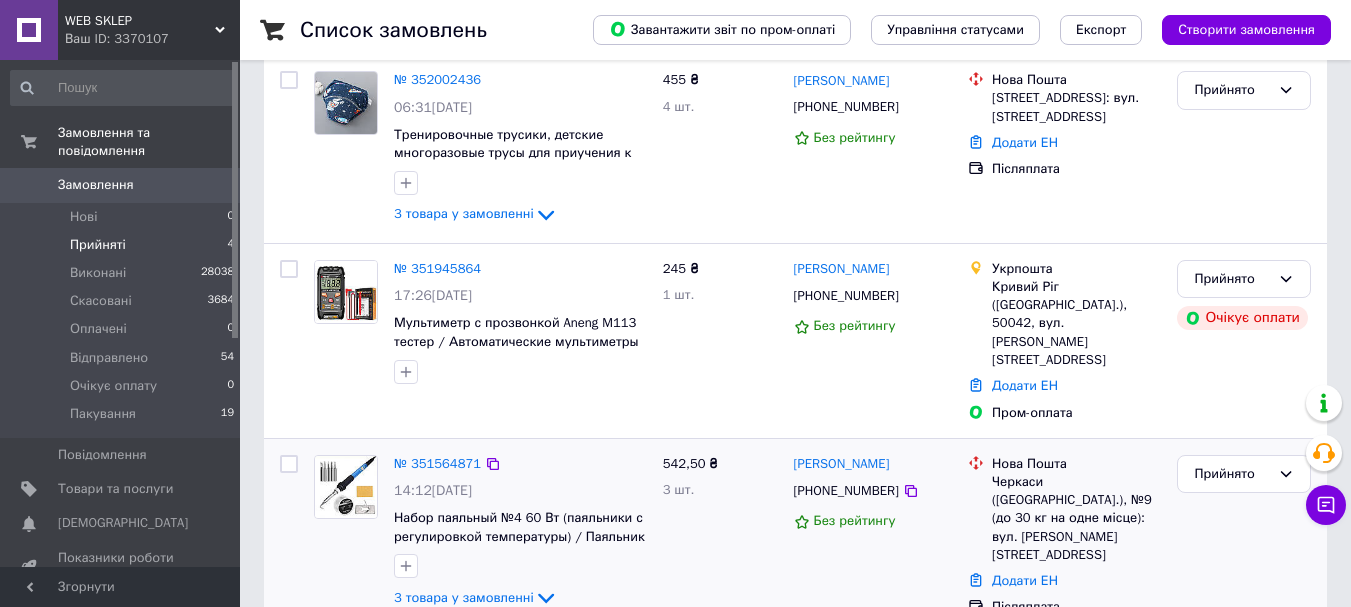 scroll, scrollTop: 257, scrollLeft: 0, axis: vertical 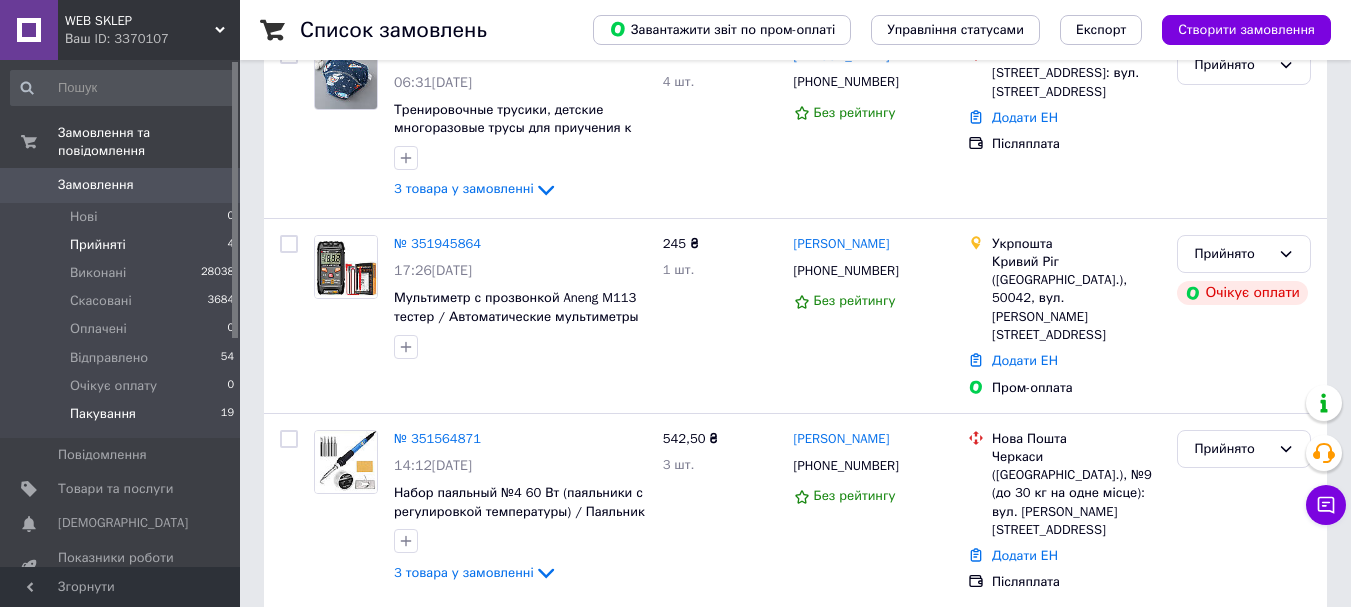 click on "Пакування 19" at bounding box center [123, 419] 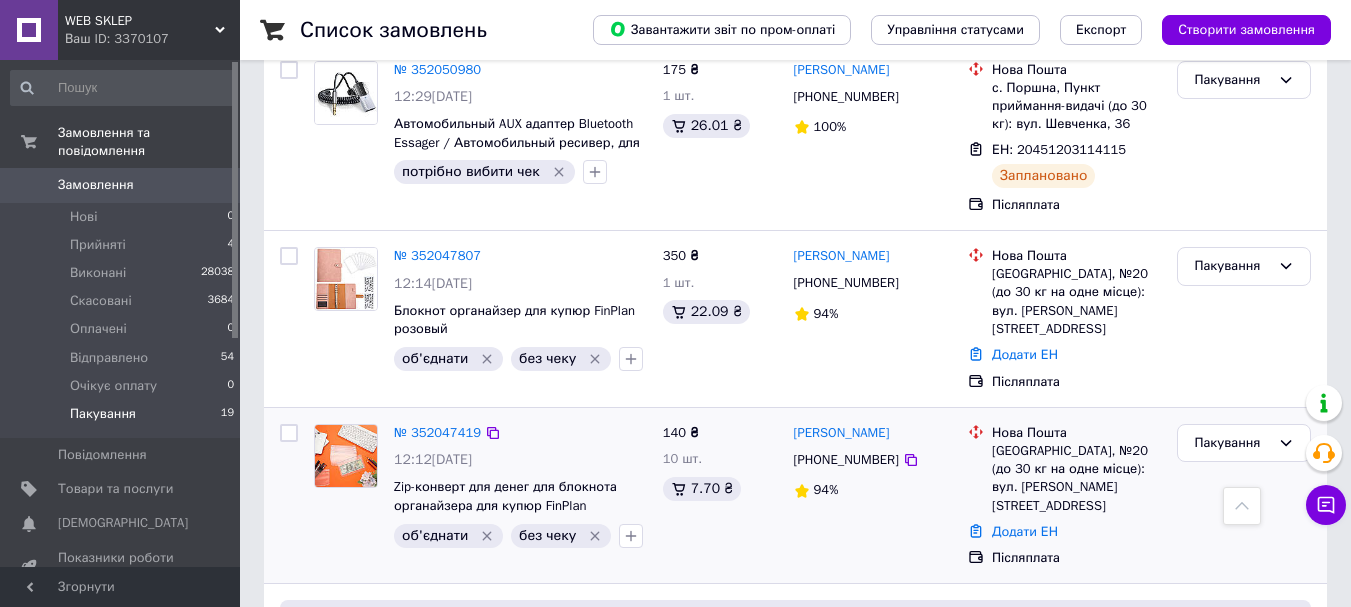 scroll, scrollTop: 700, scrollLeft: 0, axis: vertical 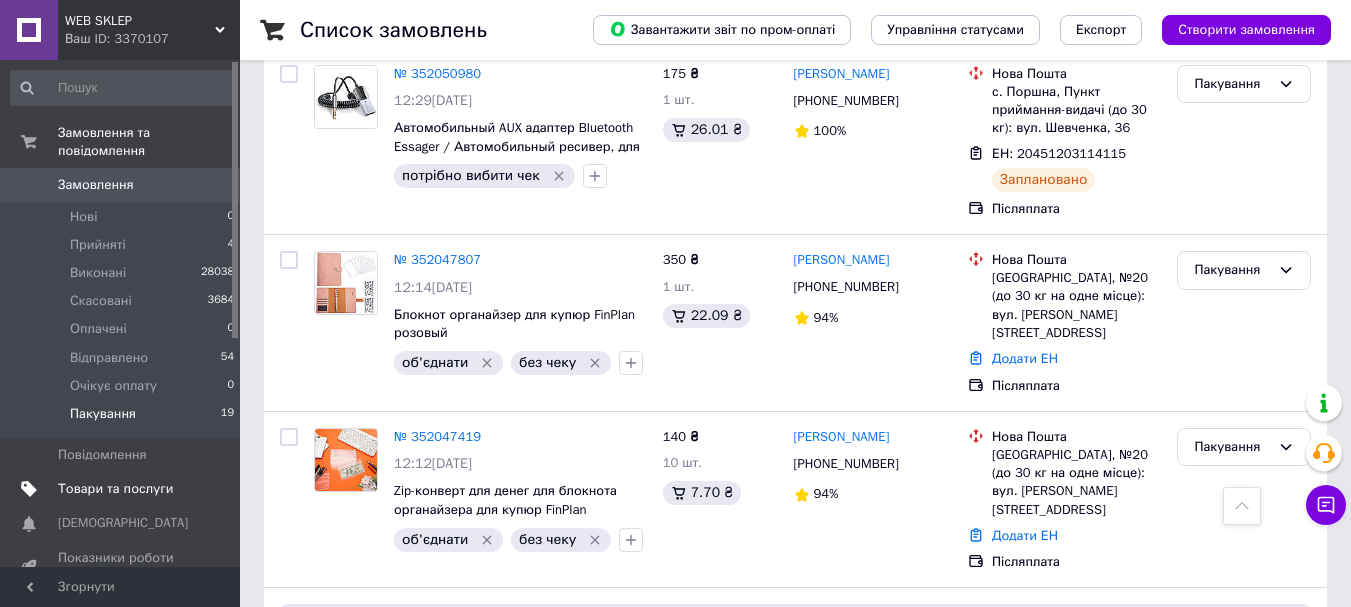 click on "Товари та послуги" at bounding box center [121, 489] 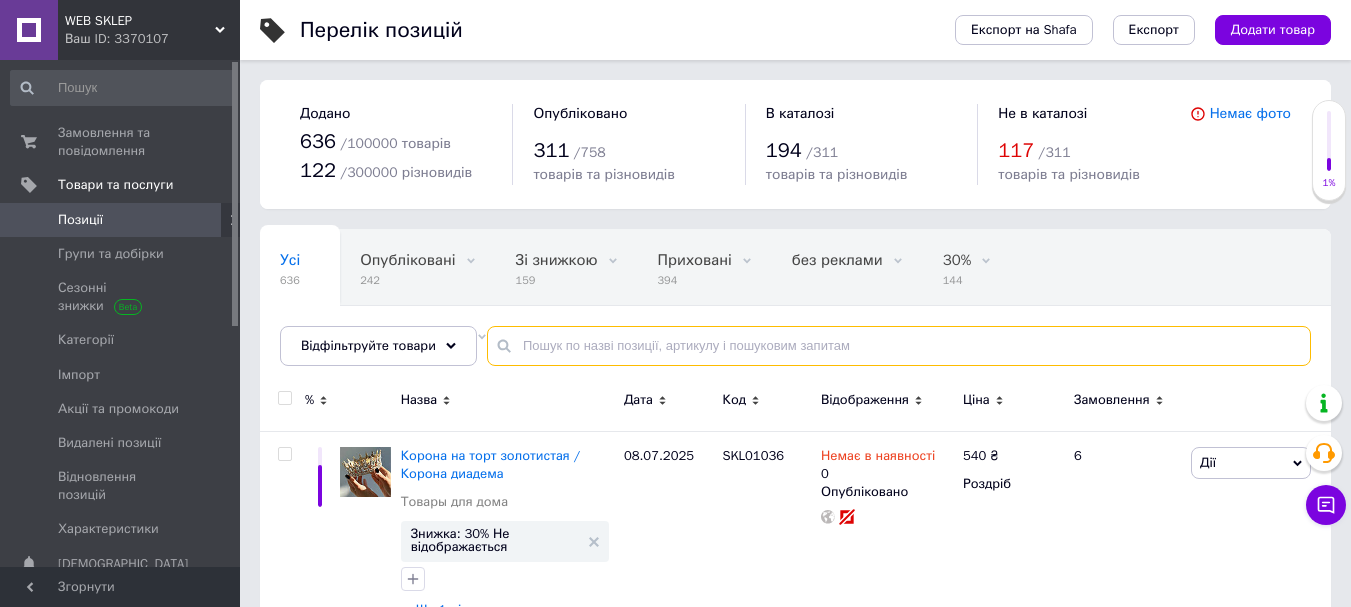 click at bounding box center (899, 346) 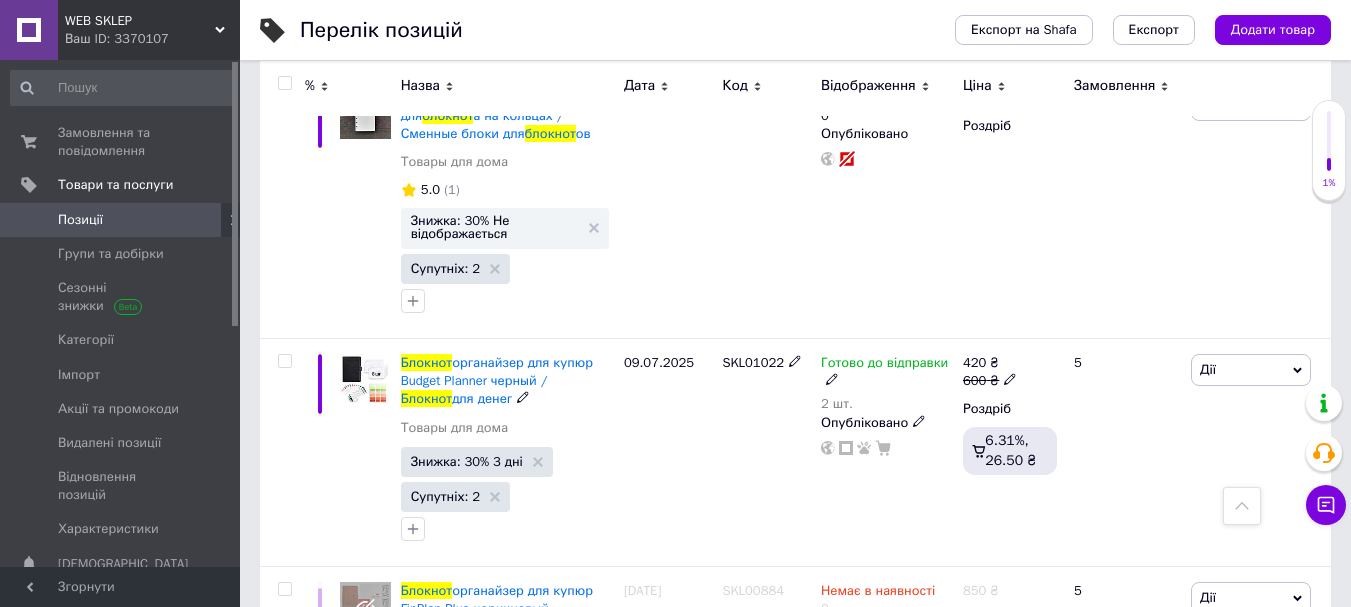 scroll, scrollTop: 800, scrollLeft: 0, axis: vertical 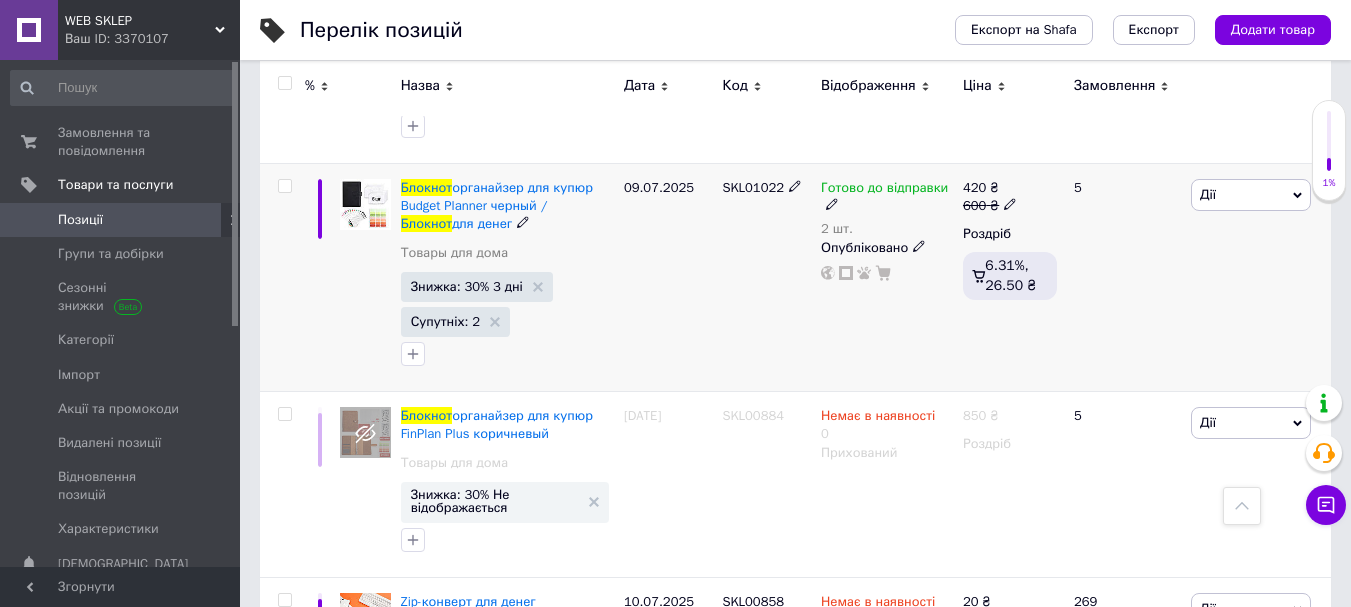 type on "блокнот" 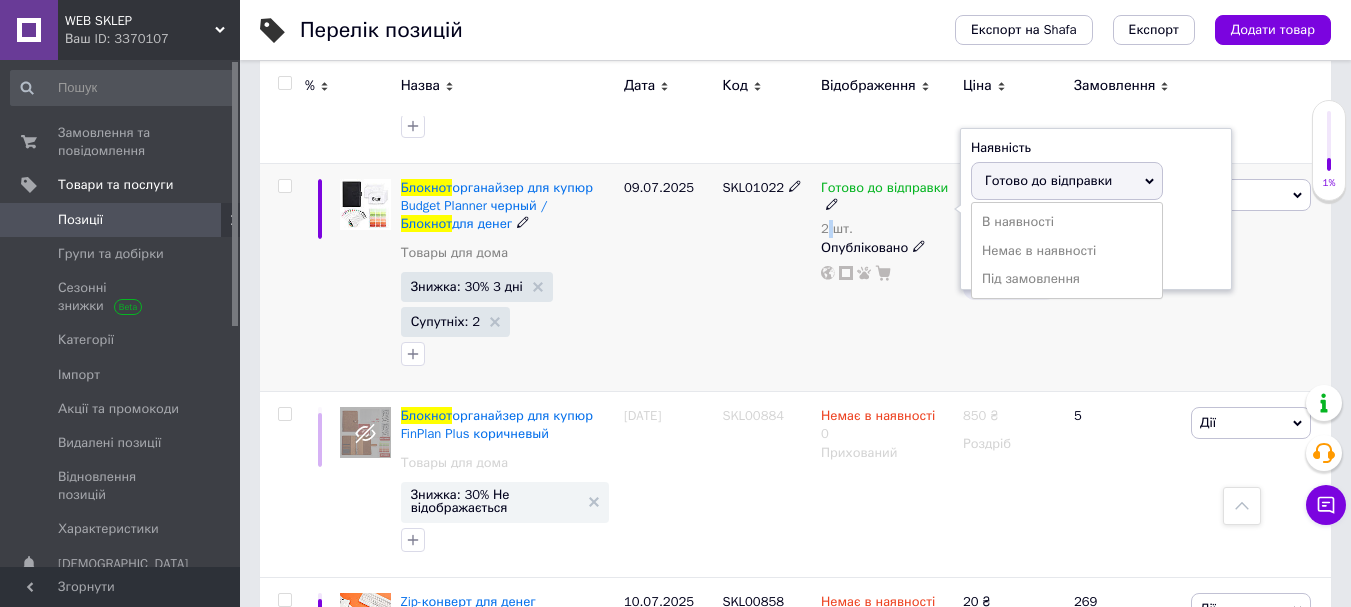 click on "2 шт." at bounding box center (887, 229) 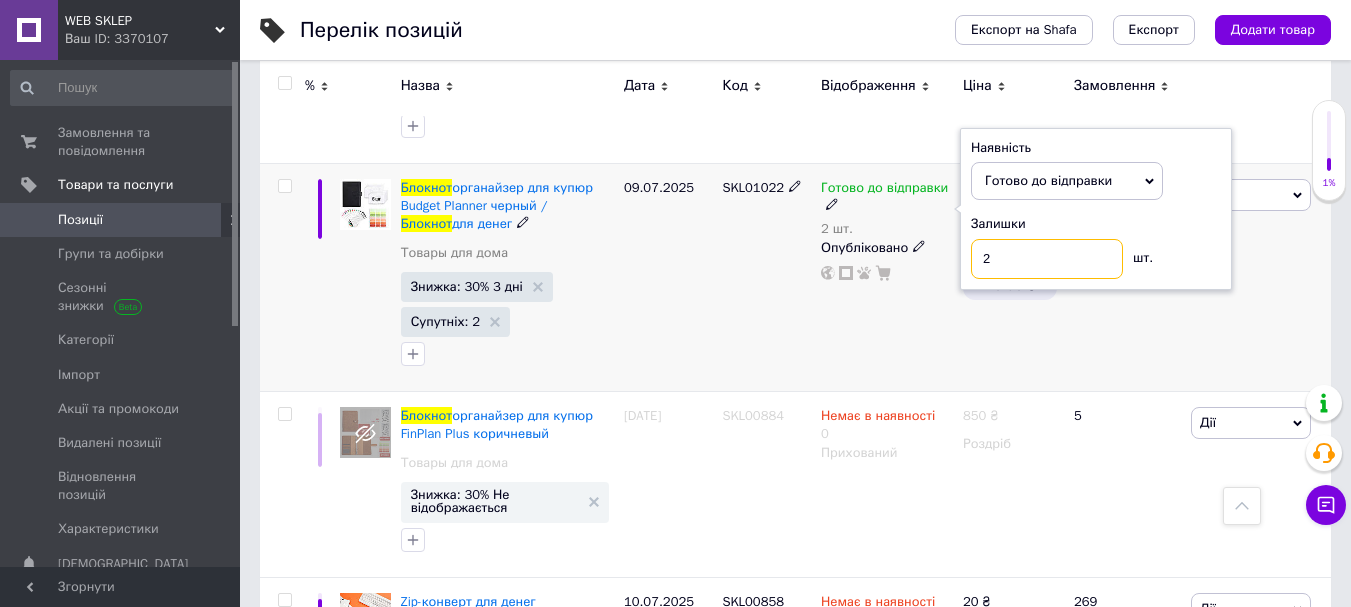 drag, startPoint x: 1001, startPoint y: 267, endPoint x: 976, endPoint y: 267, distance: 25 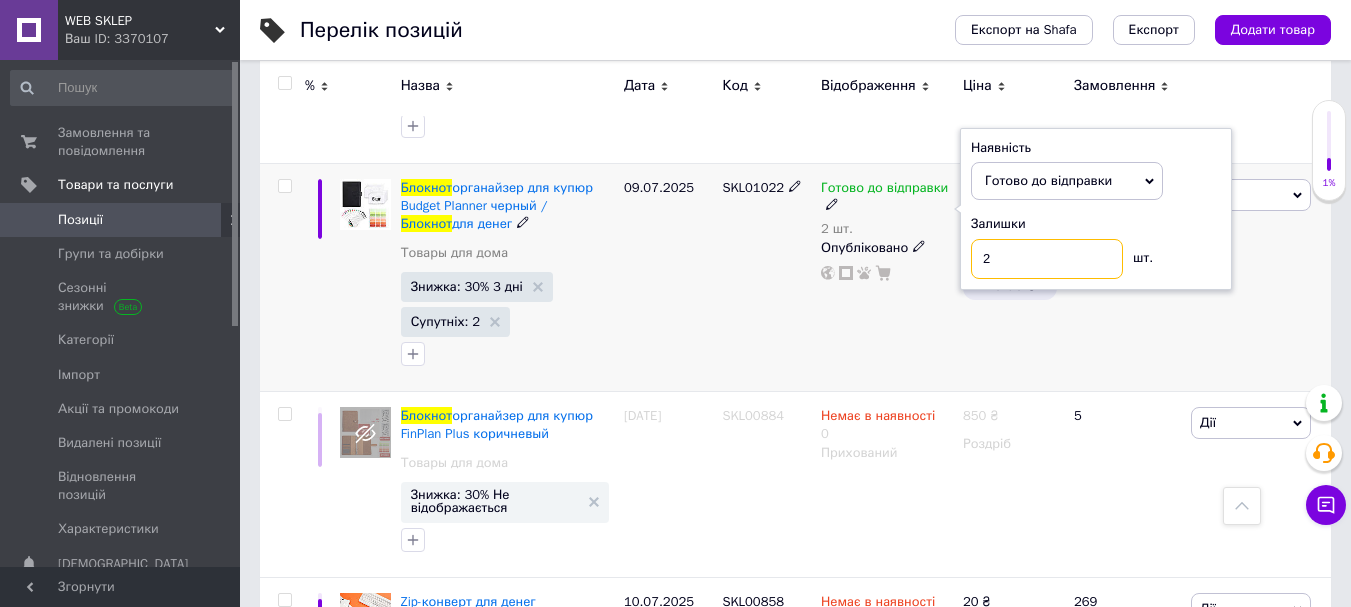 type on "3" 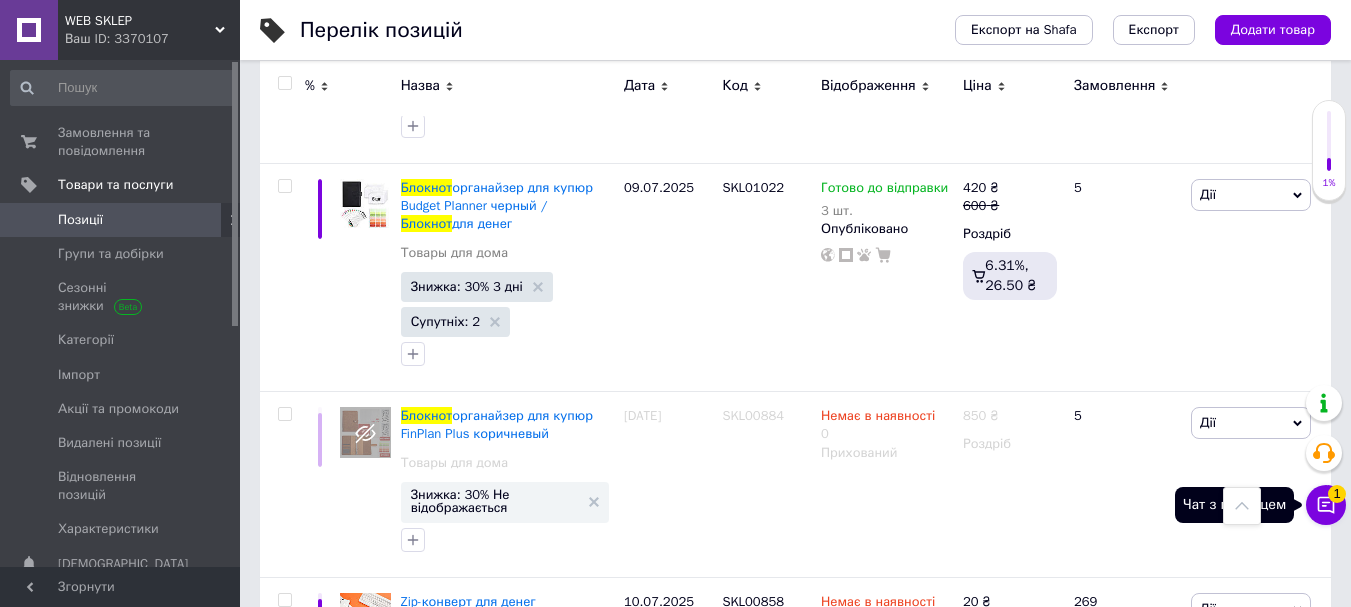 click on "Чат з покупцем 1" at bounding box center (1326, 505) 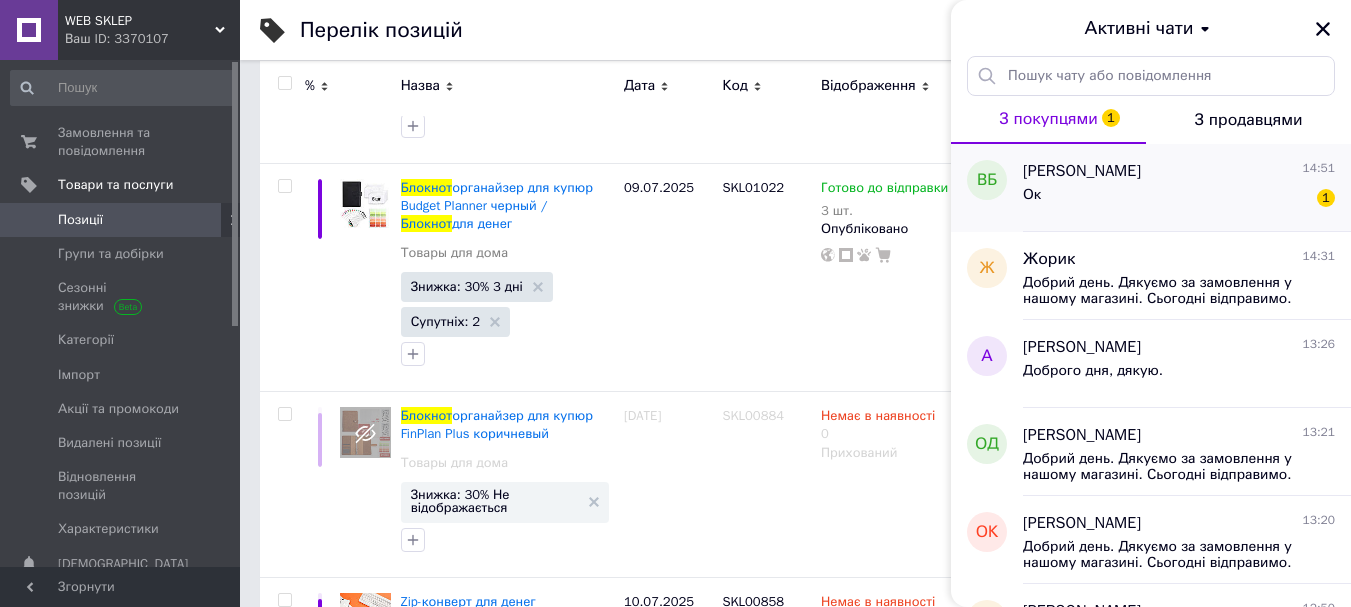 click on "Василь Бряник 14:51 Ок 1" at bounding box center (1187, 188) 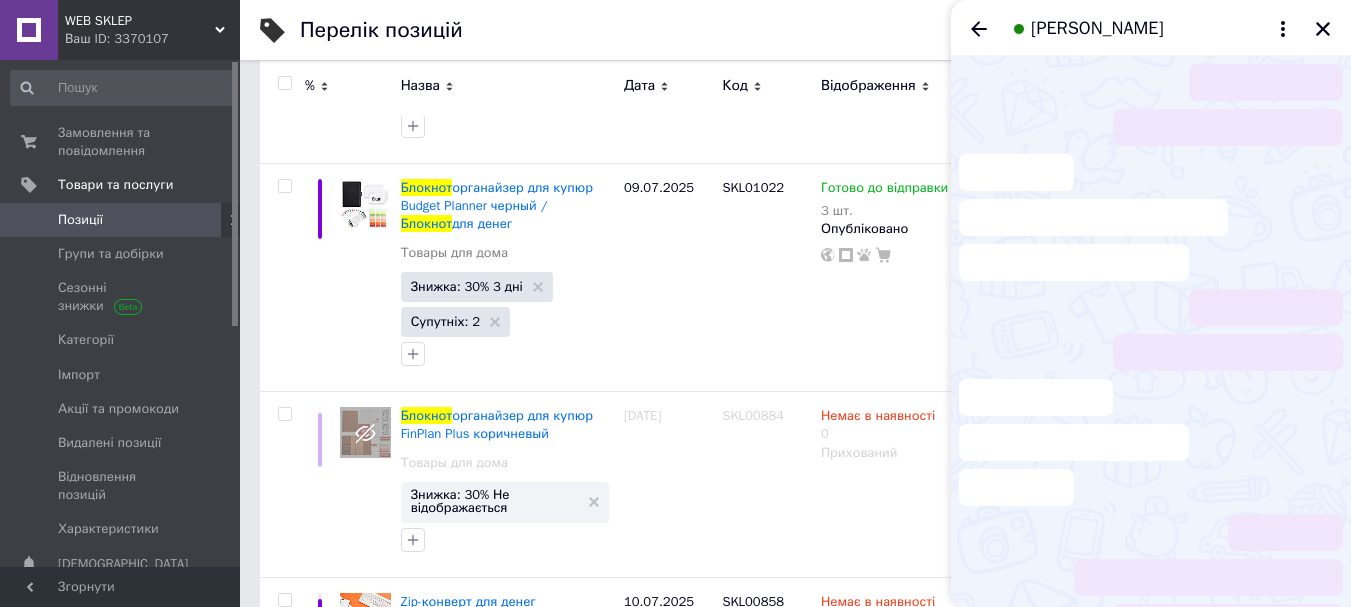 scroll, scrollTop: 59, scrollLeft: 0, axis: vertical 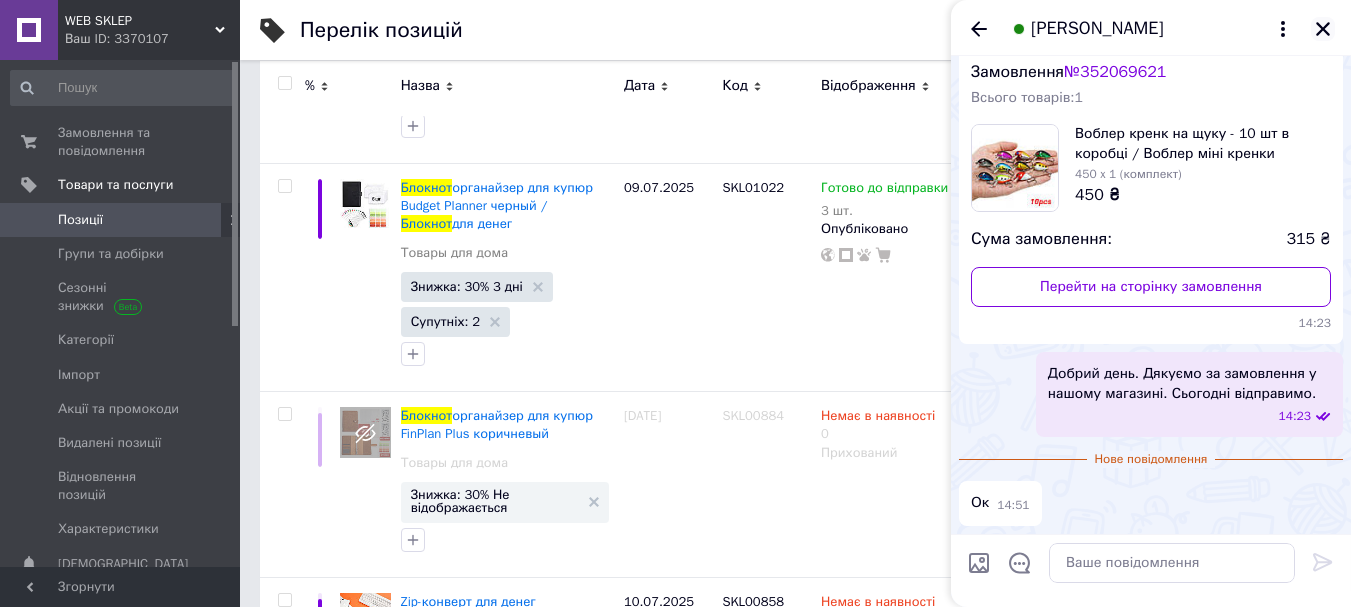 click 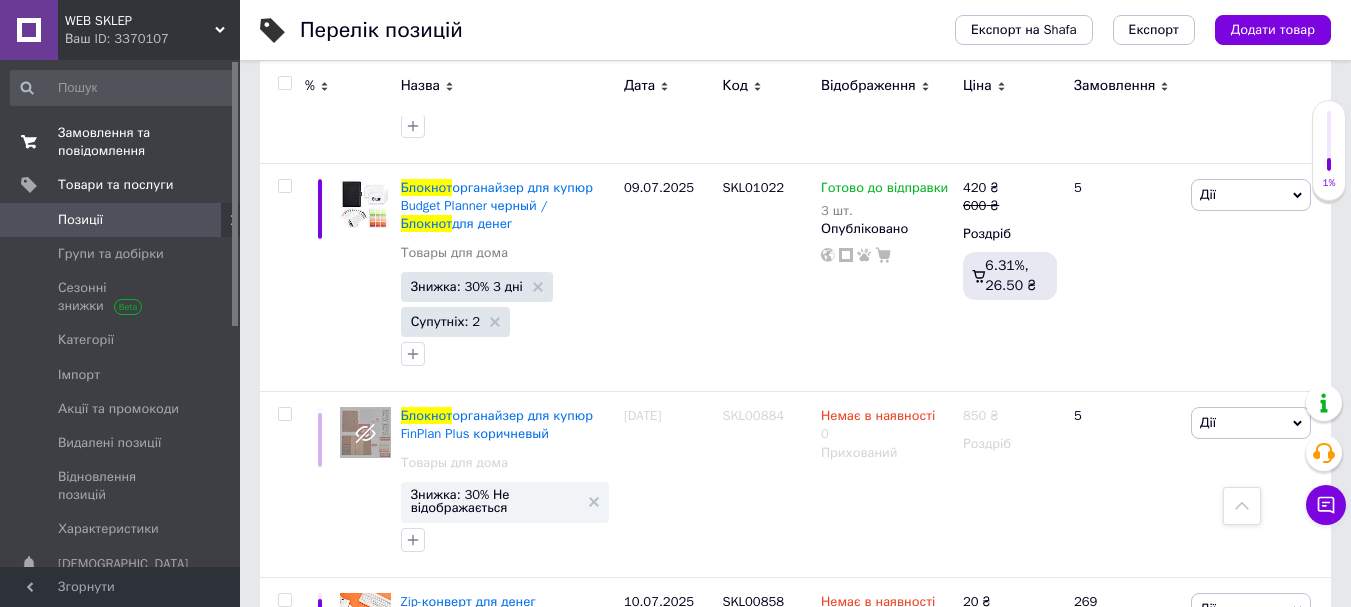 click on "Замовлення та повідомлення" at bounding box center [121, 142] 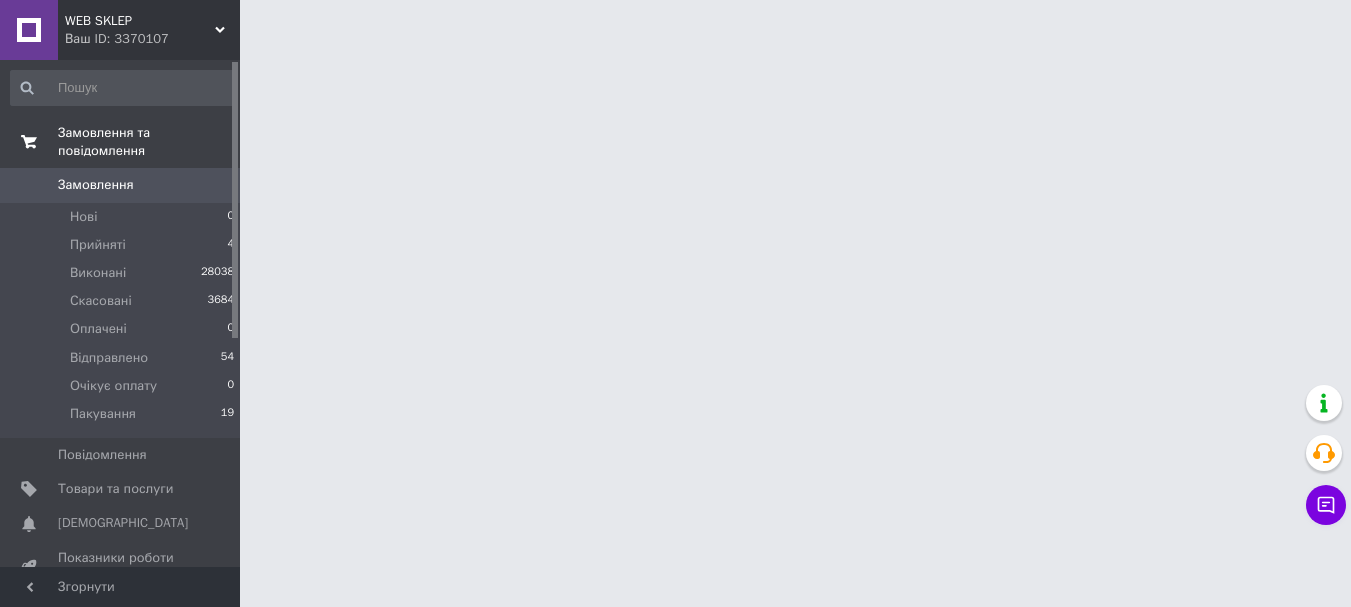 scroll, scrollTop: 0, scrollLeft: 0, axis: both 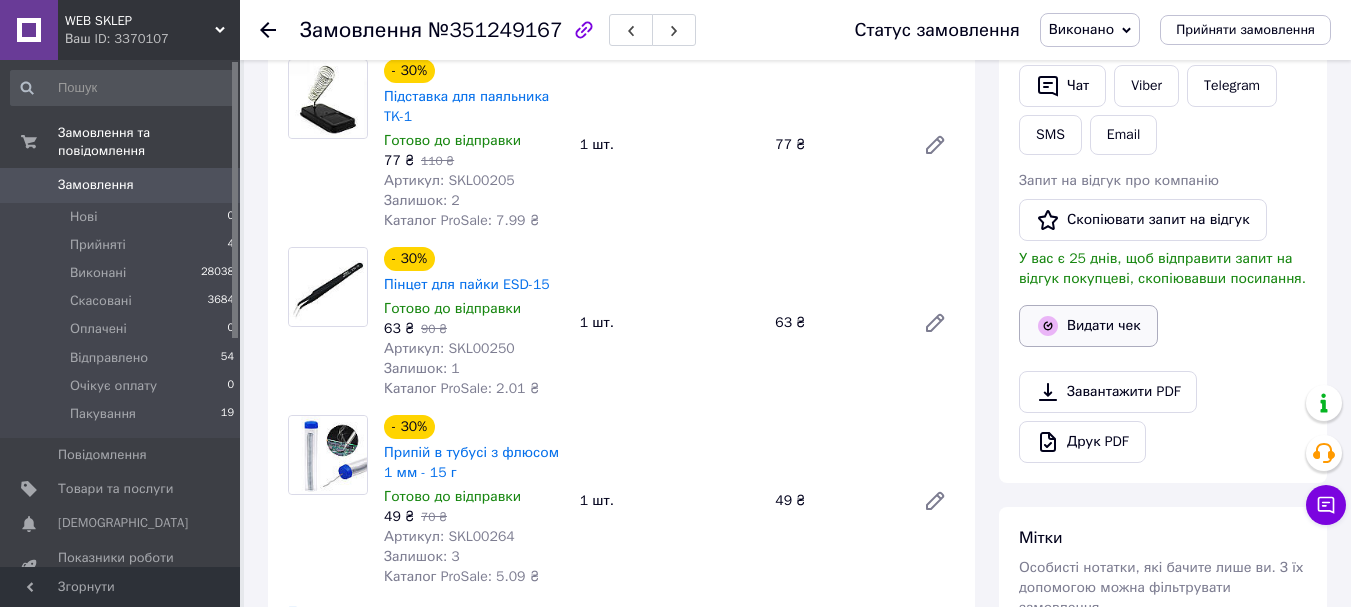 click on "Видати чек" at bounding box center (1088, 326) 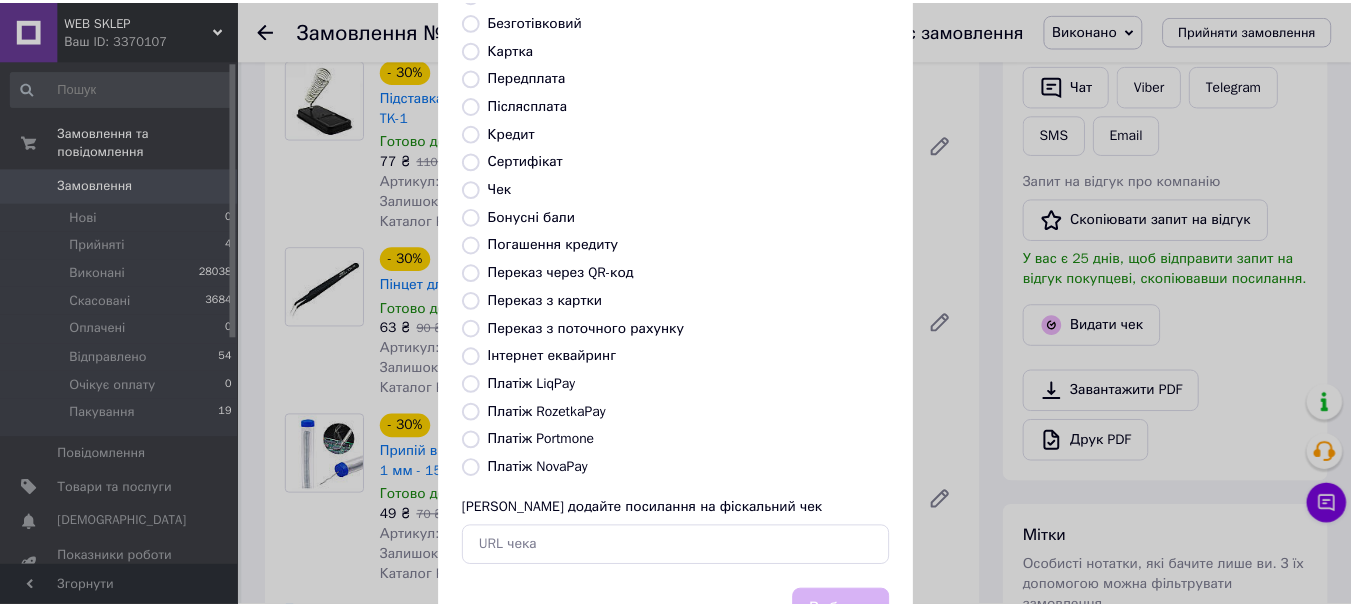 scroll, scrollTop: 252, scrollLeft: 0, axis: vertical 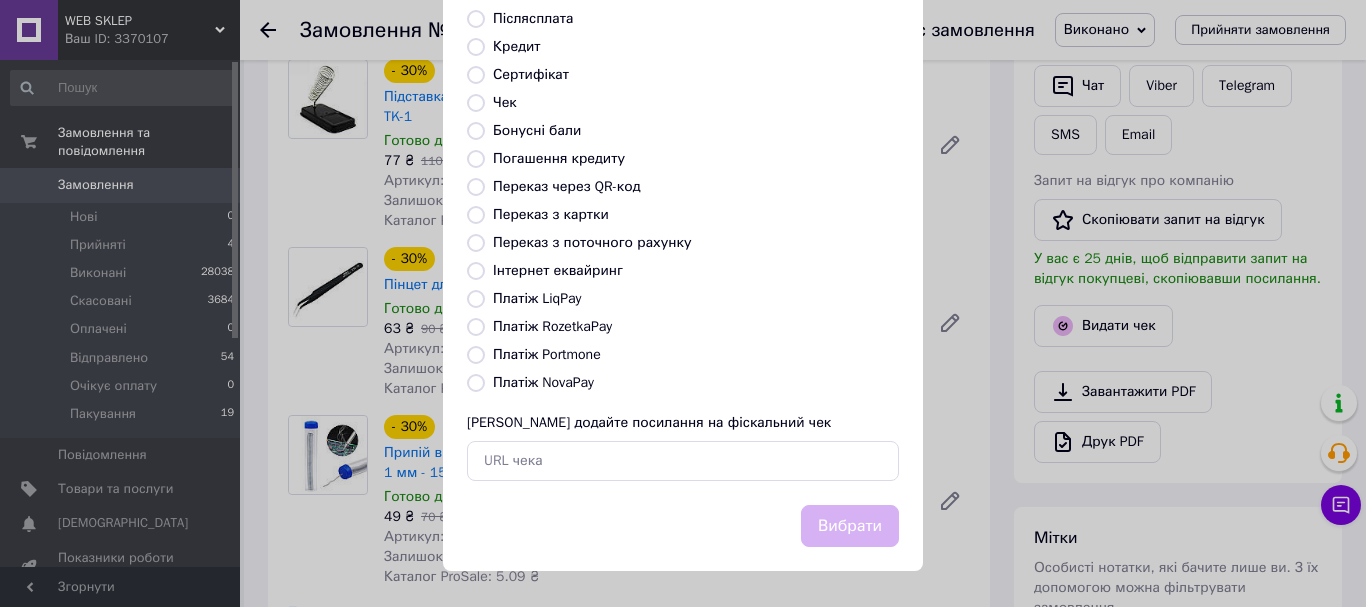click on "Платіж RozetkaPay" at bounding box center (552, 326) 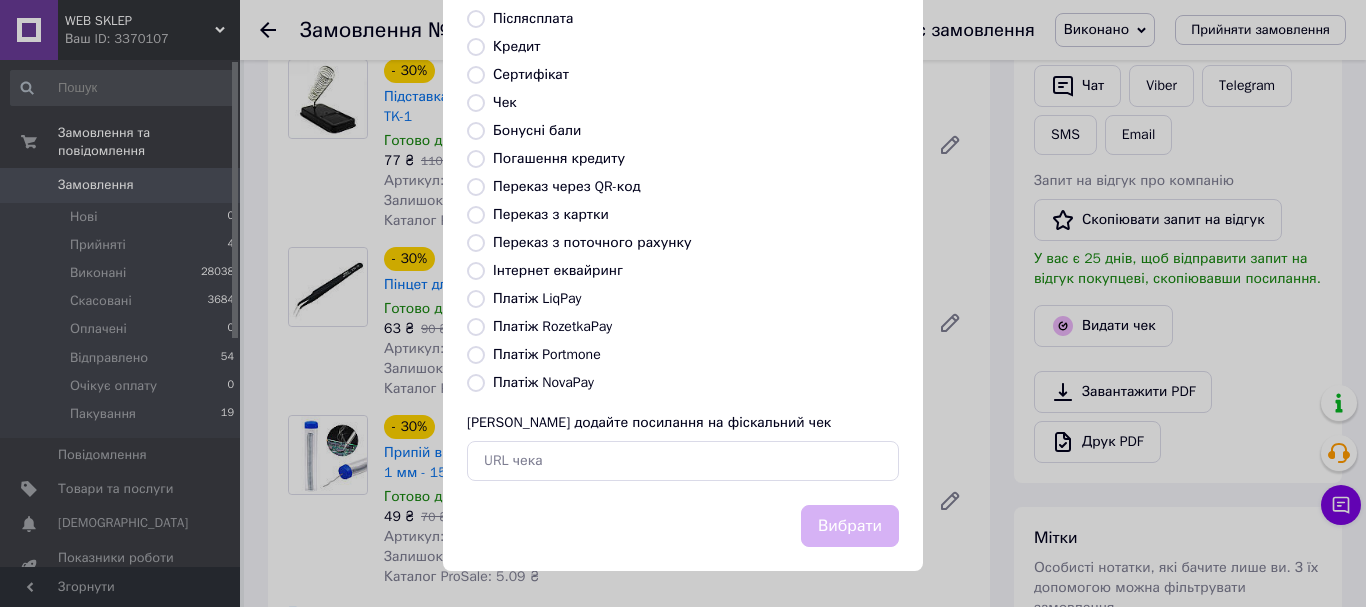radio on "true" 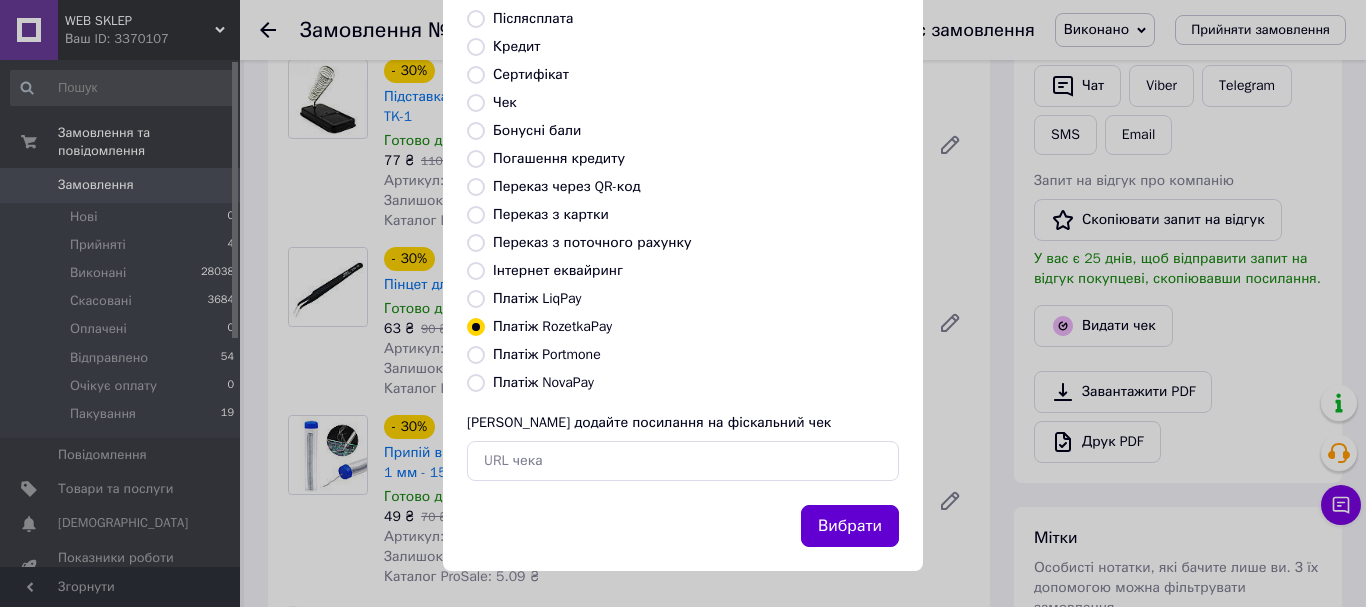 click on "Вибрати" at bounding box center [850, 526] 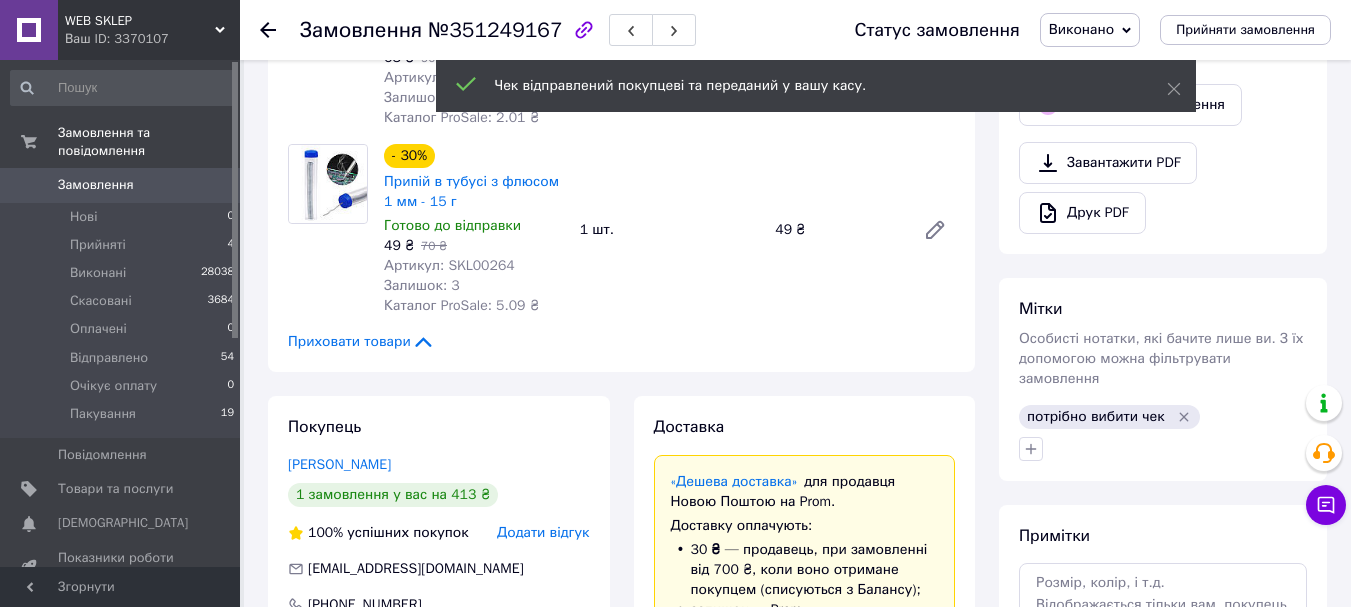 scroll, scrollTop: 700, scrollLeft: 0, axis: vertical 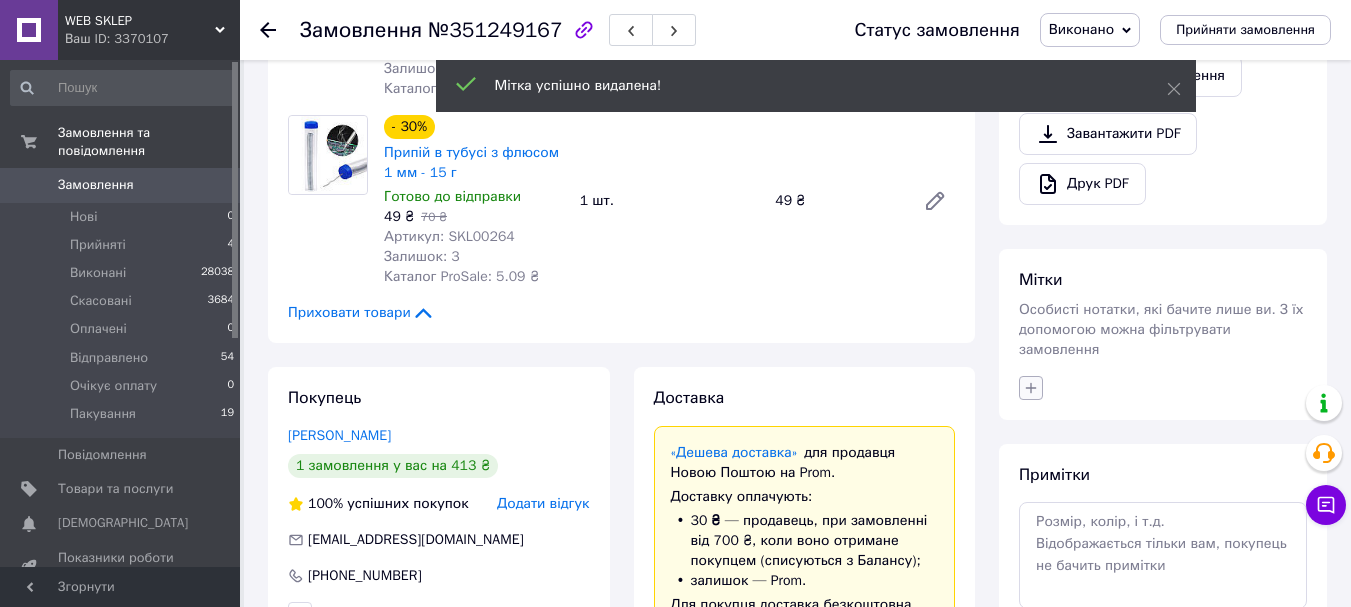 click at bounding box center [1031, 388] 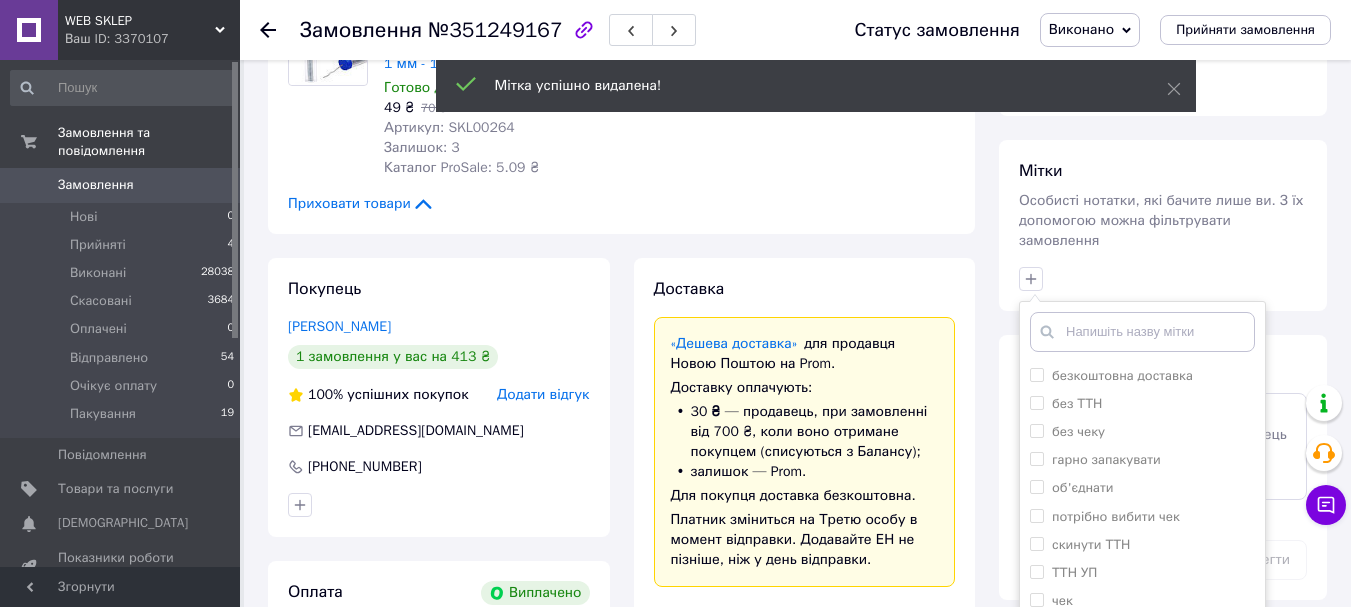 scroll, scrollTop: 1000, scrollLeft: 0, axis: vertical 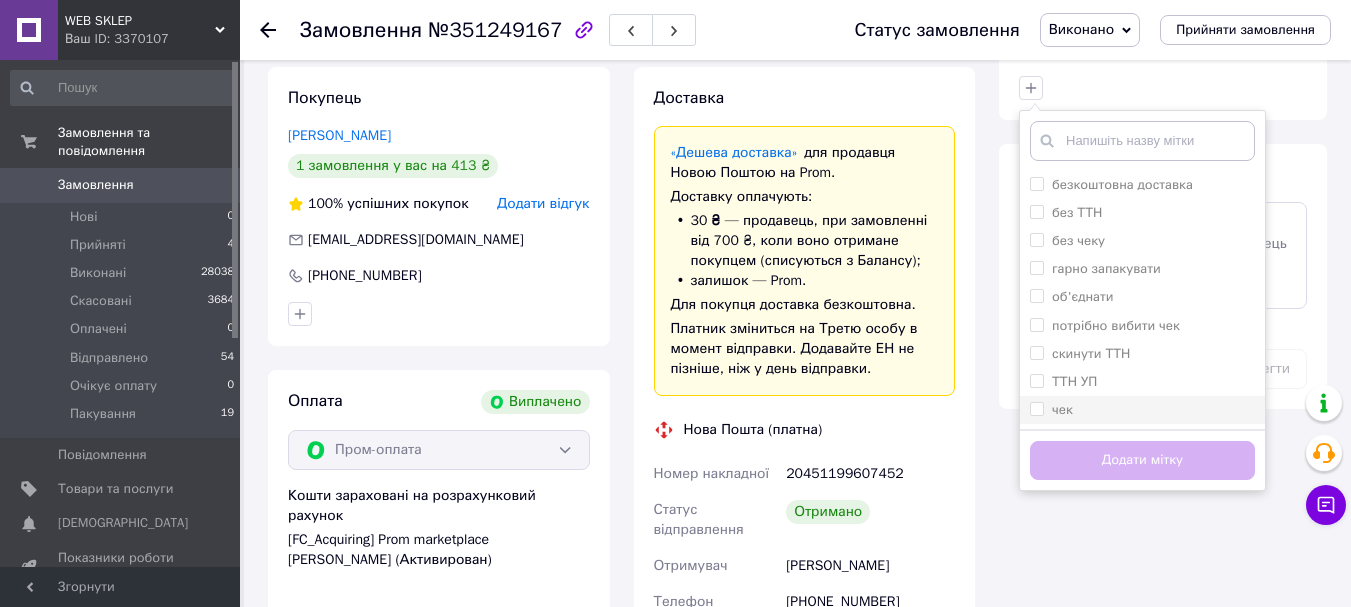click on "чек" at bounding box center (1036, 408) 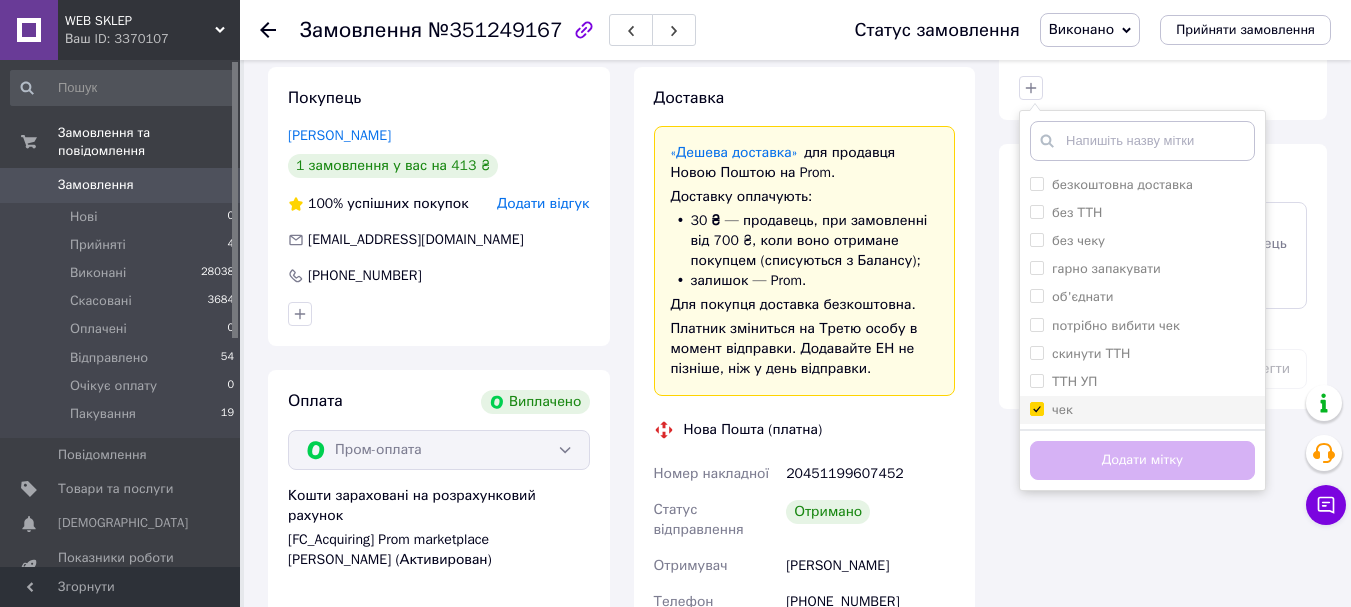 checkbox on "true" 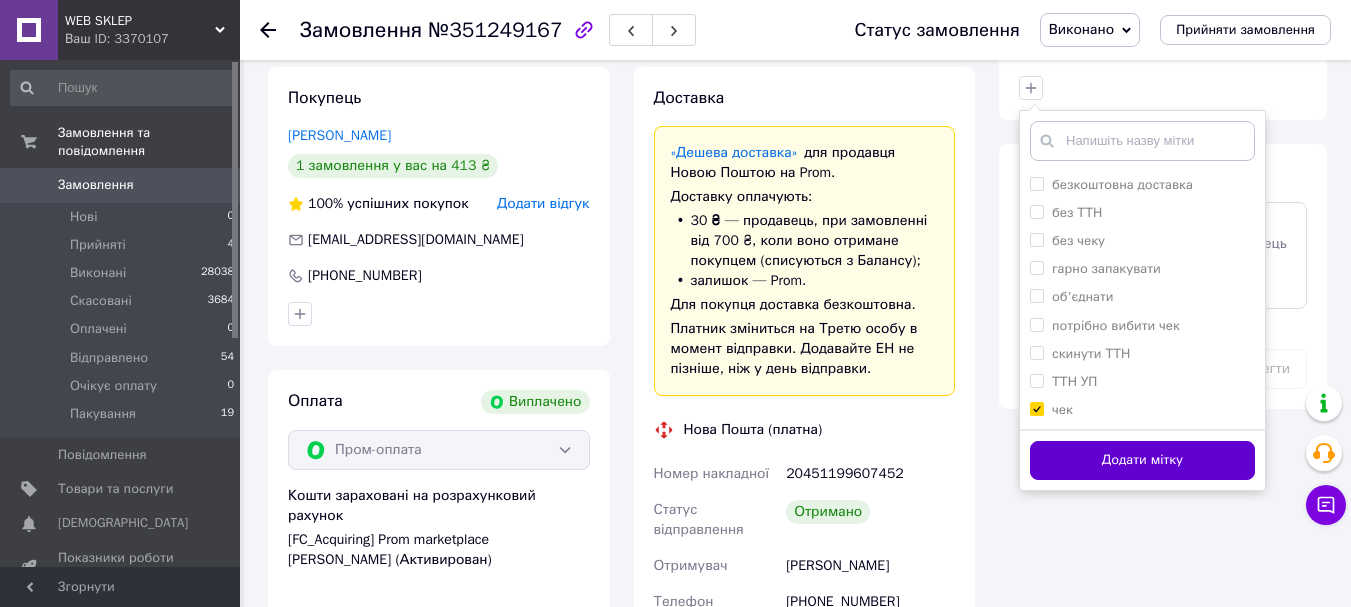 click on "Додати мітку" at bounding box center [1142, 460] 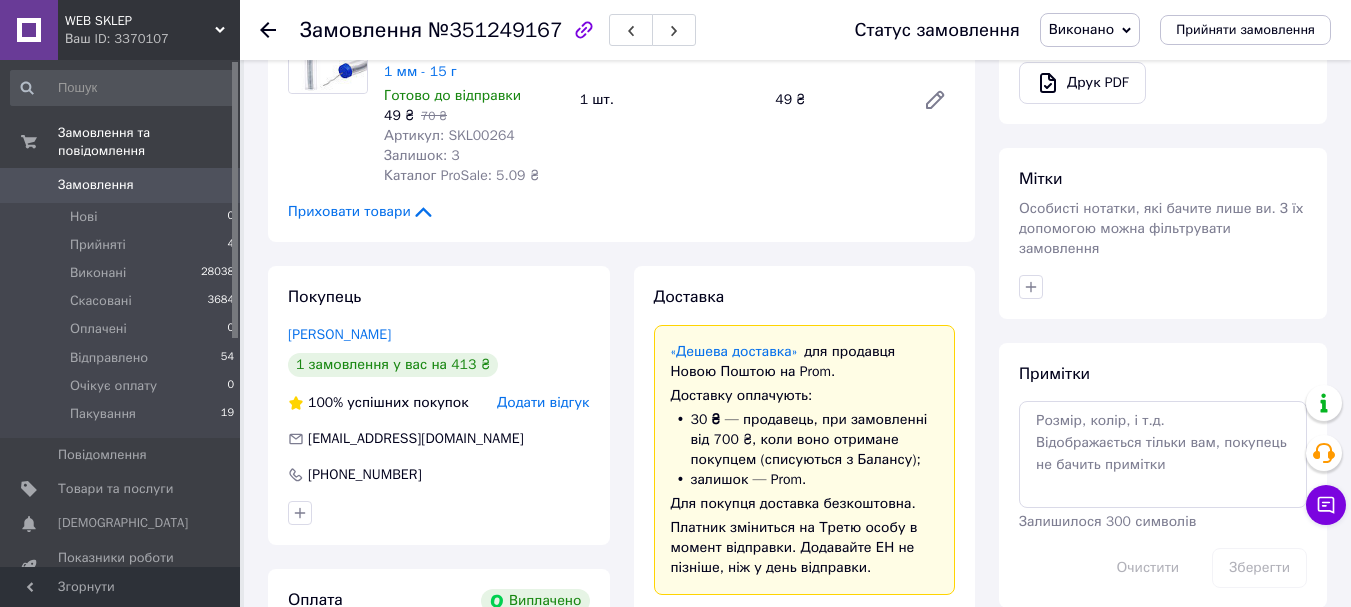 scroll, scrollTop: 800, scrollLeft: 0, axis: vertical 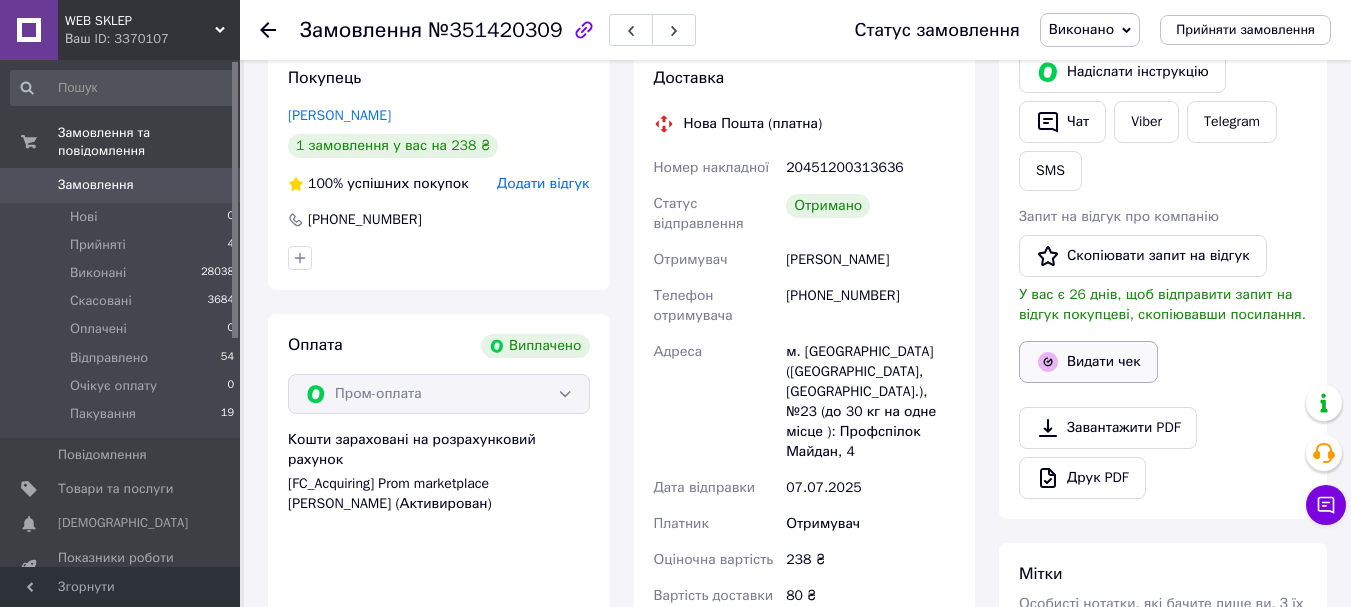 click on "Видати чек" at bounding box center (1088, 362) 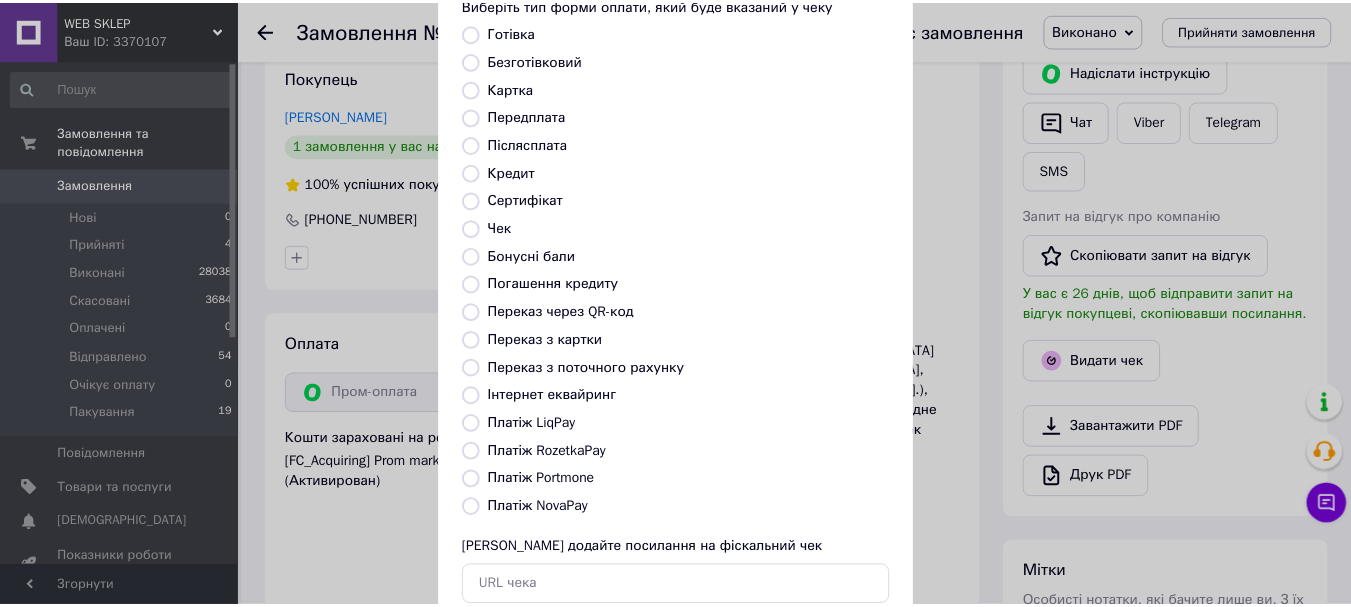 scroll, scrollTop: 252, scrollLeft: 0, axis: vertical 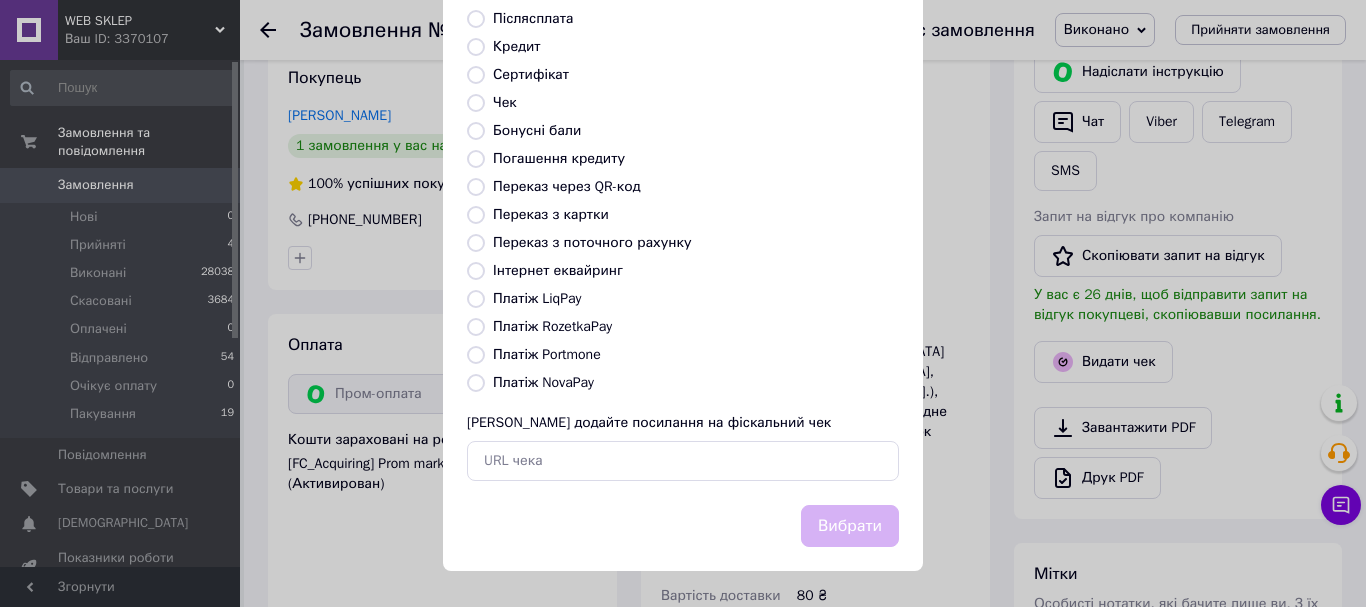 click on "Платіж RozetkaPay" at bounding box center [552, 326] 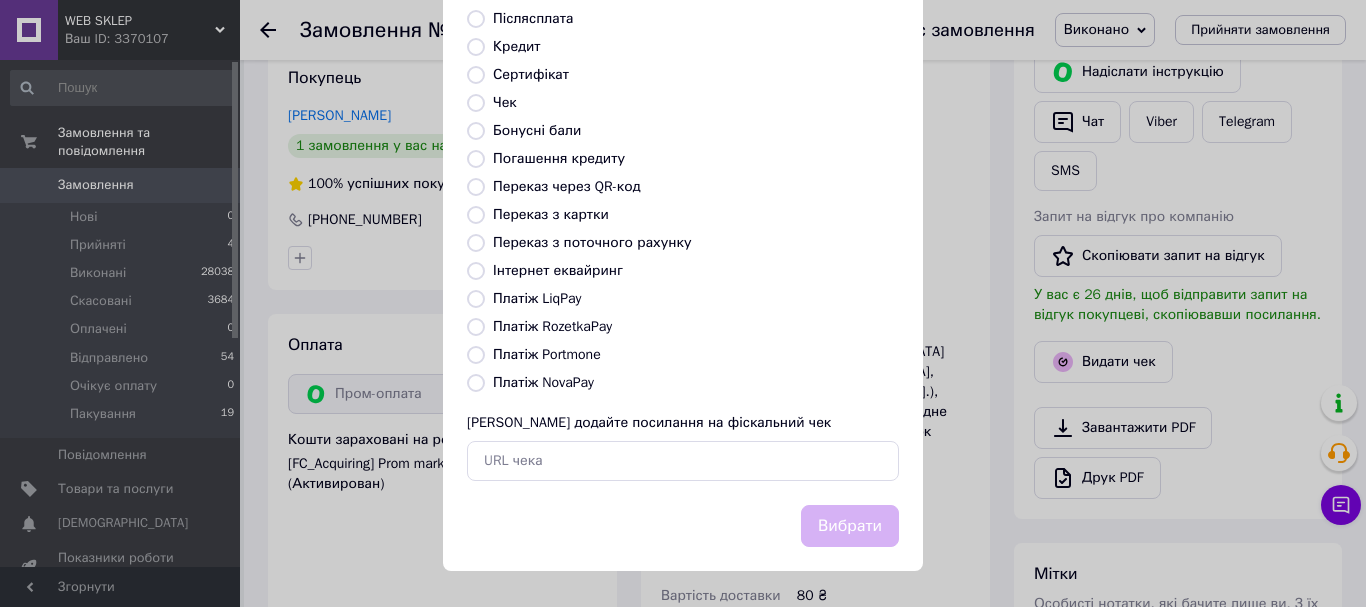 radio on "true" 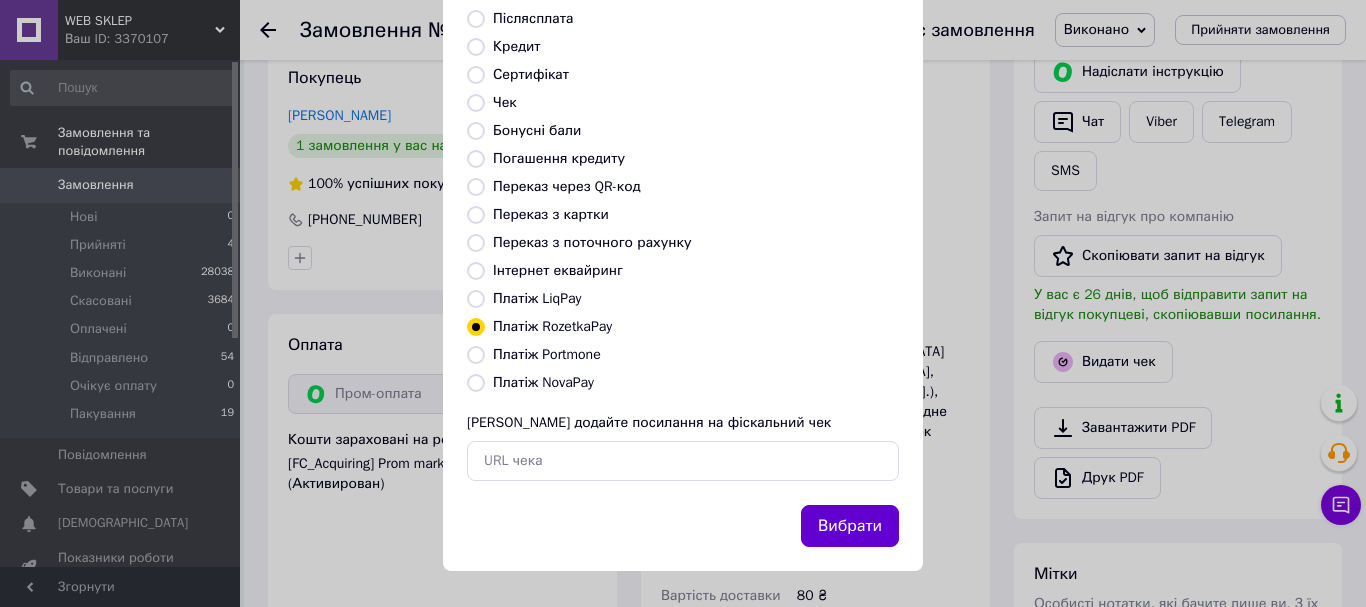 click on "Вибрати" at bounding box center (850, 526) 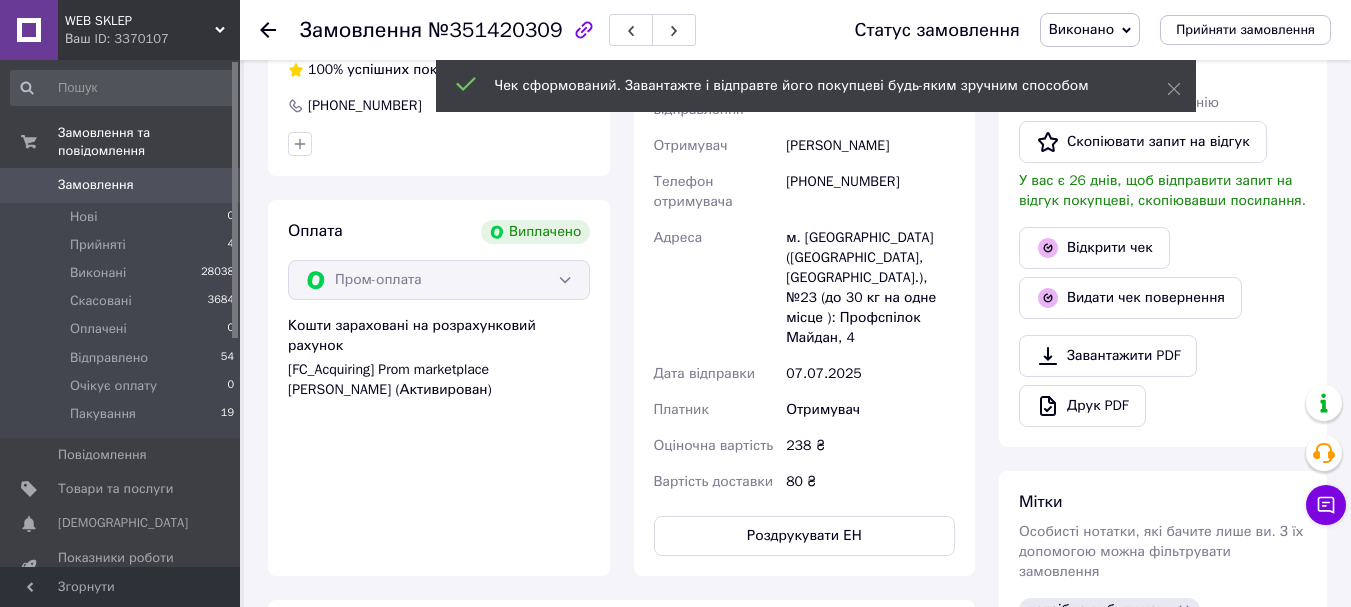 scroll, scrollTop: 700, scrollLeft: 0, axis: vertical 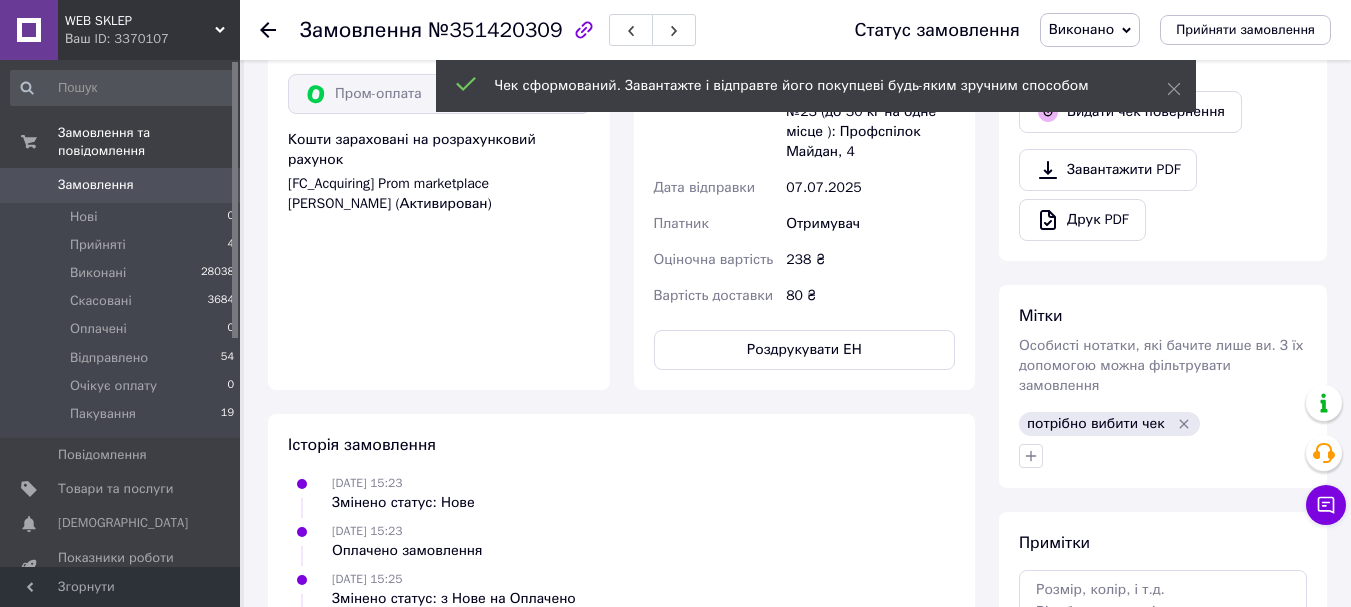 click 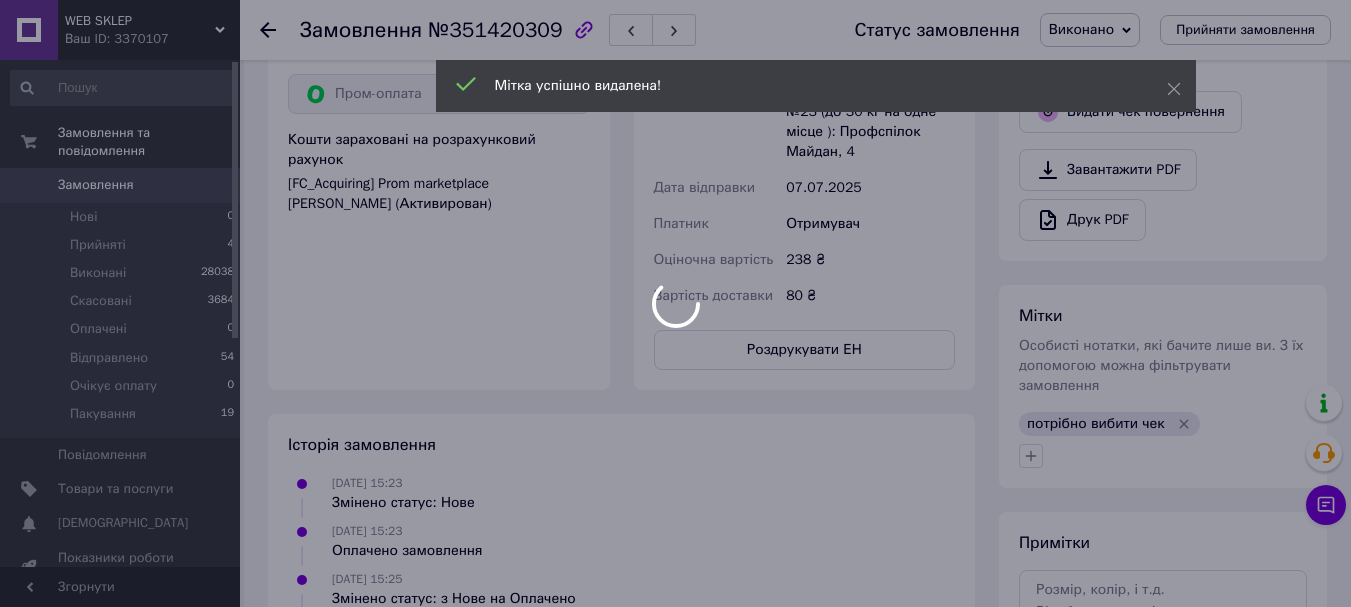scroll, scrollTop: 64, scrollLeft: 0, axis: vertical 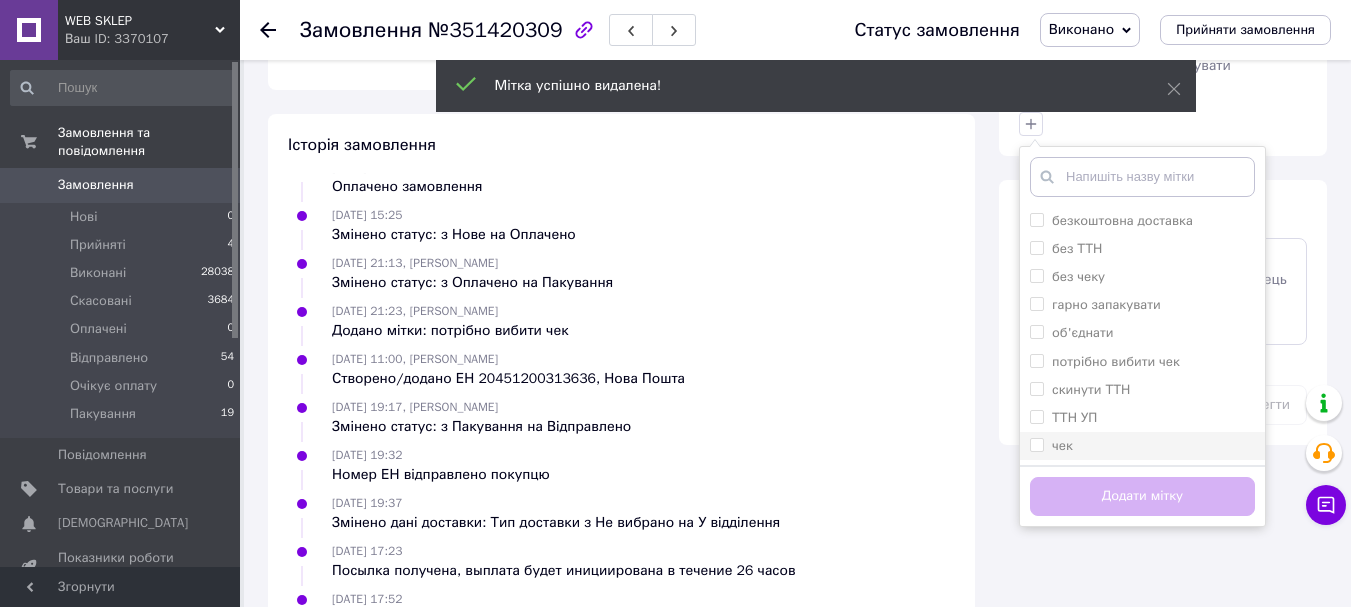 click on "чек" at bounding box center [1036, 444] 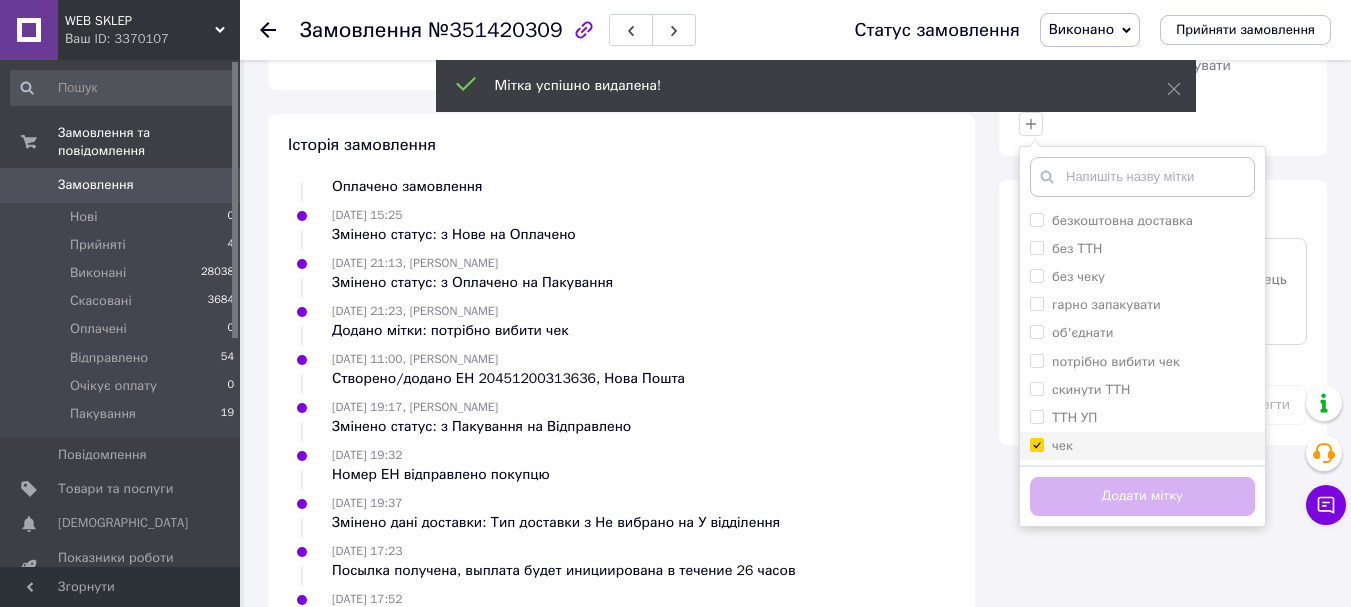 checkbox on "true" 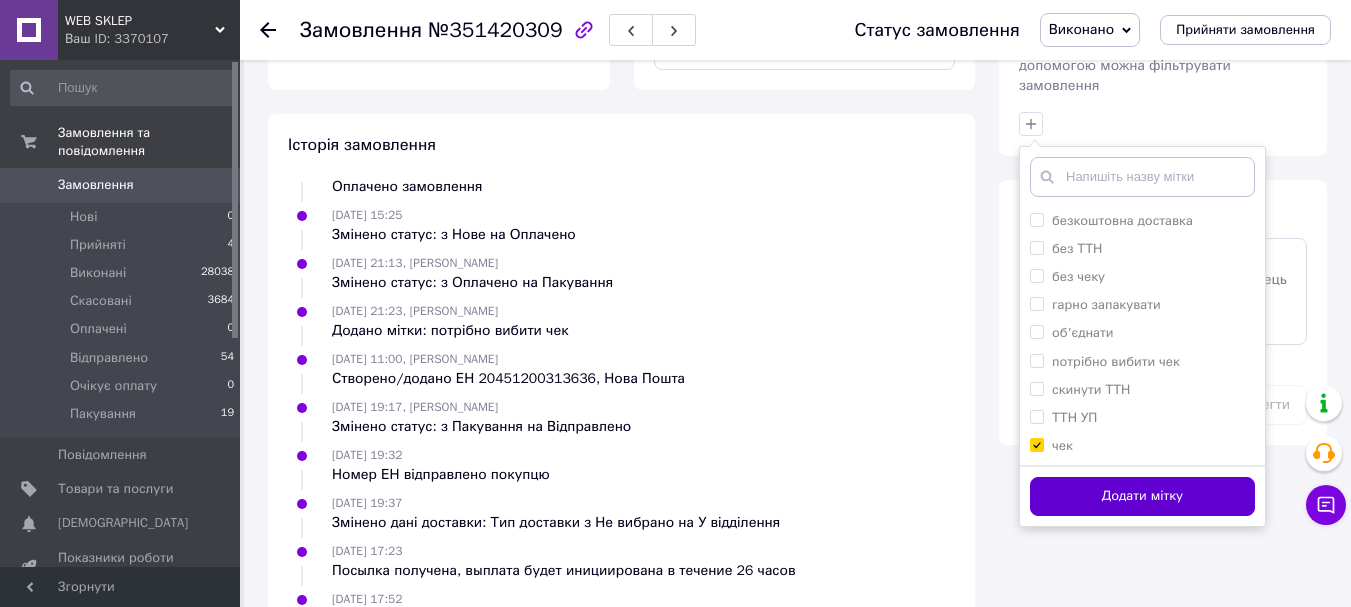 click on "Додати мітку" at bounding box center (1142, 496) 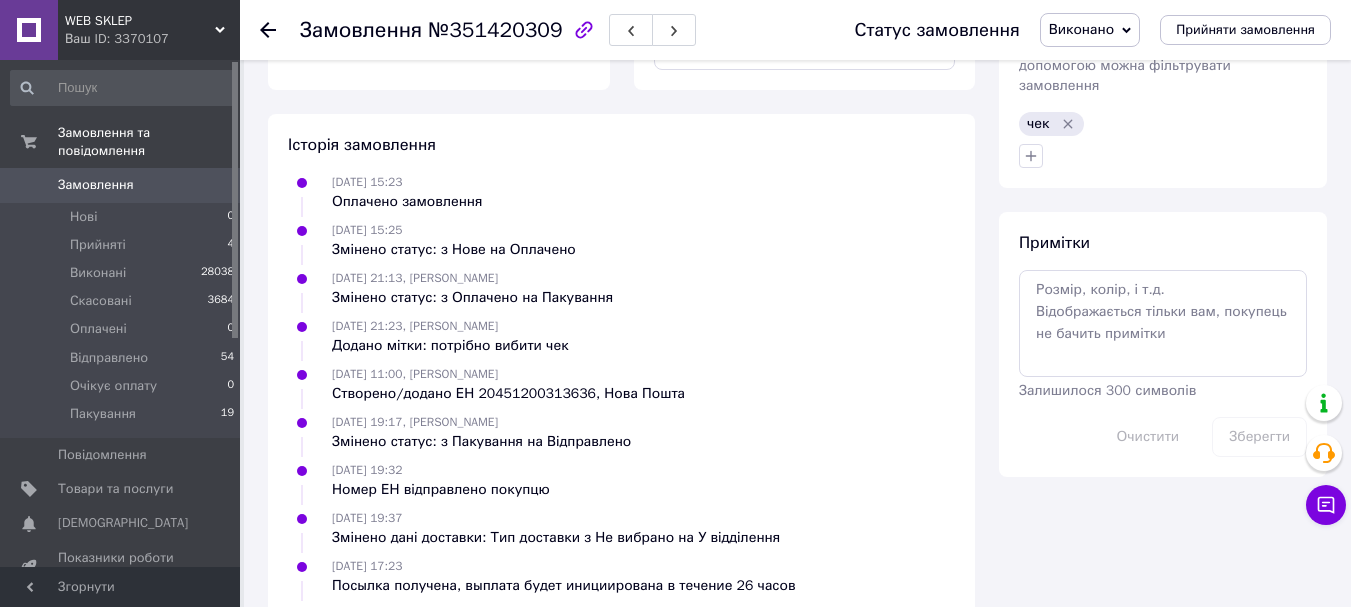 scroll, scrollTop: 0, scrollLeft: 0, axis: both 